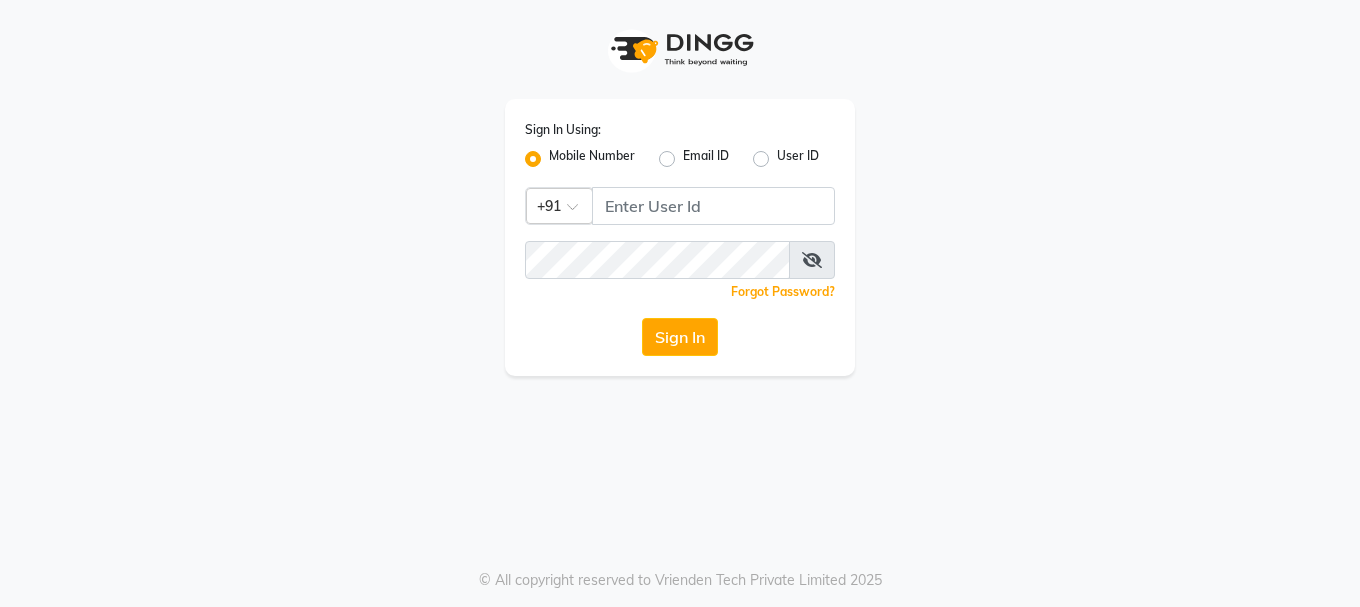 scroll, scrollTop: 0, scrollLeft: 0, axis: both 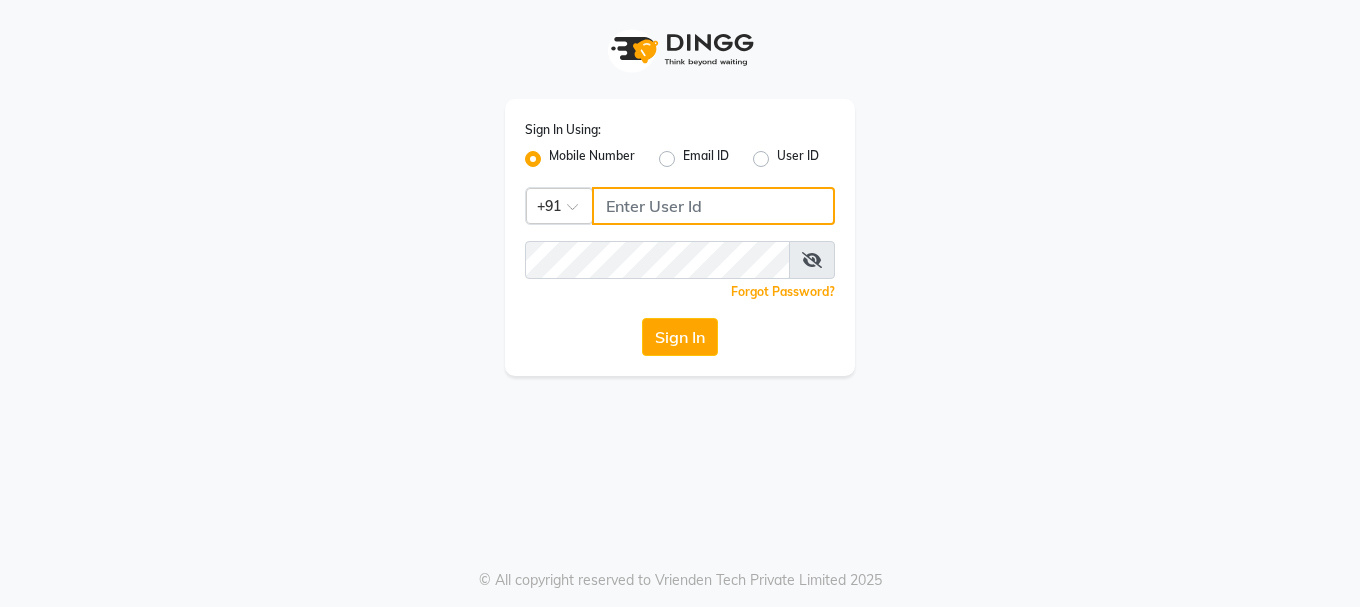 click 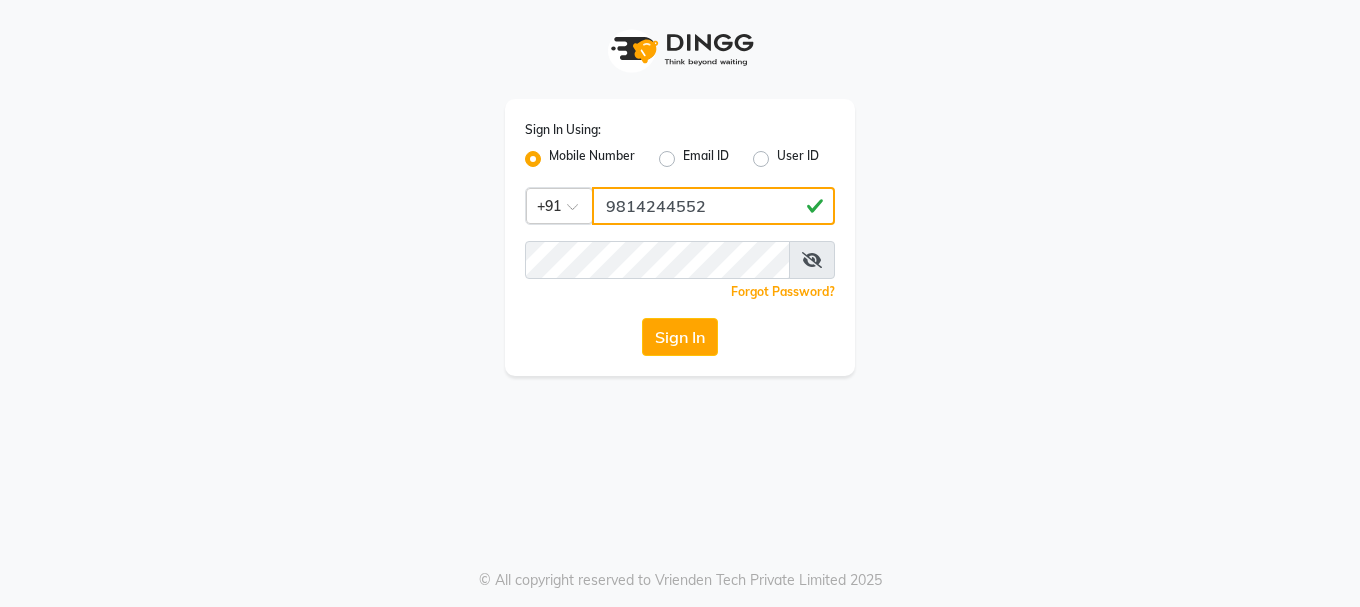 type on "9814244552" 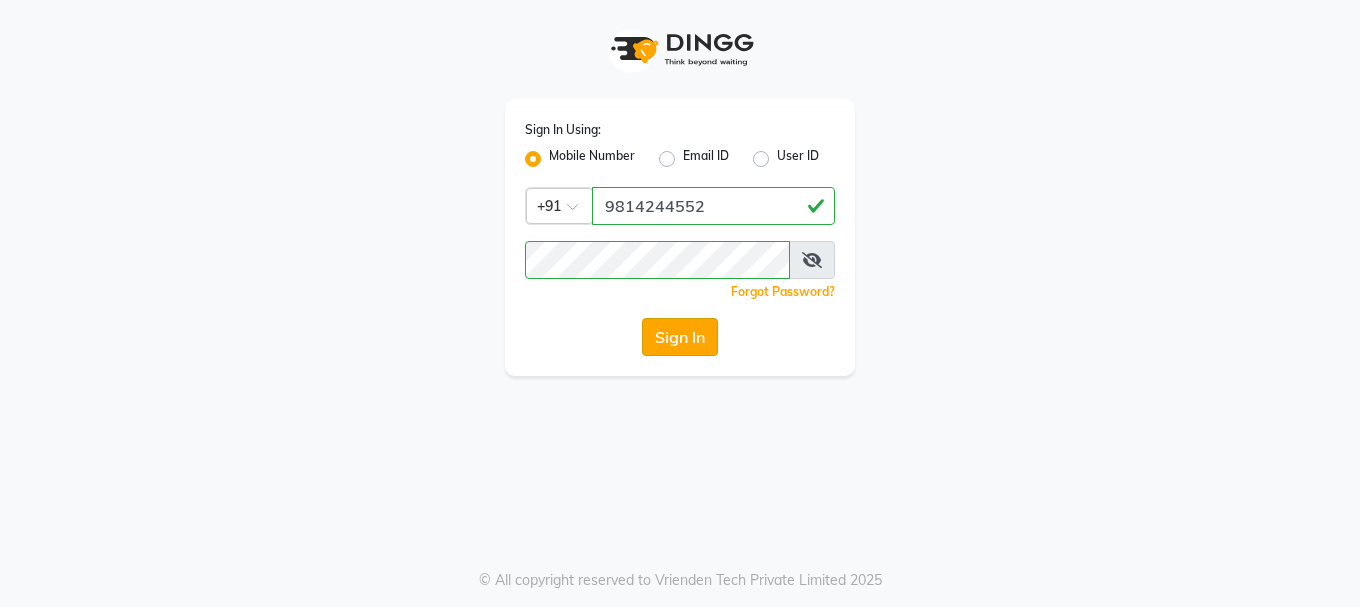click on "Sign In" 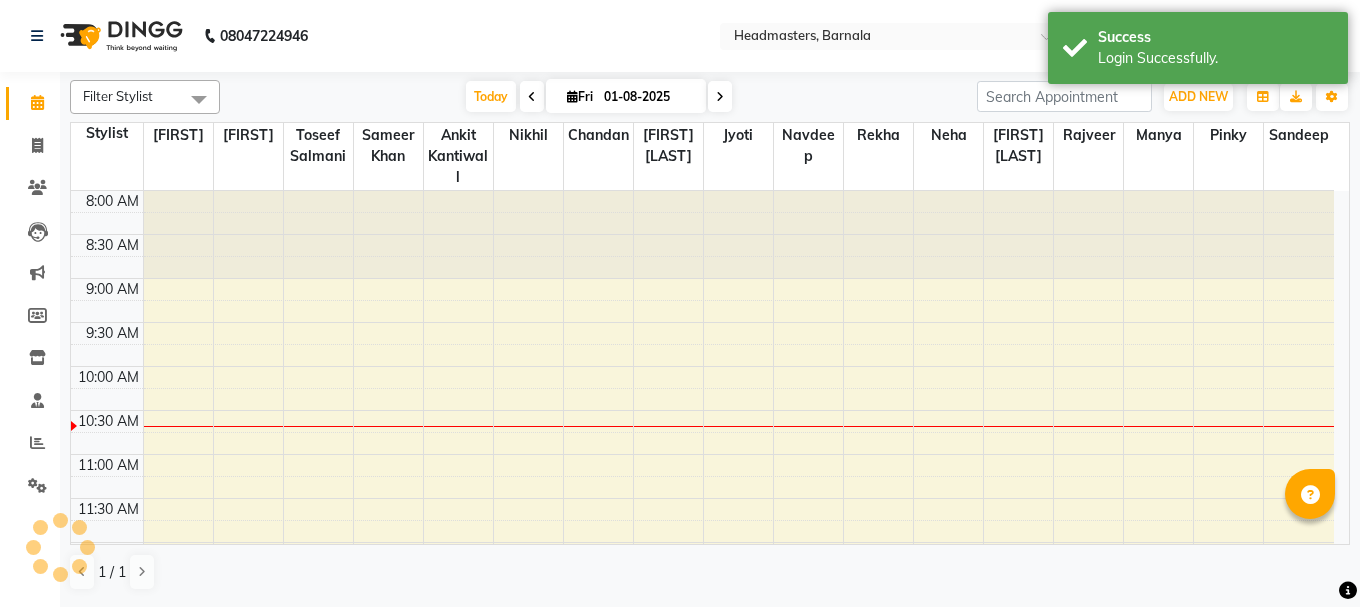 scroll, scrollTop: 0, scrollLeft: 0, axis: both 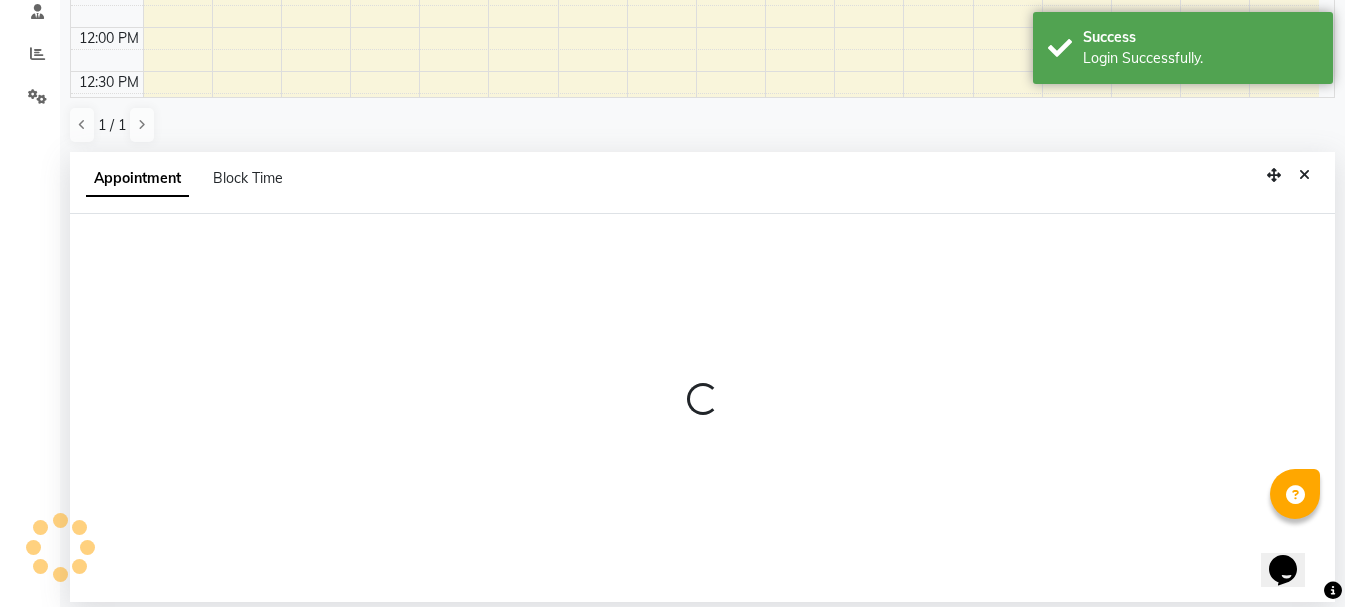 select on "71857" 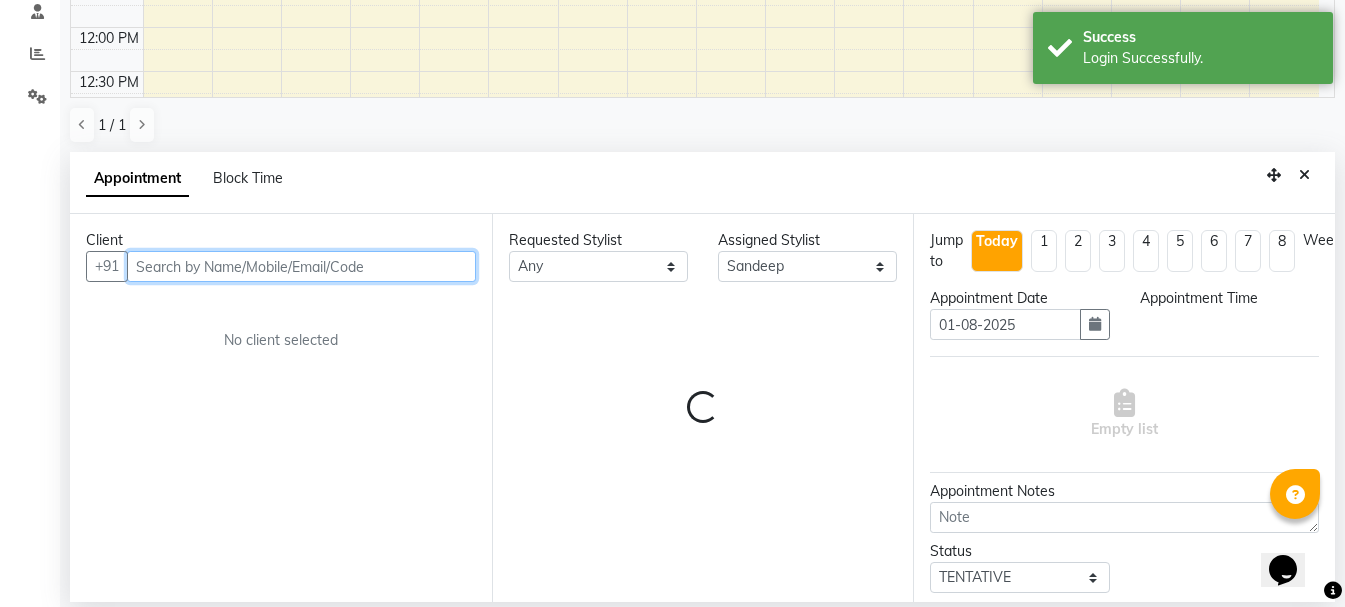 select on "615" 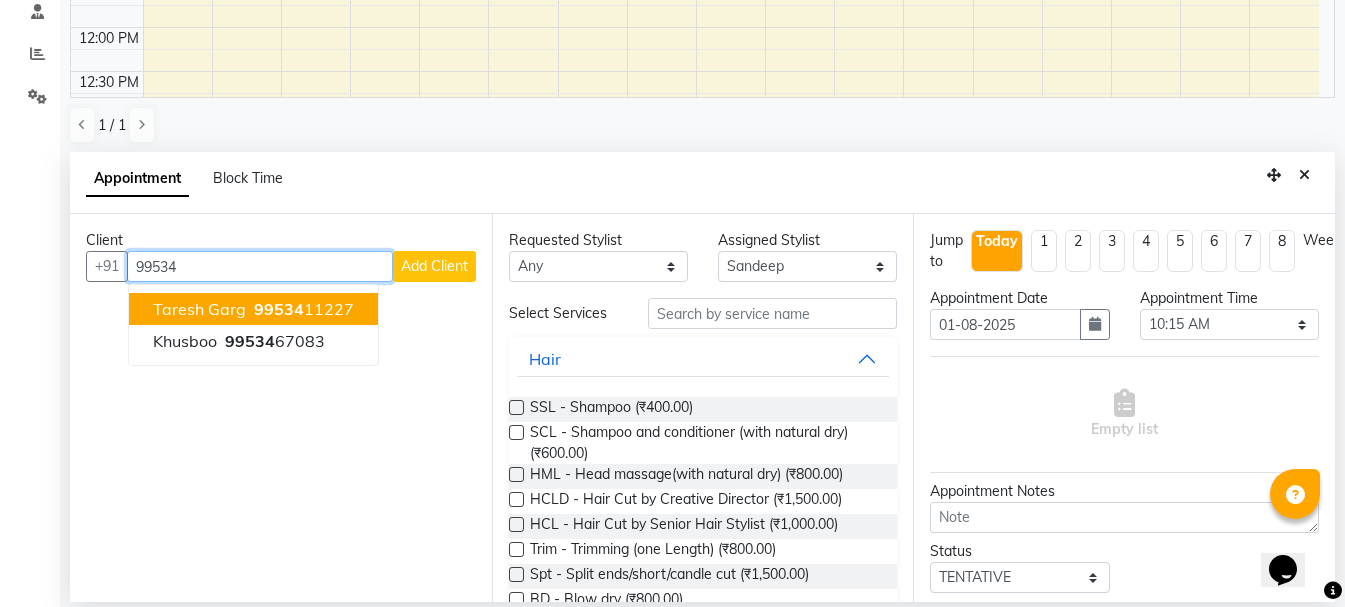 click on "Taresh Garg" at bounding box center [199, 309] 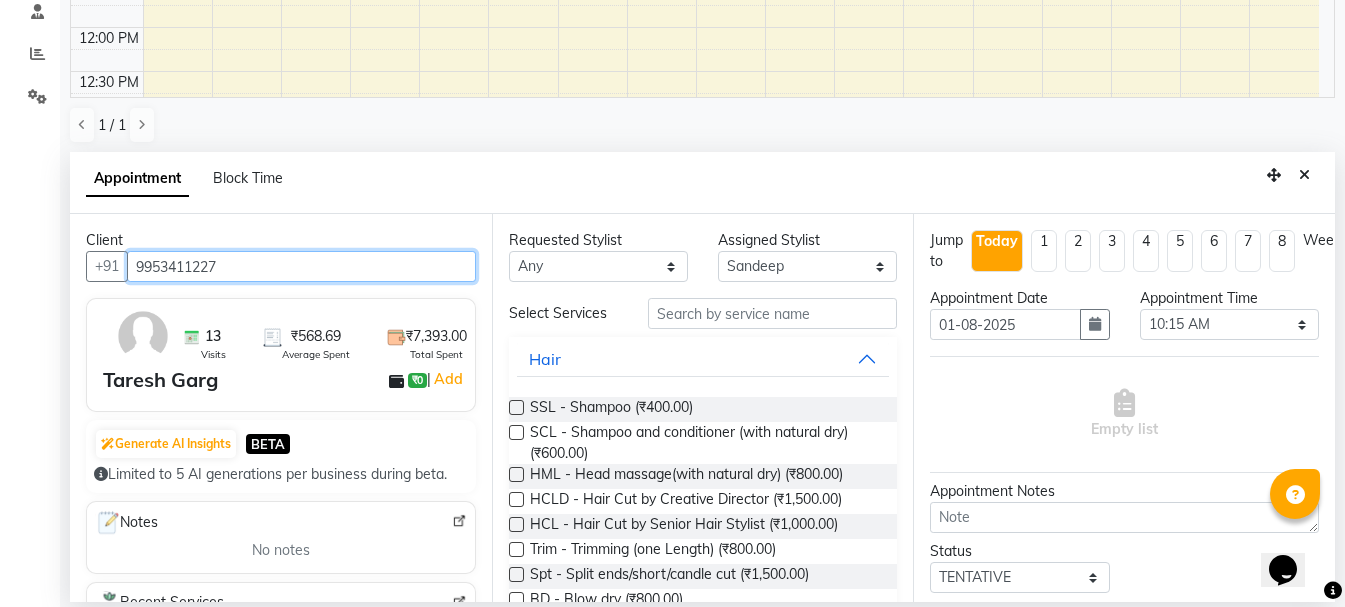 type on "9953411227" 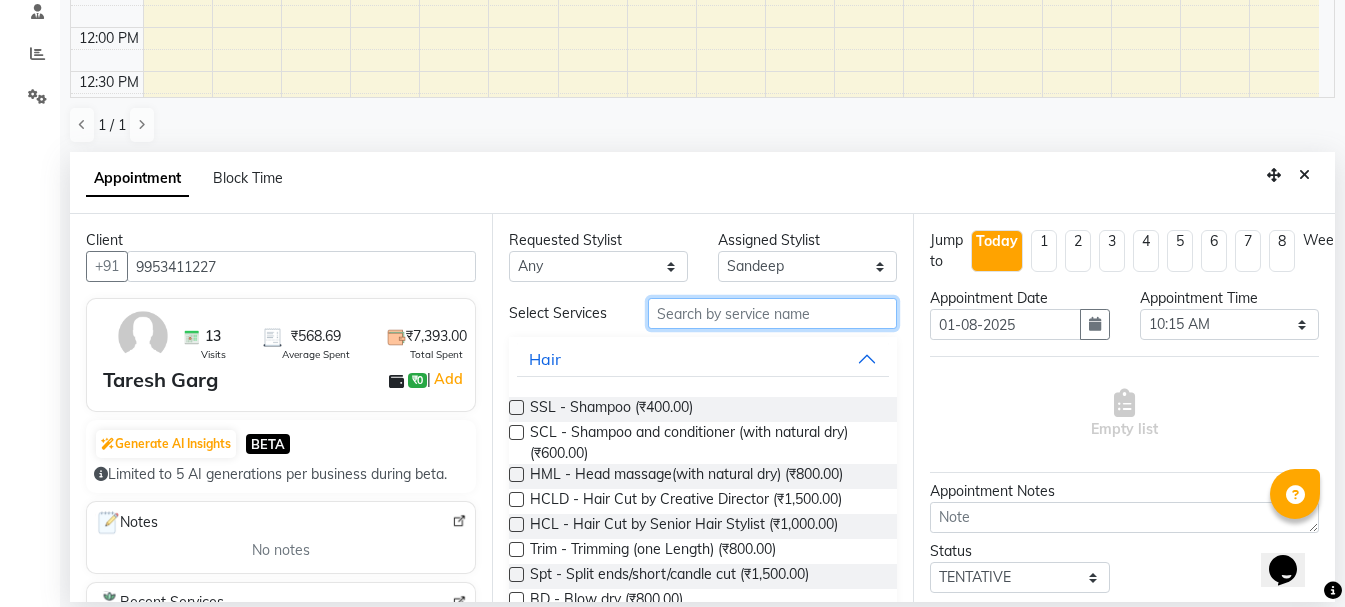 click at bounding box center (772, 313) 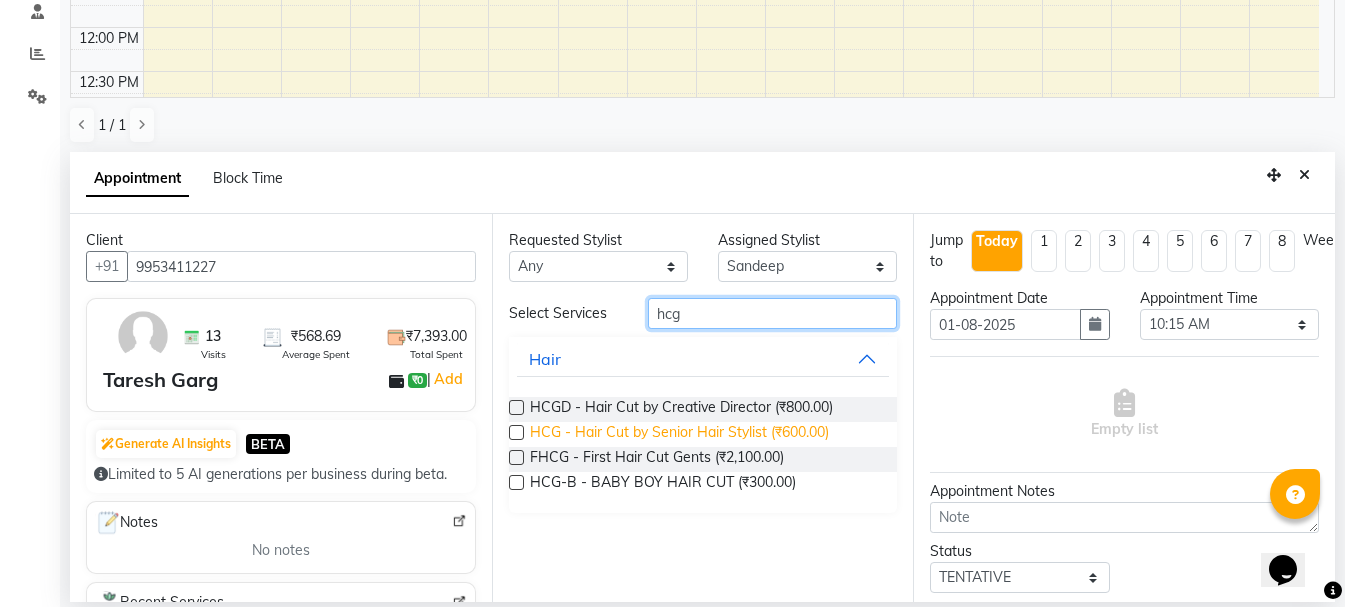 type on "hcg" 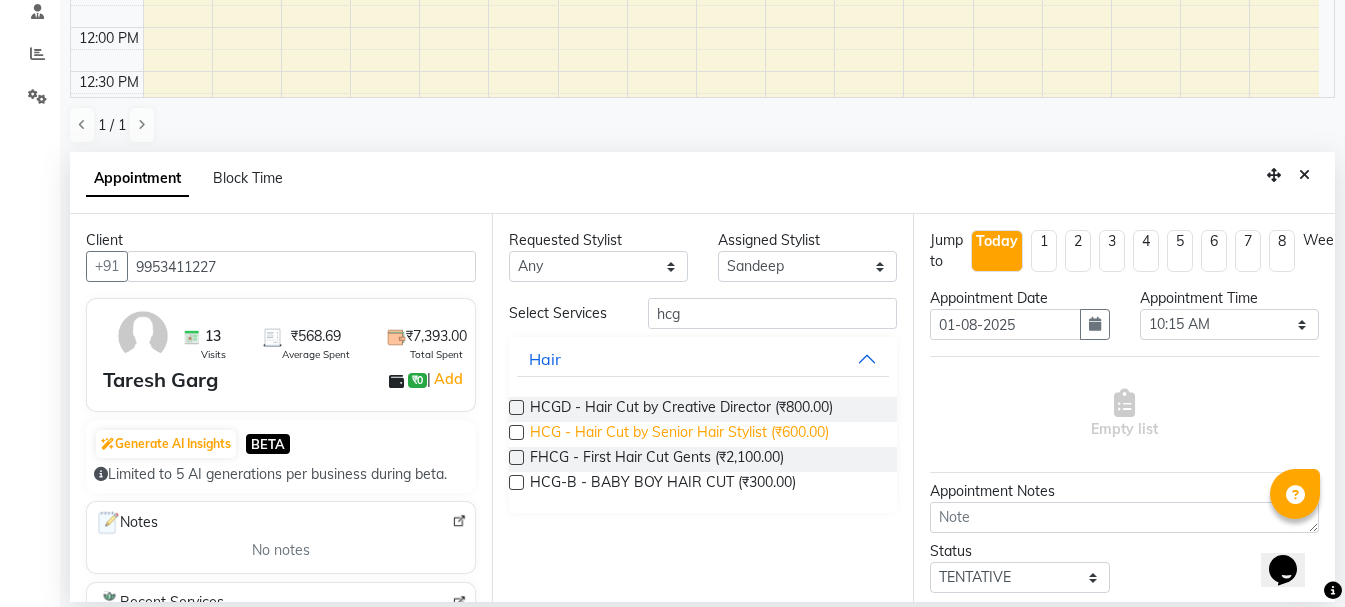 click on "HCG - Hair Cut by Senior Hair Stylist (₹600.00)" at bounding box center (679, 434) 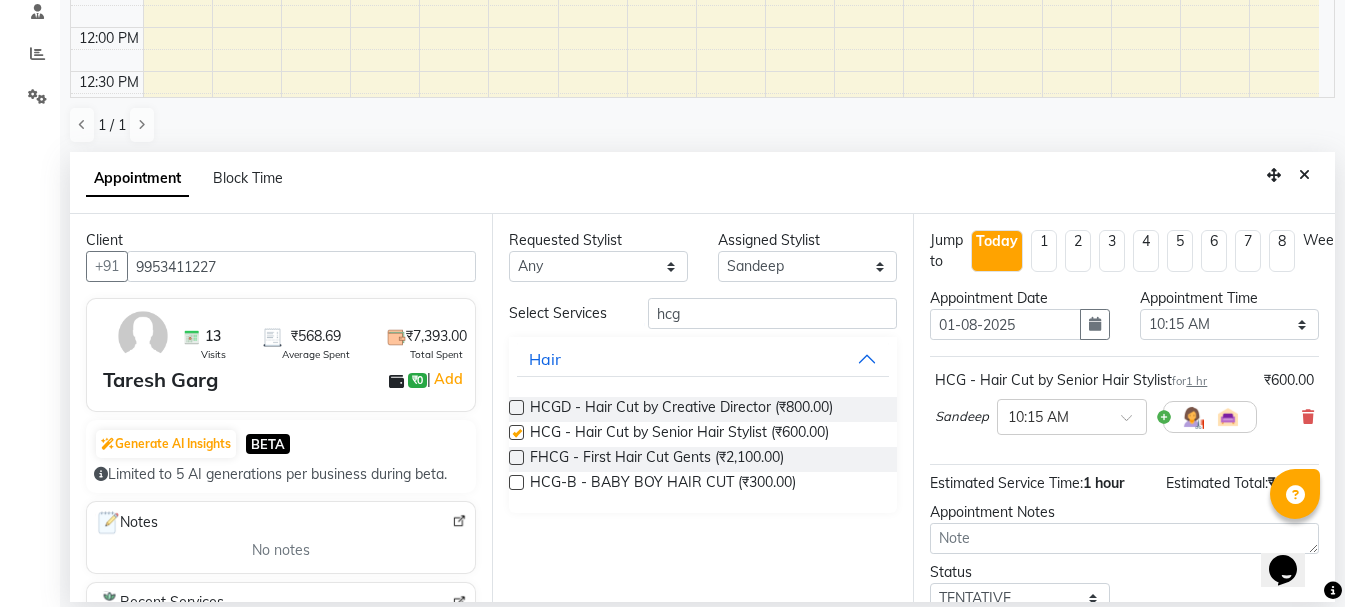 checkbox on "false" 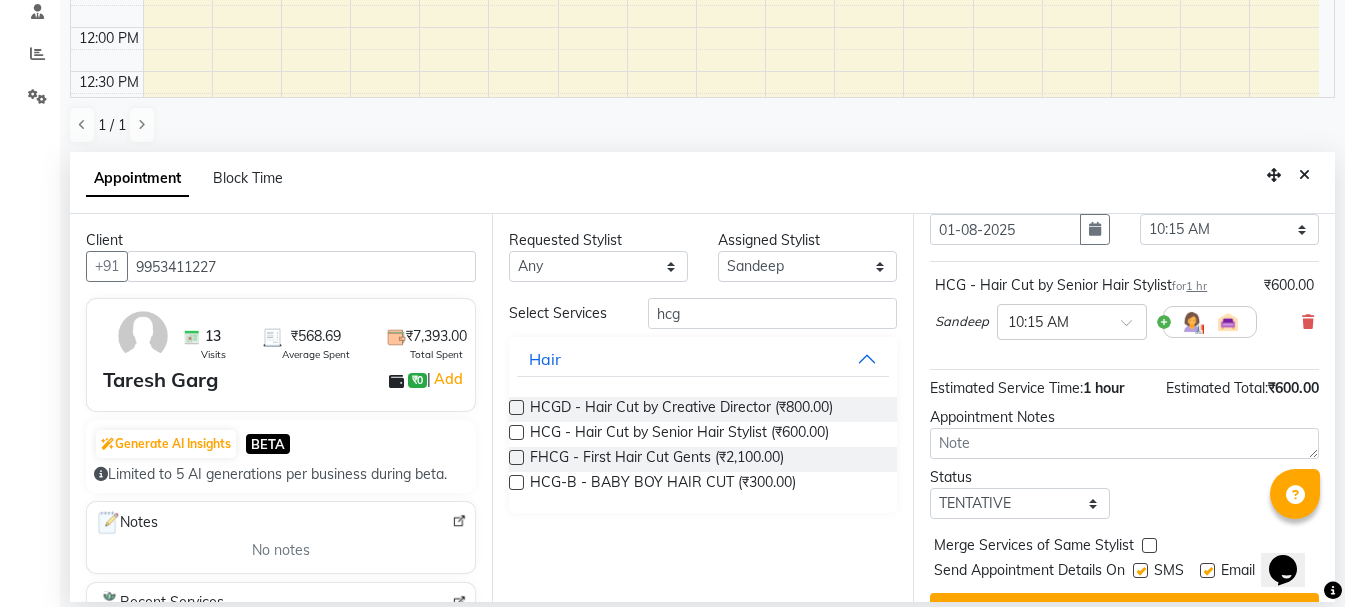 scroll, scrollTop: 153, scrollLeft: 0, axis: vertical 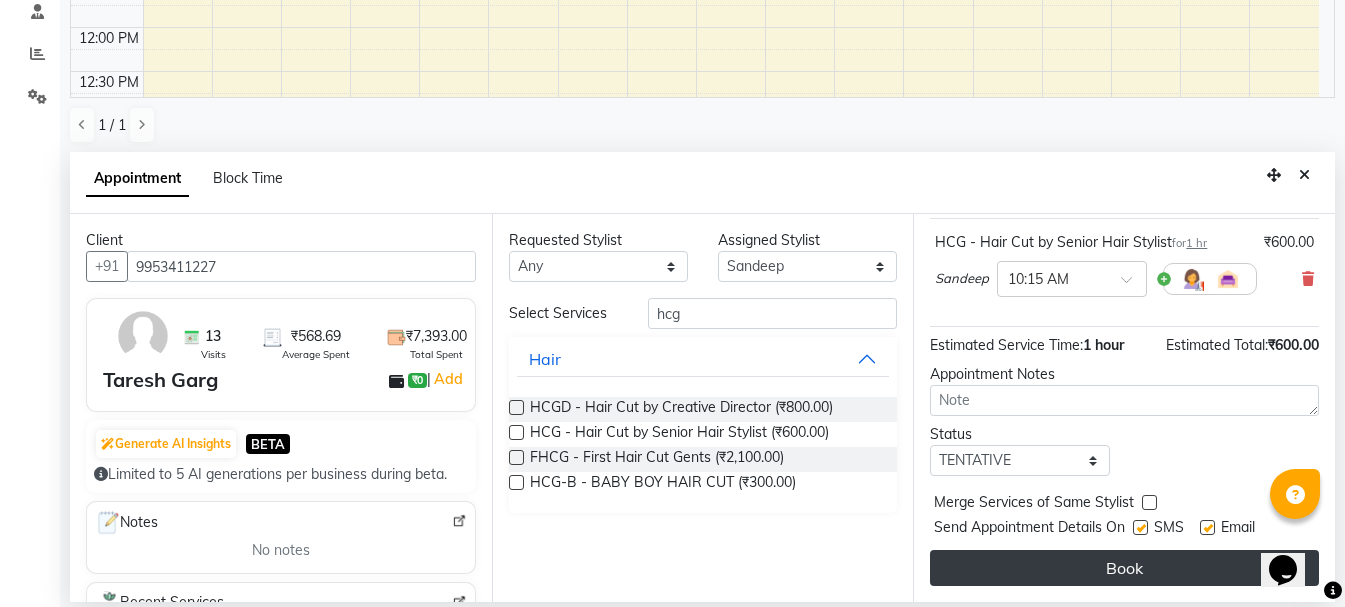 click on "Book" at bounding box center (1124, 568) 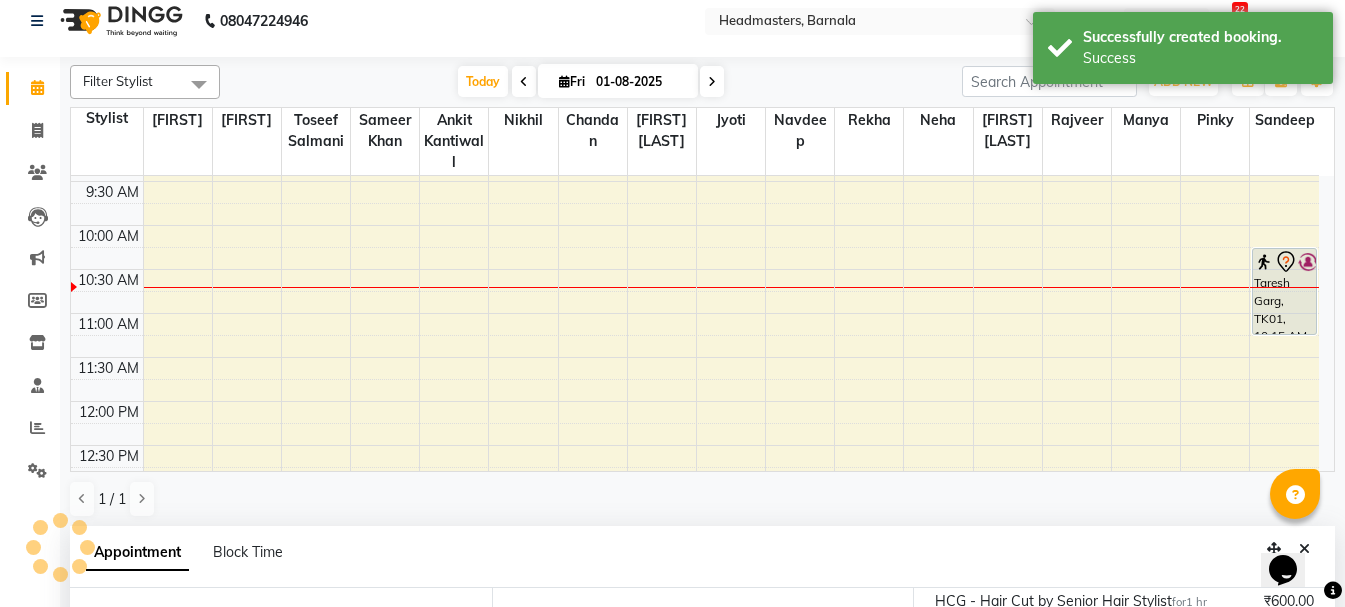 scroll, scrollTop: 0, scrollLeft: 0, axis: both 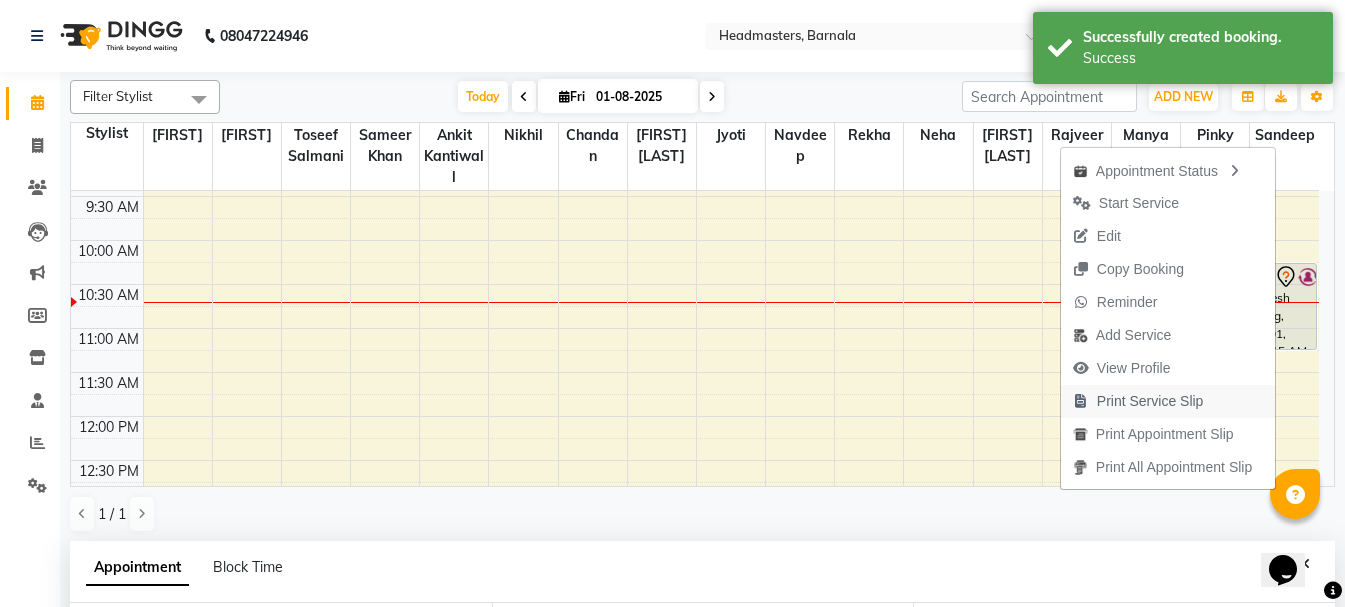 click on "Print Service Slip" at bounding box center [1138, 401] 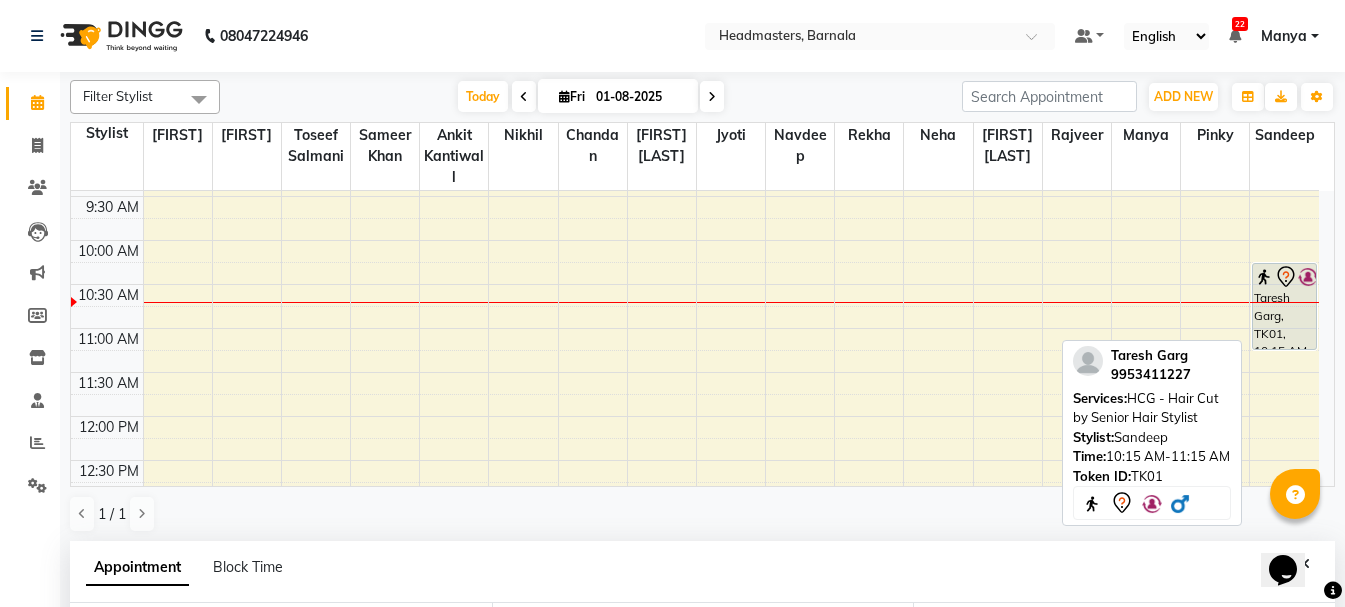 click on "Taresh Garg, TK01, 10:15 AM-11:15 AM, HCG - Hair Cut by Senior Hair Stylist" at bounding box center (1284, 306) 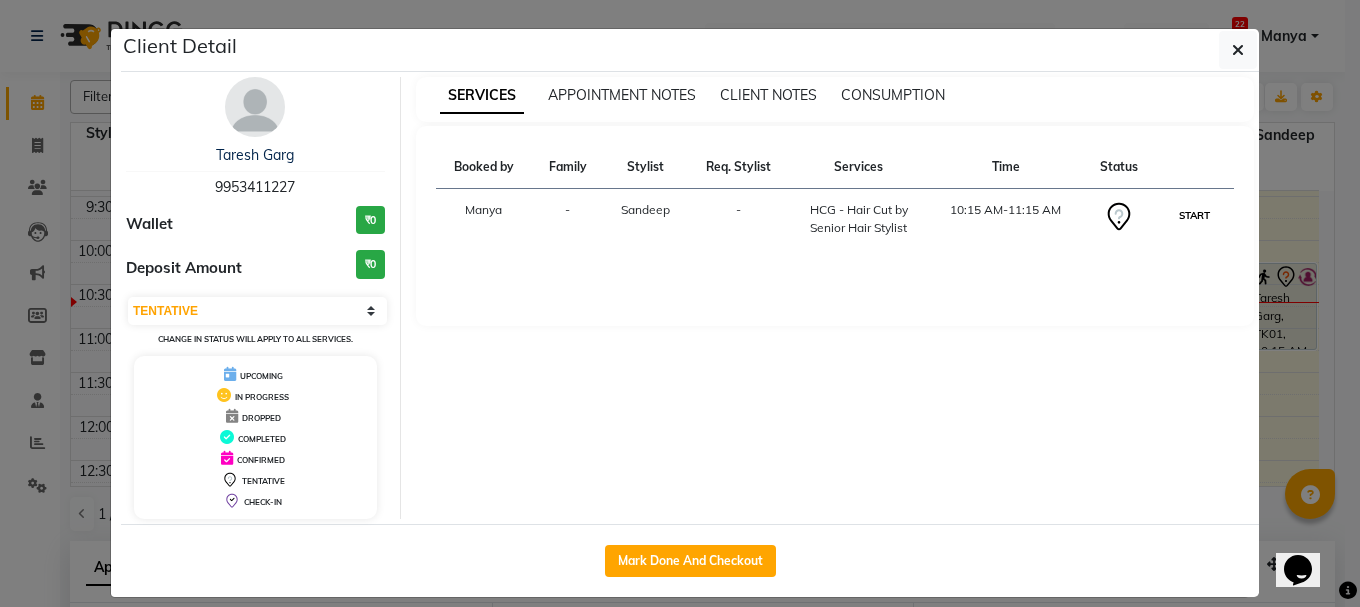 click on "START" at bounding box center [1194, 215] 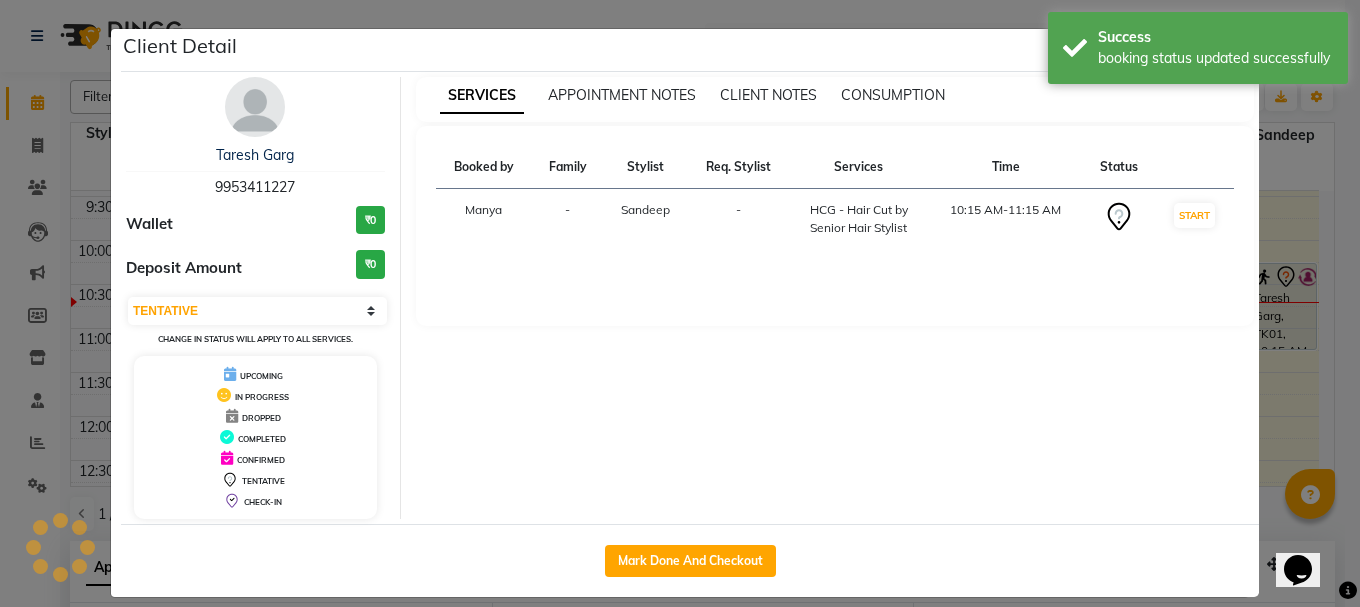 select on "1" 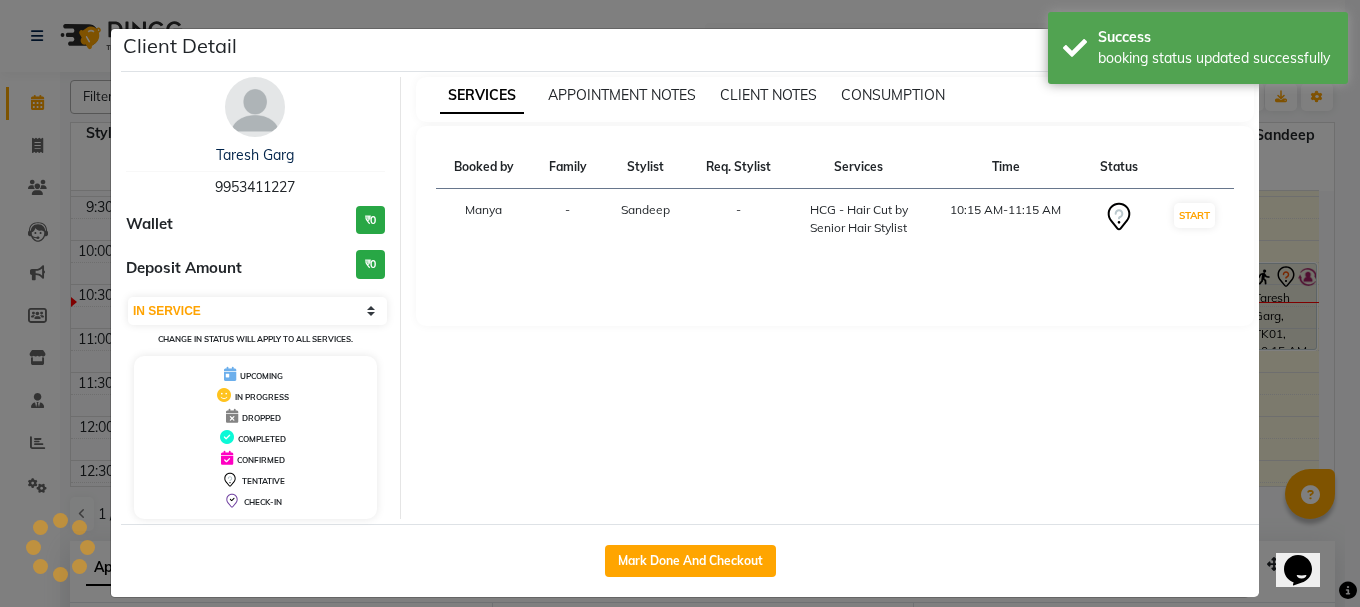 click on "Client Detail  [FIRST] [LAST]   [PHONE] Wallet ₹0 Deposit Amount  ₹0  Select IN SERVICE CONFIRMED TENTATIVE CHECK IN MARK DONE UPCOMING Change in status will apply to all services. UPCOMING IN PROGRESS DROPPED COMPLETED CONFIRMED TENTATIVE CHECK-IN SERVICES APPOINTMENT NOTES CLIENT NOTES CONSUMPTION Booked by Family Stylist Req. Stylist Services Time Status  [FIRST]  -  [FIRST] -  HCG - Hair Cut by Senior Hair Stylist   10:15 AM-11:15 AM   START   Mark Done And Checkout" 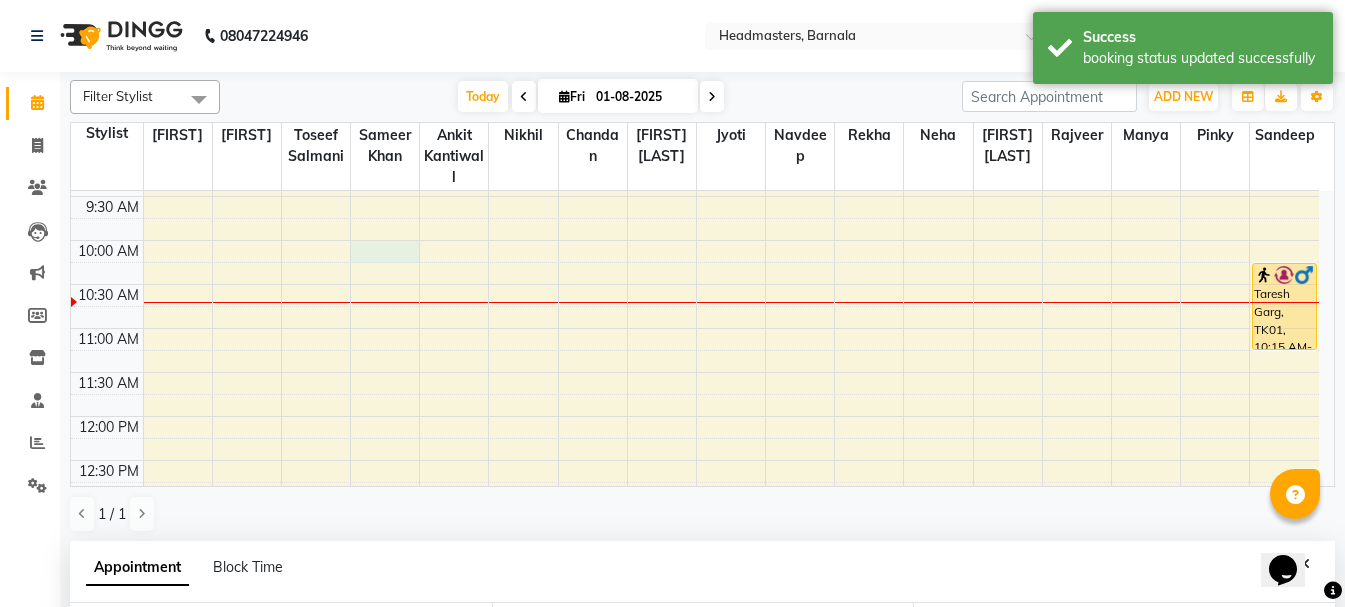 click on "8:00 AM 8:30 AM 9:00 AM 9:30 AM 10:00 AM 10:30 AM 11:00 AM 11:30 AM 12:00 PM 12:30 PM 1:00 PM 1:30 PM 2:00 PM 2:30 PM 3:00 PM 3:30 PM 4:00 PM 4:30 PM 5:00 PM 5:30 PM 6:00 PM 6:30 PM 7:00 PM 7:30 PM 8:00 PM 8:30 PM     Taresh Garg, TK01, 10:15 AM-11:15 AM, HCG - Hair Cut by Senior Hair Stylist" at bounding box center (695, 636) 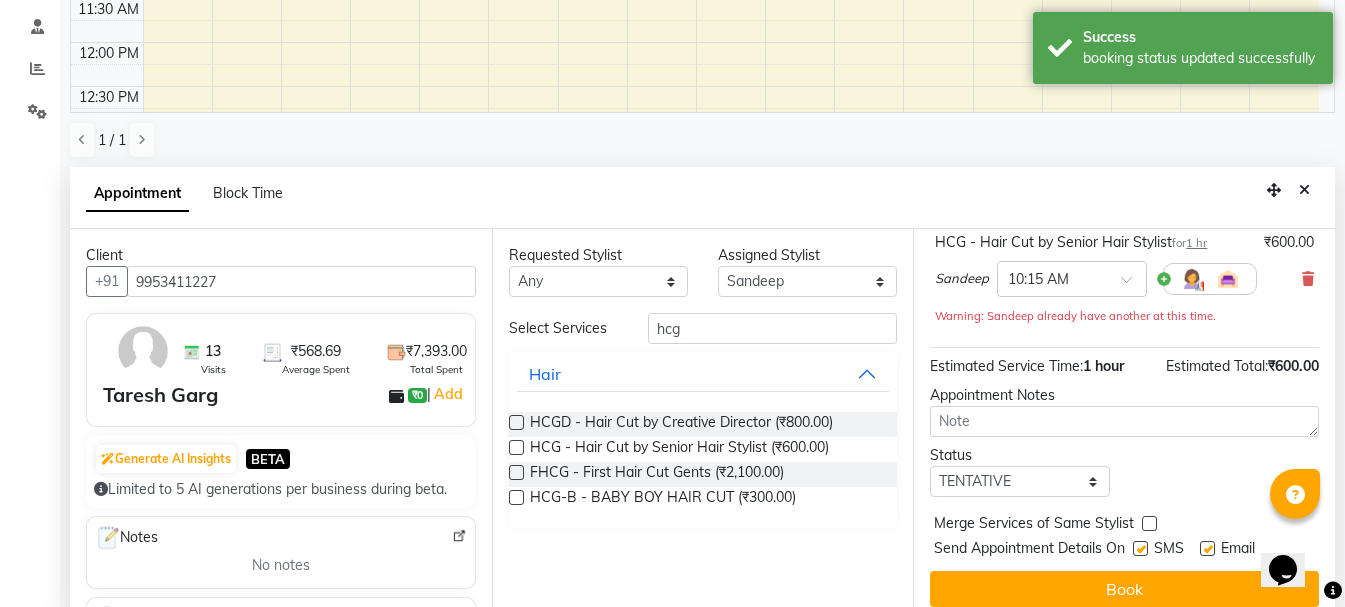 scroll, scrollTop: 389, scrollLeft: 0, axis: vertical 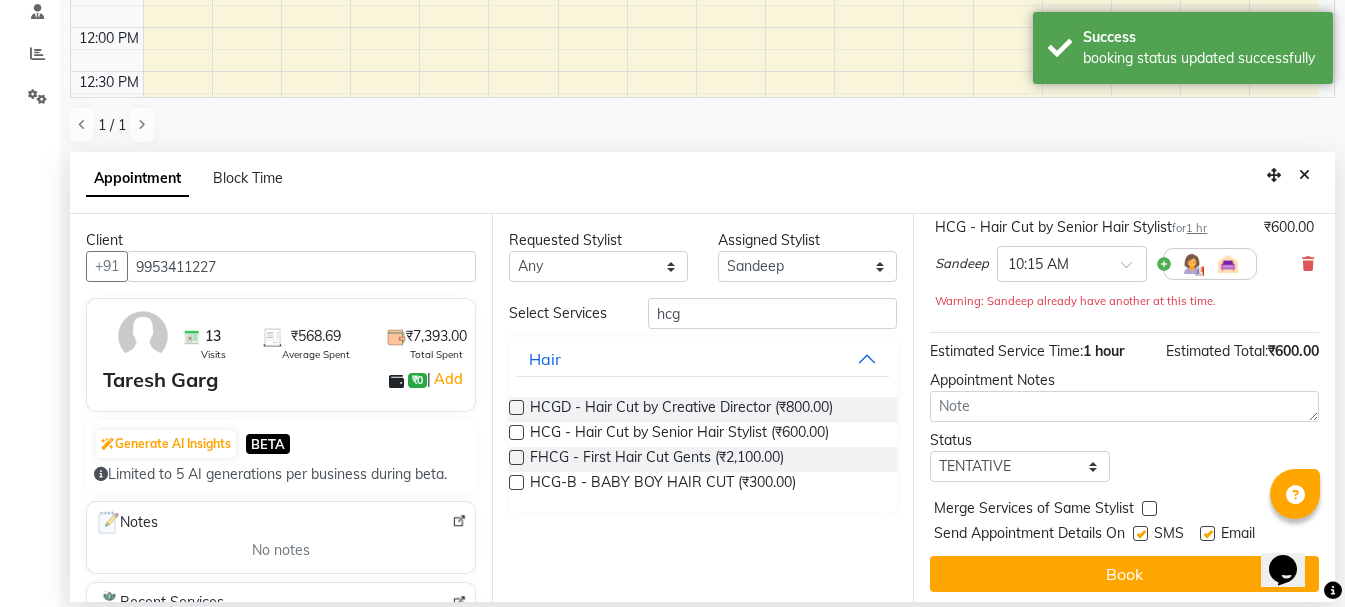 click on "Appointment Block Time" at bounding box center (702, 183) 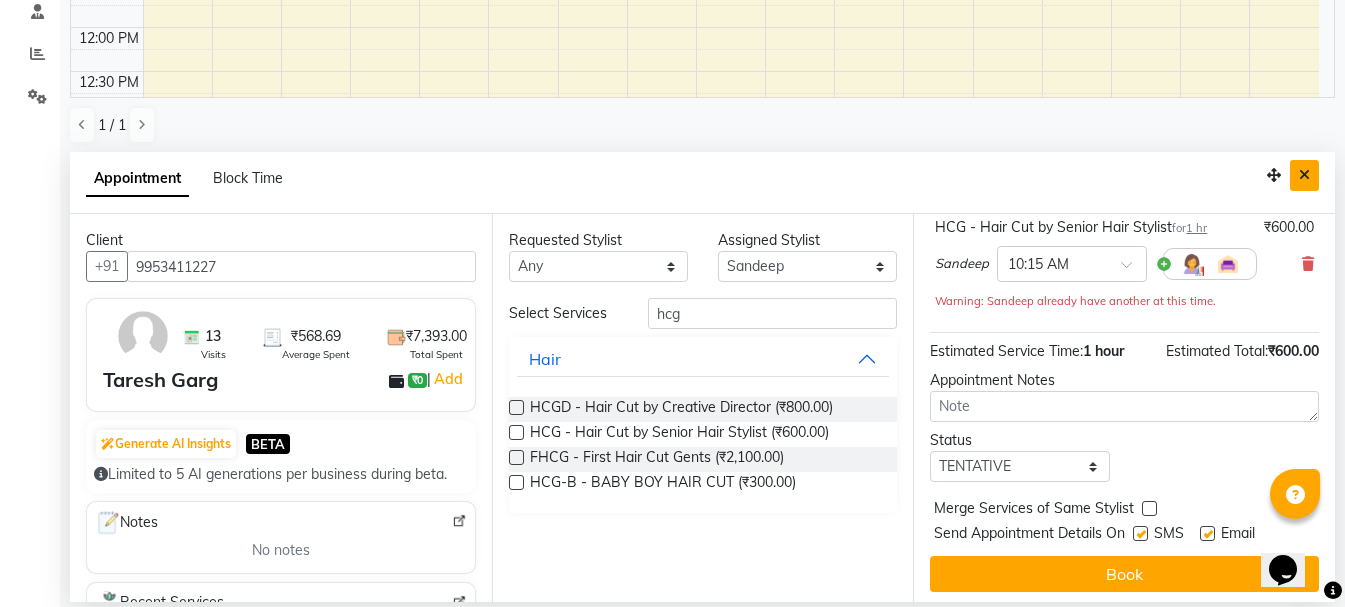 click at bounding box center [1304, 175] 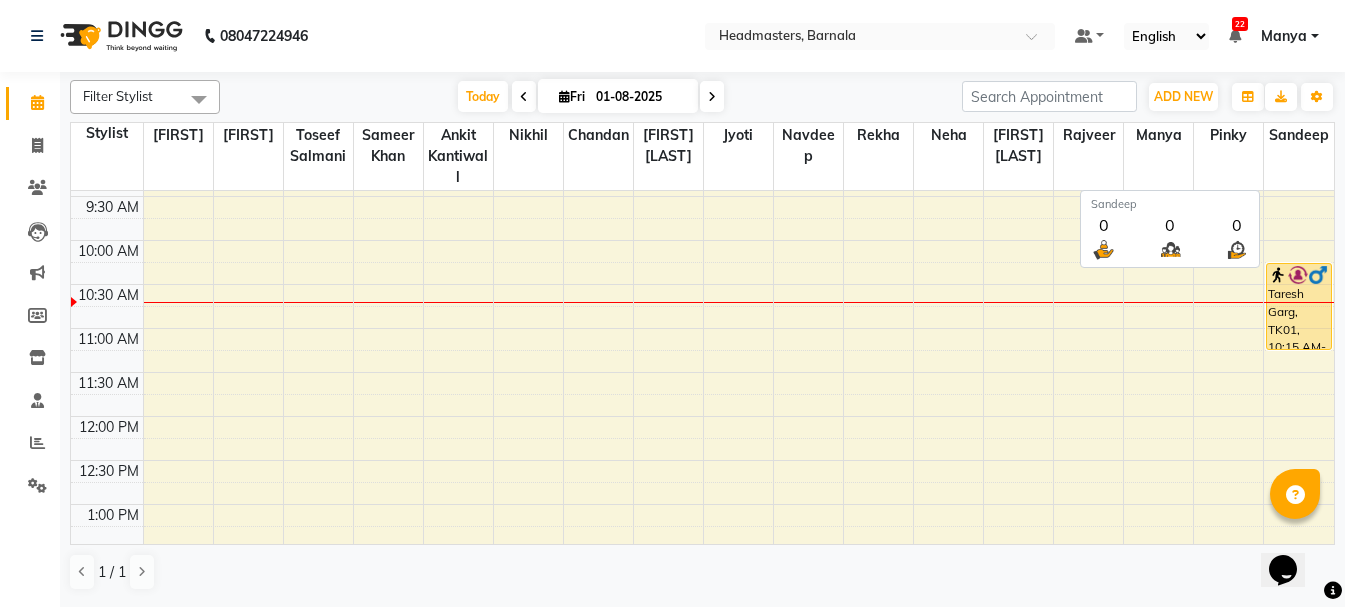 scroll, scrollTop: 0, scrollLeft: 0, axis: both 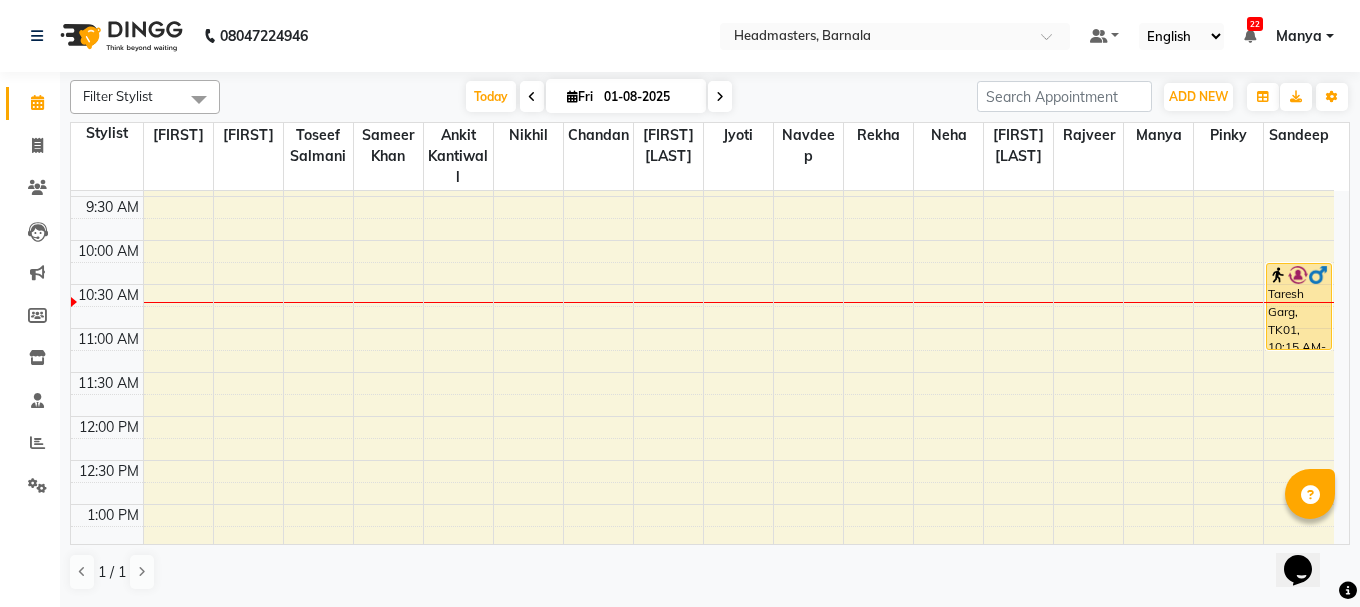 select on "67277" 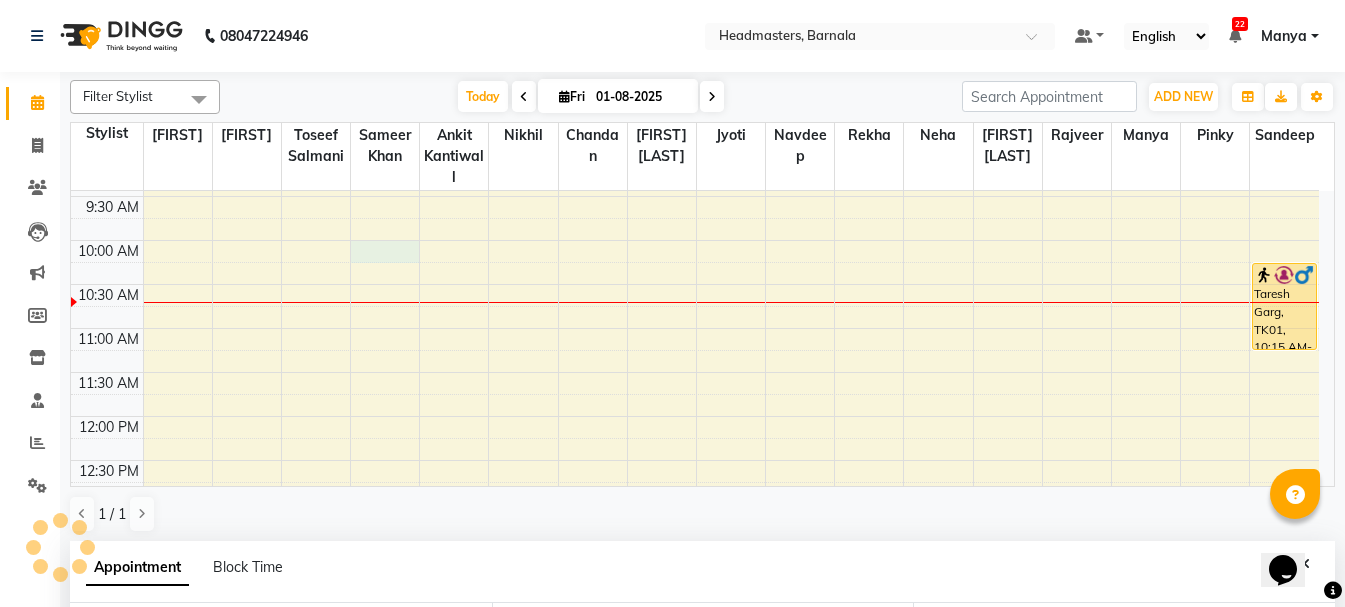 select on "600" 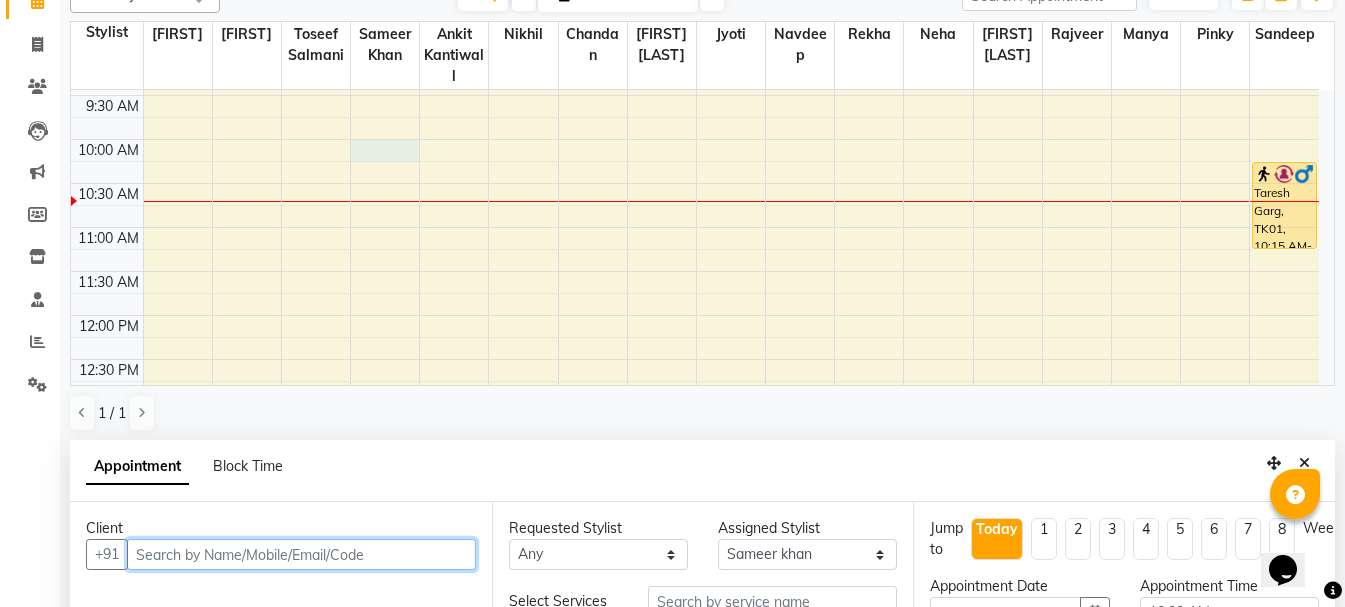 scroll, scrollTop: 352, scrollLeft: 0, axis: vertical 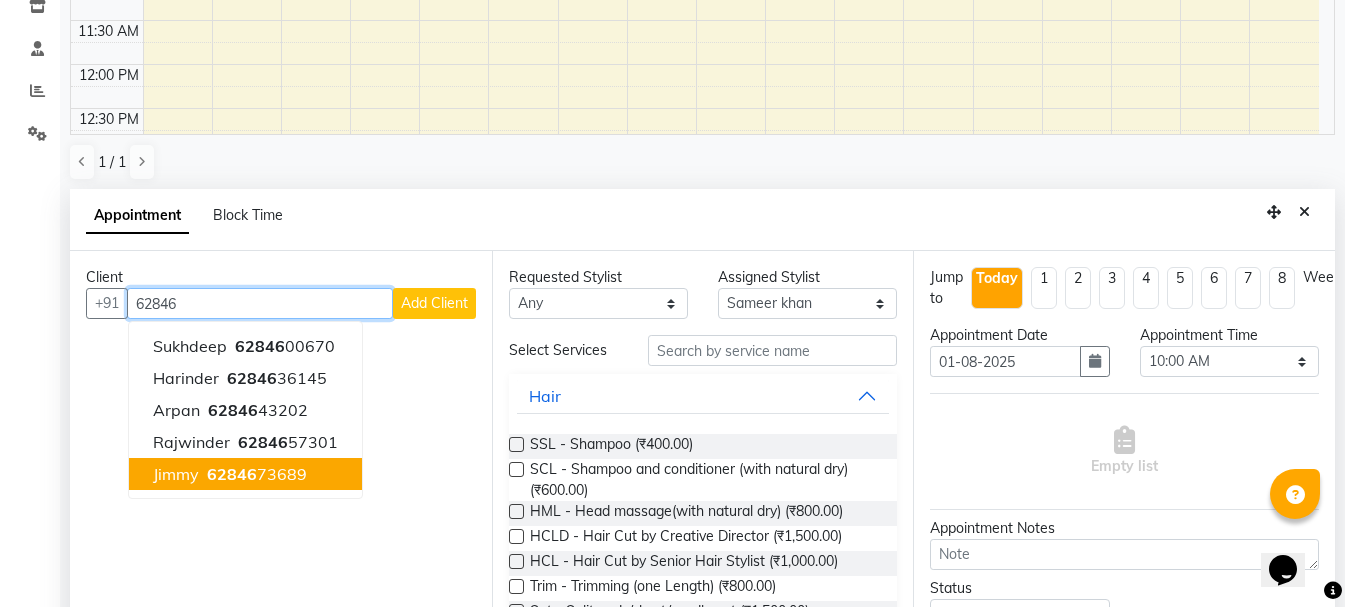 click on "[NUMBER]" at bounding box center (255, 474) 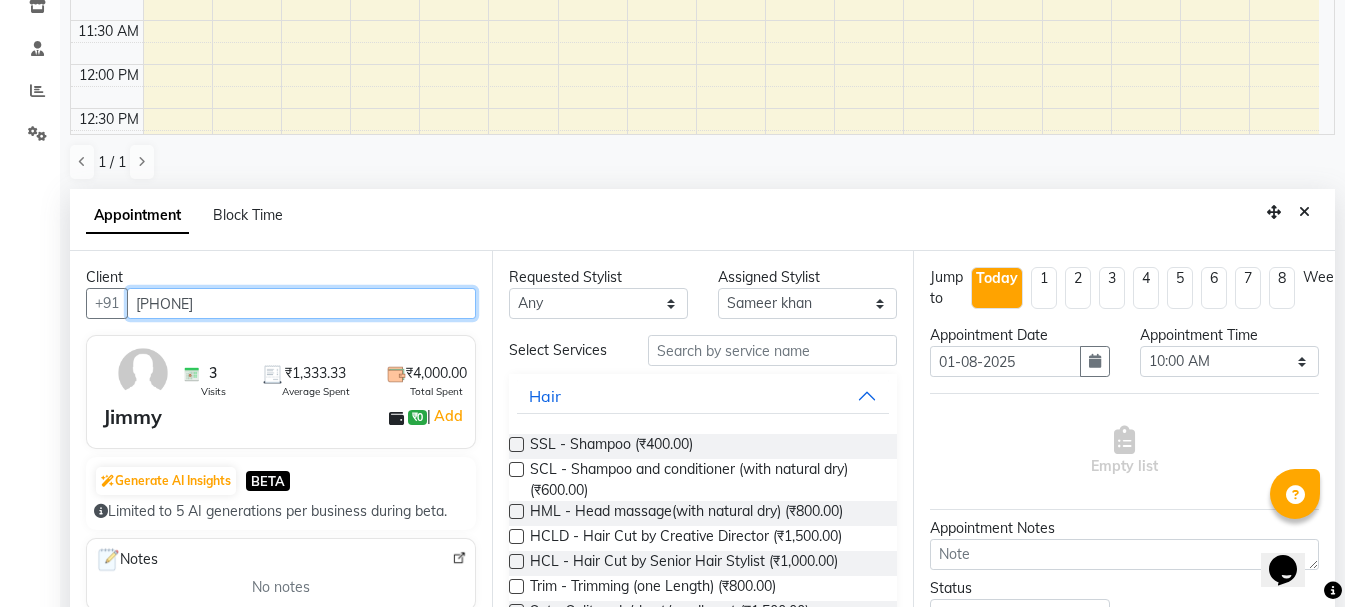 type on "[PHONE]" 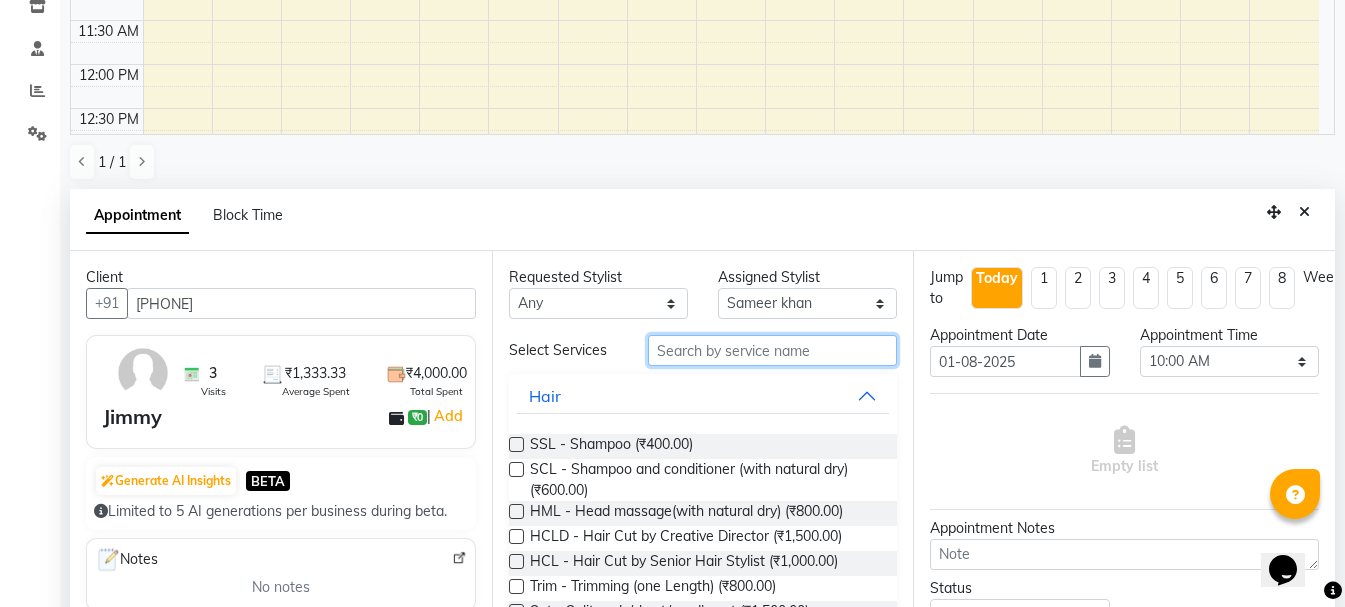 click at bounding box center [772, 350] 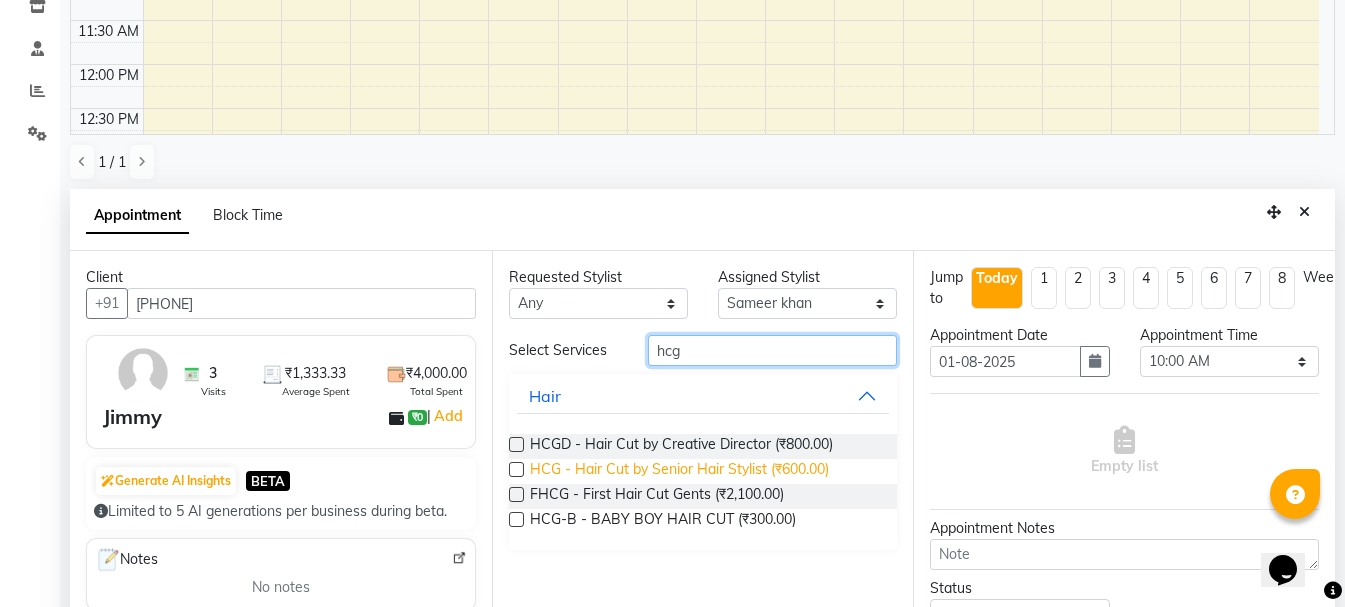 type on "hcg" 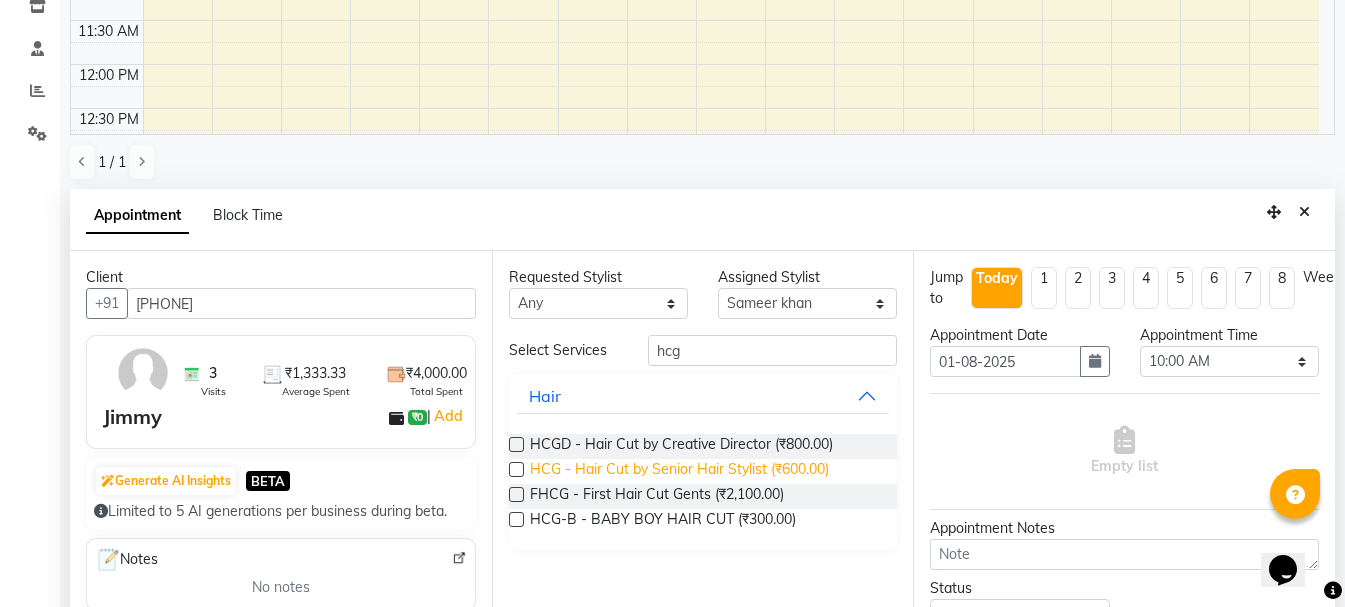 click on "HCG - Hair Cut by Senior Hair Stylist (₹600.00)" at bounding box center (679, 471) 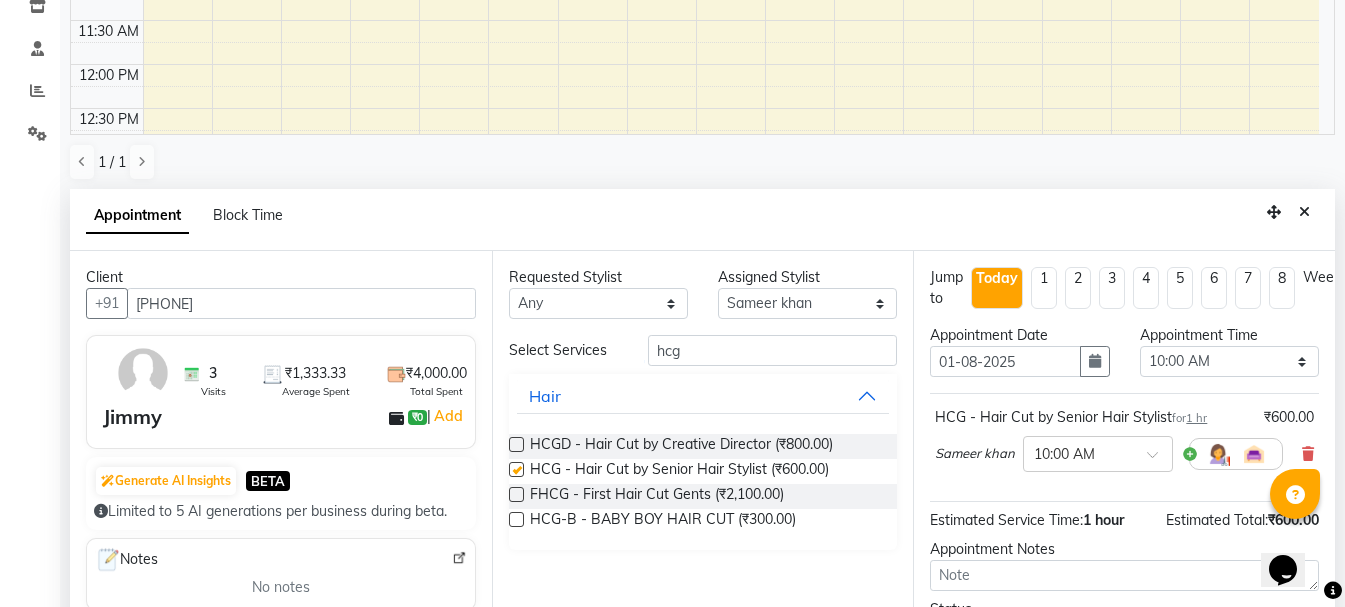 checkbox on "false" 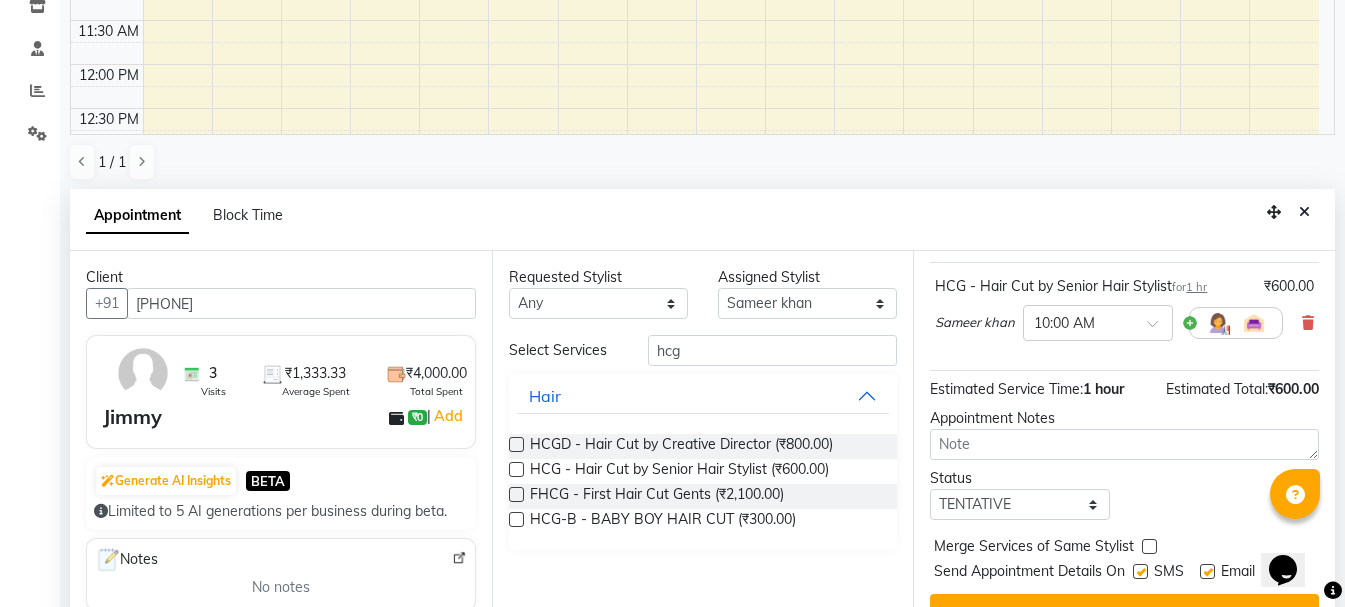 scroll, scrollTop: 156, scrollLeft: 0, axis: vertical 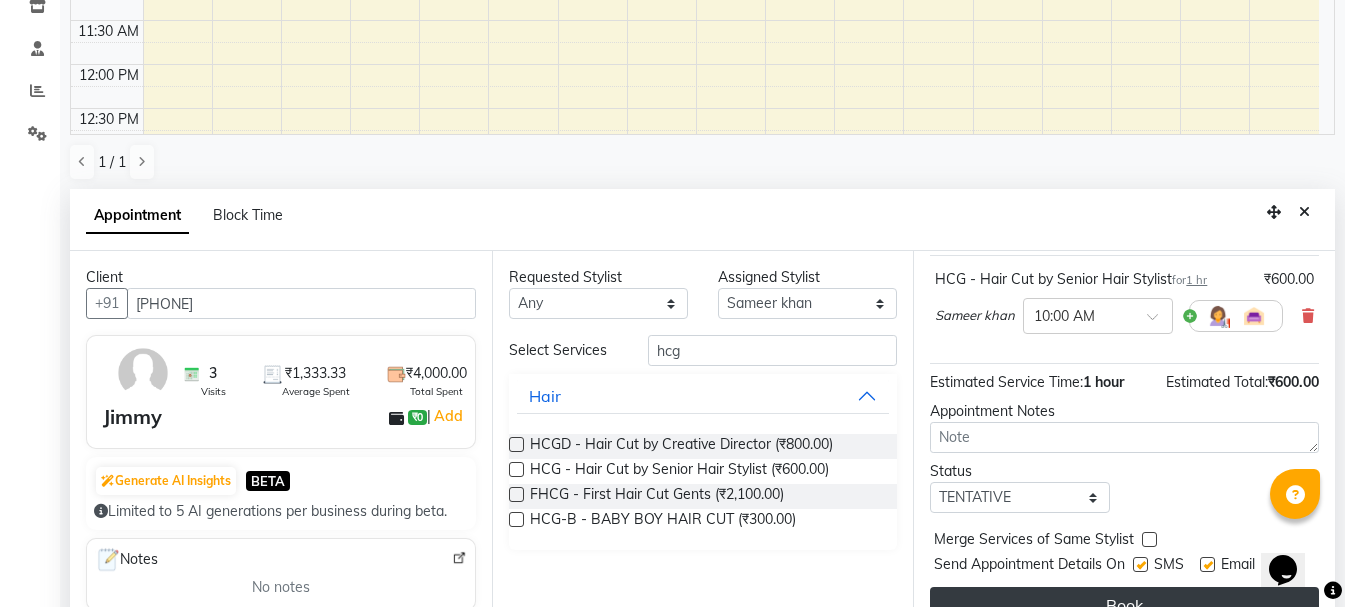 click on "Book" at bounding box center (1124, 605) 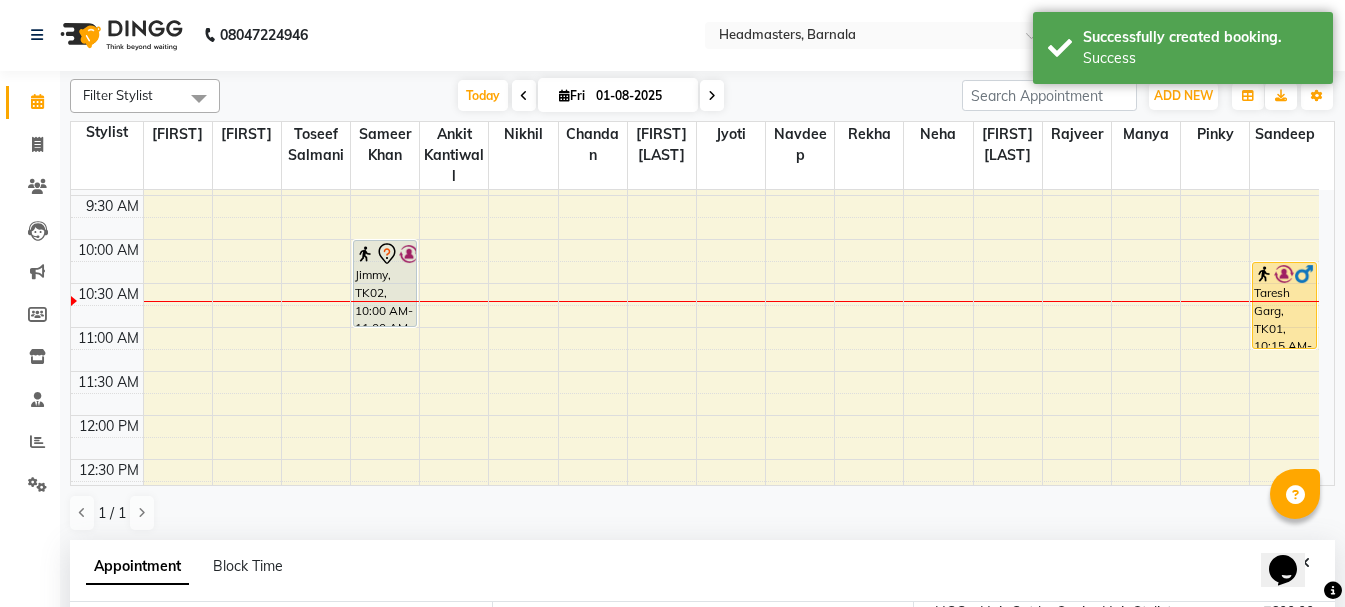 scroll, scrollTop: 0, scrollLeft: 0, axis: both 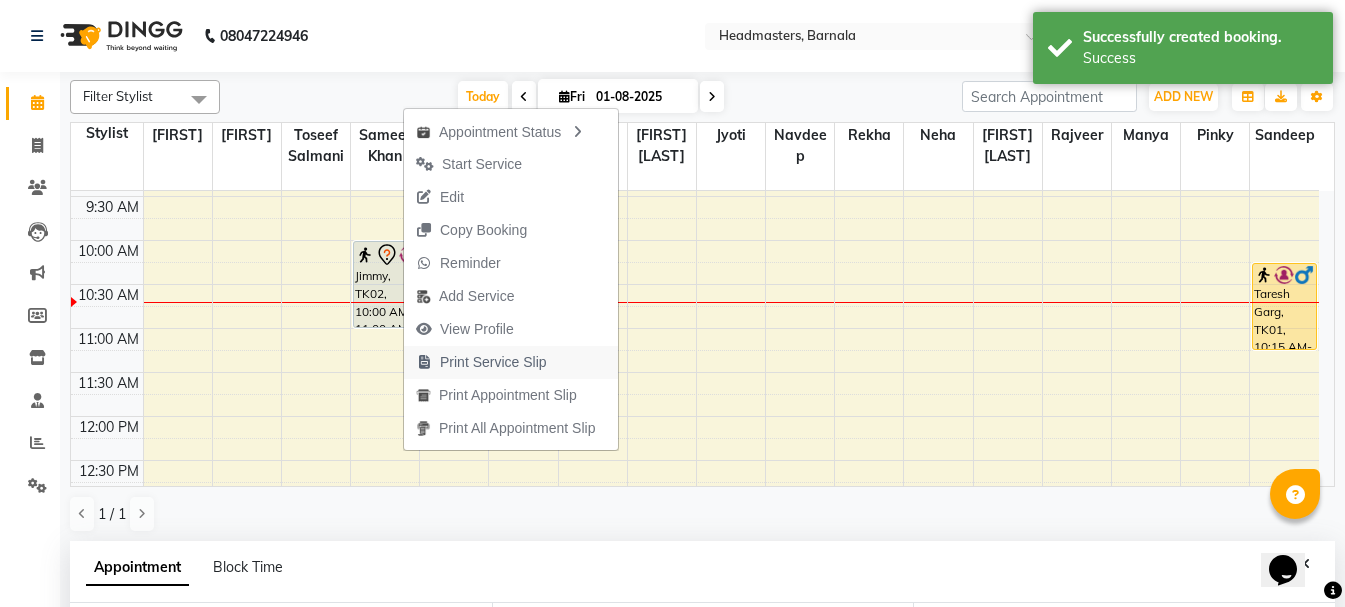 click on "Print Service Slip" at bounding box center [493, 362] 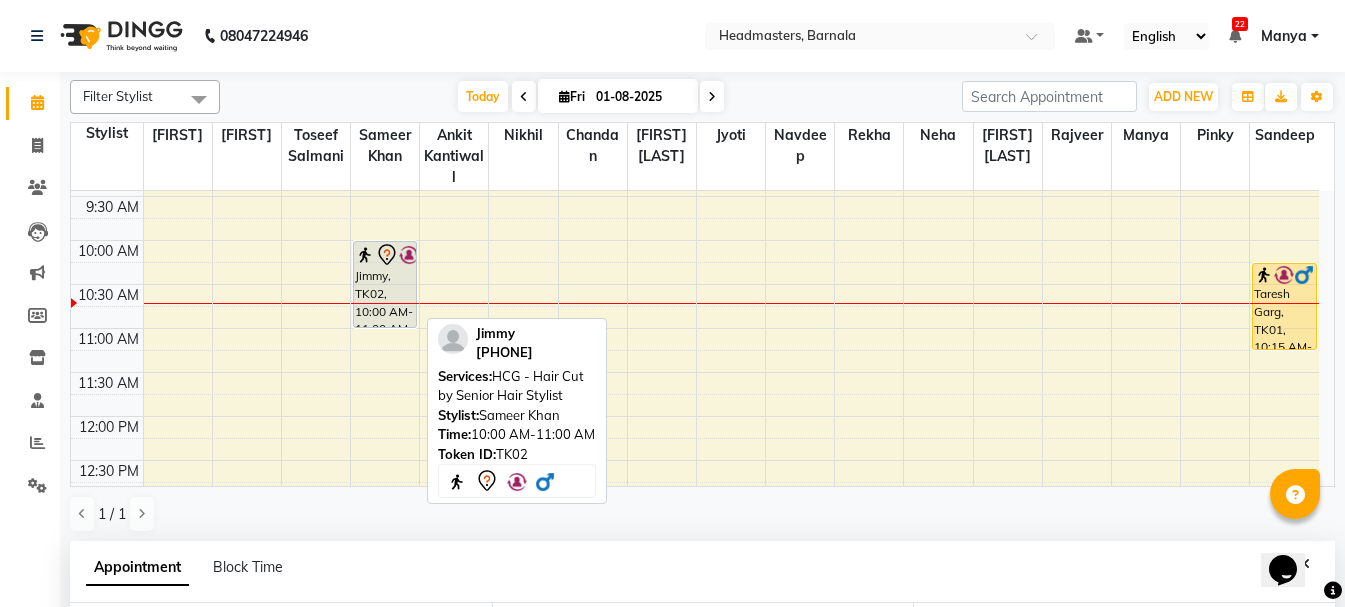click on "Jimmy, TK02, 10:00 AM-11:00 AM, HCG - Hair Cut by Senior Hair Stylist" at bounding box center [385, 284] 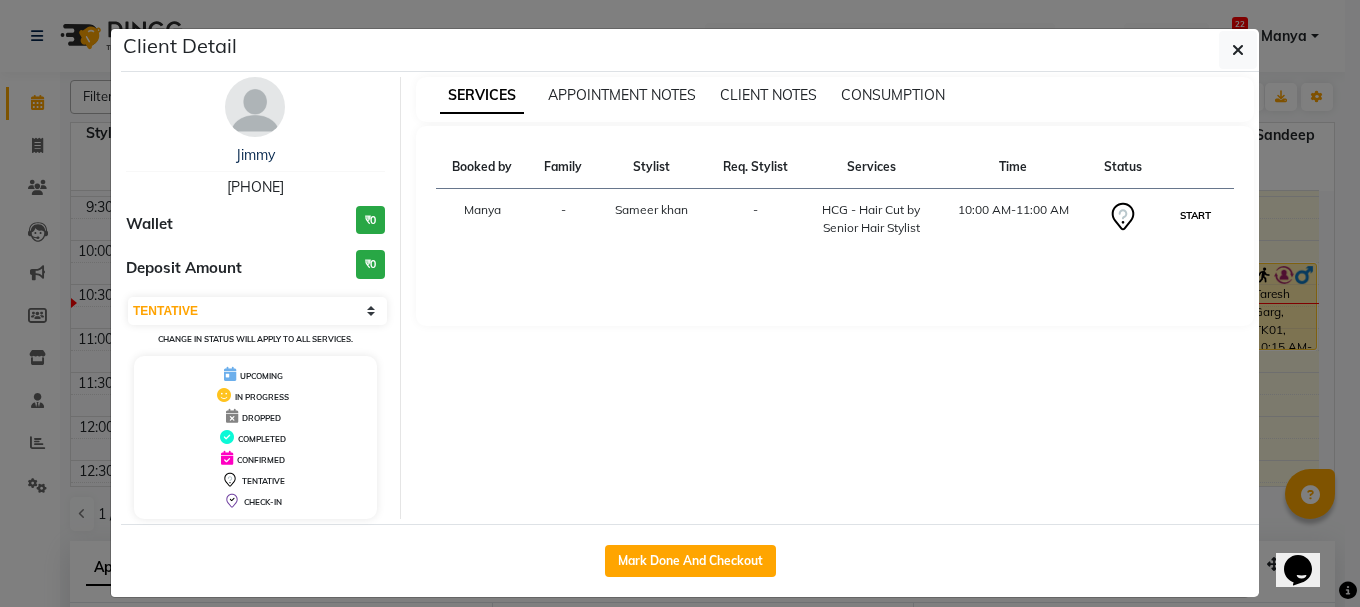 click on "START" at bounding box center [1195, 215] 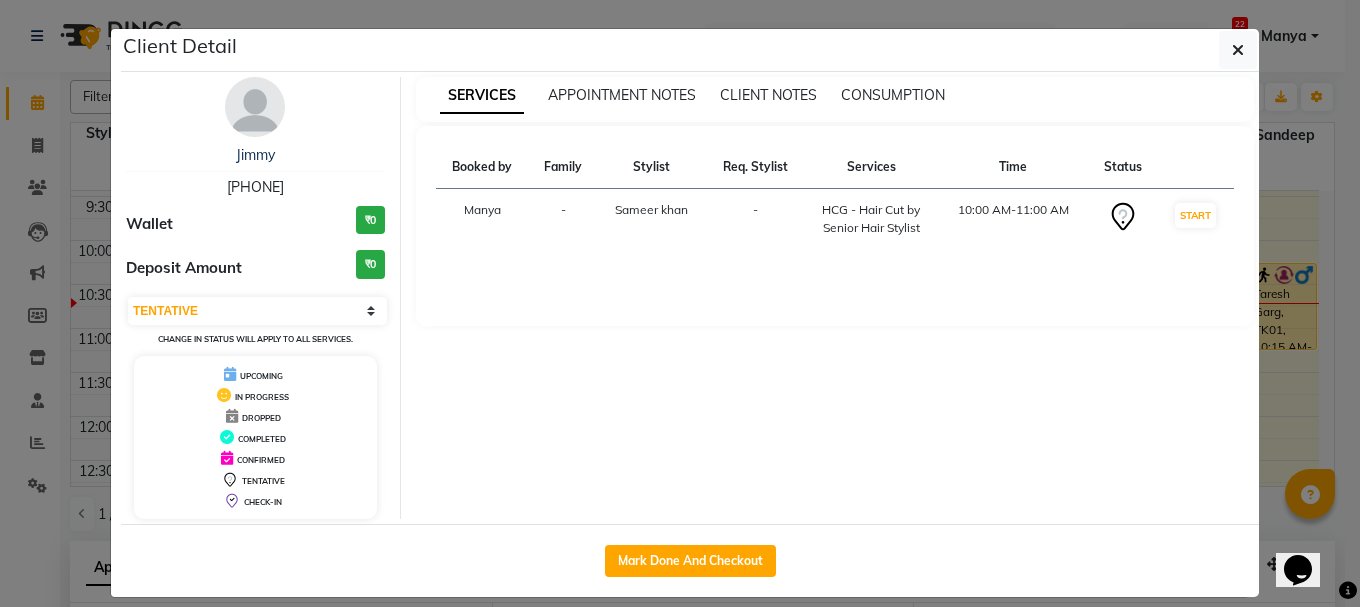 select on "1" 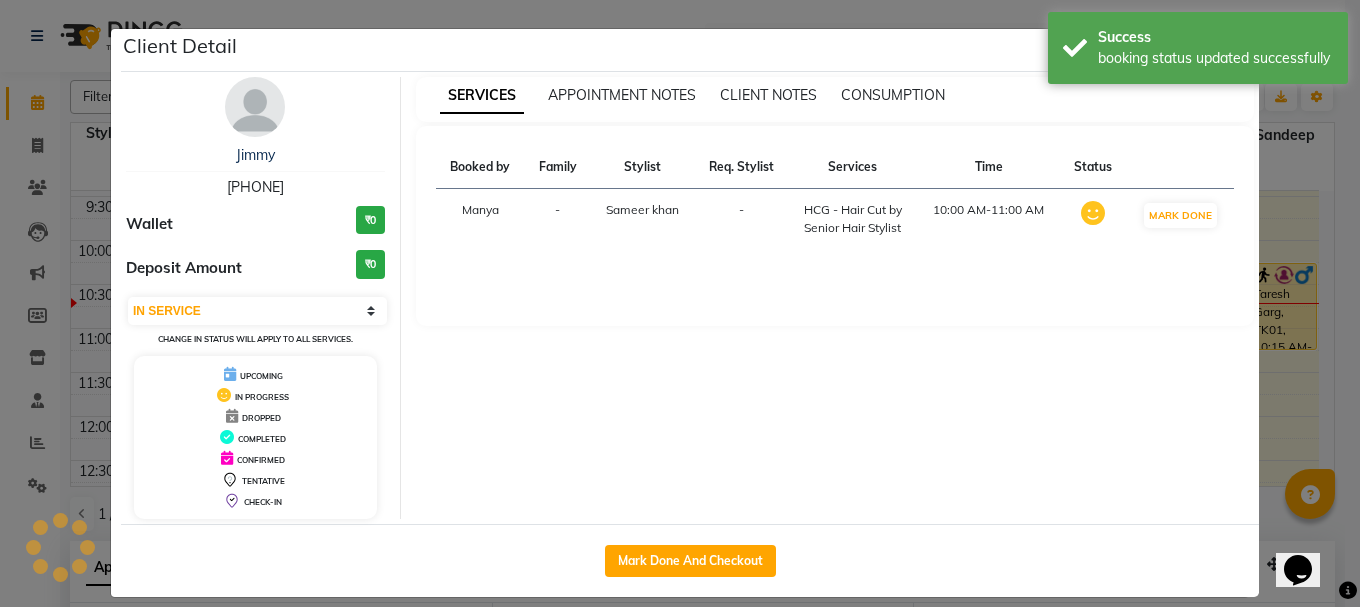 click on "Client Detail  [FIRST]    [PHONE] Wallet ₹0 Deposit Amount  ₹0  Select IN SERVICE CONFIRMED TENTATIVE CHECK IN MARK DONE UPCOMING Change in status will apply to all services. UPCOMING IN PROGRESS DROPPED COMPLETED CONFIRMED TENTATIVE CHECK-IN SERVICES APPOINTMENT NOTES CLIENT NOTES CONSUMPTION Booked by Family Stylist Req. Stylist Services Time Status  [FIRST]  -  [FIRST] -  HCG - Hair Cut by Senior Hair Stylist   10:00 AM-11:00 AM   MARK DONE   Mark Done And Checkout" 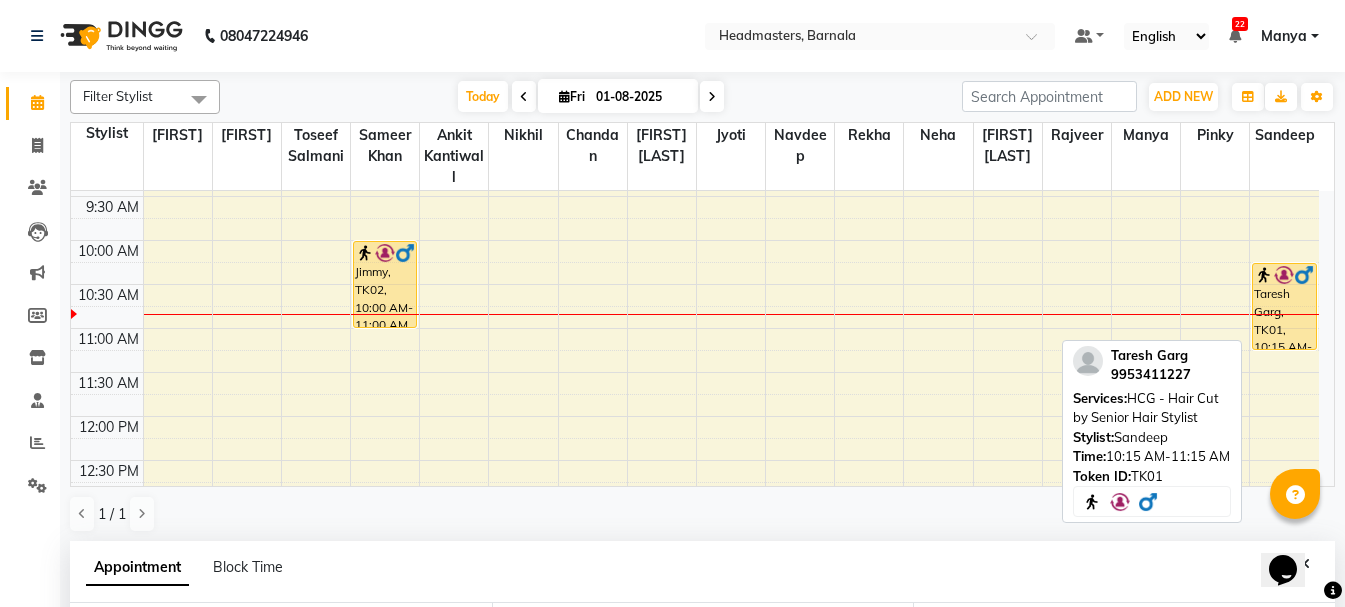 click on "Taresh Garg, TK01, 10:15 AM-11:15 AM, HCG - Hair Cut by Senior Hair Stylist" at bounding box center [1284, 306] 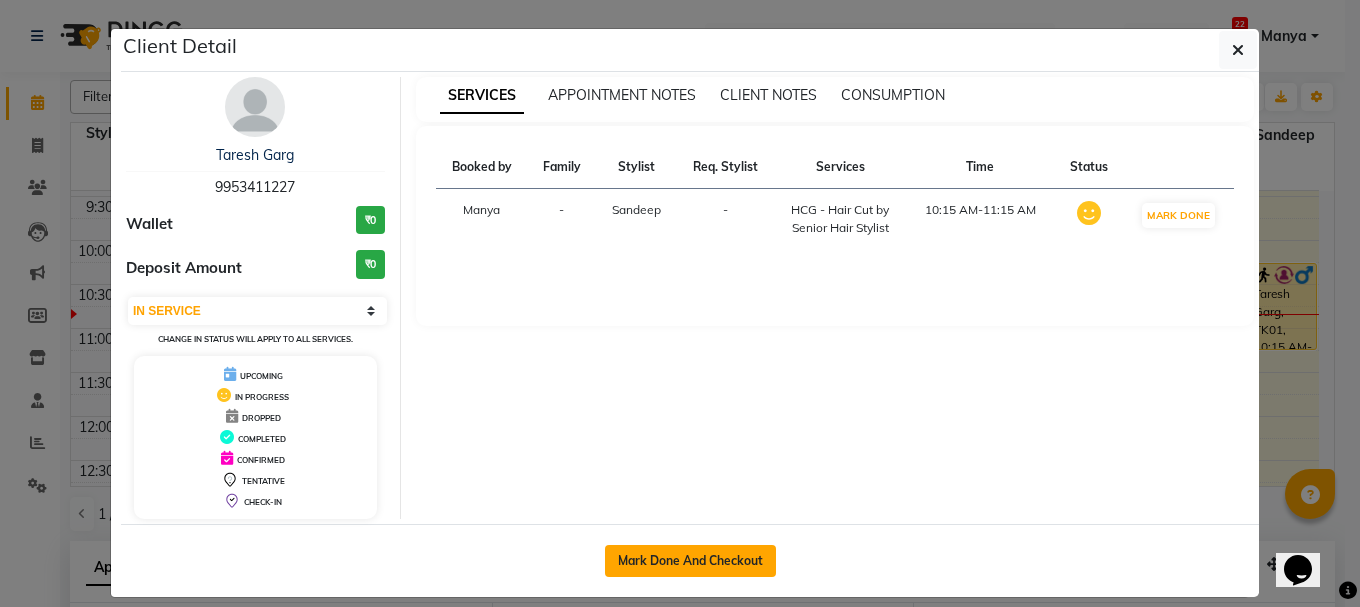click on "Mark Done And Checkout" 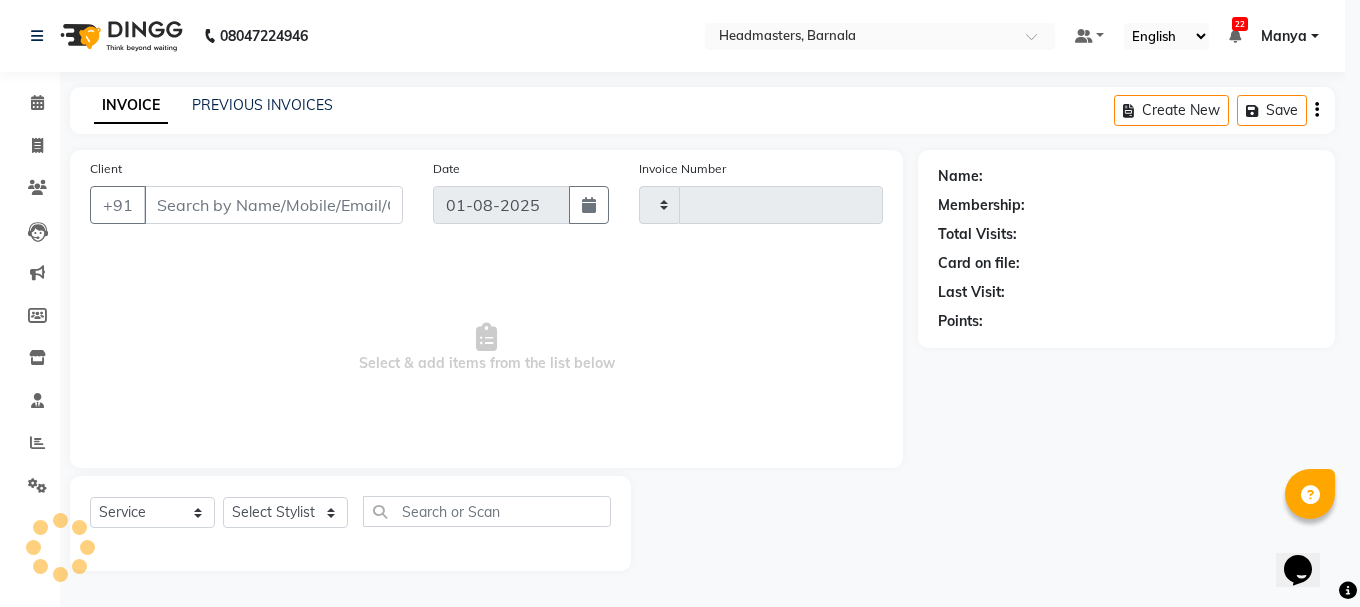 type on "3301" 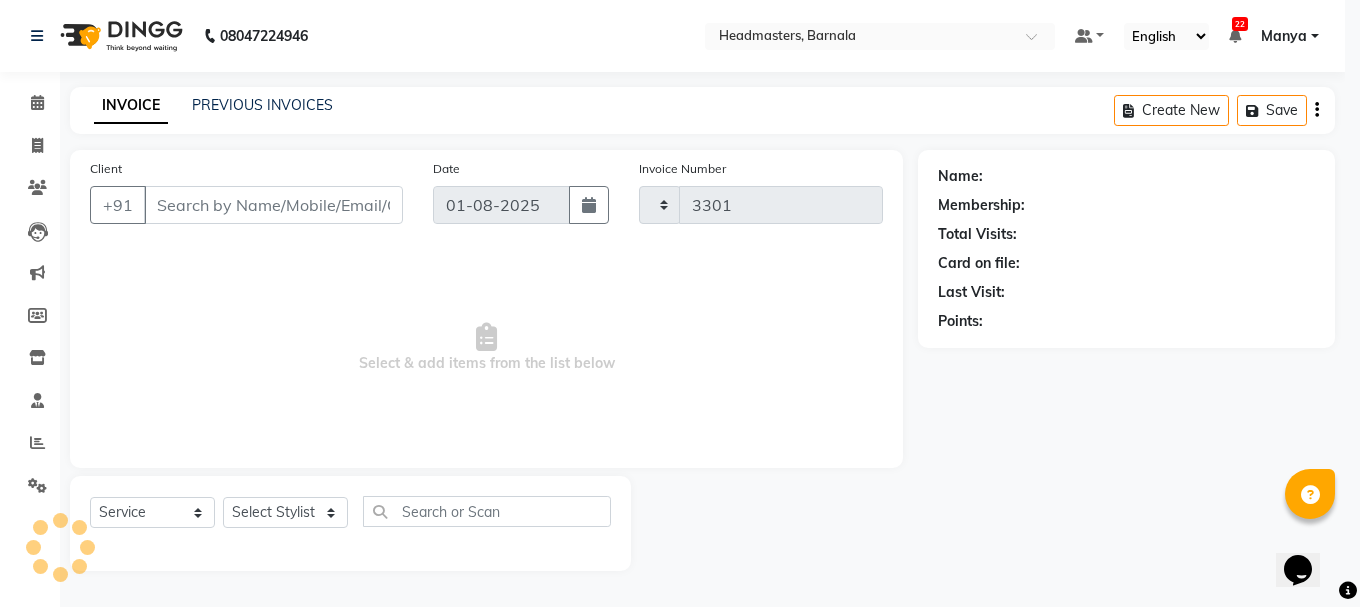 select on "7526" 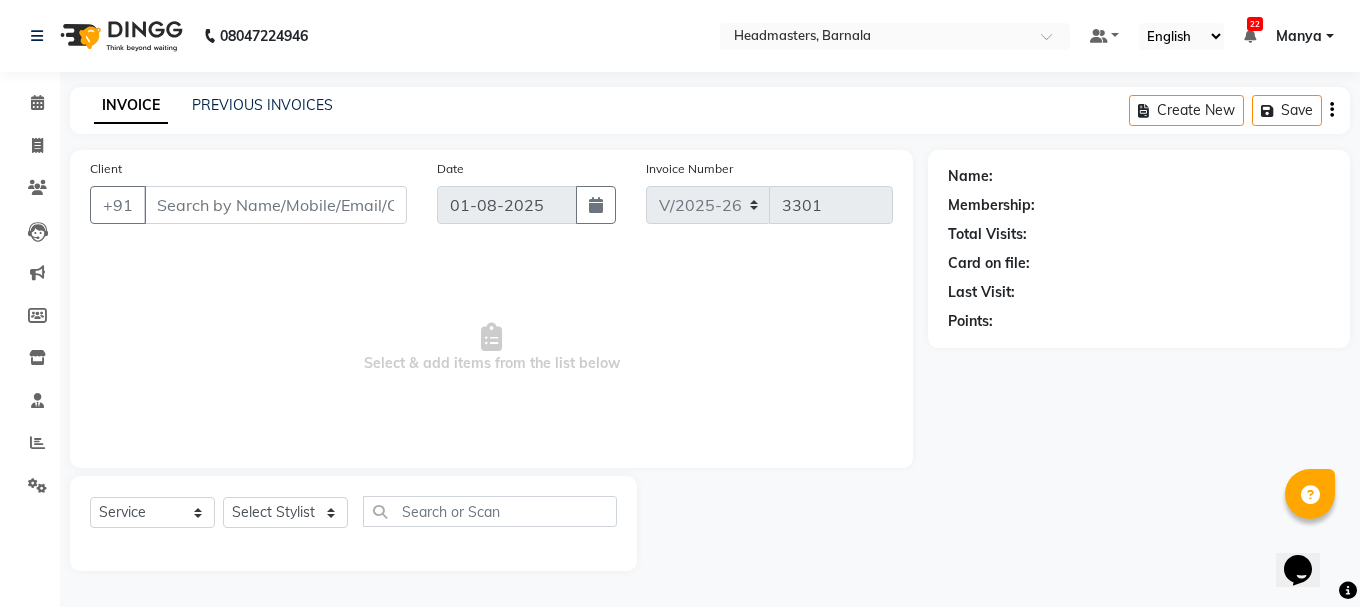type on "9953411227" 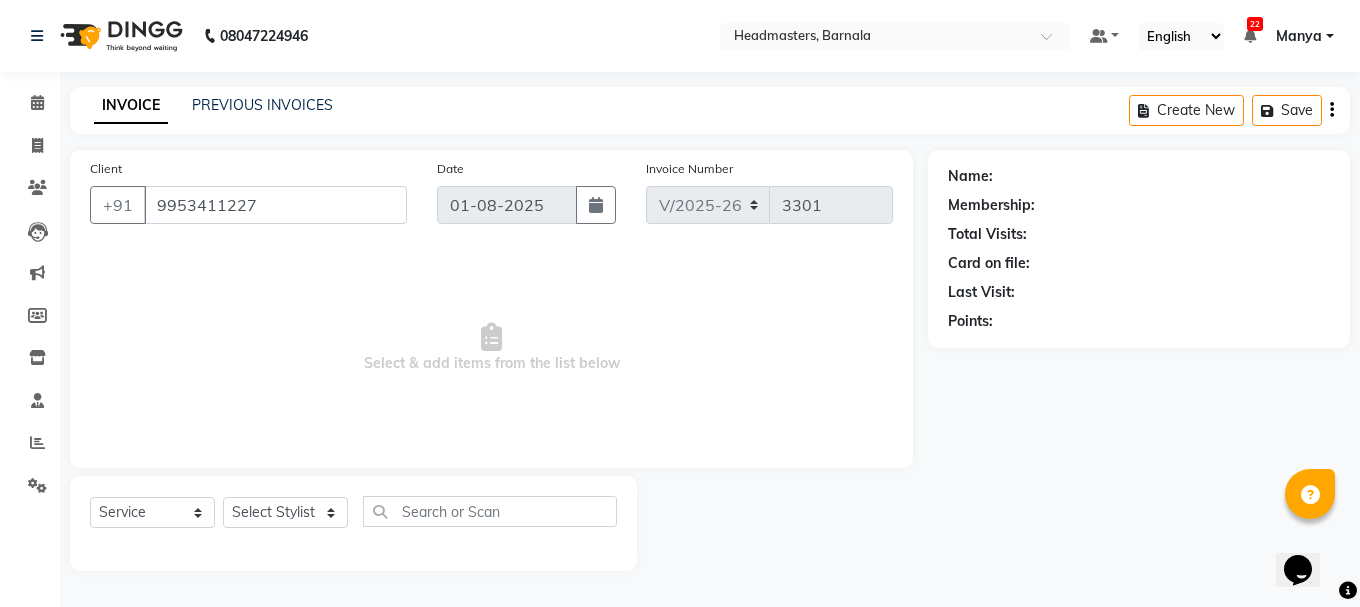 select on "71857" 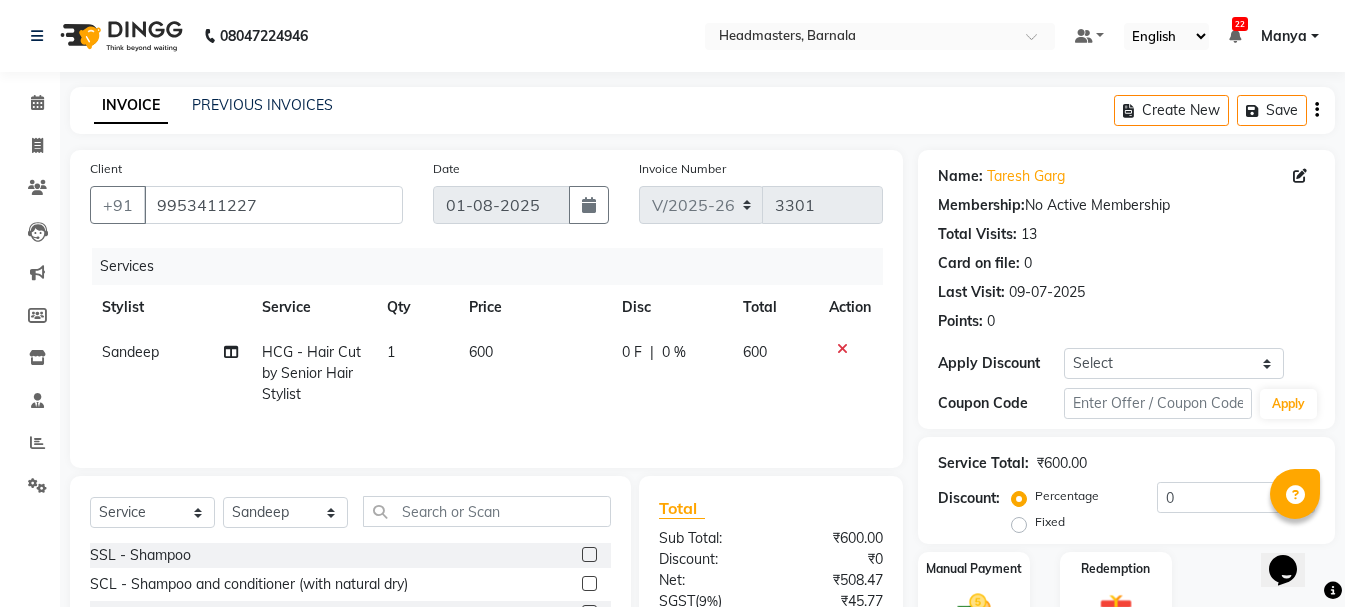 scroll, scrollTop: 194, scrollLeft: 0, axis: vertical 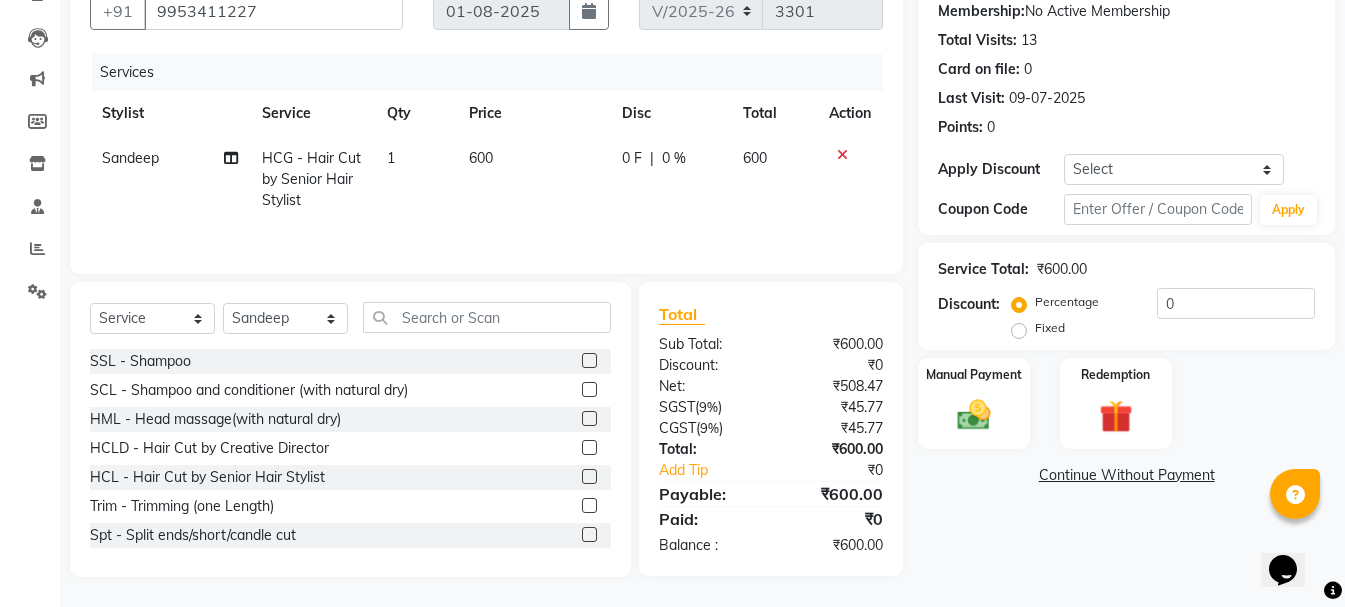 click on "Fixed" 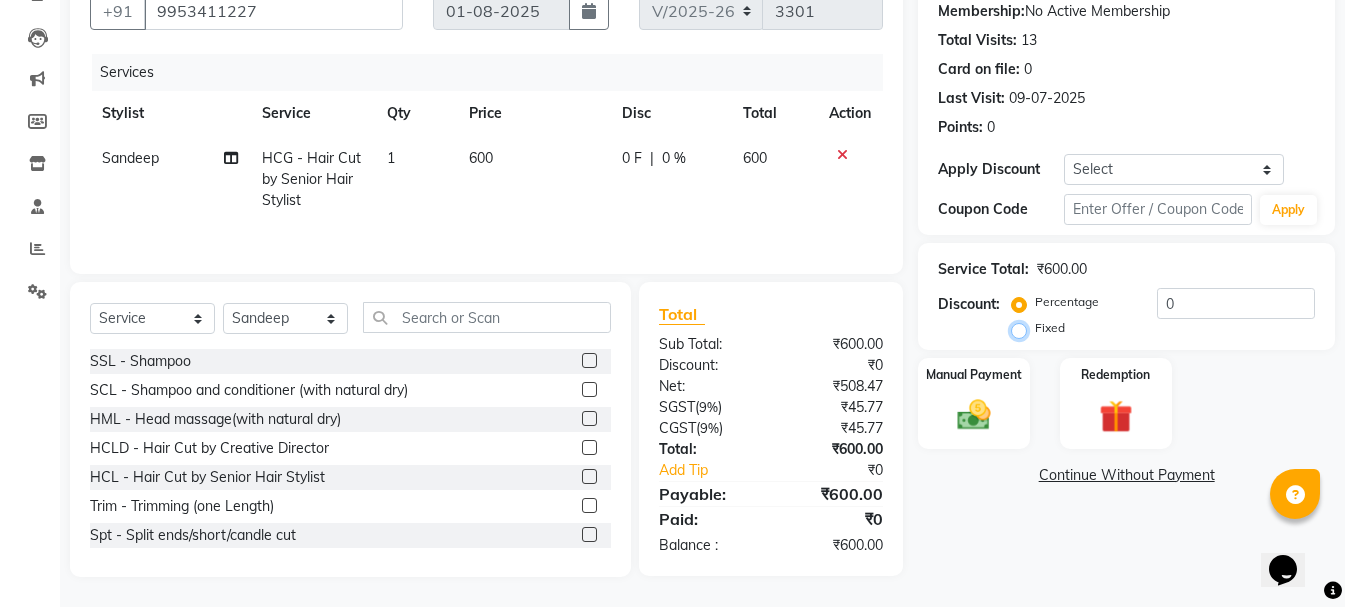 click on "Fixed" at bounding box center (1023, 328) 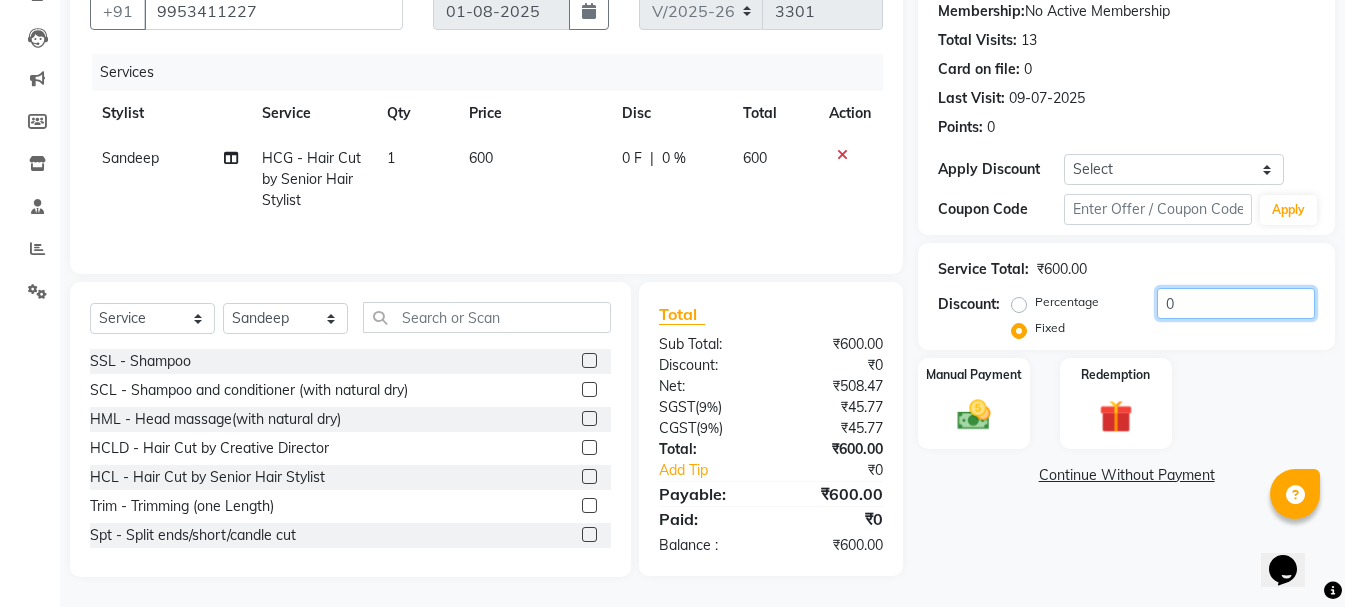 drag, startPoint x: 1218, startPoint y: 299, endPoint x: 1165, endPoint y: 319, distance: 56.648037 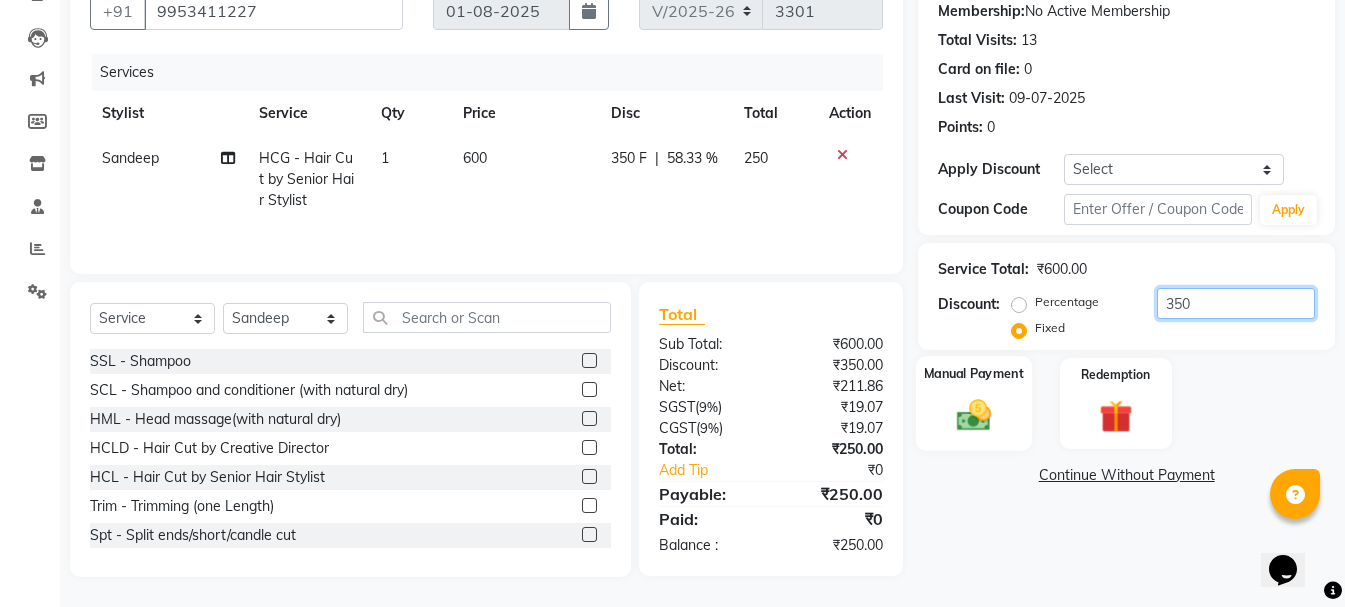 type on "350" 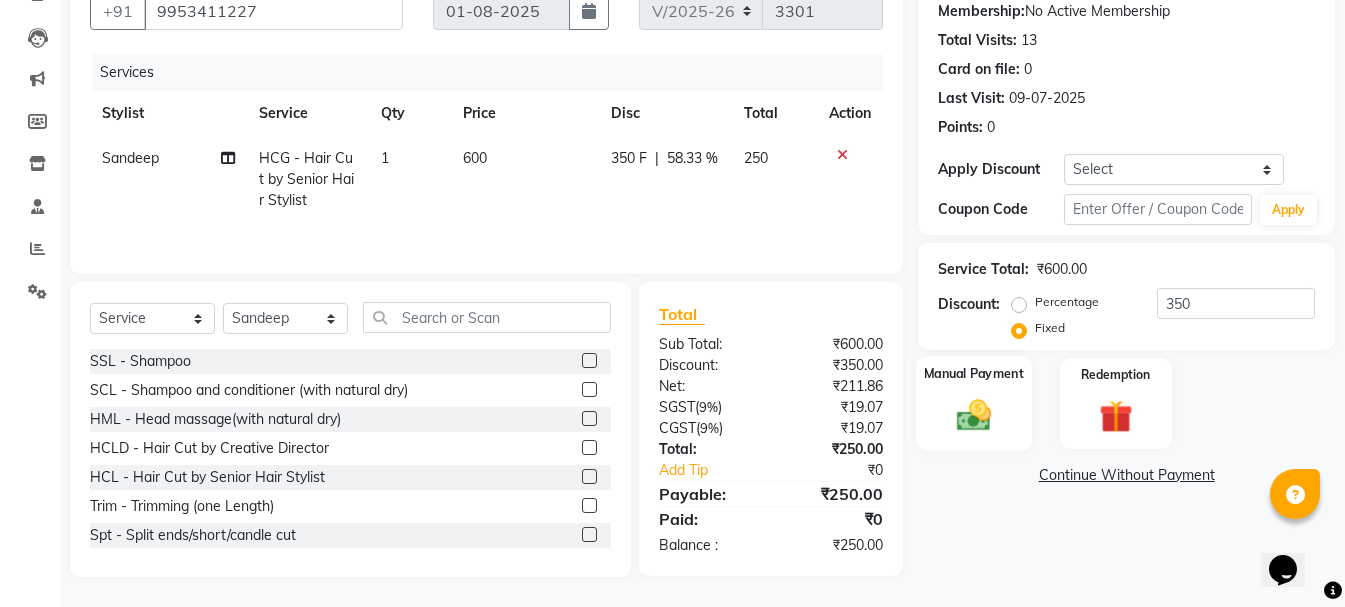 click on "Manual Payment" 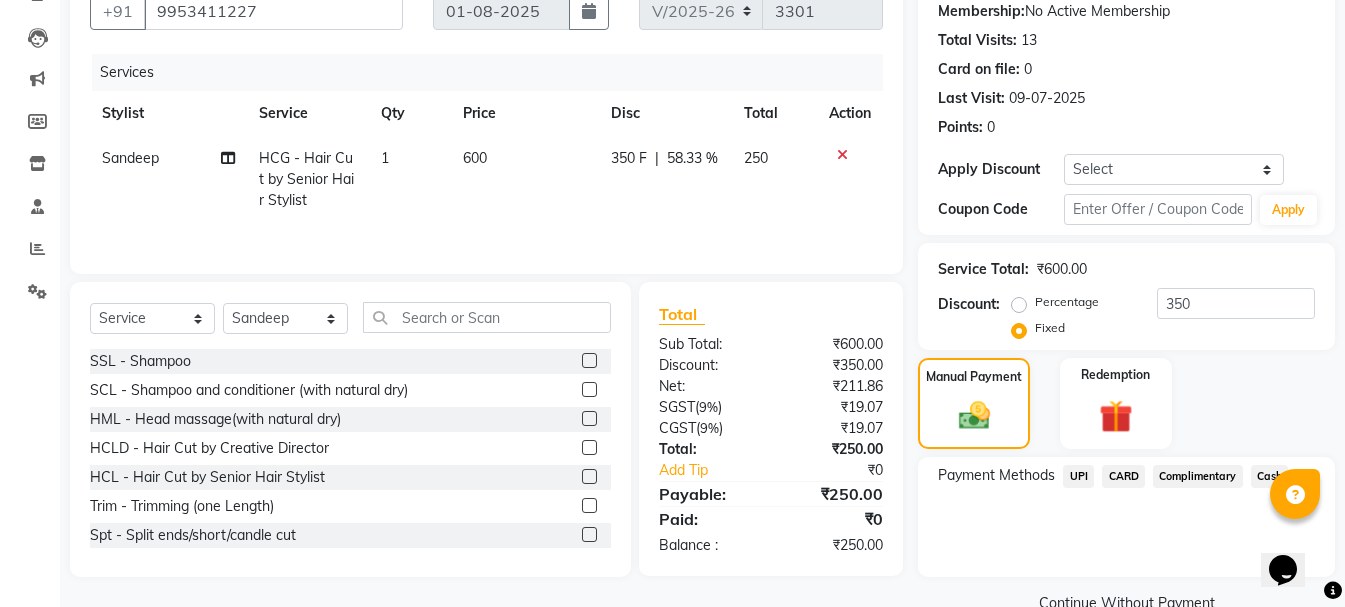 click on "Cash" 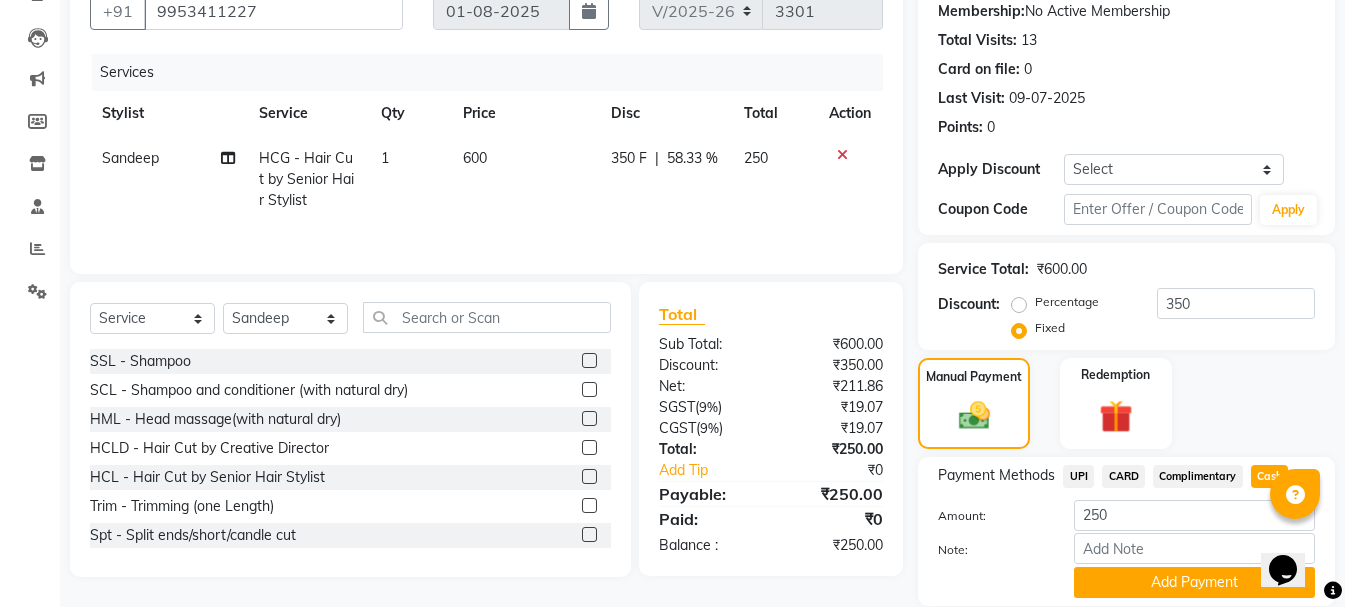 click on "Add Payment" 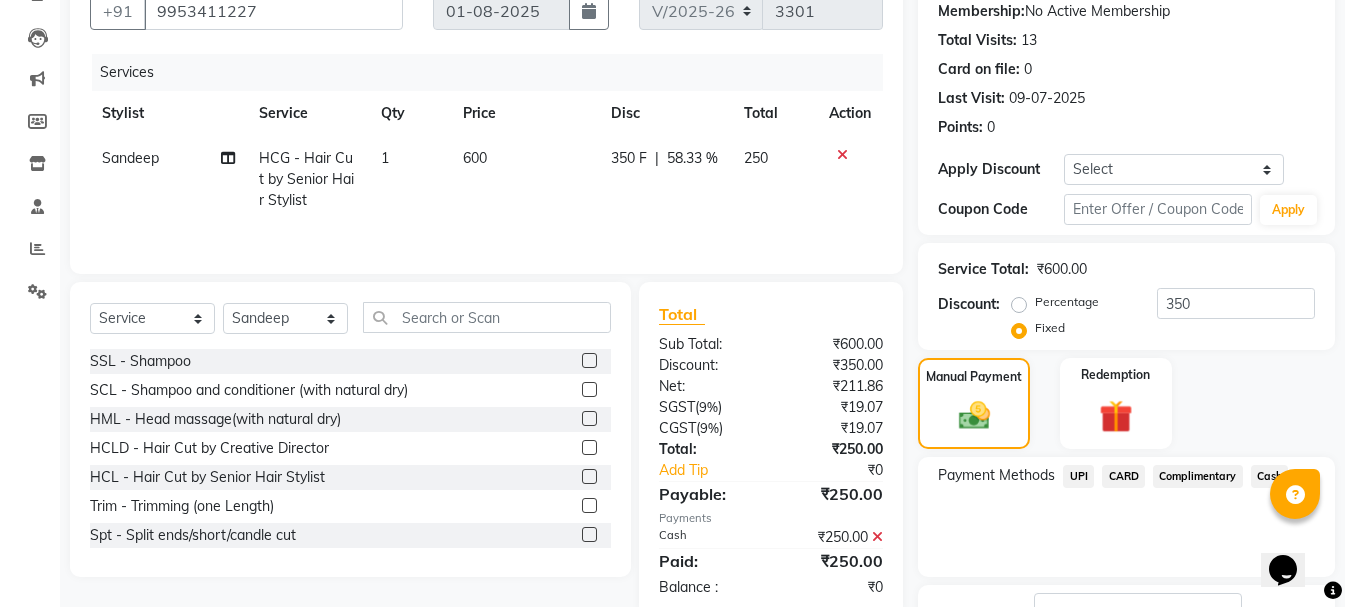 scroll, scrollTop: 348, scrollLeft: 0, axis: vertical 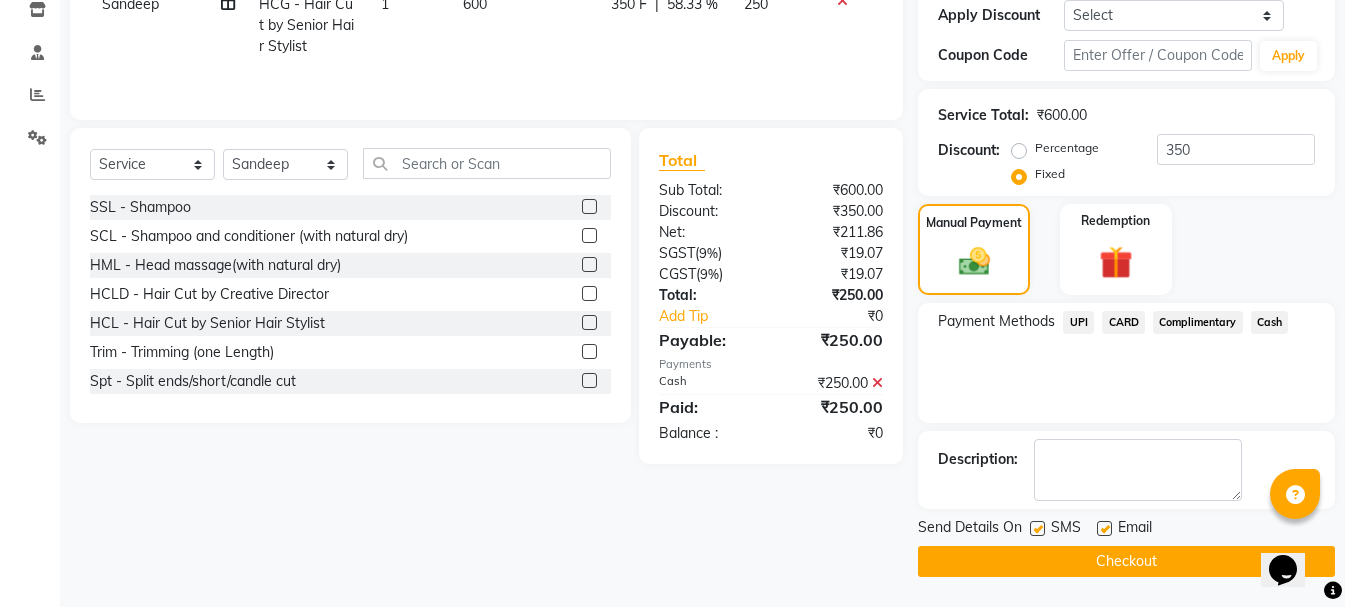 click on "INVOICE PREVIOUS INVOICES Create New   Save  Client +91 [PHONE] Date 01-08-2025 Invoice Number V/2025-26 3301 Services Stylist Service Qty Price Disc Total Action [FIRST] HCG - Hair Cut by Senior Hair Stylist 1 600 350 F | 58.33 % 250 Select  Service  Product  Membership  Package Voucher Prepaid Gift Card  Select Stylist  [FIRST] [LAST] [FIRST] [FIRST] [FIRST] [FIRST] [LAST]    [FIRST] [LAST] [FIRST] [FIRST] [LAST] [FIRST] [FIRST]  [FIRST] [LAST]  [FIRST]  Trim - Trimming (one Length)  Spt - Split ends/short/candle cut  BD - Blow dry  OS - Open styling  GL-igora - Igora Global  GL-essensity - Essensity Global  Hlts-L - Highlights  Bal - Balayage  Chunks  - Chunks  CR  - Color removal  CRF - Color refresh  Stk - Per streak  RT-IG - Igora Root Touchup(one inch only)  RT-ES - Essensity Root Touchup(one inch only)" 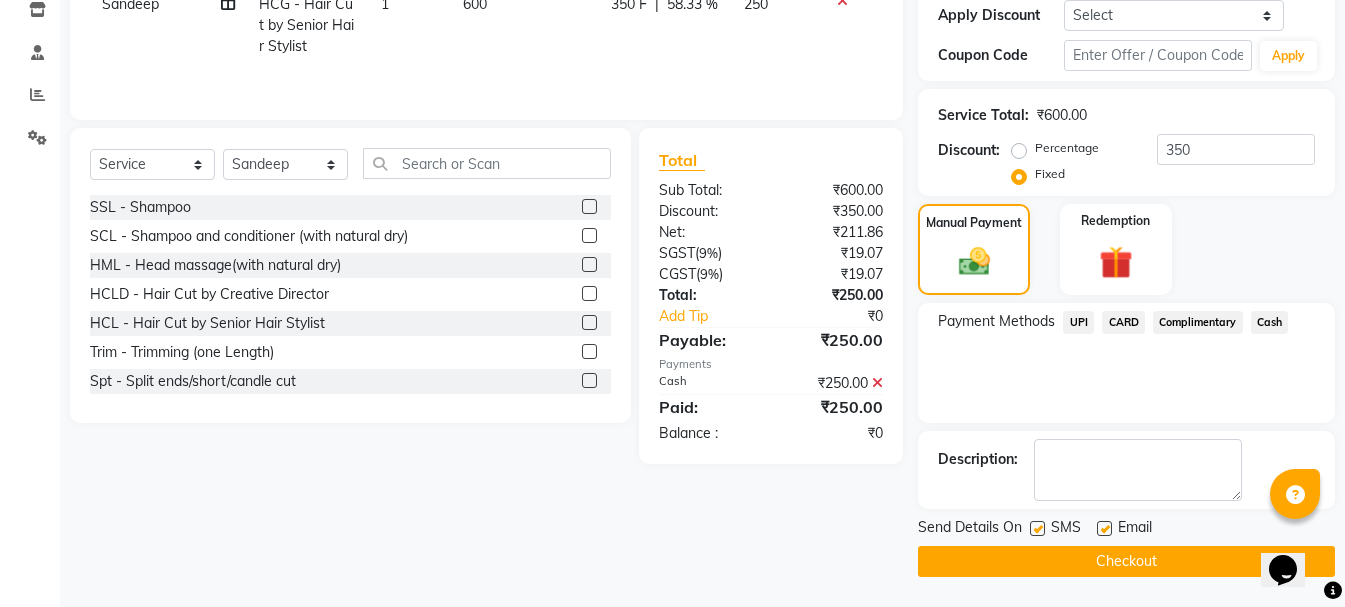 click on "Checkout" 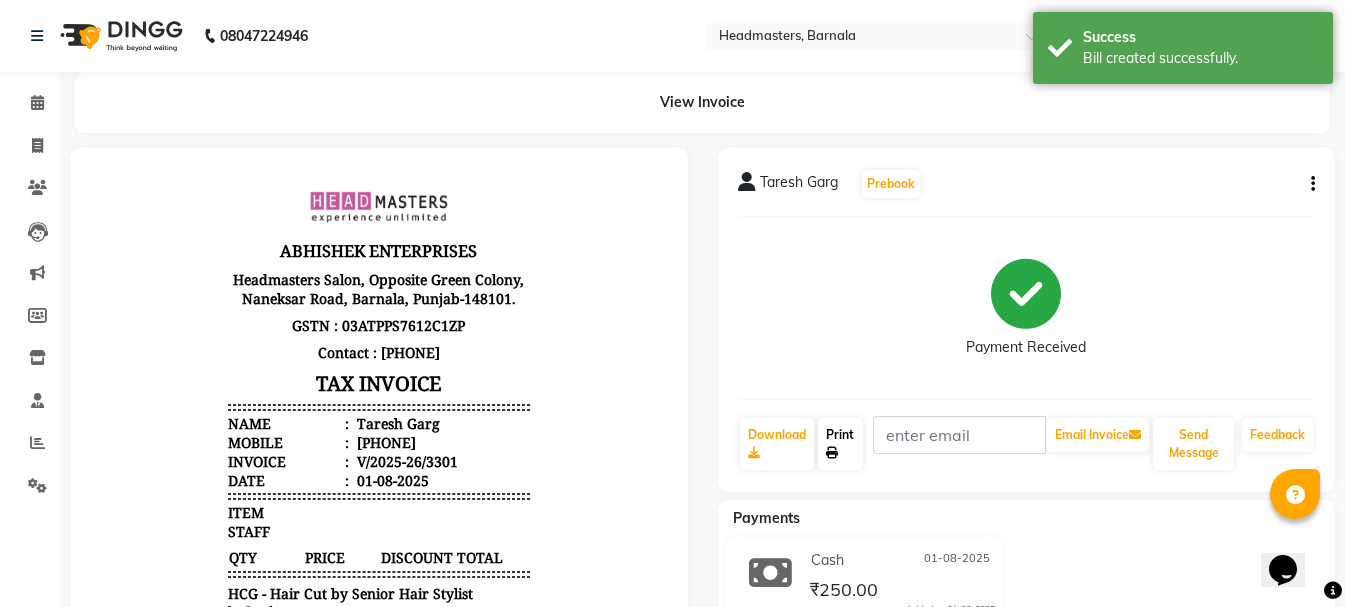 scroll, scrollTop: 0, scrollLeft: 0, axis: both 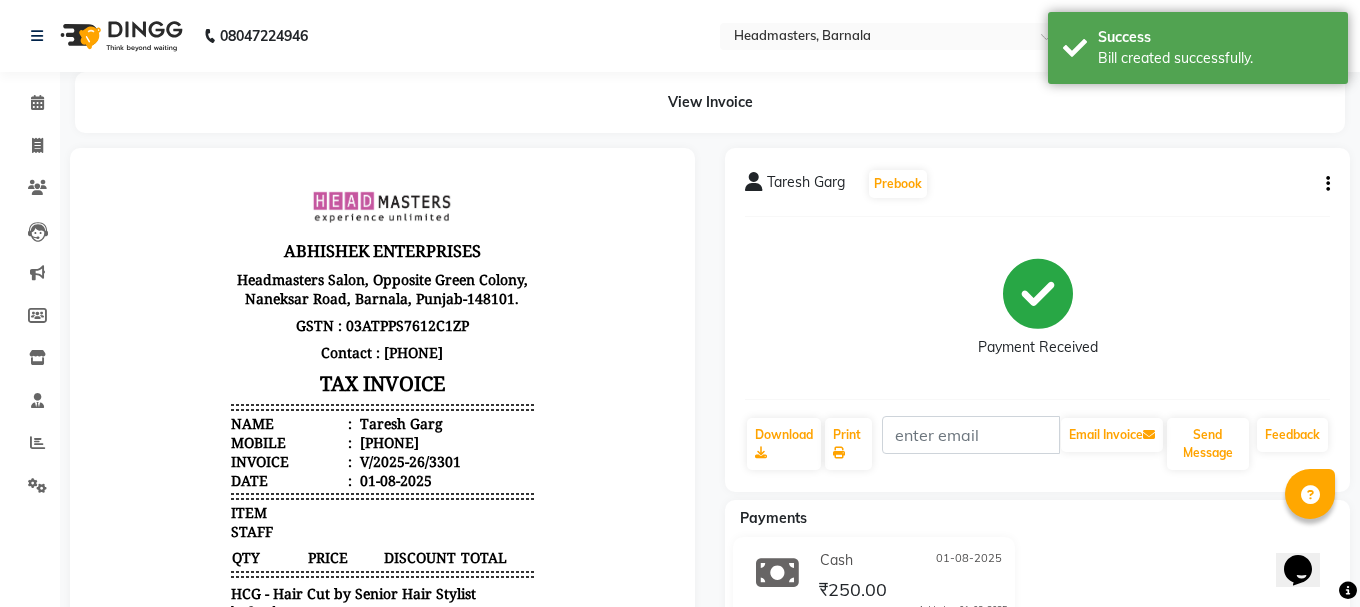 select on "service" 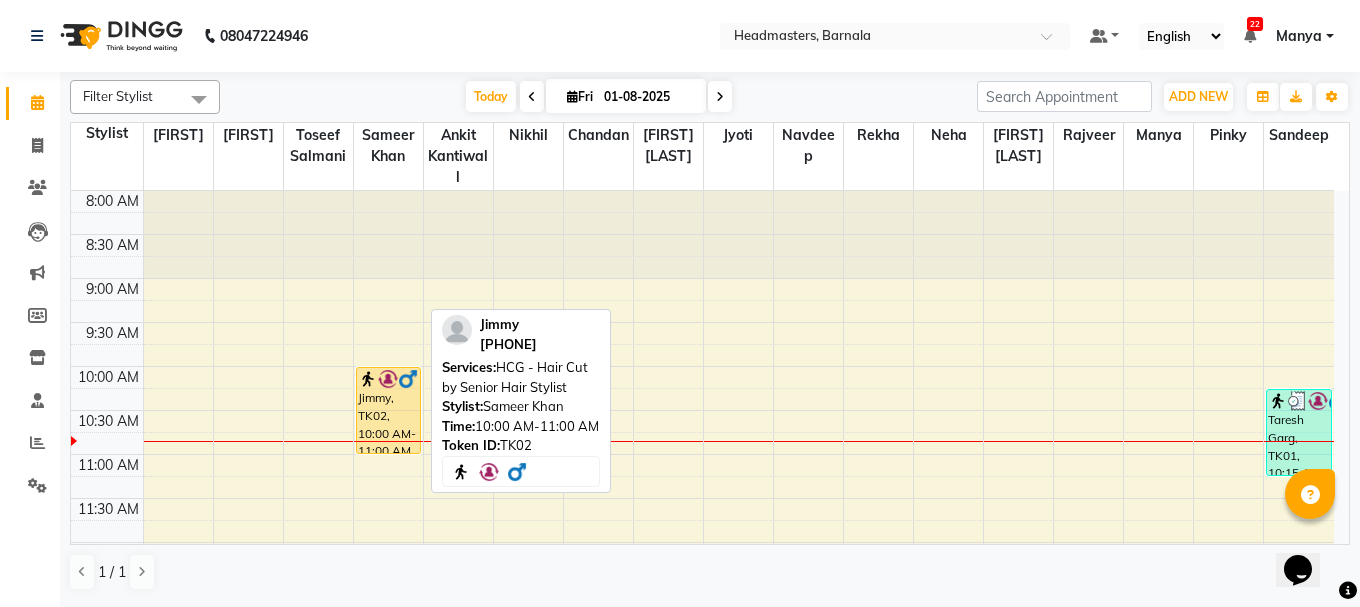 click on "Jimmy, TK02, 10:00 AM-11:00 AM, HCG - Hair Cut by Senior Hair Stylist" at bounding box center (388, 410) 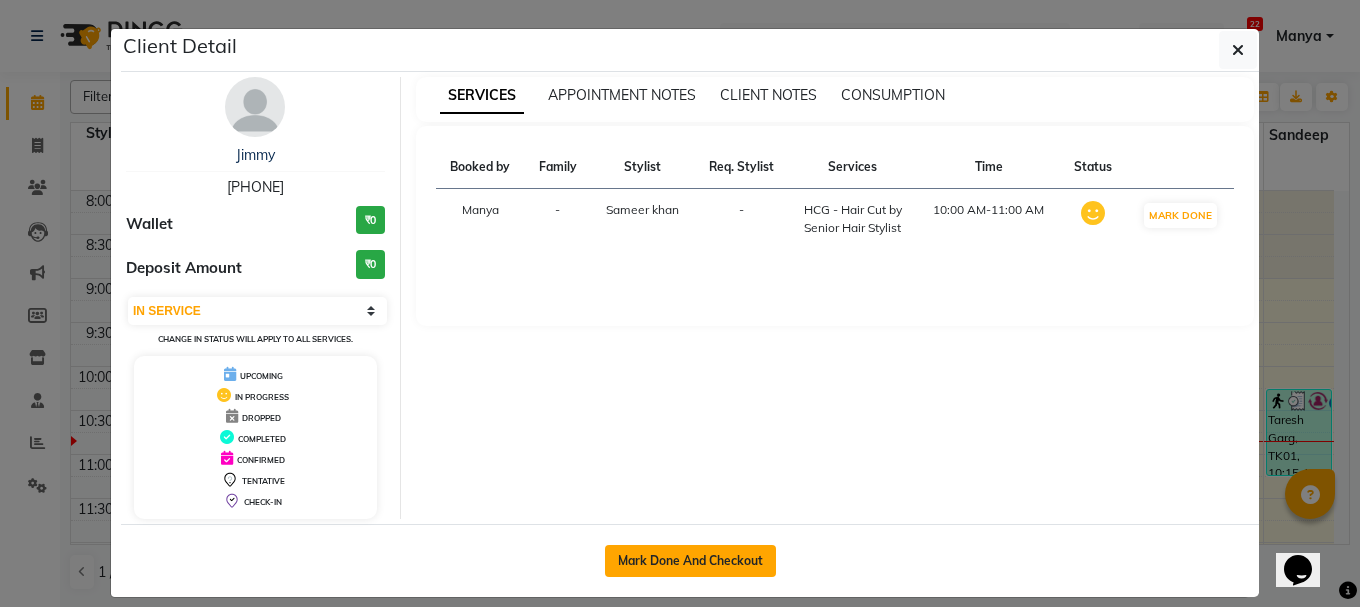 click on "Mark Done And Checkout" 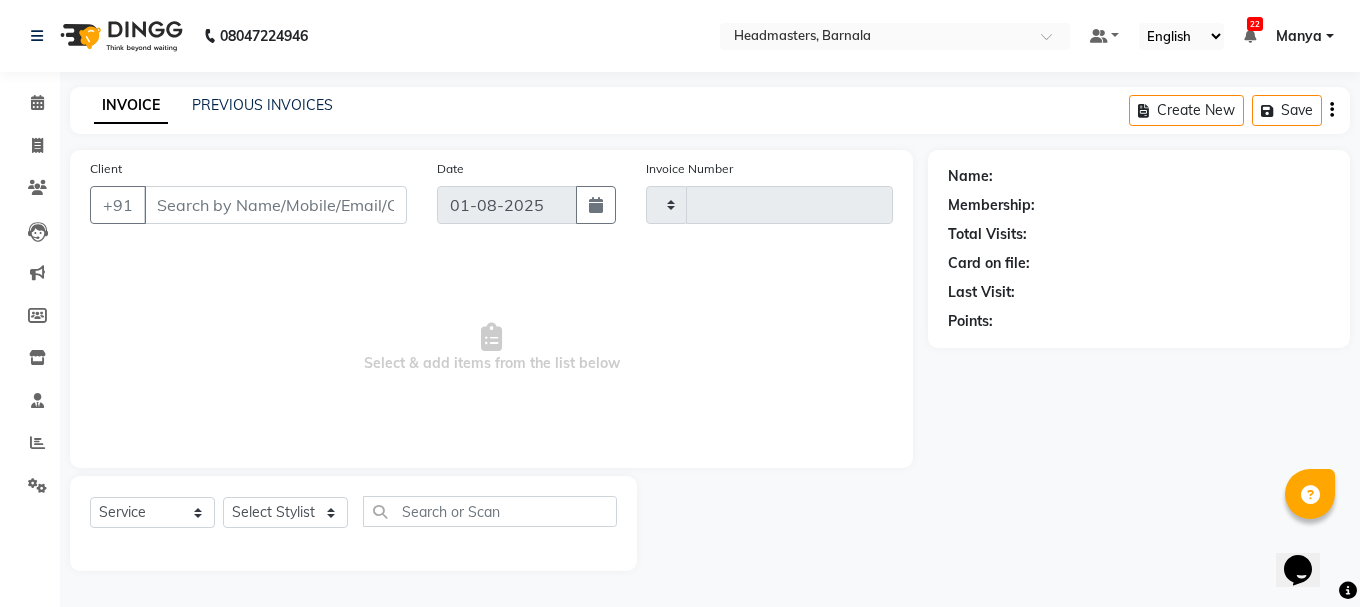 type on "3302" 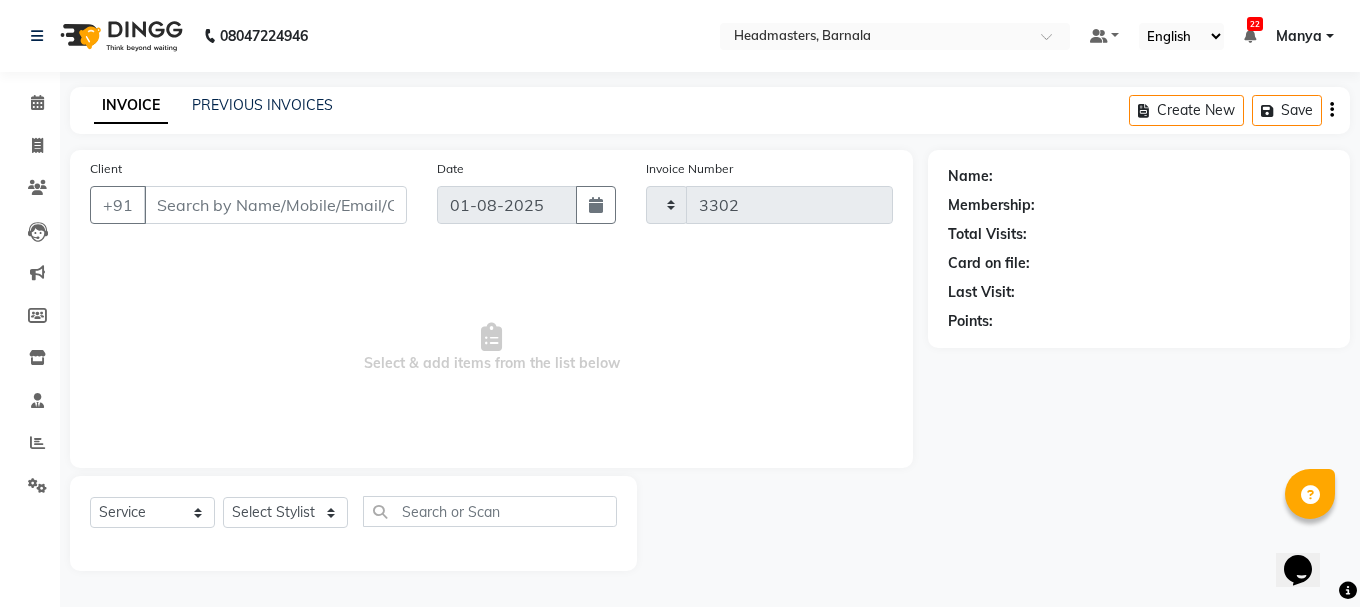 select on "7526" 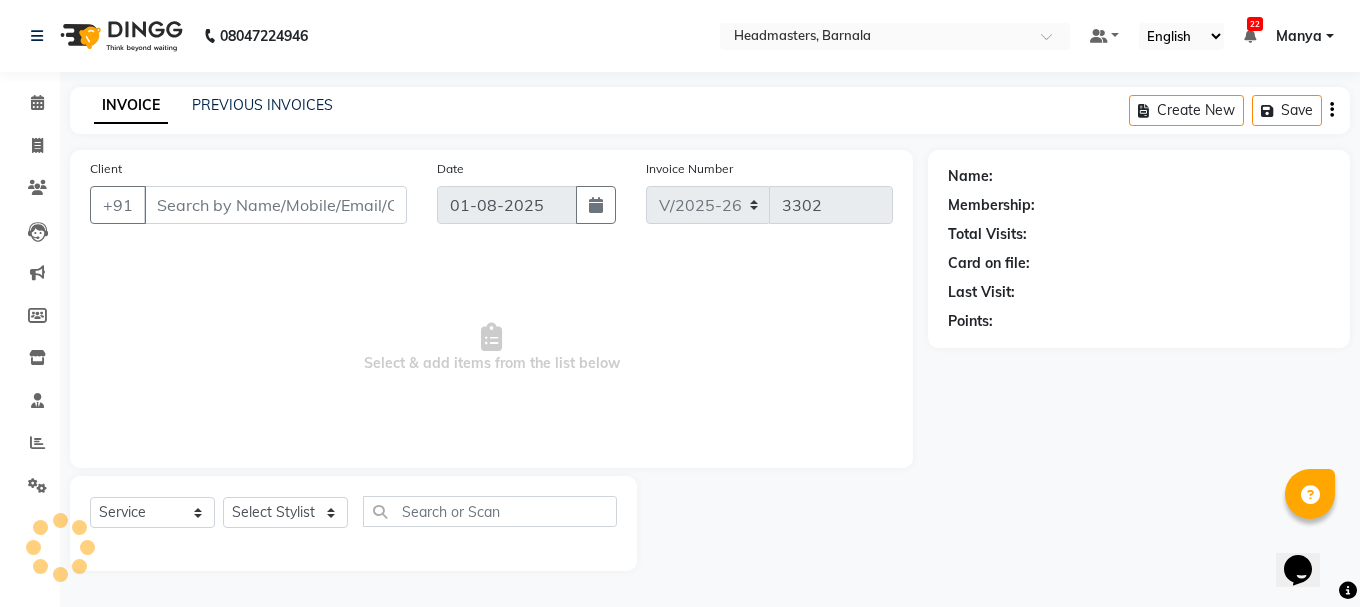 type on "[PHONE]" 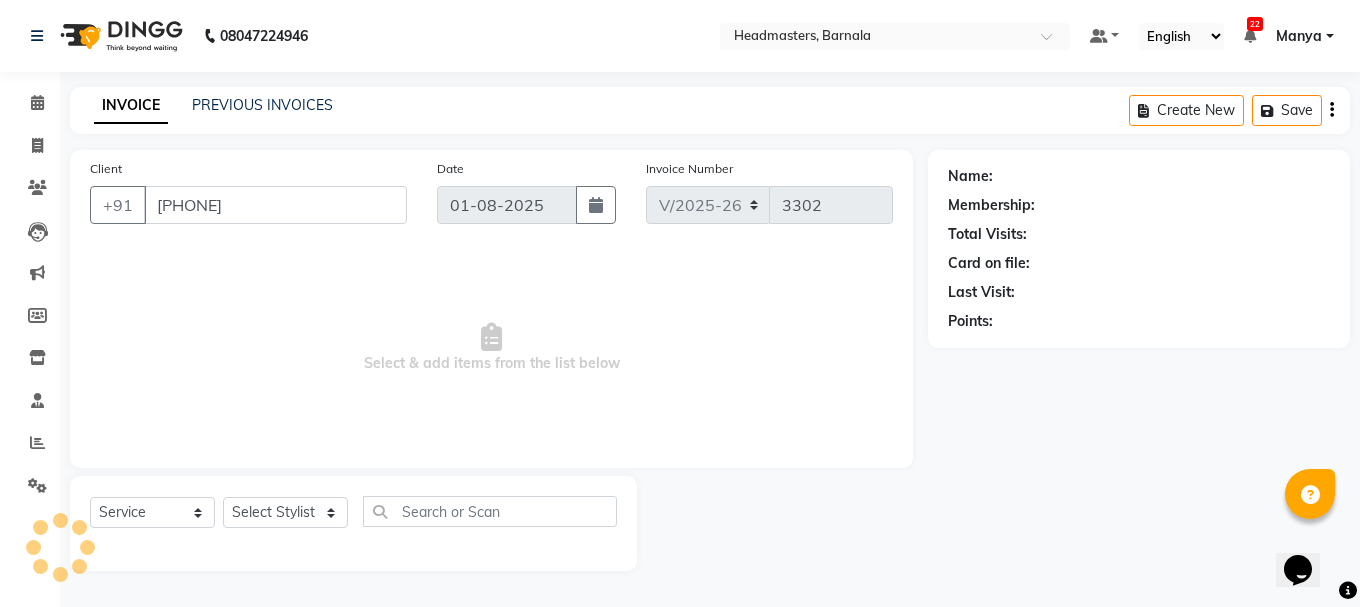 select on "67277" 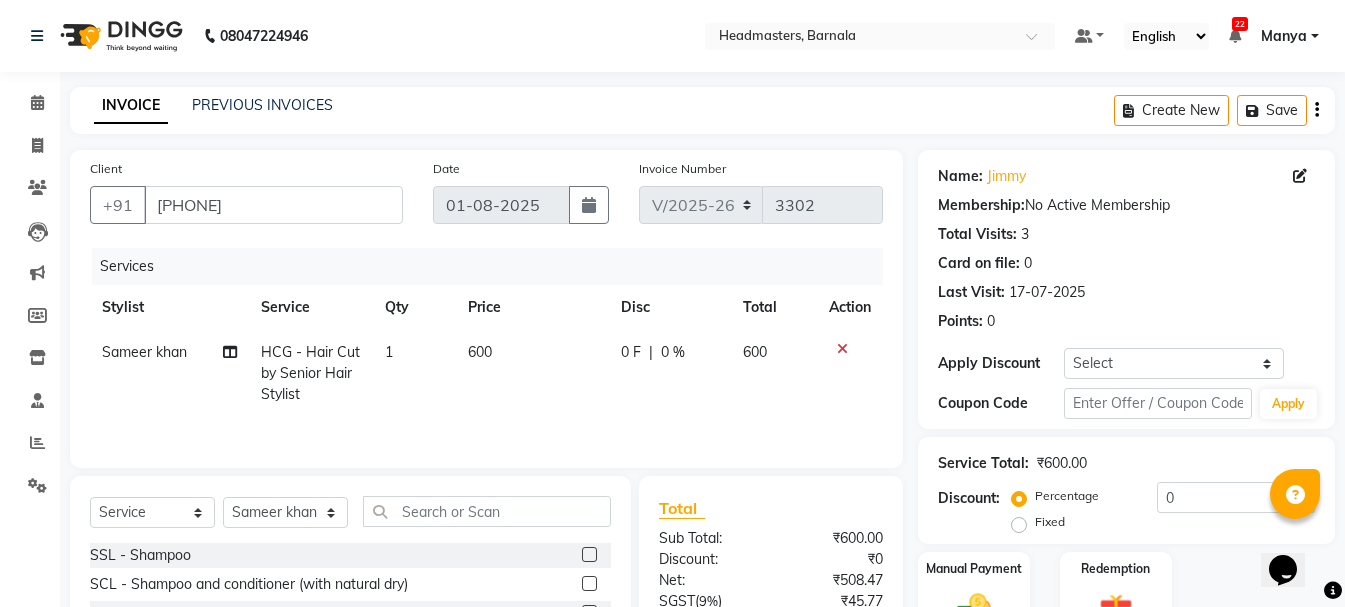 scroll, scrollTop: 194, scrollLeft: 0, axis: vertical 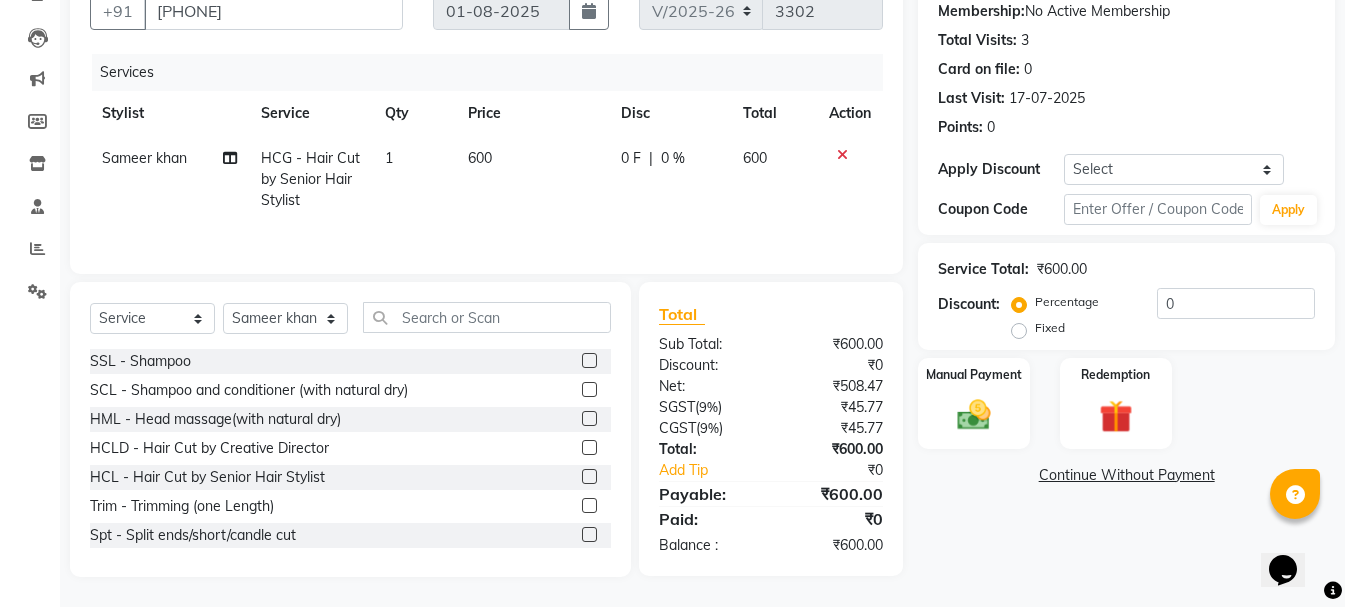 click on "Fixed" 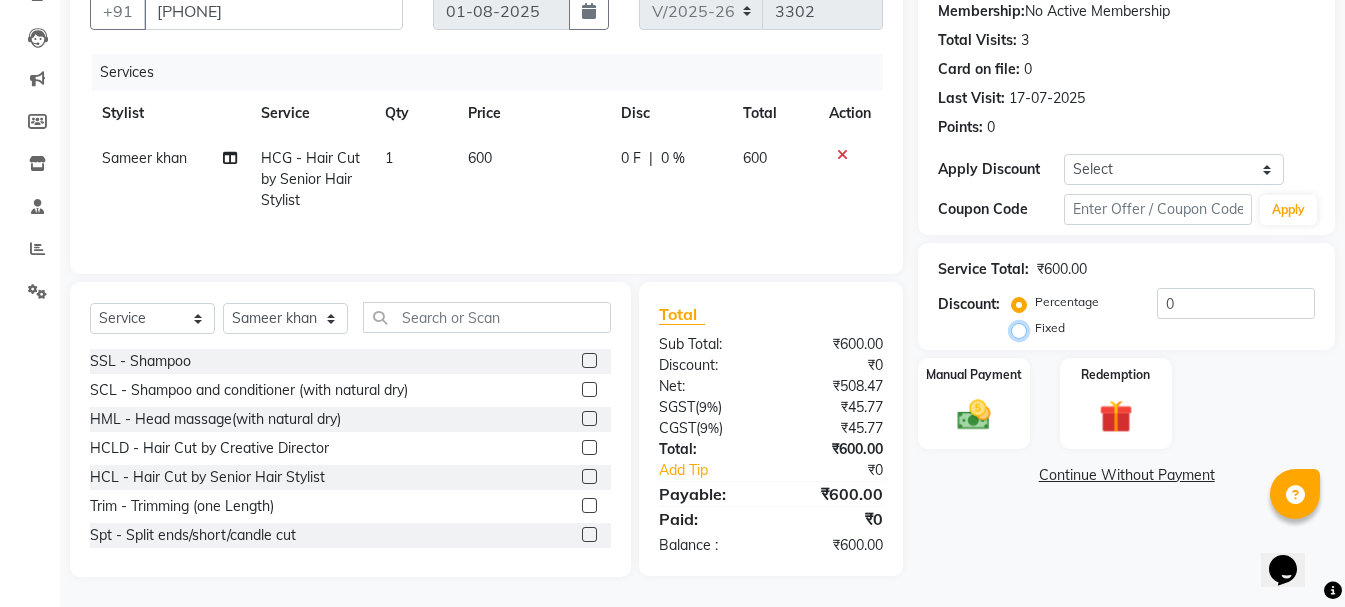 click on "Fixed" at bounding box center [1023, 328] 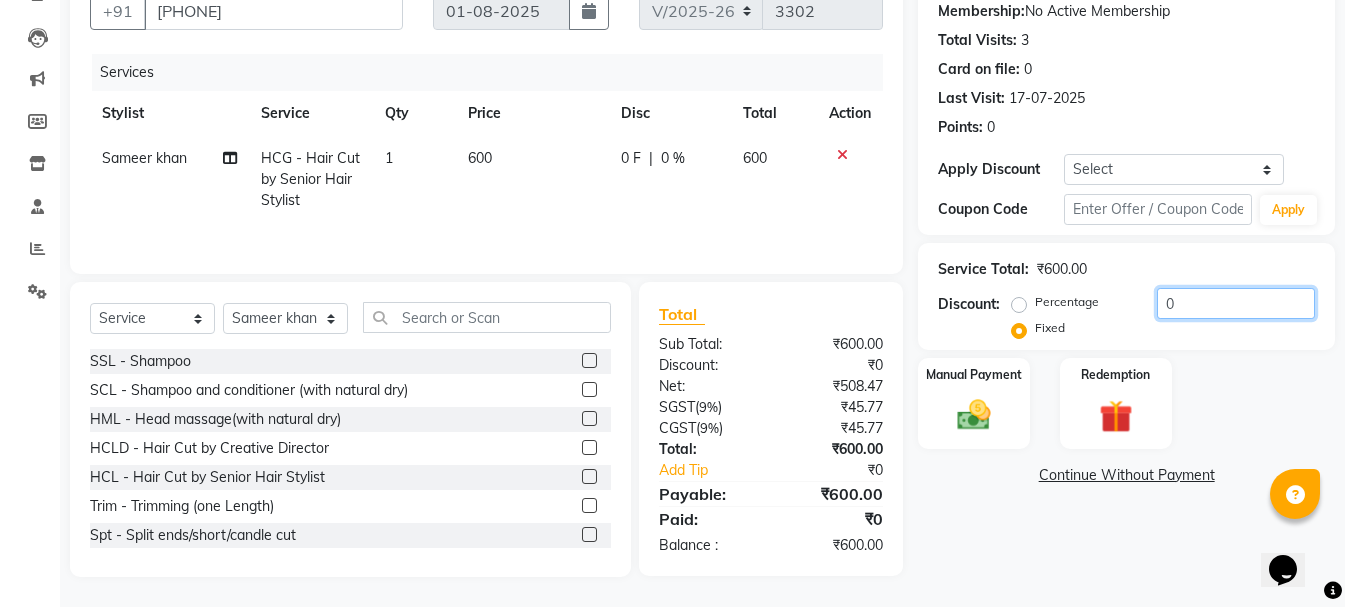 drag, startPoint x: 1187, startPoint y: 311, endPoint x: 1123, endPoint y: 320, distance: 64.629715 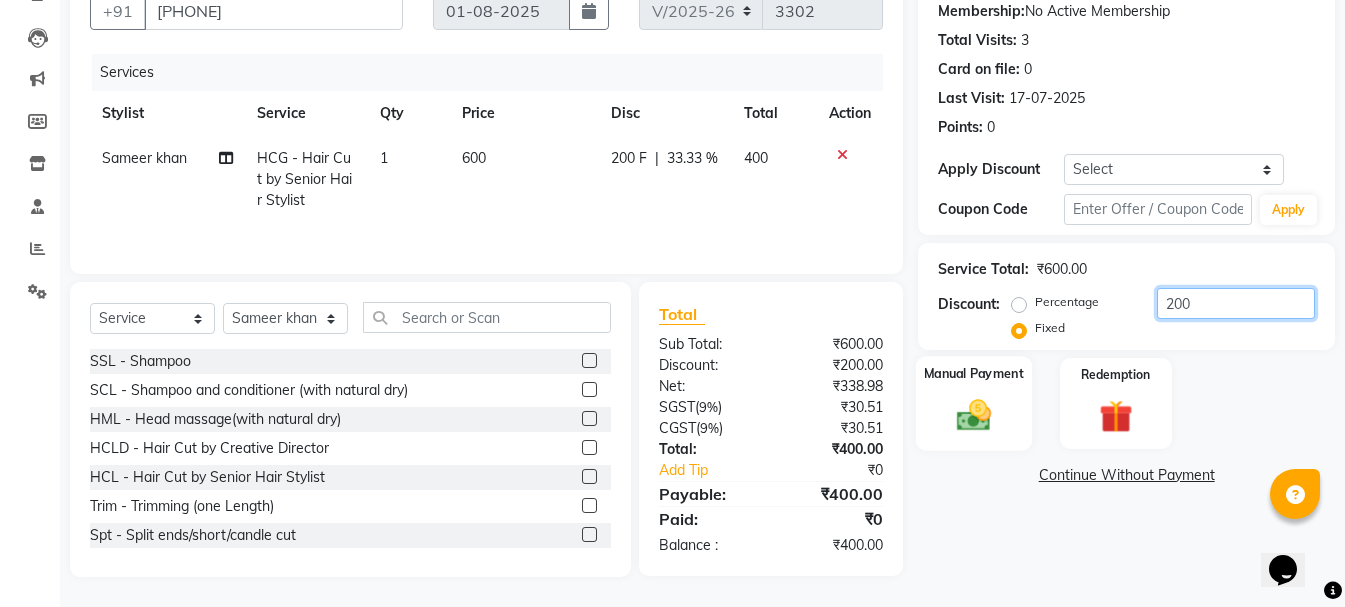 type on "200" 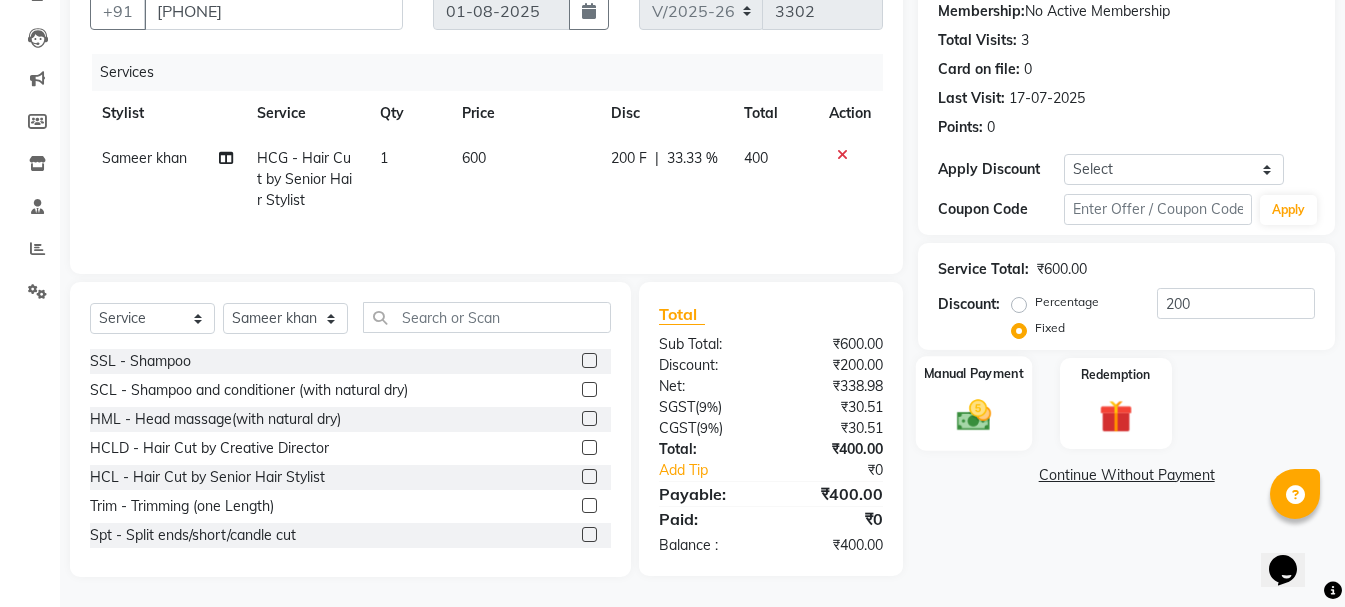 click on "Manual Payment" 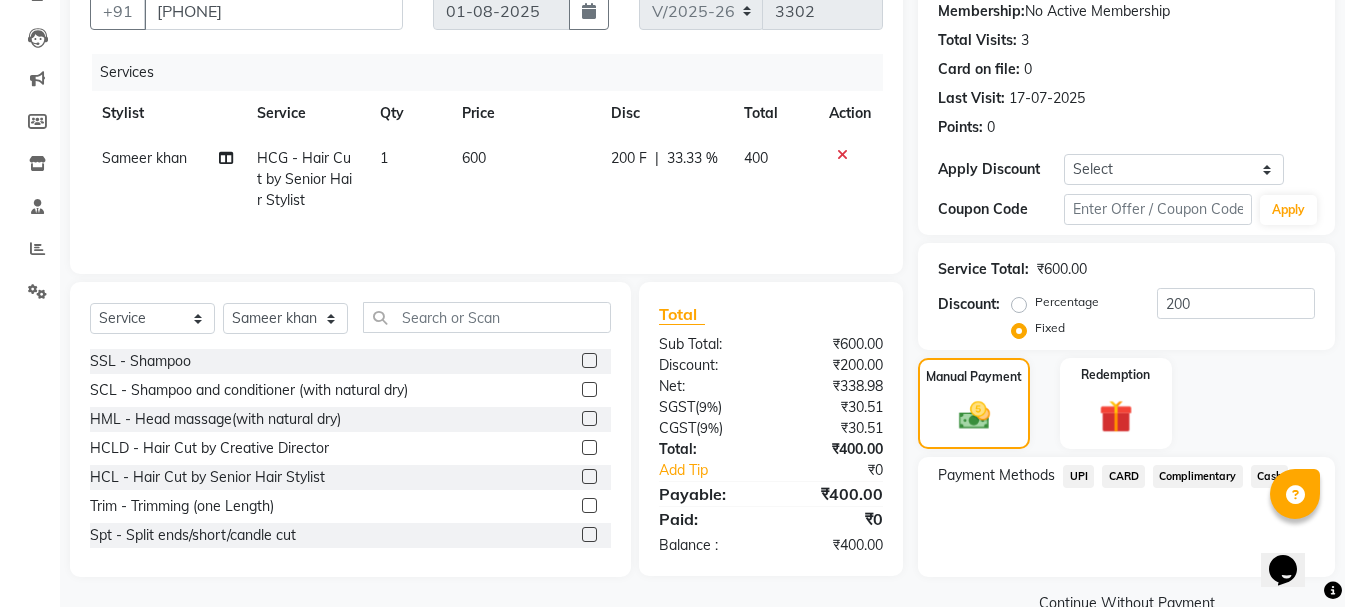 click on "Cash" 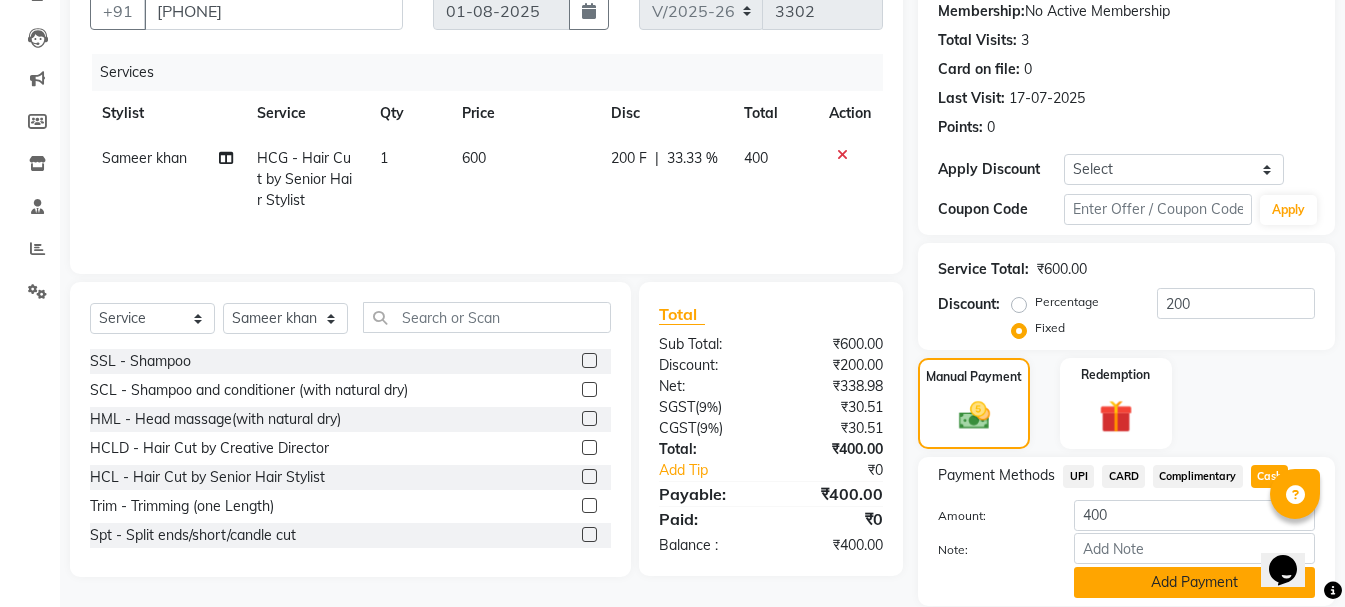 click on "Add Payment" 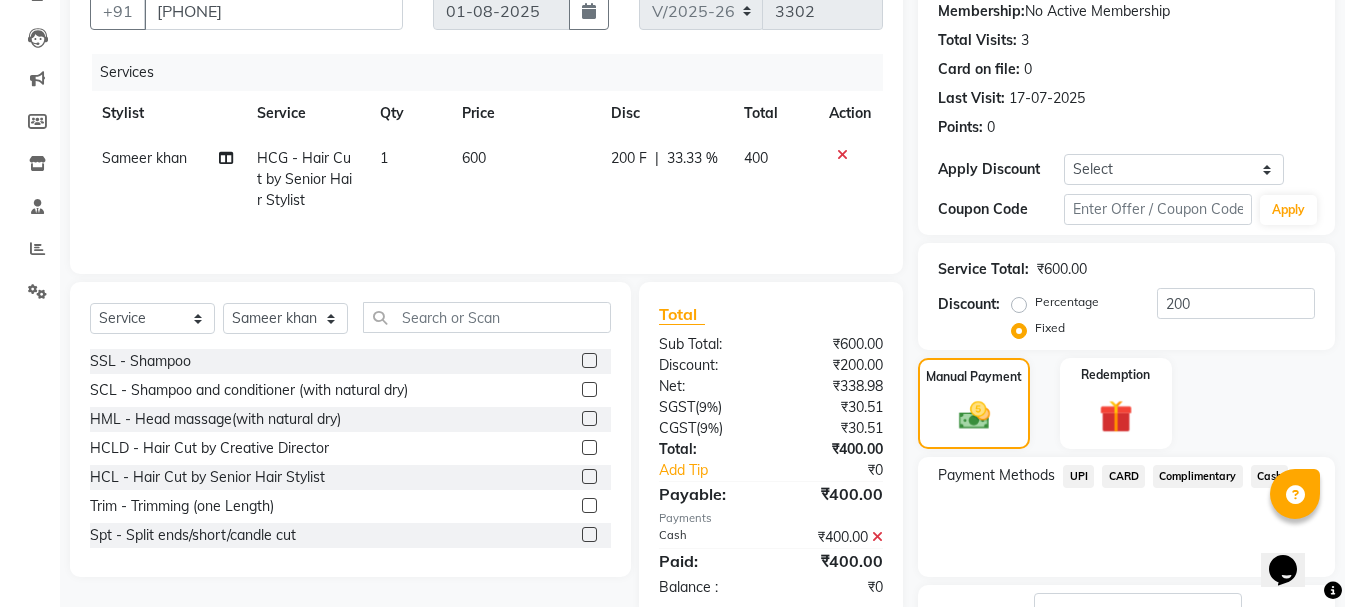 scroll, scrollTop: 348, scrollLeft: 0, axis: vertical 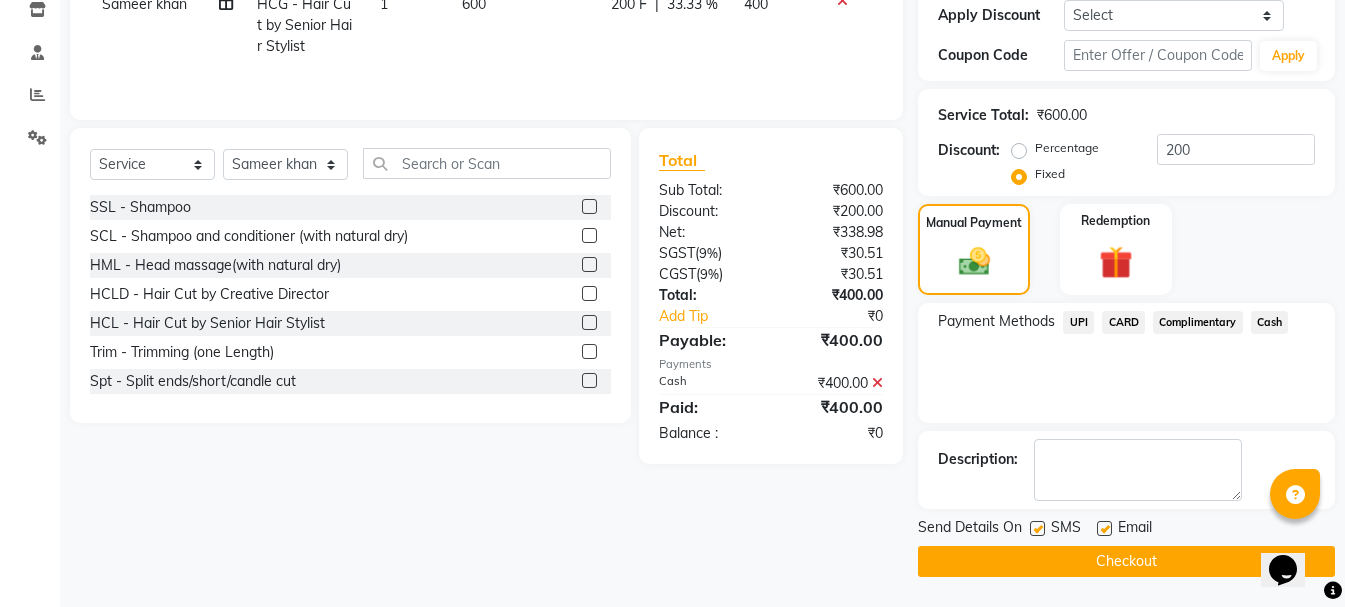 click on "Checkout" 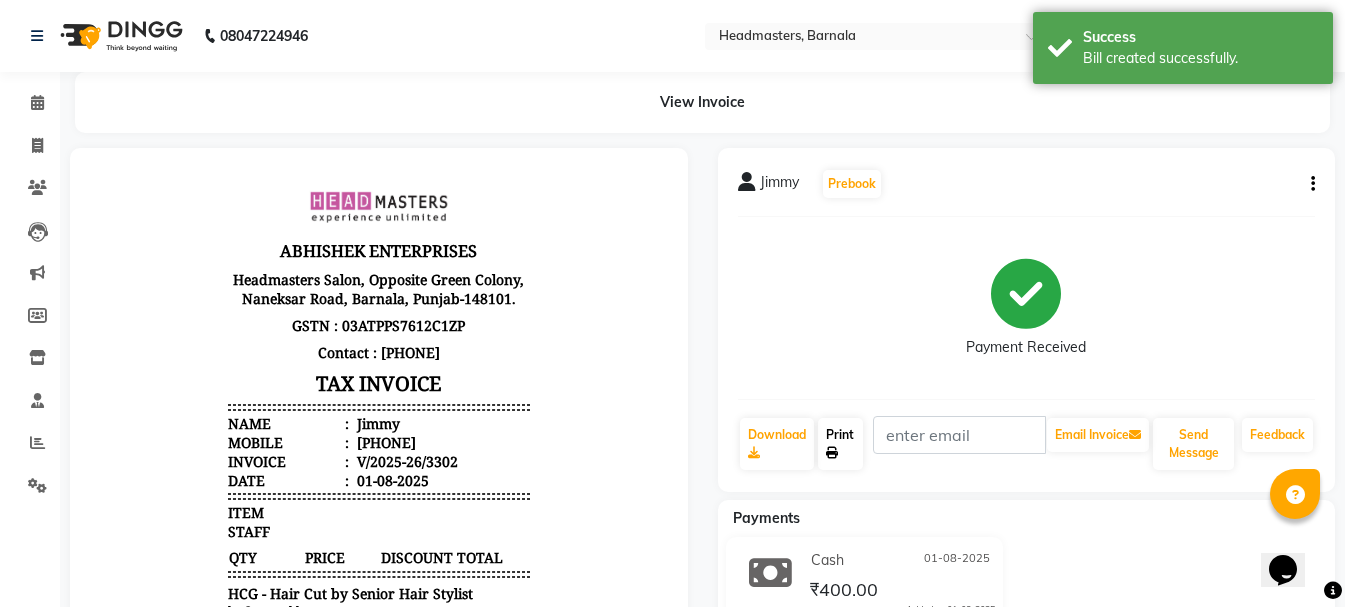 scroll, scrollTop: 0, scrollLeft: 0, axis: both 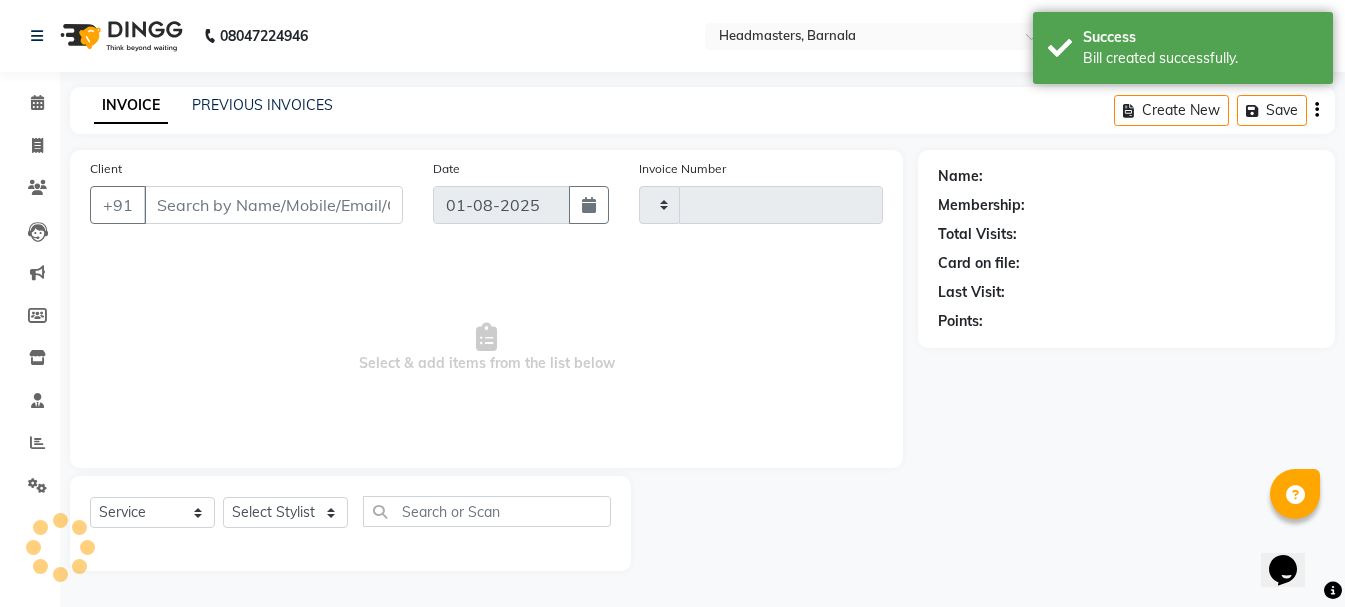 type on "3303" 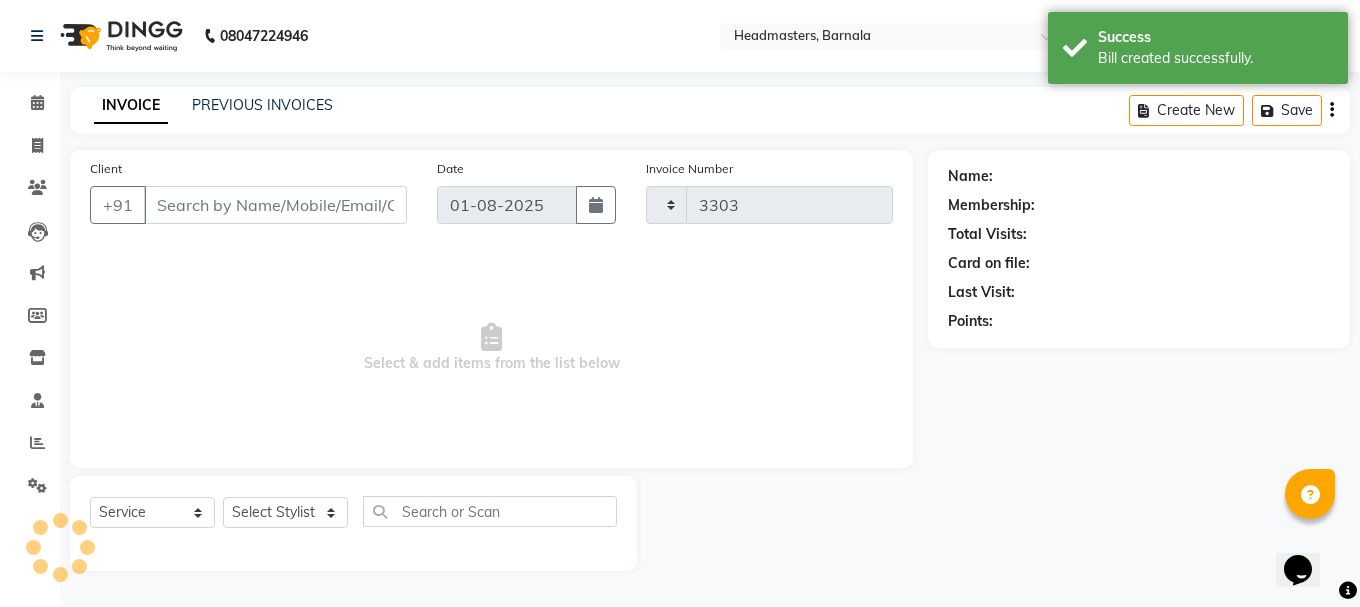 select on "7526" 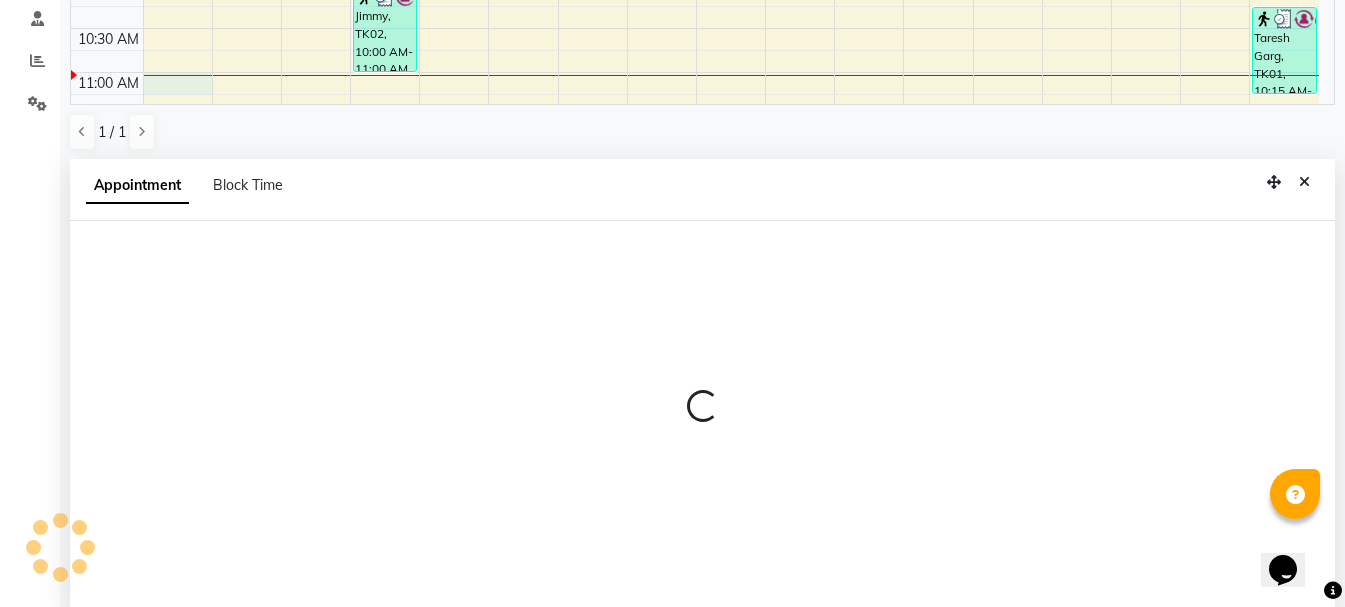scroll, scrollTop: 389, scrollLeft: 0, axis: vertical 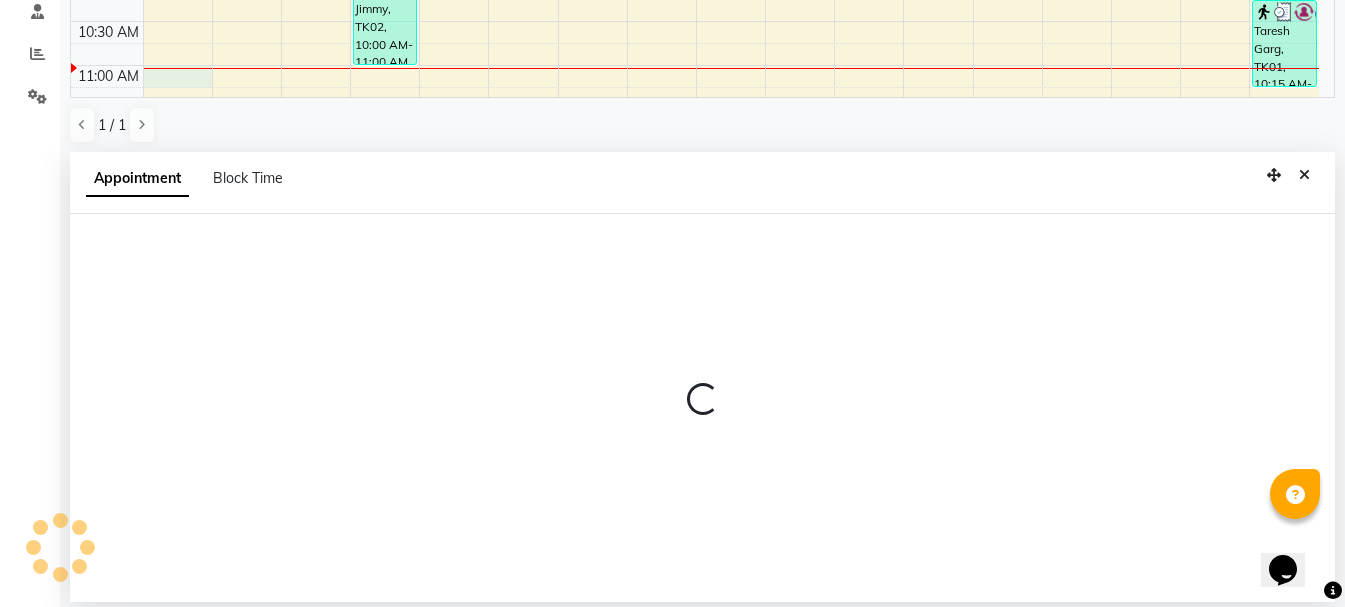 select on "67274" 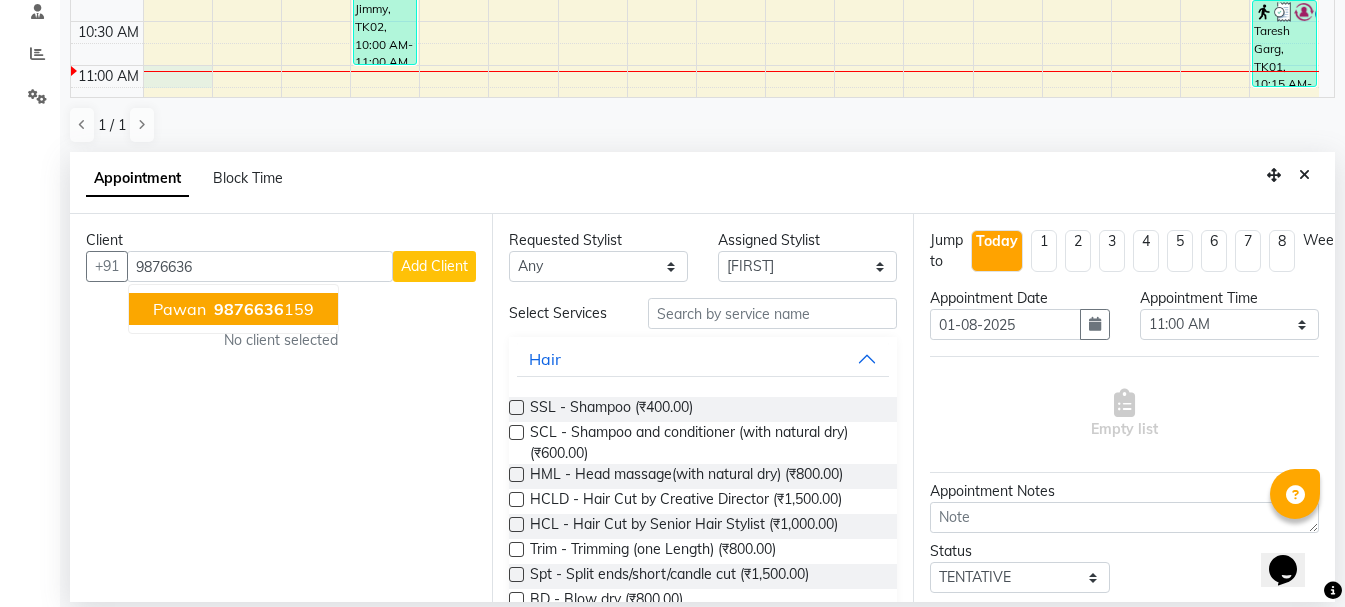 click on "[FIRST]   [PHONE]" at bounding box center (233, 309) 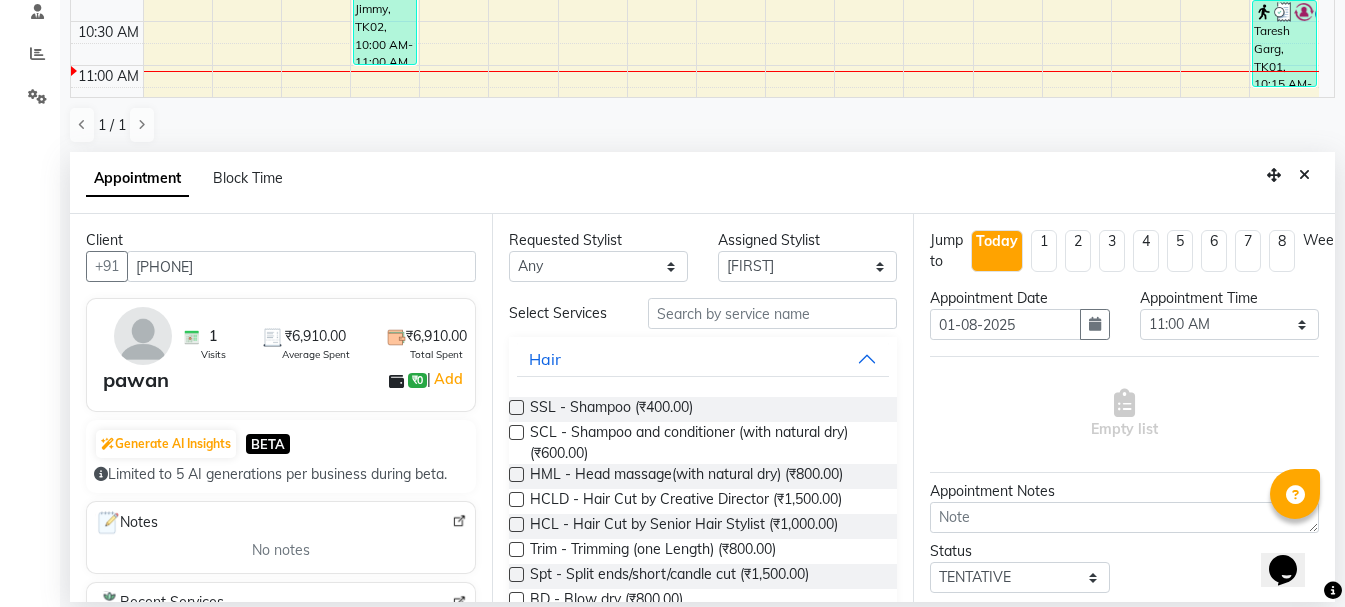 type on "[PHONE]" 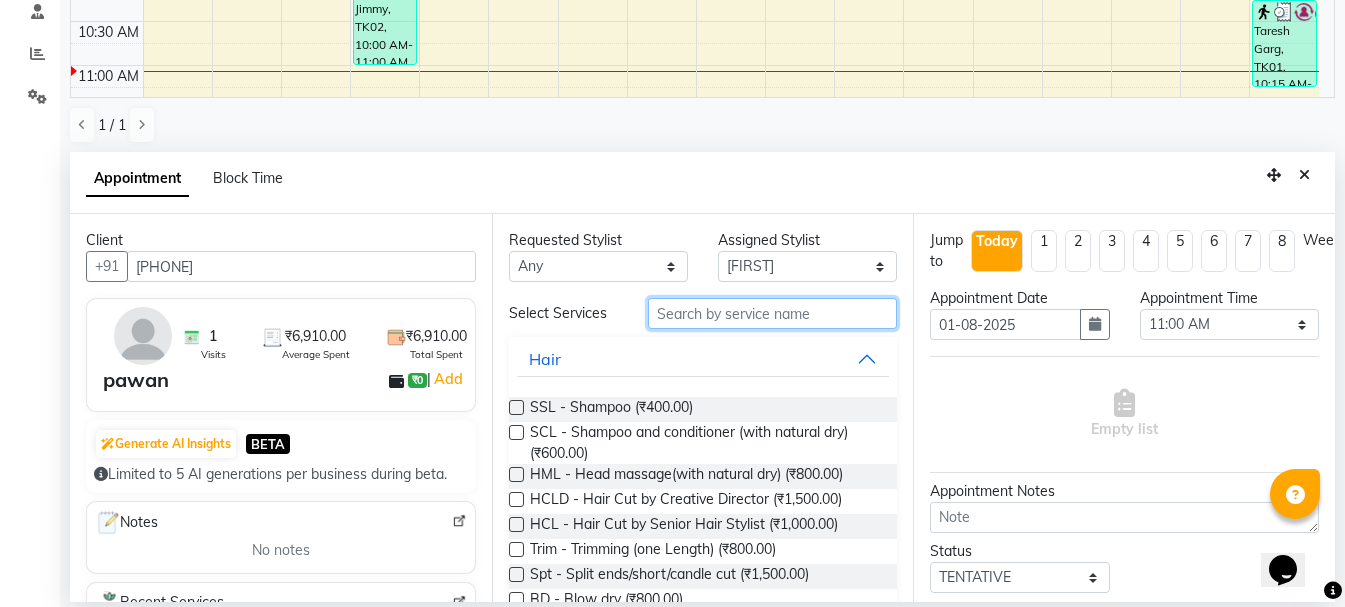 click at bounding box center [772, 313] 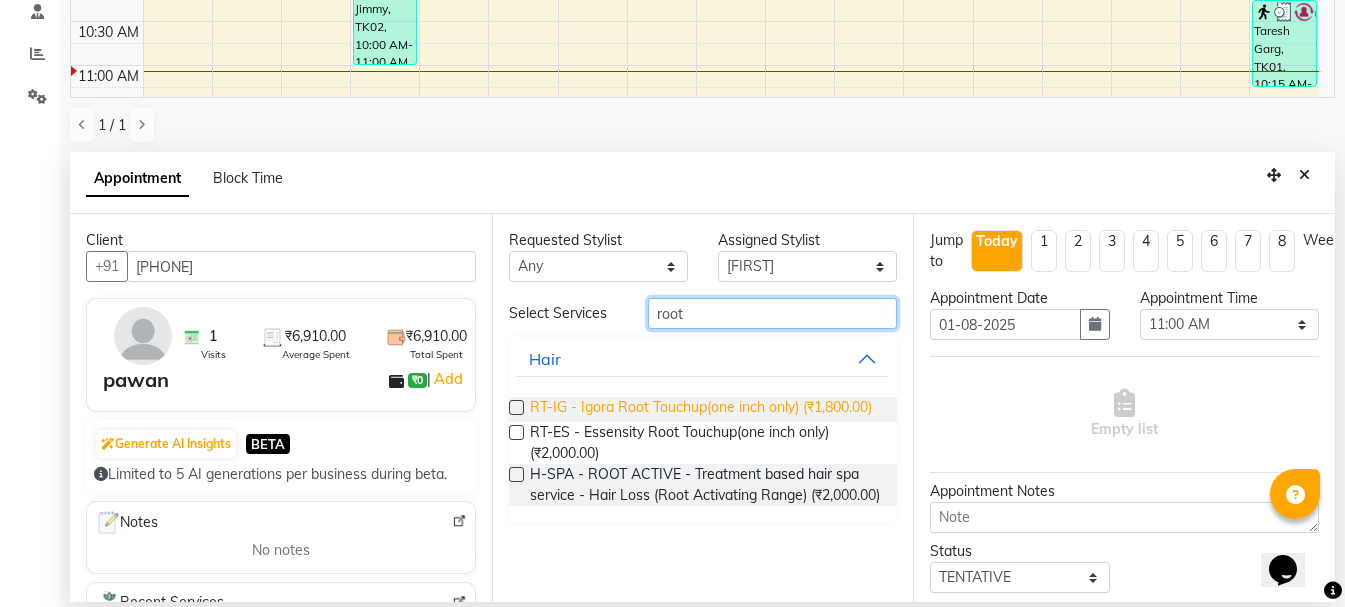 type on "root" 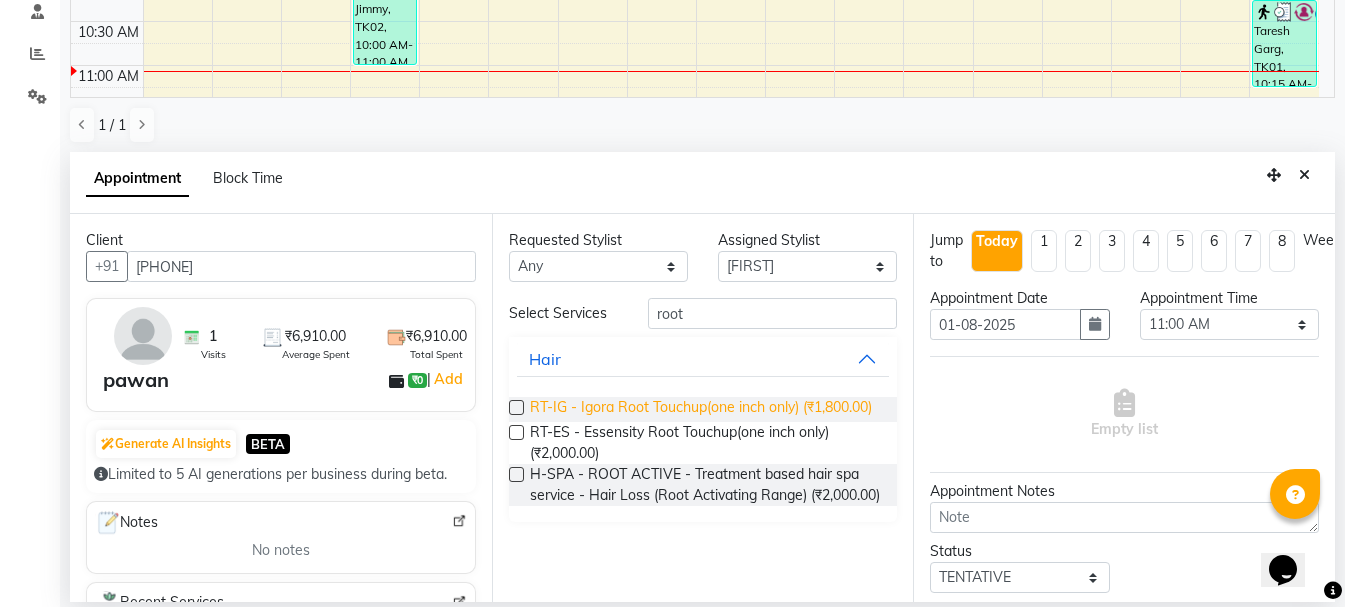 click on "RT-IG - Igora Root Touchup(one inch only) (₹1,800.00)" at bounding box center (701, 409) 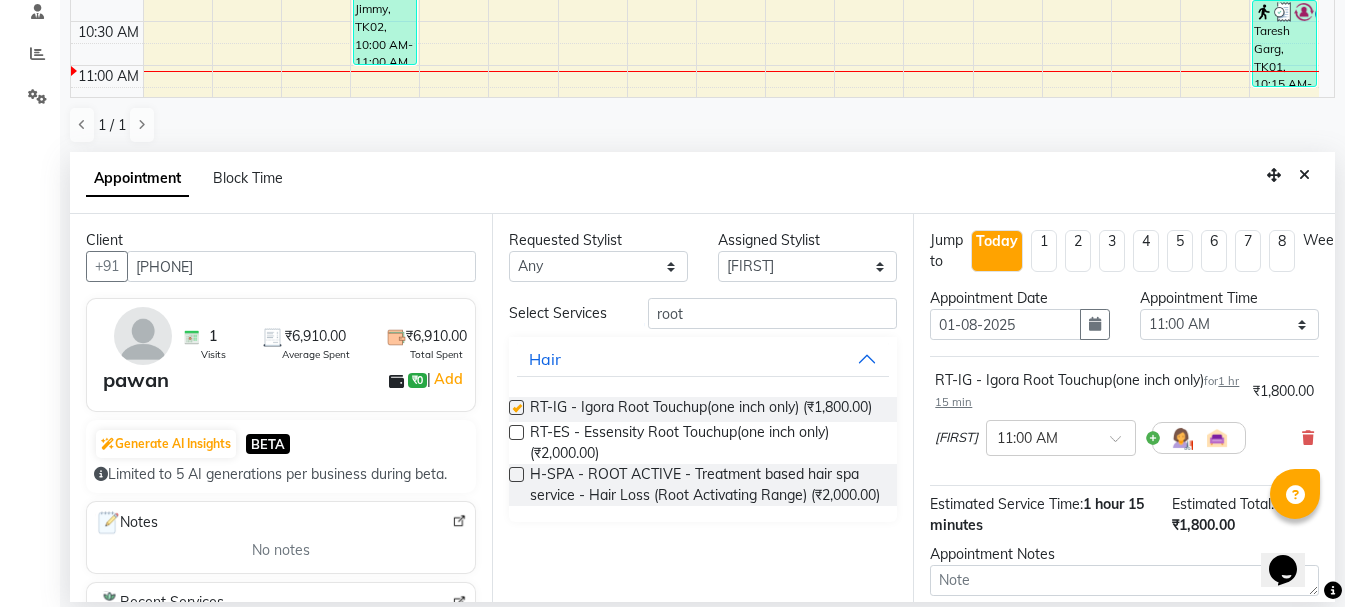 checkbox on "false" 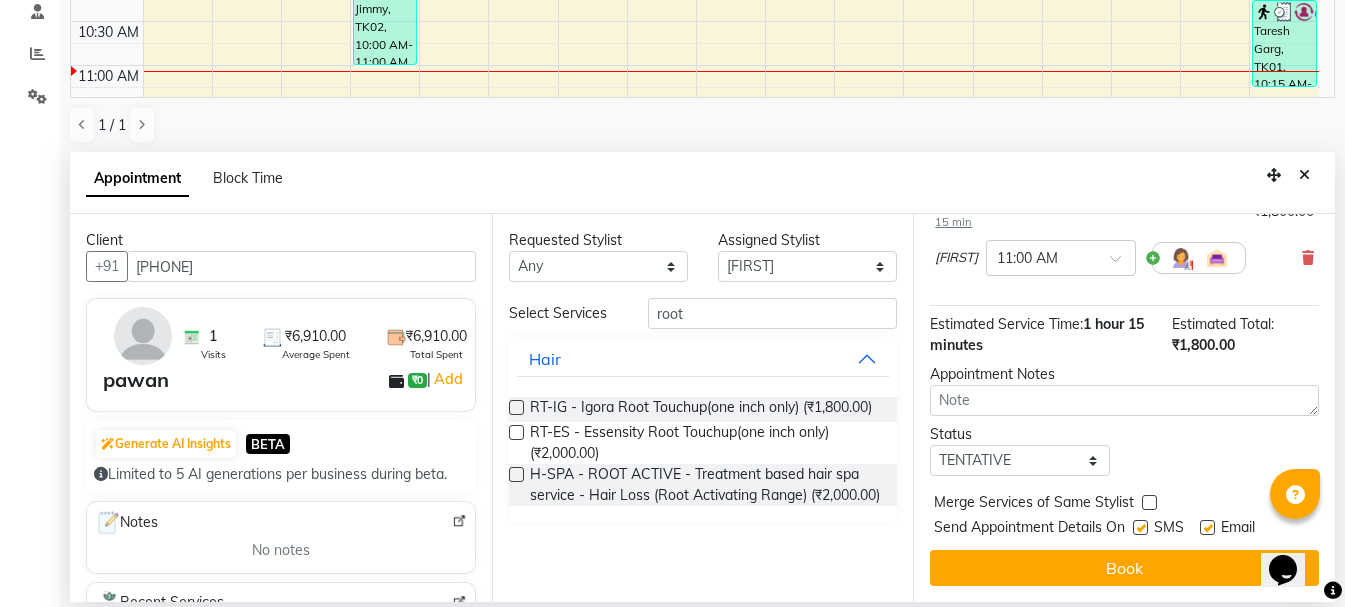 scroll, scrollTop: 195, scrollLeft: 0, axis: vertical 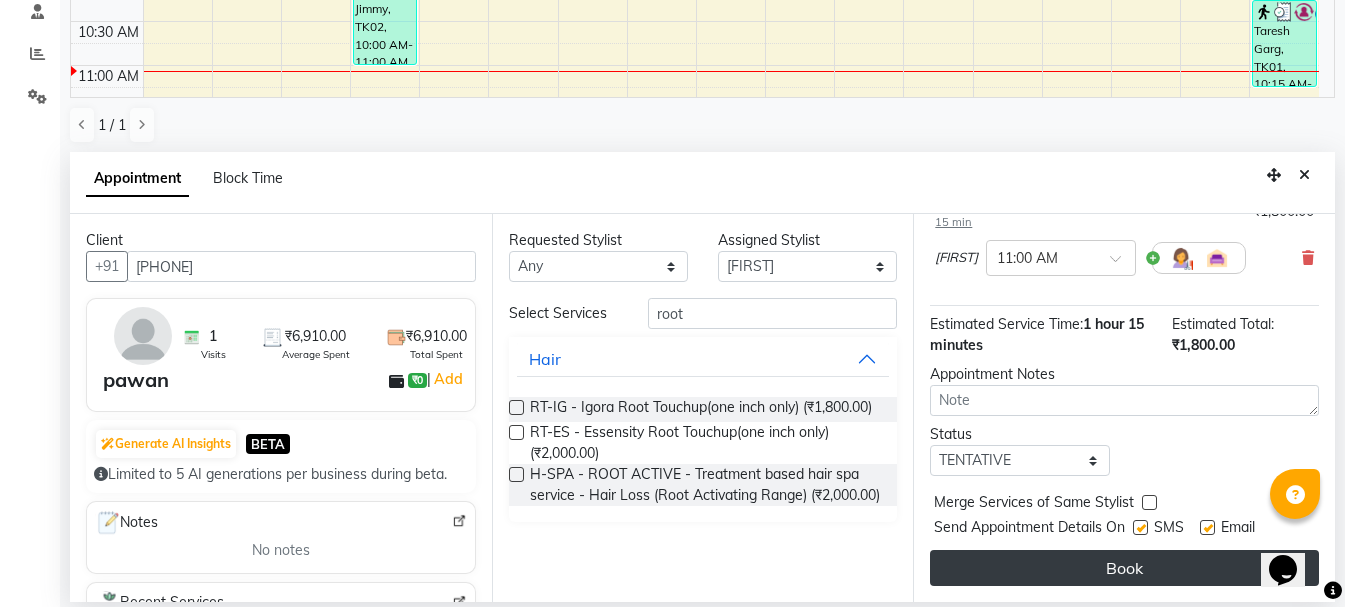 click on "Book" at bounding box center [1124, 568] 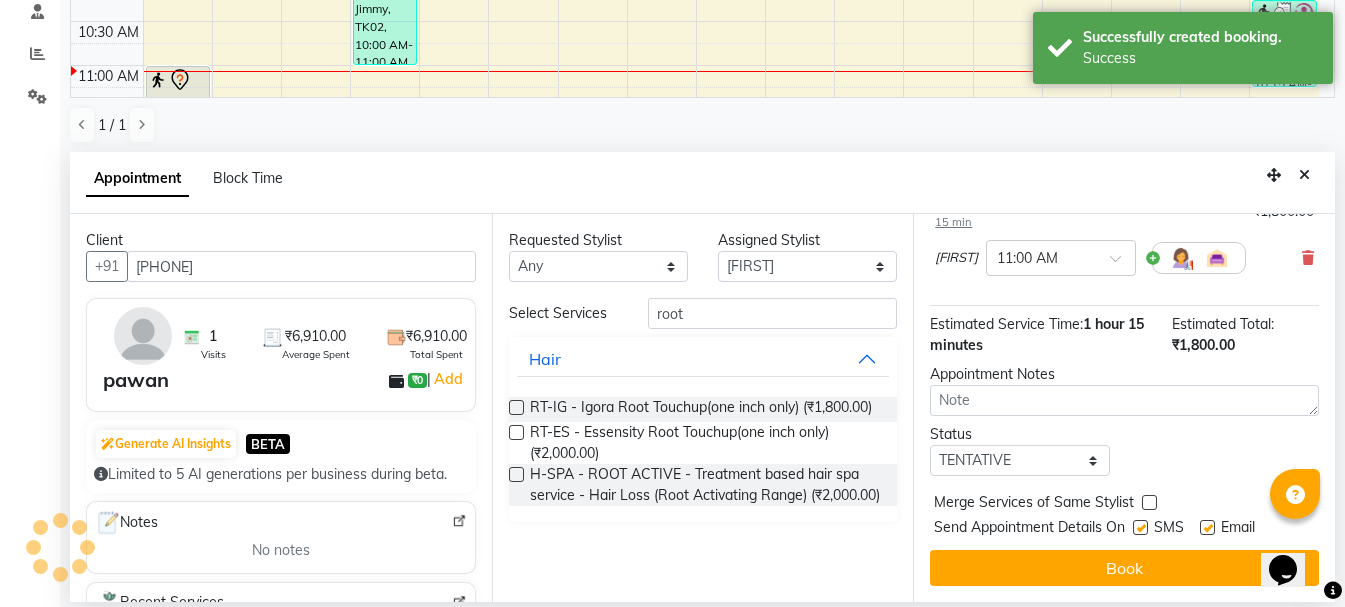 scroll, scrollTop: 0, scrollLeft: 0, axis: both 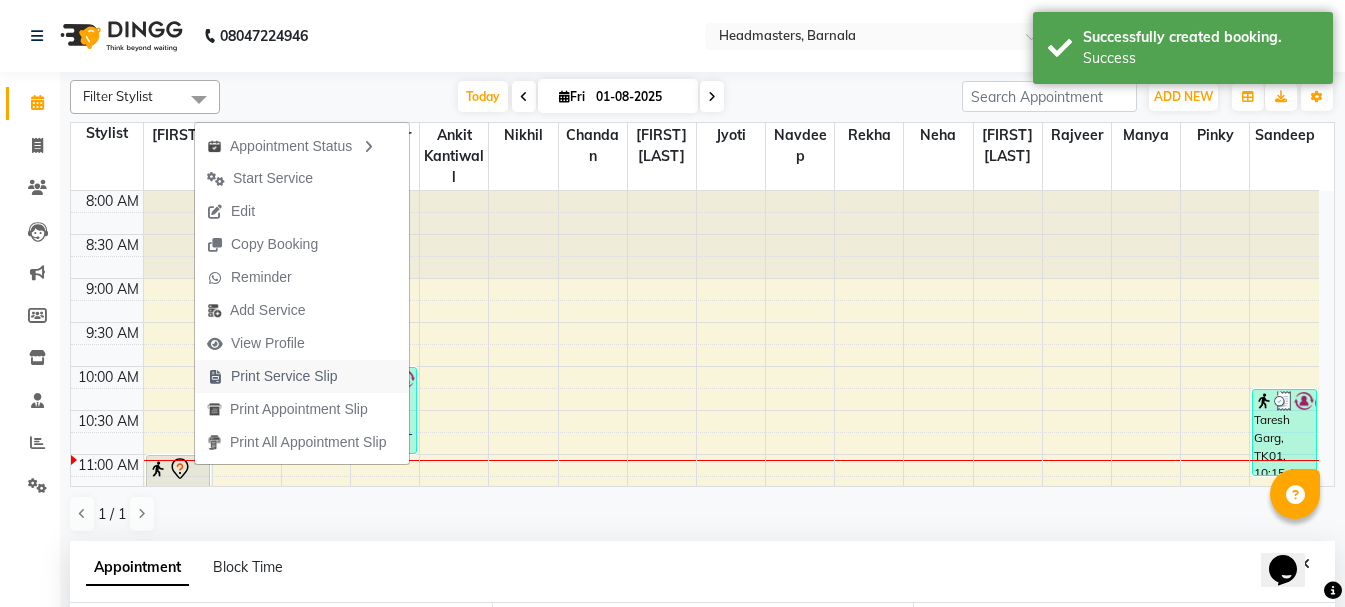 click on "Print Service Slip" at bounding box center (284, 376) 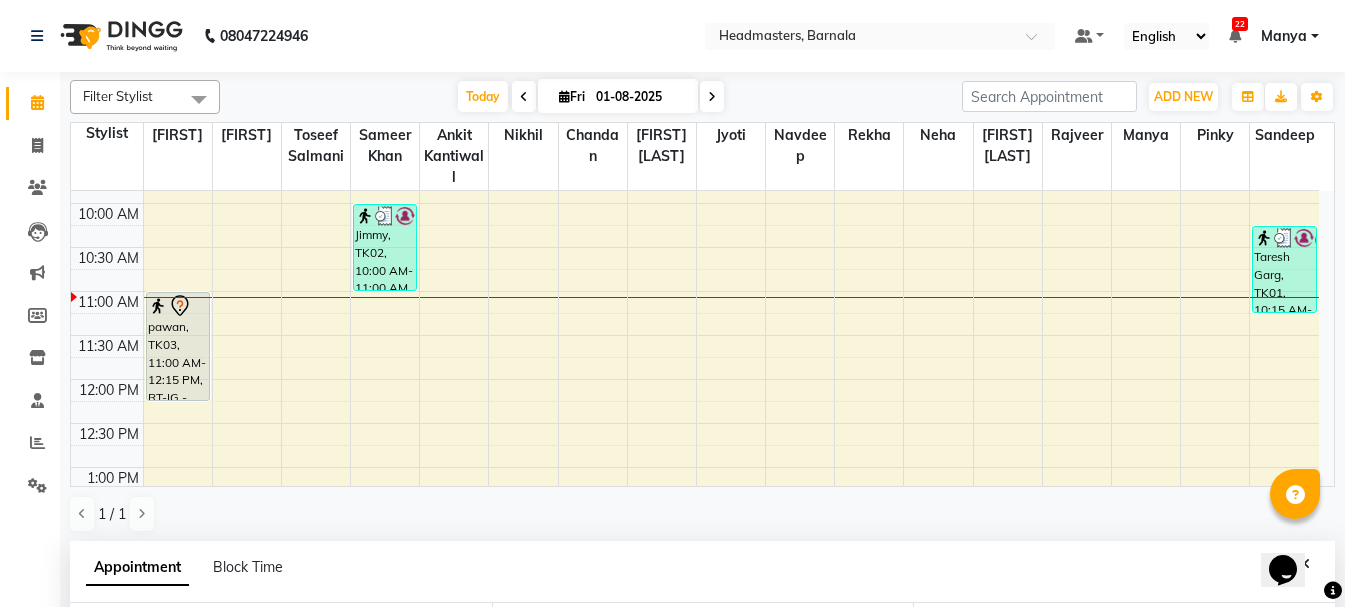 scroll, scrollTop: 168, scrollLeft: 0, axis: vertical 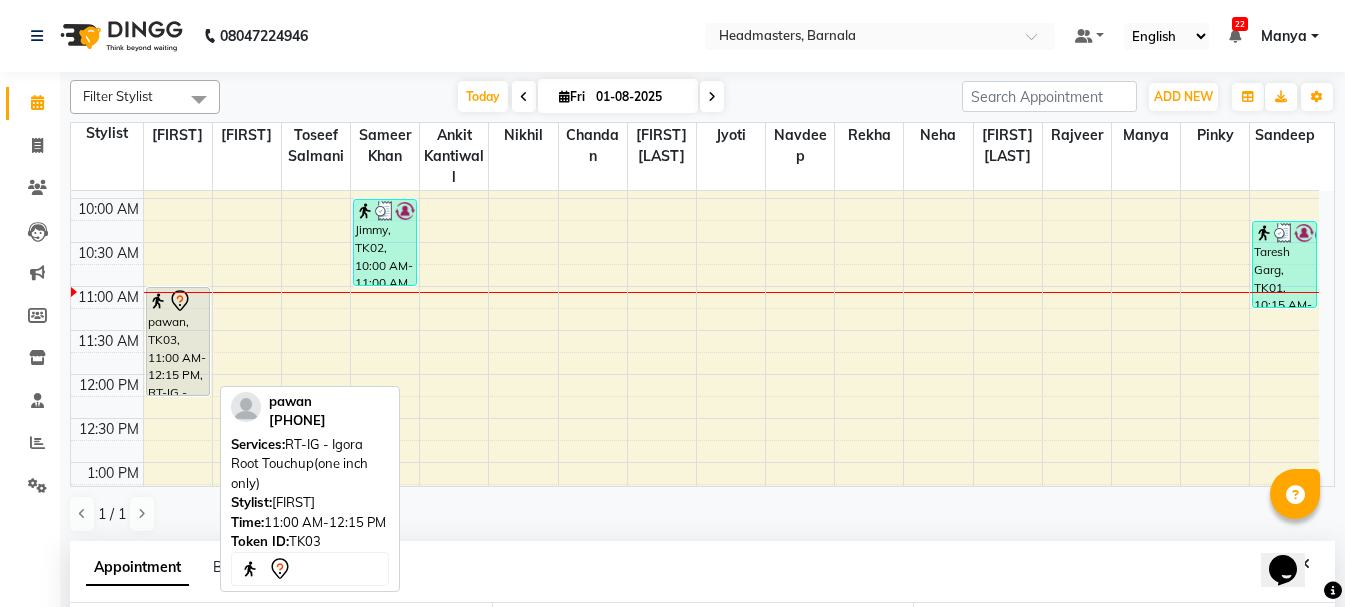 click on "pawan, TK03, 11:00 AM-12:15 PM, RT-IG - Igora Root Touchup(one inch only)" at bounding box center [178, 341] 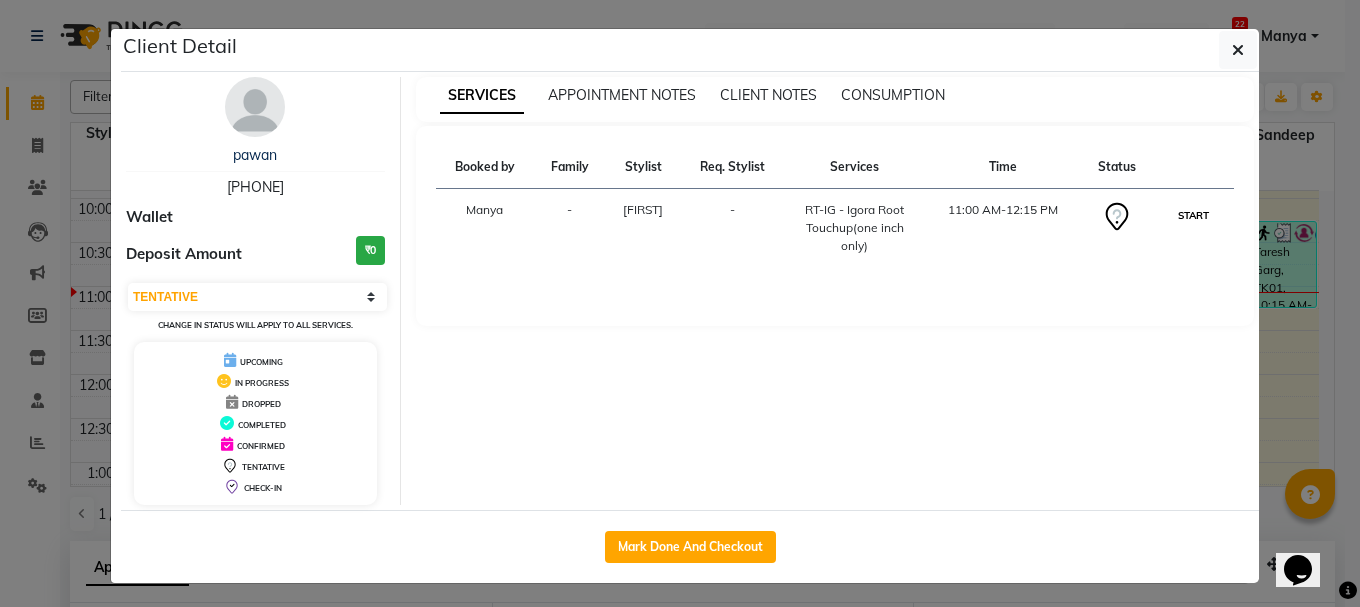 click on "START" at bounding box center [1193, 215] 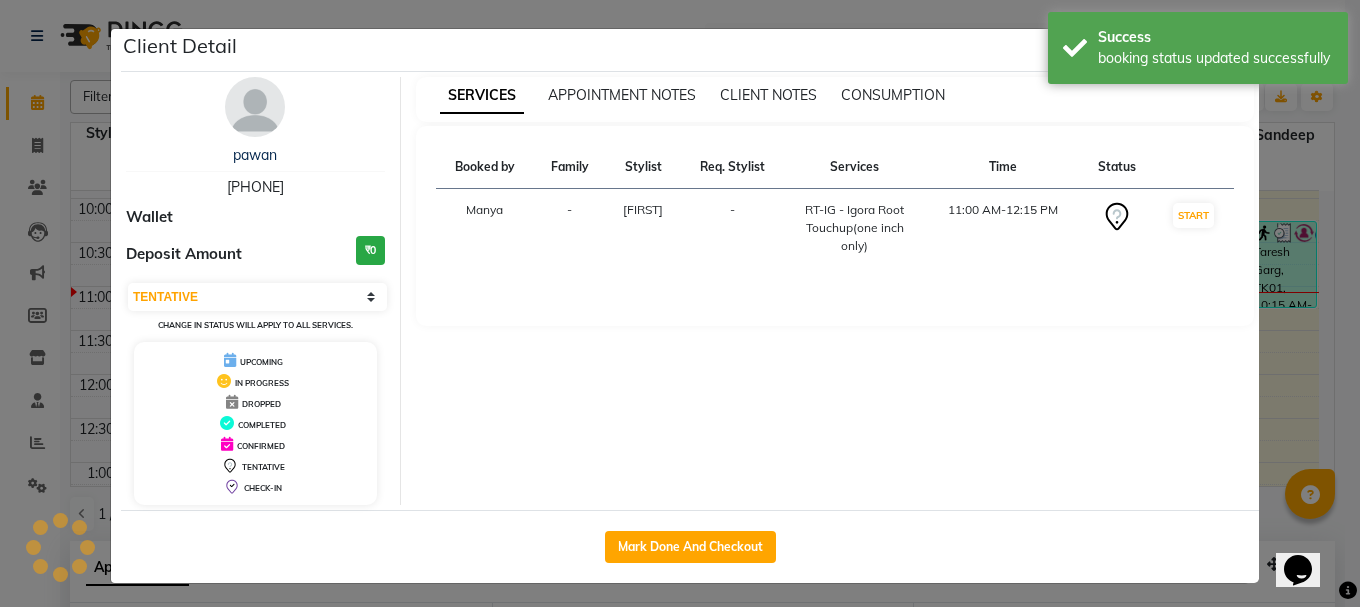 select on "1" 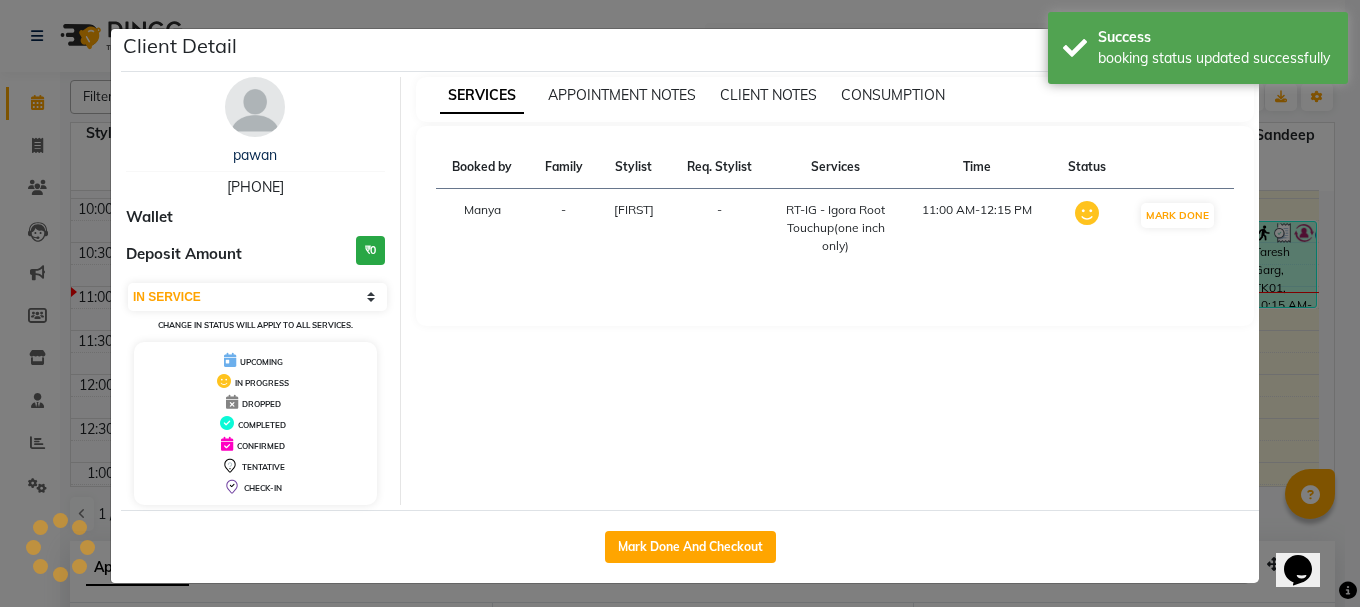 click on "Client Detail  [FIRST]    [PHONE] Wallet Deposit Amount  ₹0  Select IN SERVICE CONFIRMED TENTATIVE CHECK IN MARK DONE UPCOMING Change in status will apply to all services. UPCOMING IN PROGRESS DROPPED COMPLETED CONFIRMED TENTATIVE CHECK-IN SERVICES APPOINTMENT NOTES CLIENT NOTES CONSUMPTION Booked by Family Stylist Req. Stylist Services Time Status  [FIRST]  -  [FIRST] -  RT-IG - Igora Root Touchup(one inch only)   11:00 AM-12:15 PM   MARK DONE   Mark Done And Checkout" 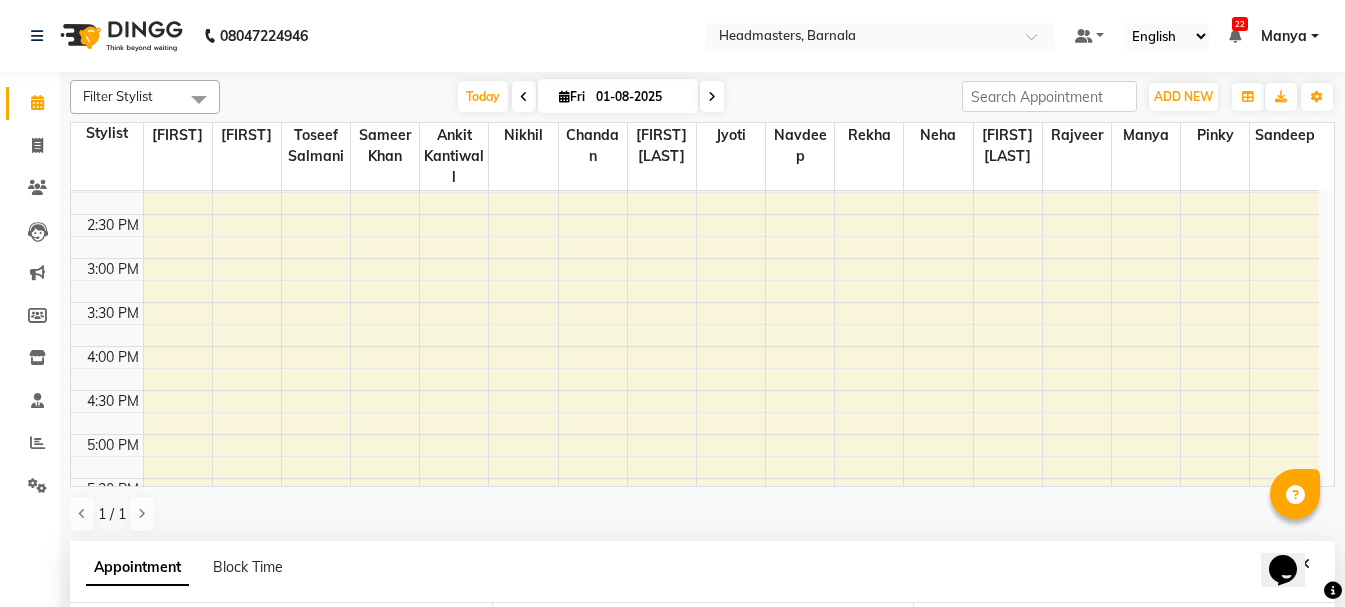 scroll, scrollTop: 0, scrollLeft: 0, axis: both 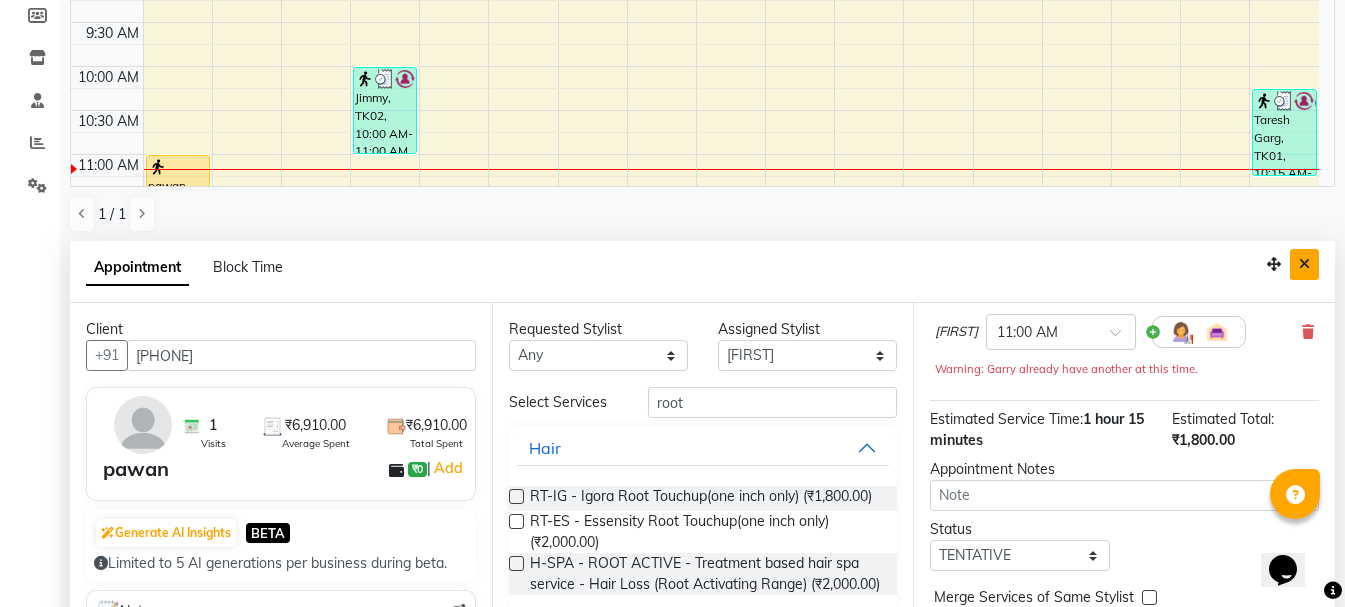 click at bounding box center [1304, 264] 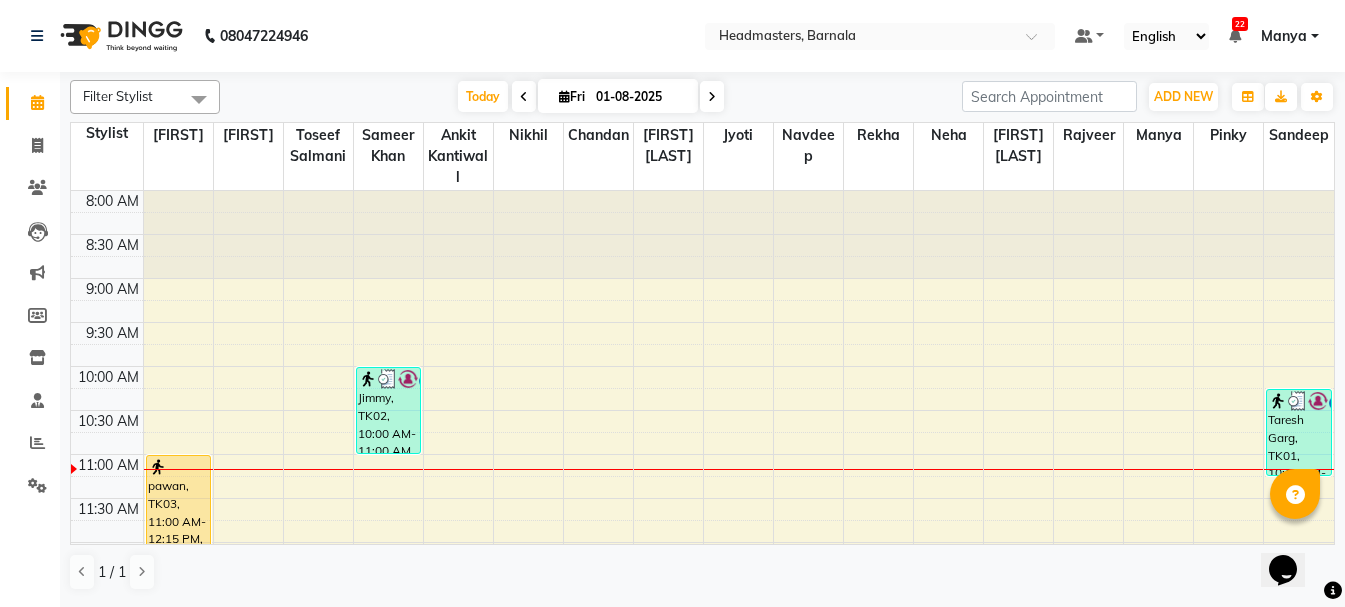 scroll, scrollTop: 0, scrollLeft: 0, axis: both 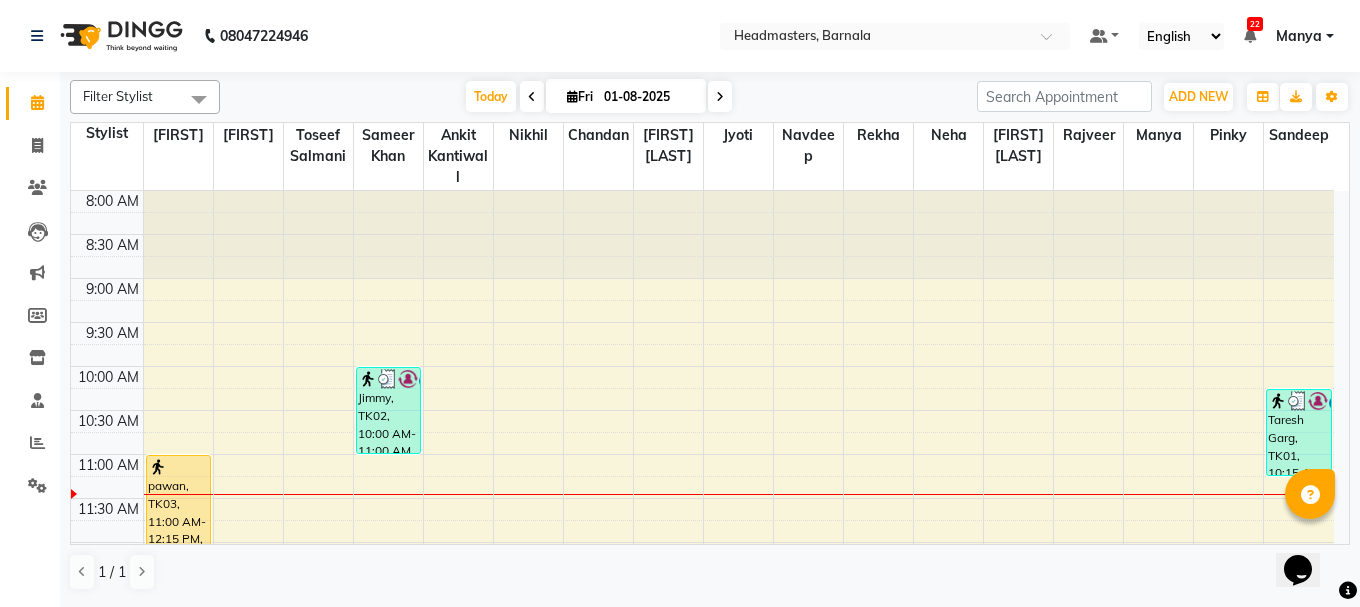 click at bounding box center [388, 494] 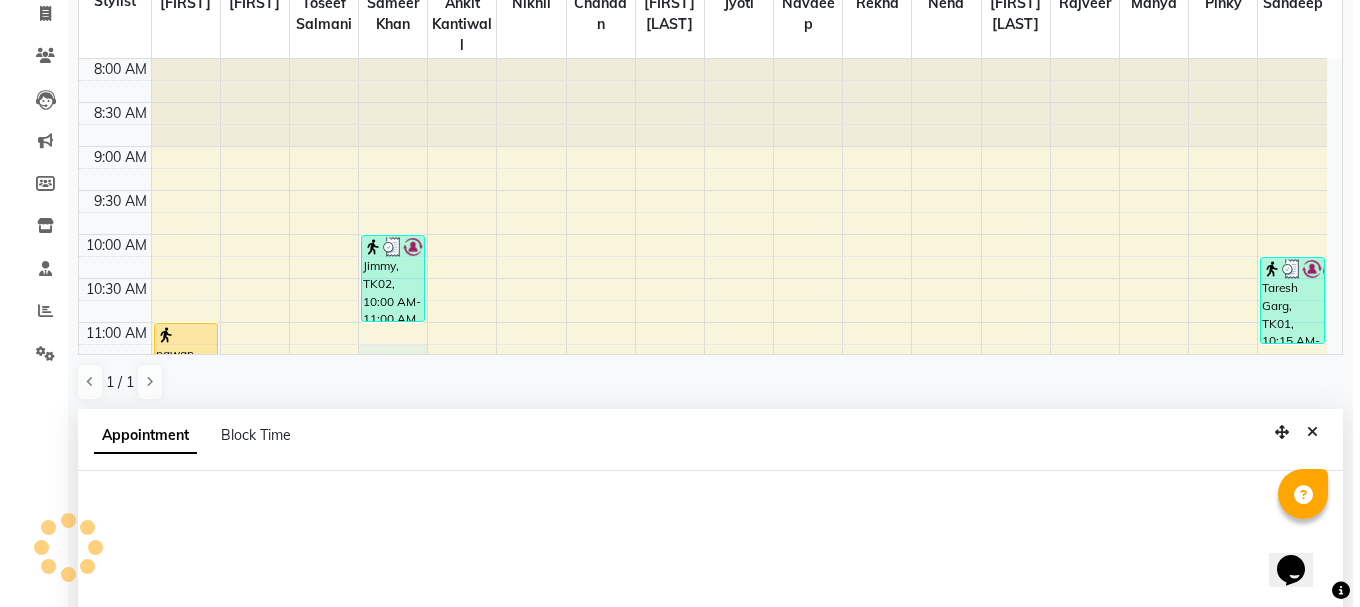 scroll, scrollTop: 389, scrollLeft: 0, axis: vertical 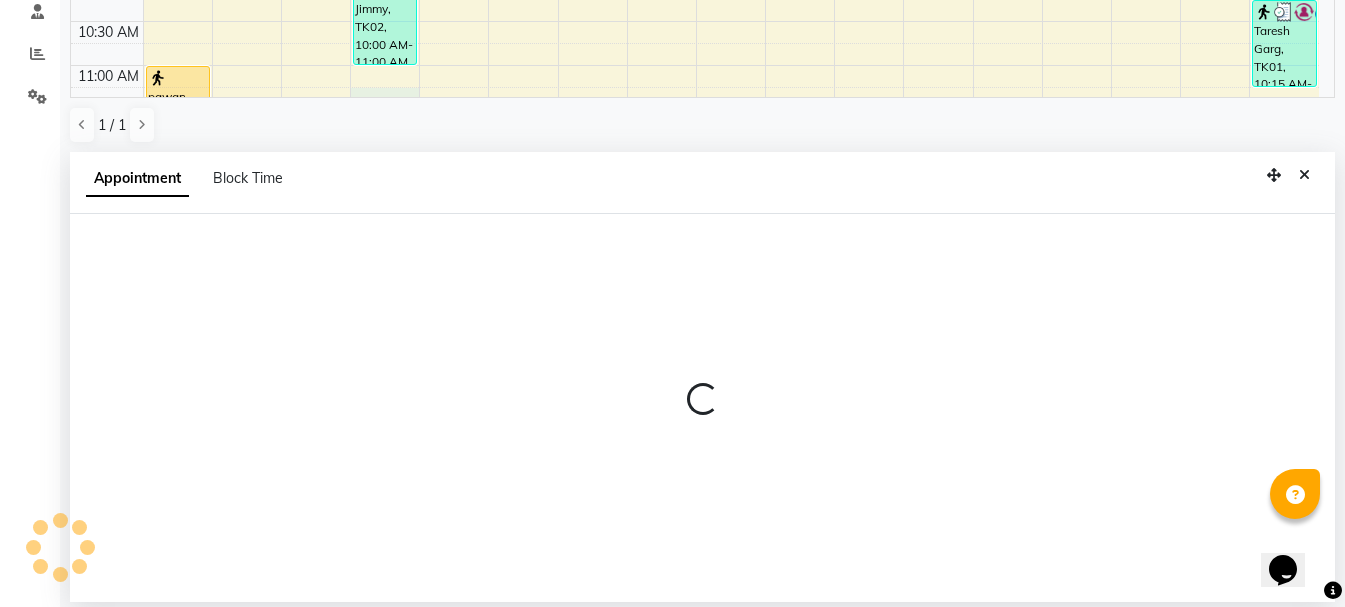select on "67277" 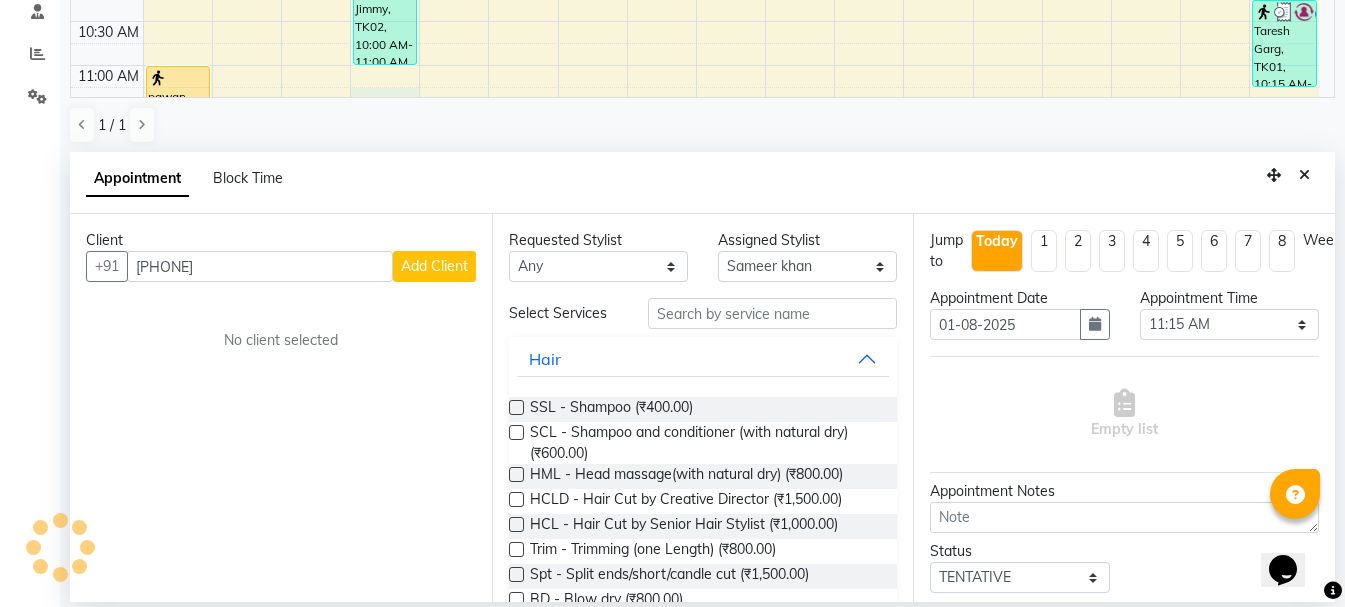 type on "[PHONE]" 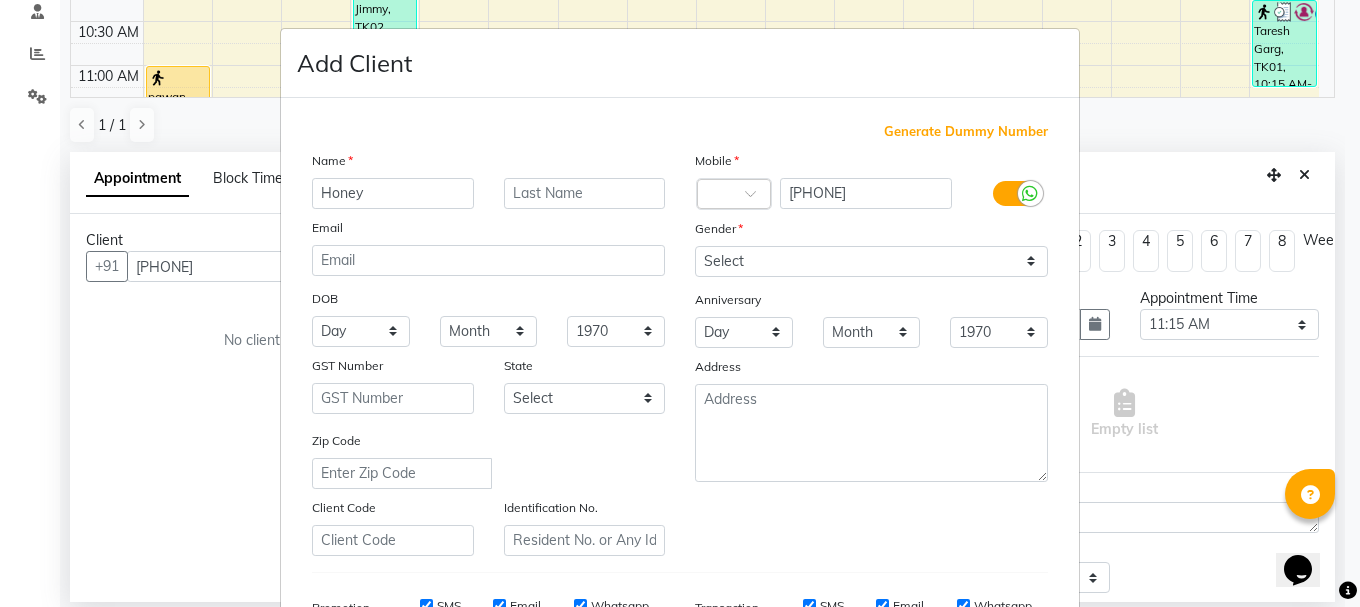 type on "Honey" 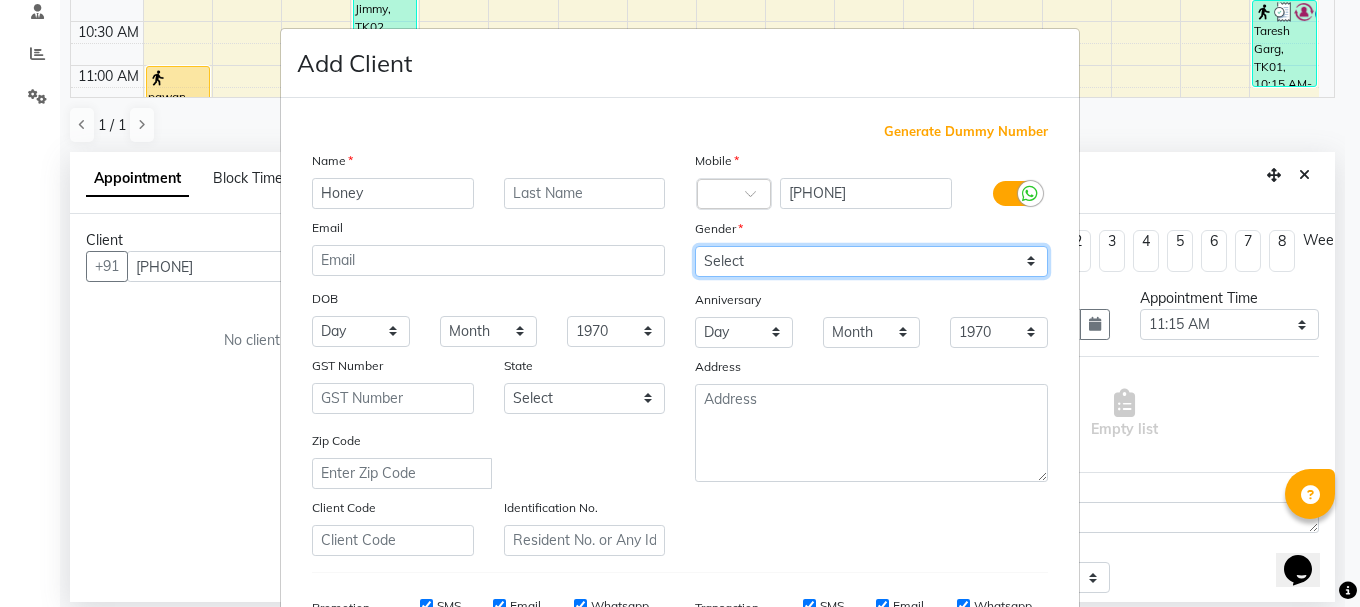 click on "Select Male Female Other Prefer Not To Say" at bounding box center (871, 261) 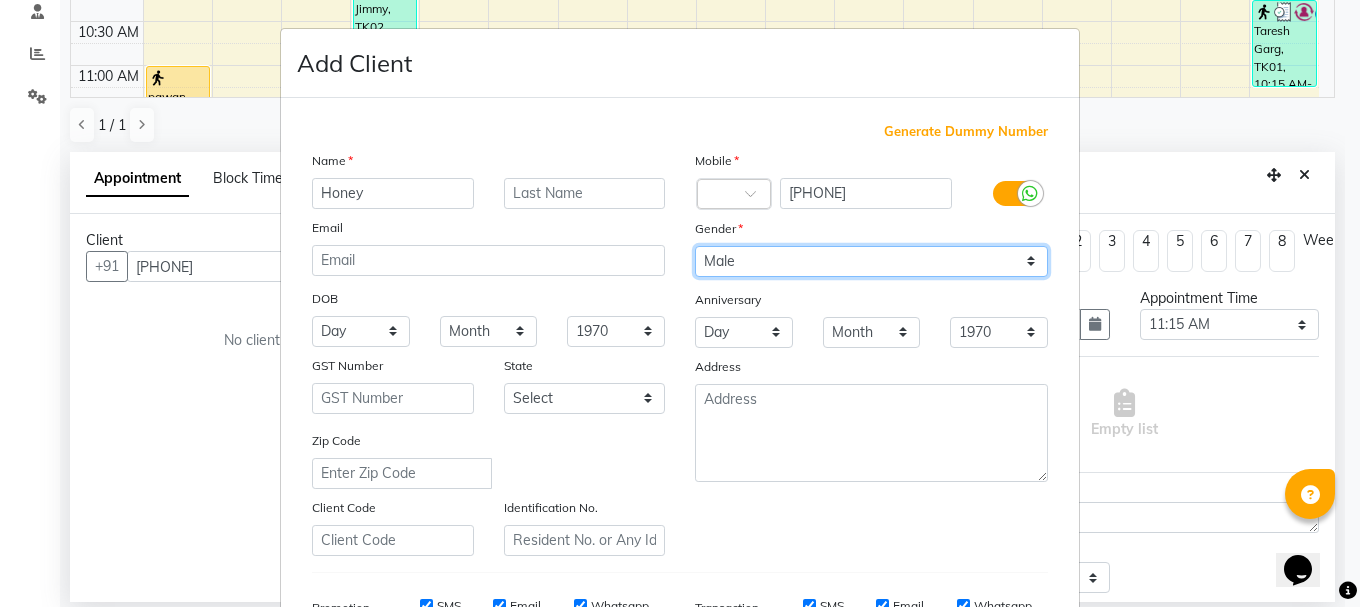 click on "Select Male Female Other Prefer Not To Say" at bounding box center [871, 261] 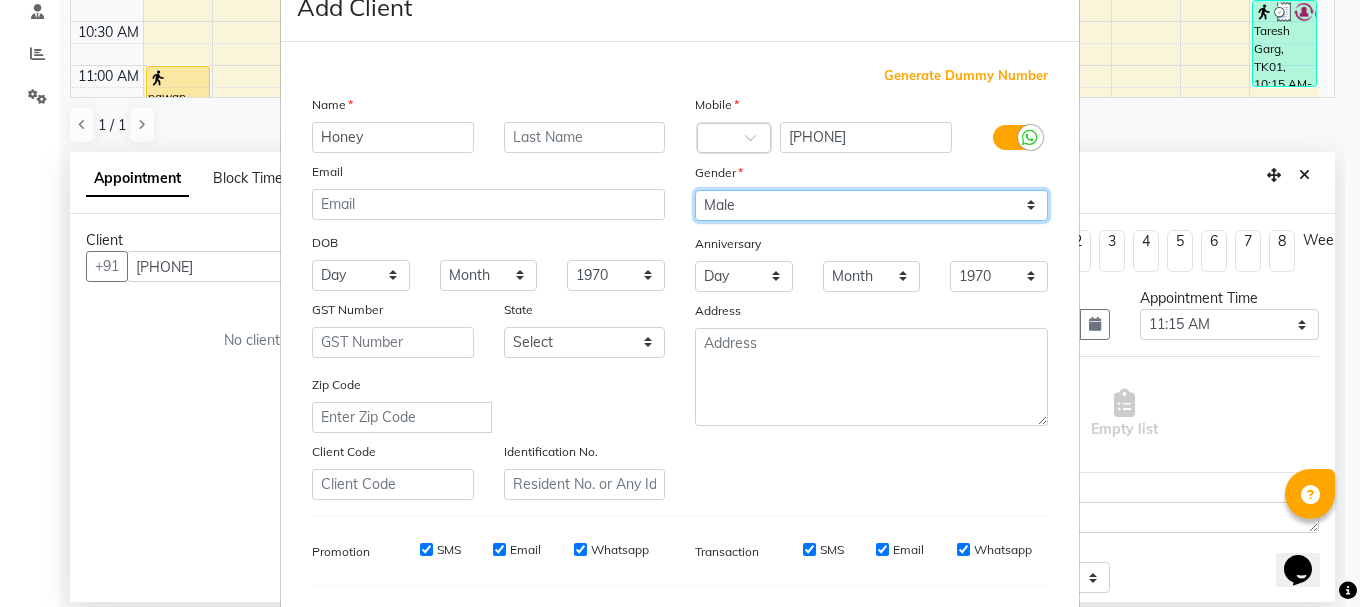scroll, scrollTop: 316, scrollLeft: 0, axis: vertical 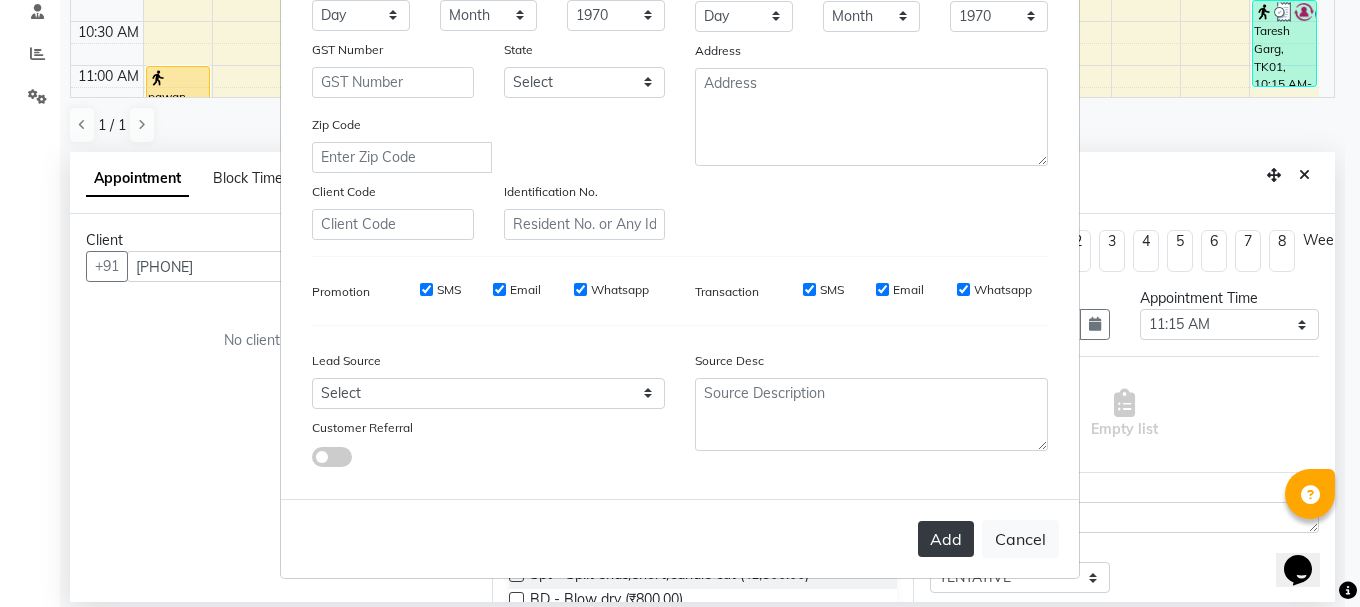 click on "Add" at bounding box center [946, 539] 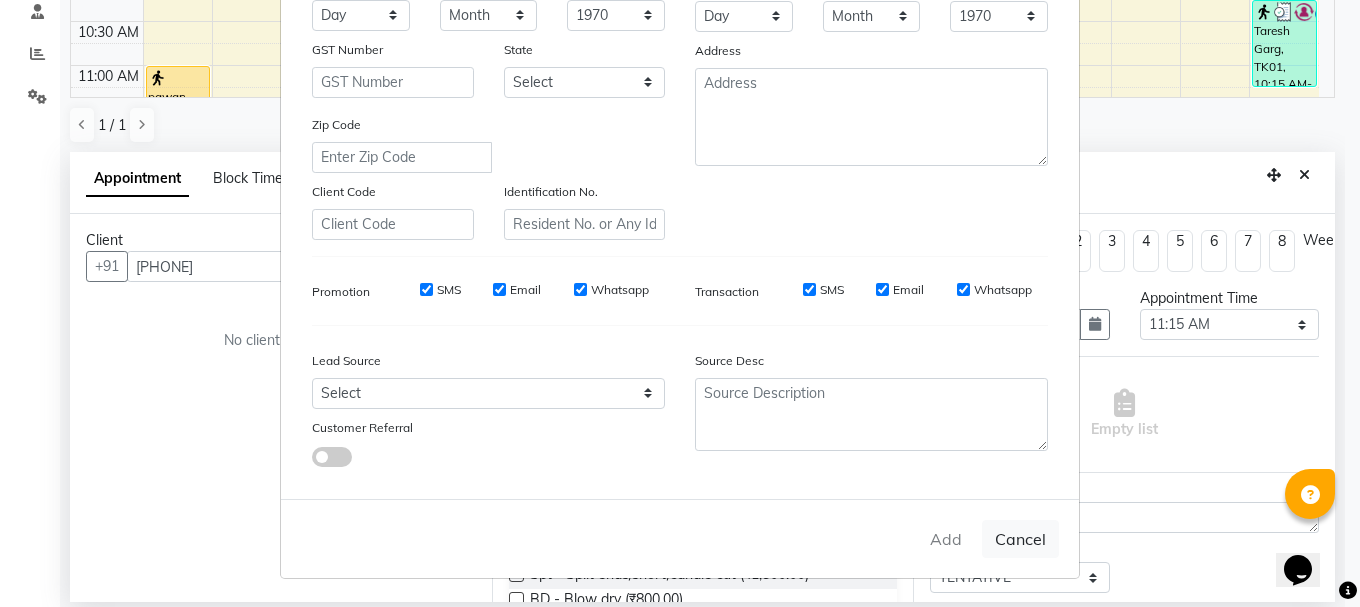 click on "Add Client Generate Dummy Number Name [FIRST] Email DOB Day 01 02 03 04 05 06 07 08 09 10 11 12 13 14 15 16 17 18 19 20 21 22 23 24 25 26 27 28 29 30 31 Month January February March April May June July August September October November December 1940 1941 1942 1943 1944 1945 1946 1947 1948 1949 1950 1951 1952 1953 1954 1955 1956 1957 1958 1959 1960 1961 1962 1963 1964 1965 1966 1967 1968 1969 1970 1971 1972 1973 1974 1975 1976 1977 1978 1979 1980 1981 1982 1983 1984 1985 1986 1987 1988 1989 1990 1991 1992 1993 1994 1995 1996 1997 1998 1999 2000 2001 2002 2003 2004 2005 2006 2007 2008 2009 2010 2011 2012 2013 2014 2015 2016 2017 2018 2019 2020 2021 2022 2023 2024 GST Number State Select Zip Code Client Code Identification No. Mobile Country Code × [PHONE] Gender Select Male Female Other Prefer Not To Say Anniversary Day 01 02 03 04 05 06 07 08 09 10 11 12 13 14 15 16 17 18 19 20 21 22 23 24 25 26 27 28 29 30 31 Month January February March April May June July August September October November December 1970" at bounding box center [680, 303] 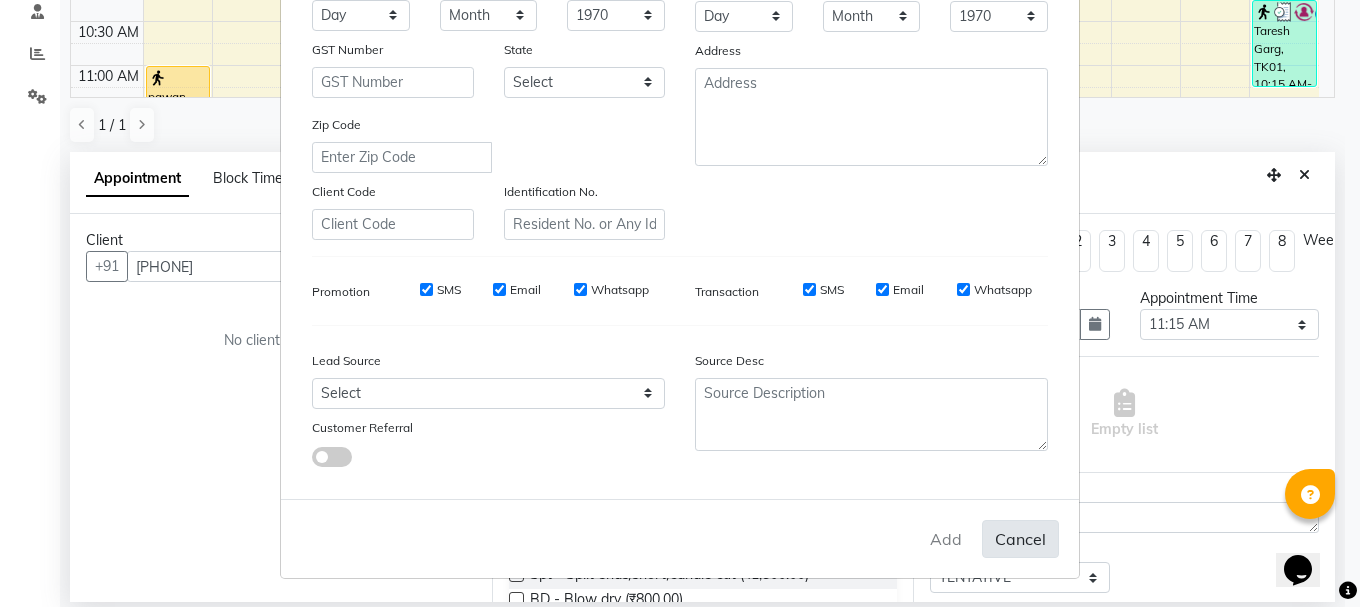 click on "Cancel" at bounding box center (1020, 539) 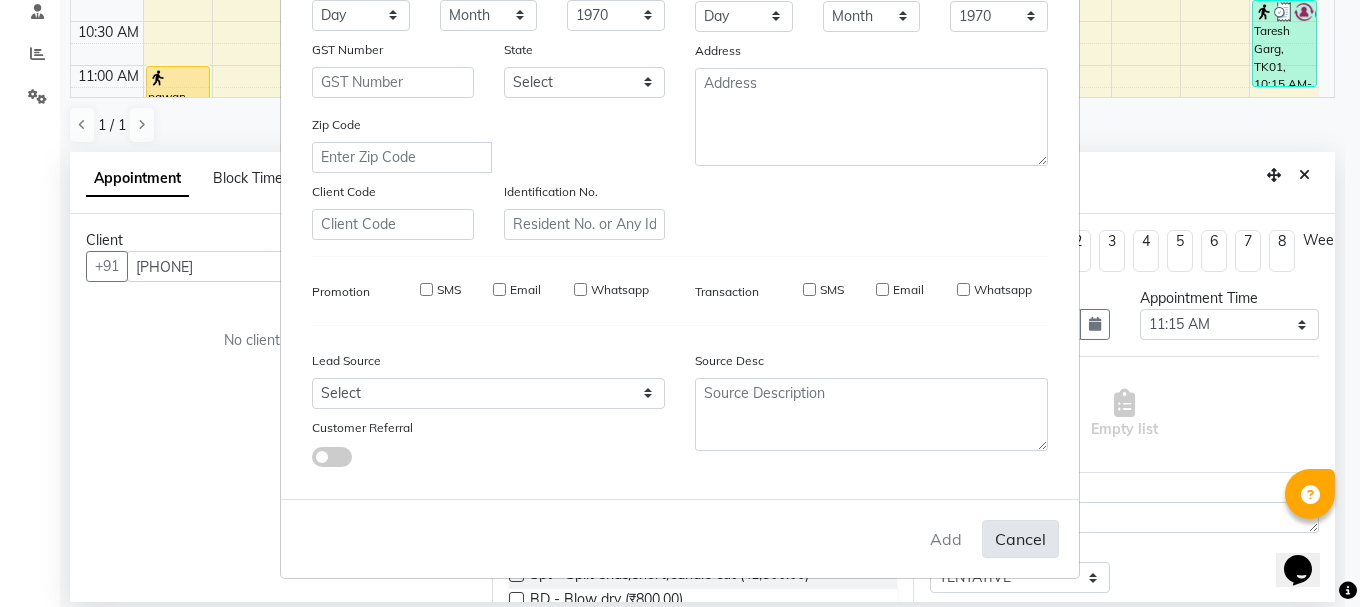 type 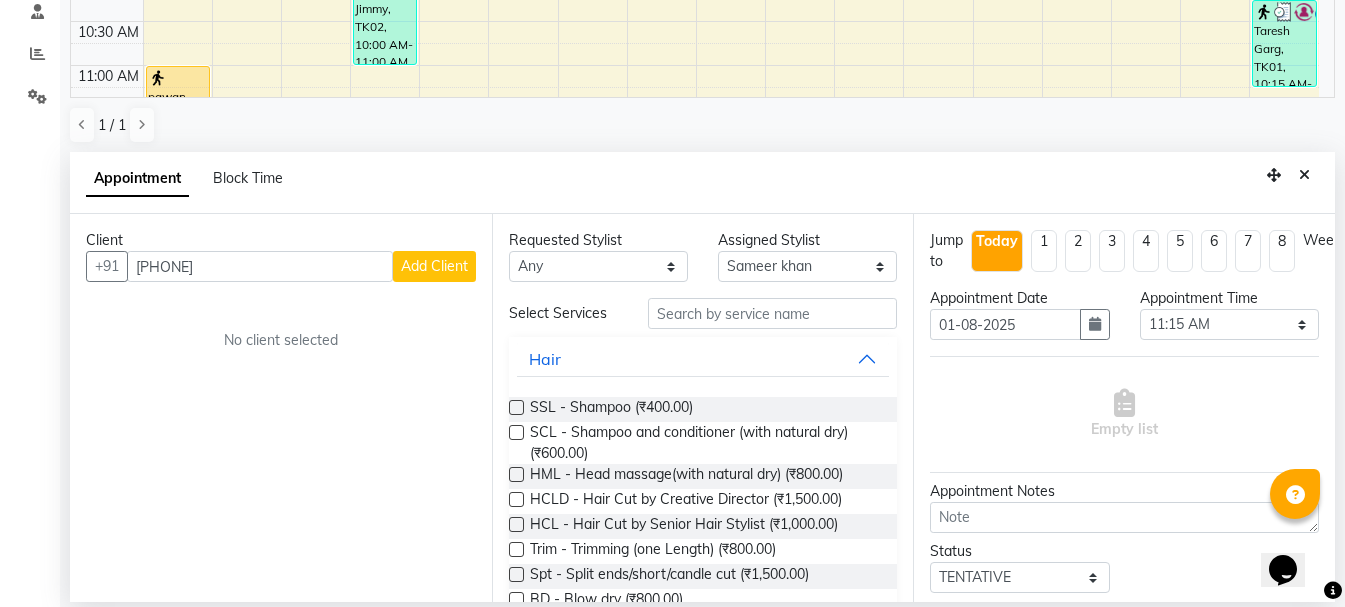 click on "Add Client" at bounding box center [434, 266] 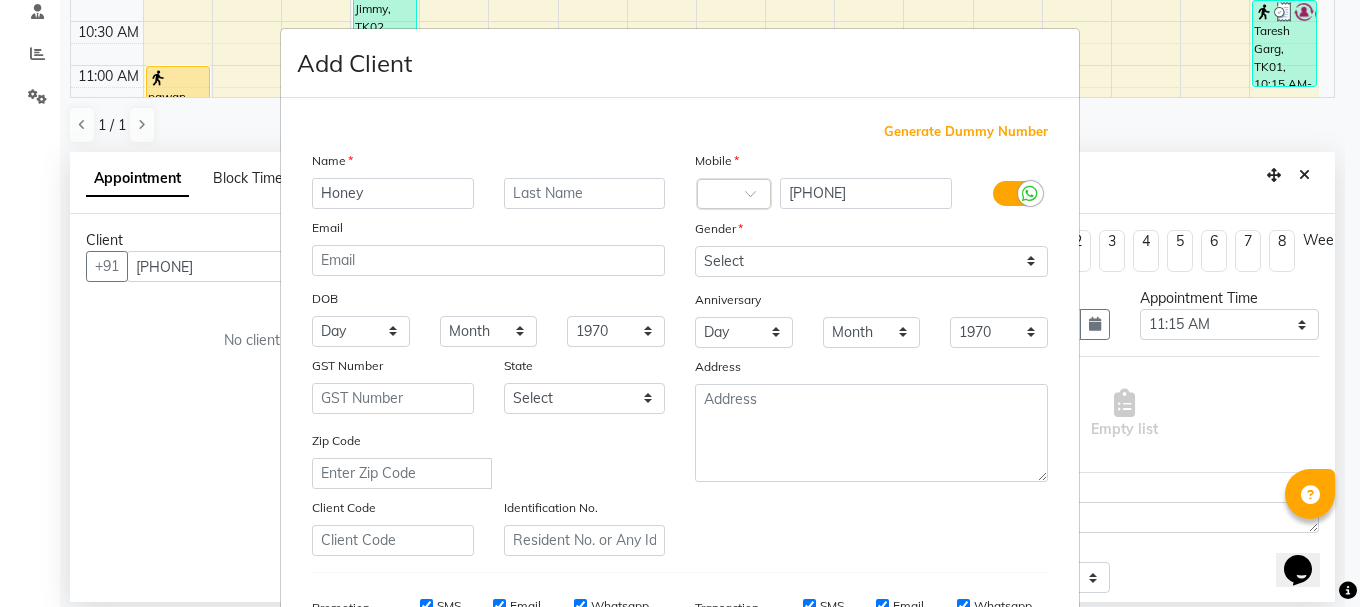 type on "Honey" 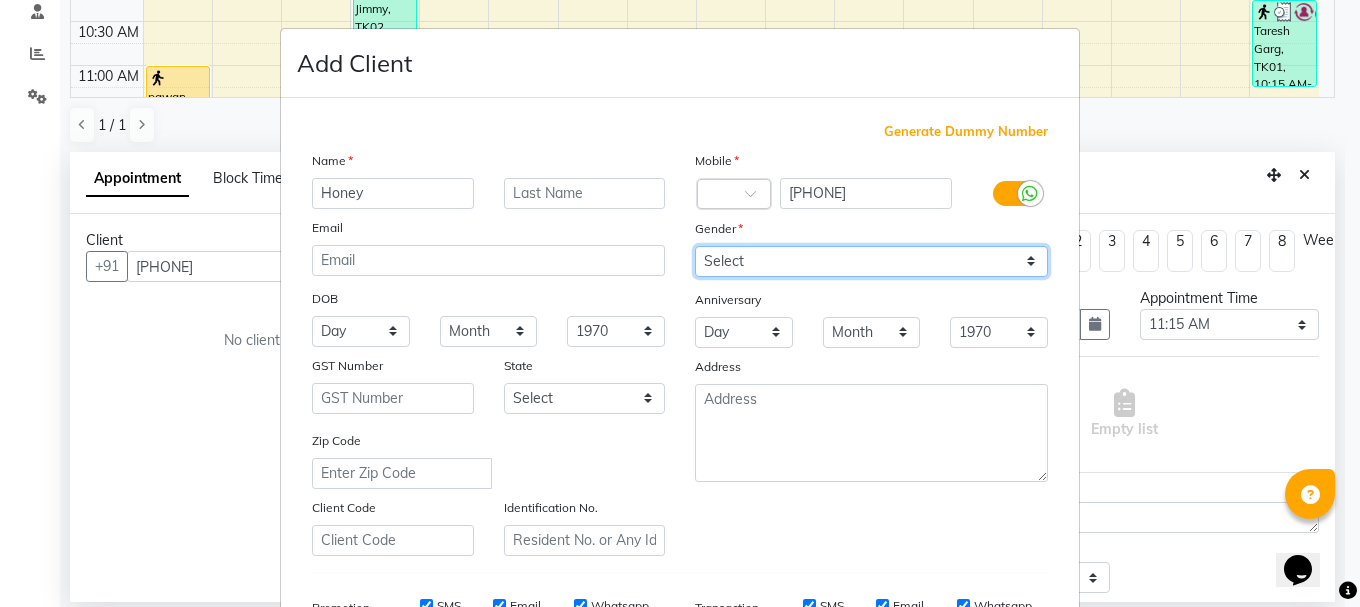 click on "Select Male Female Other Prefer Not To Say" at bounding box center (871, 261) 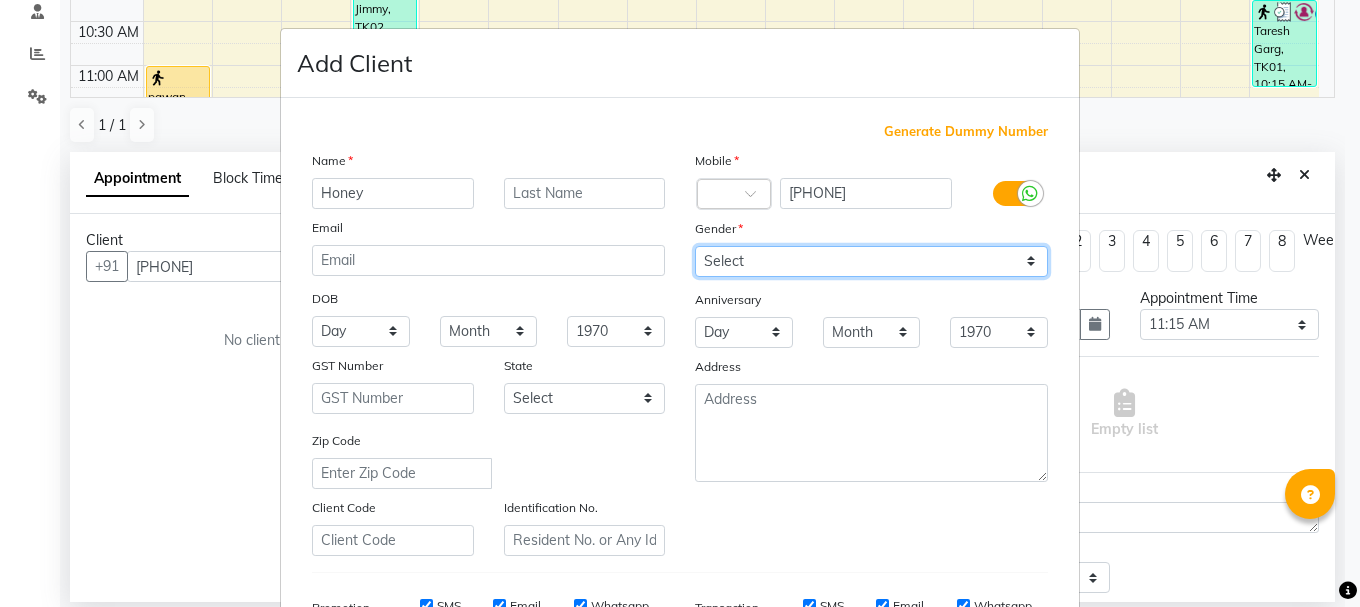 select on "male" 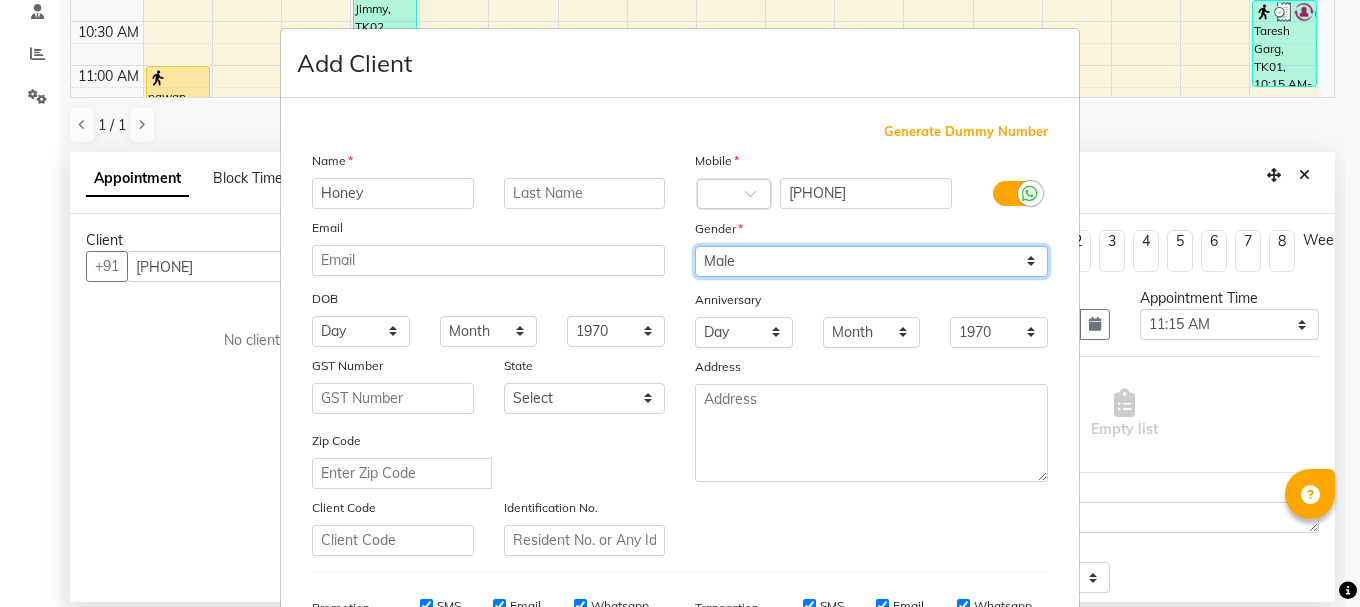 click on "Select Male Female Other Prefer Not To Say" at bounding box center (871, 261) 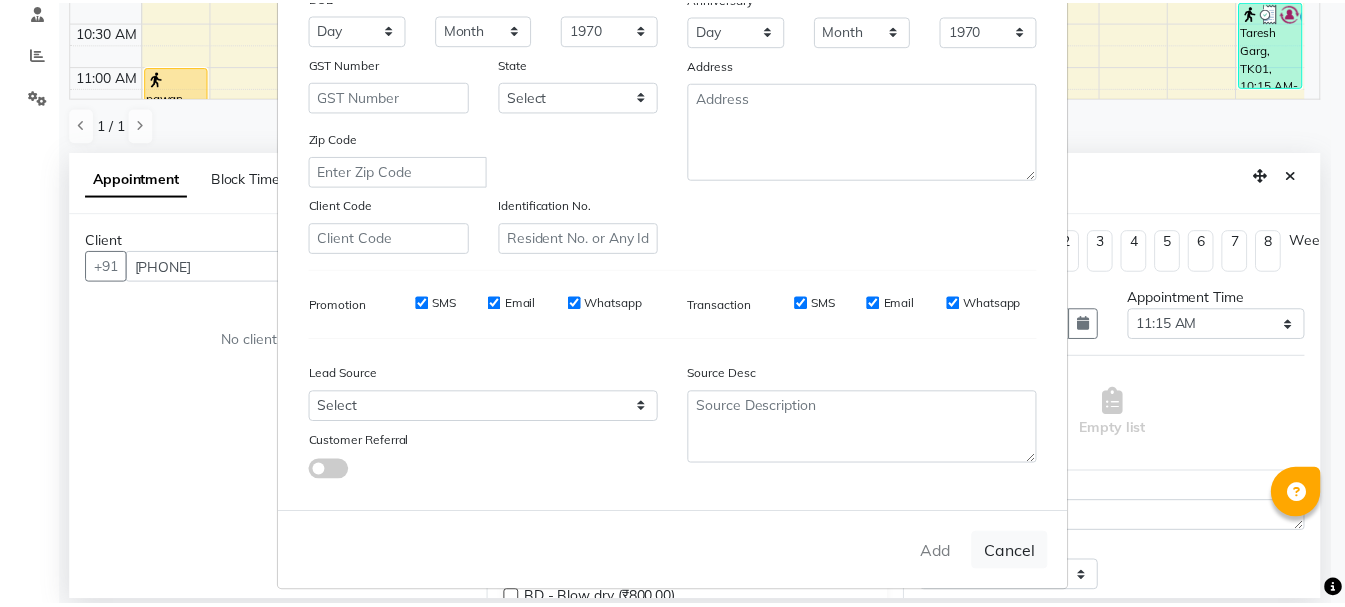 scroll, scrollTop: 316, scrollLeft: 0, axis: vertical 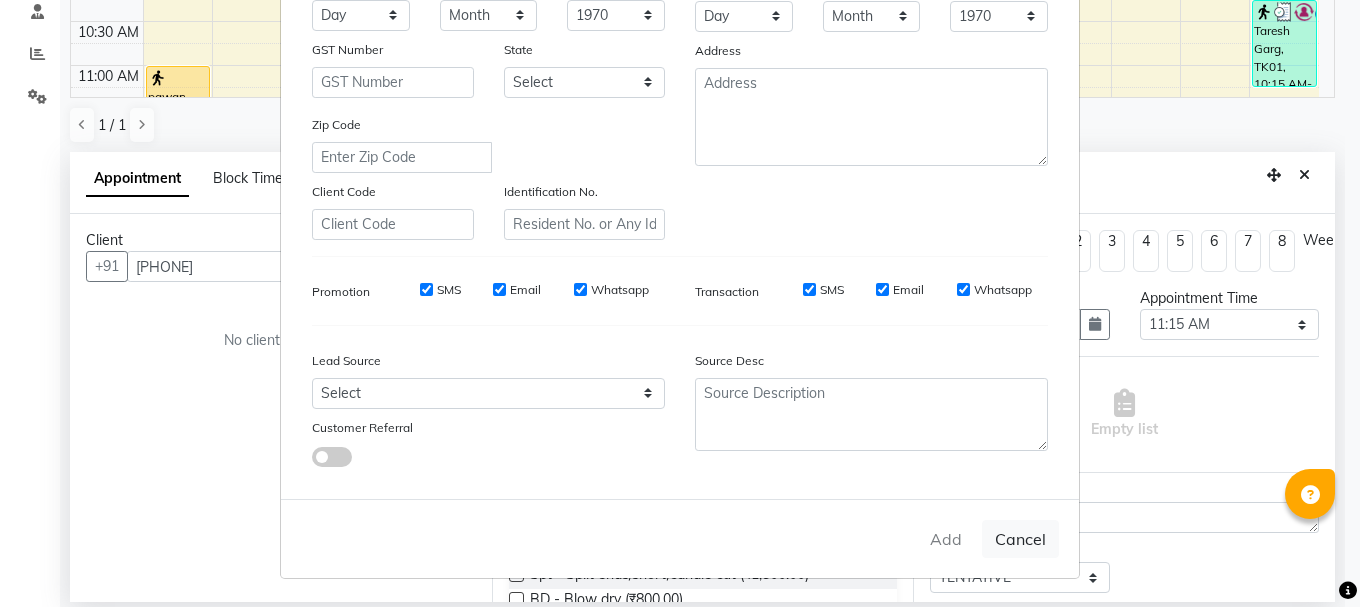 click on "Add   Cancel" at bounding box center (680, 538) 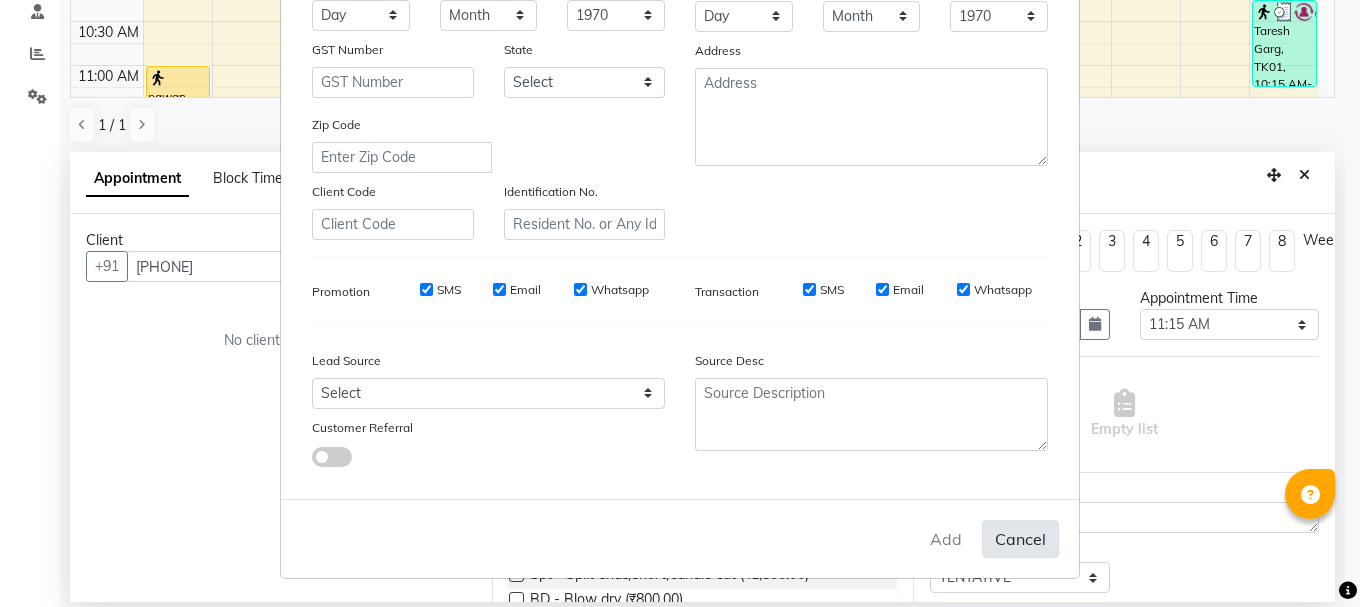 click on "Cancel" at bounding box center [1020, 539] 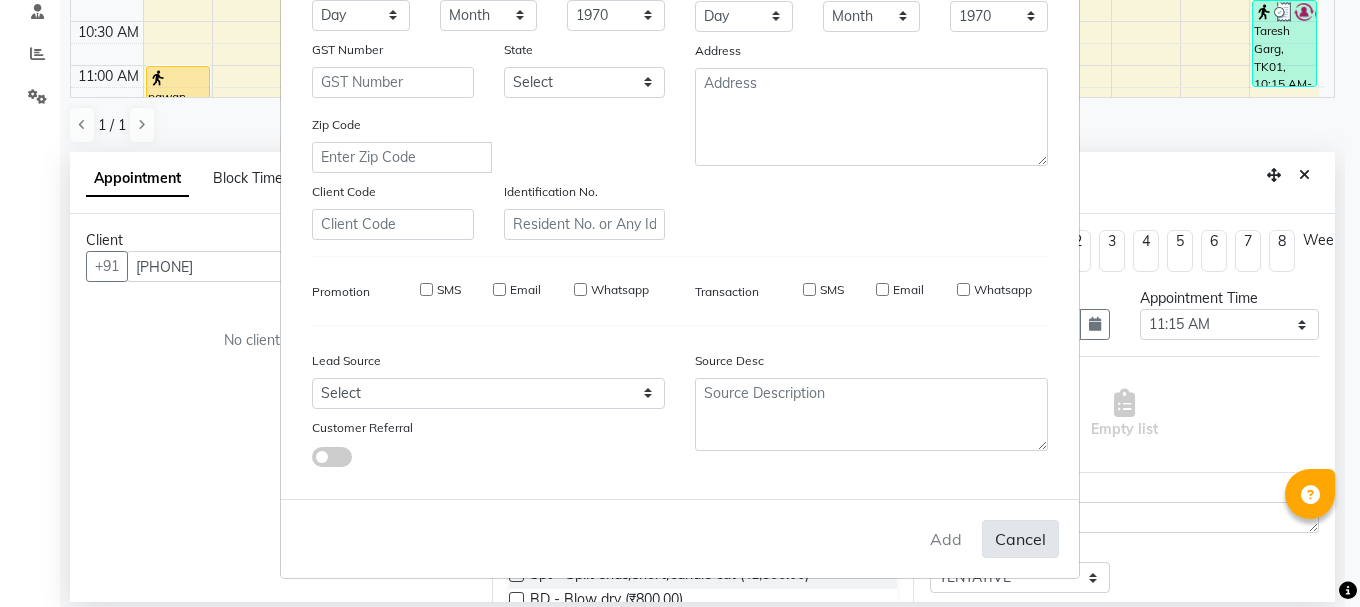 type 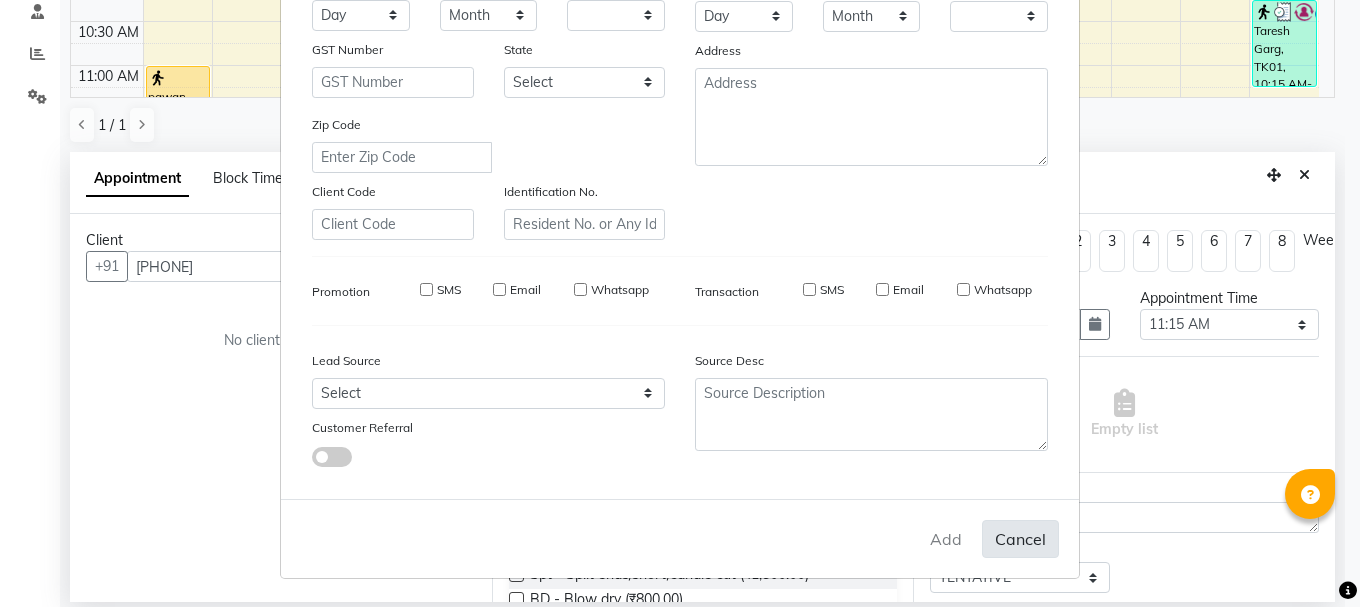 checkbox on "false" 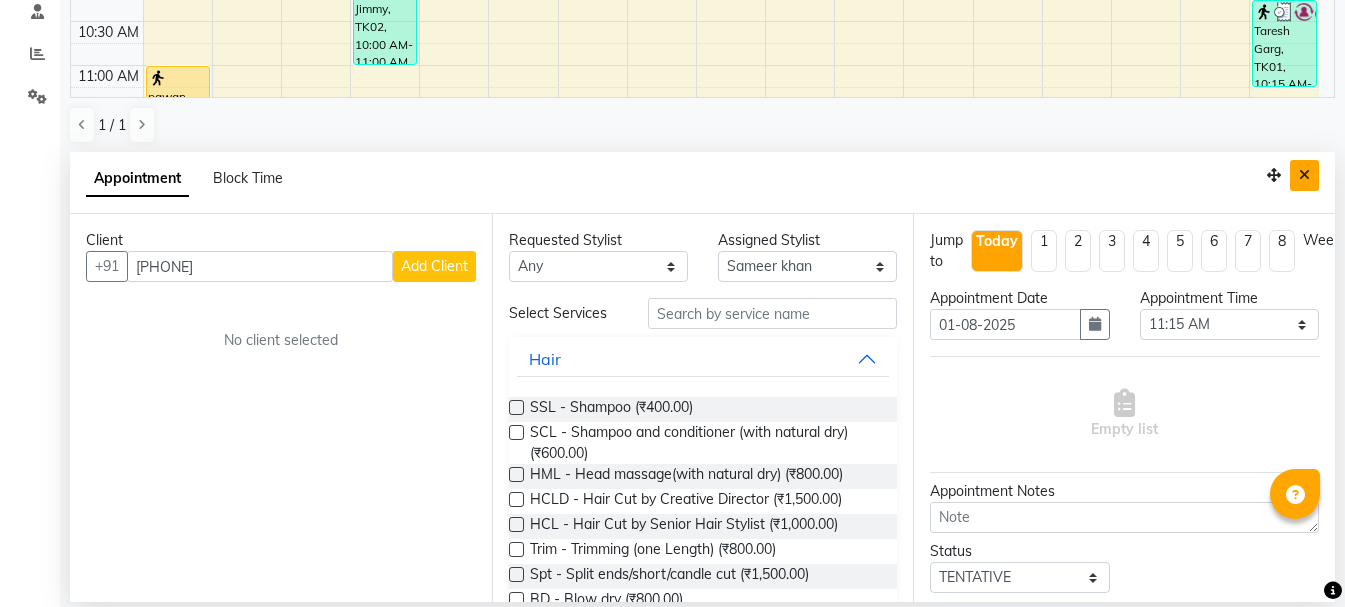 click at bounding box center (1304, 175) 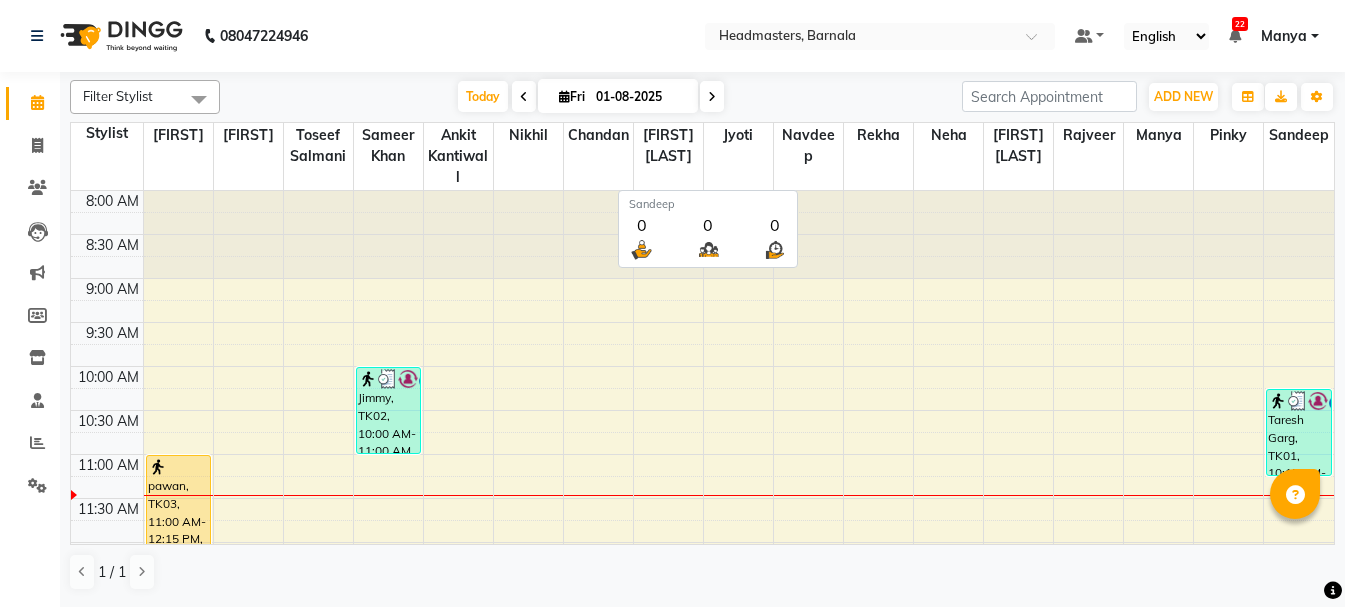 scroll, scrollTop: 0, scrollLeft: 0, axis: both 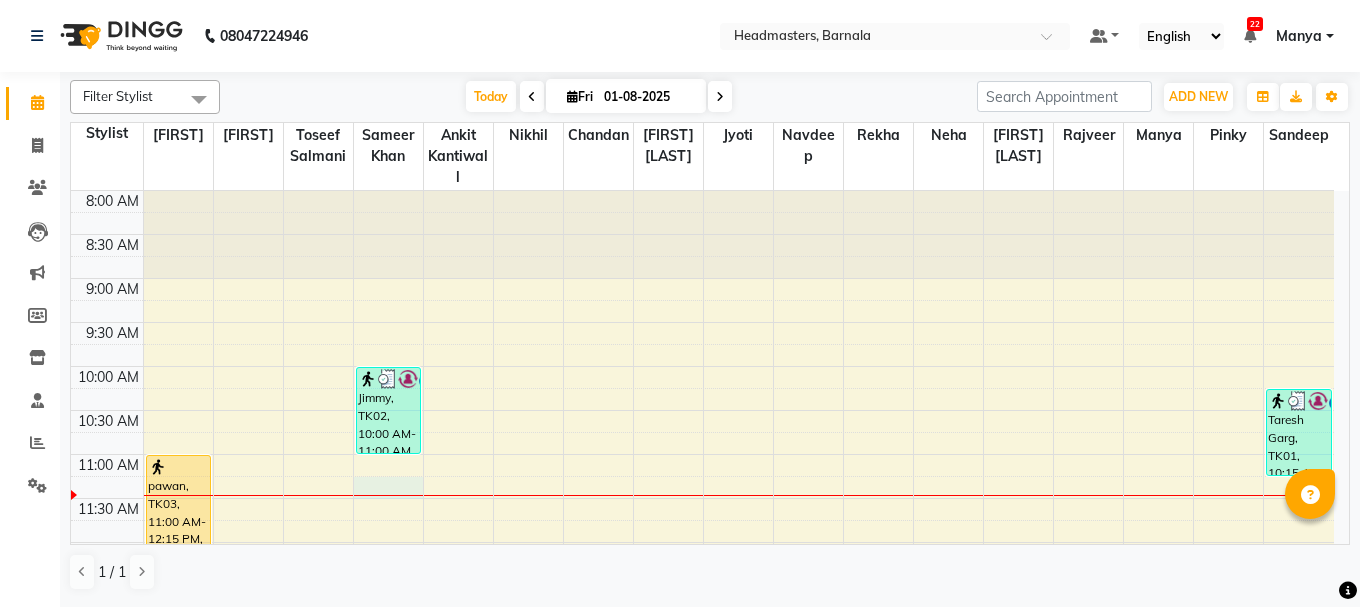 select on "tentative" 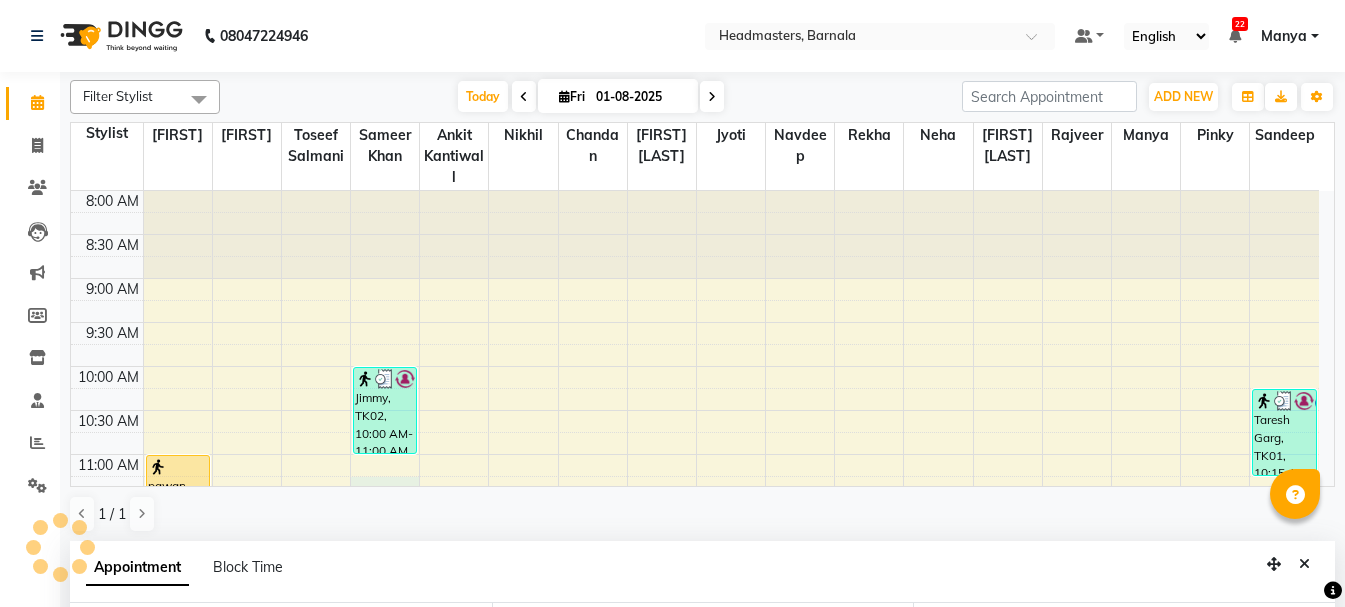 select on "675" 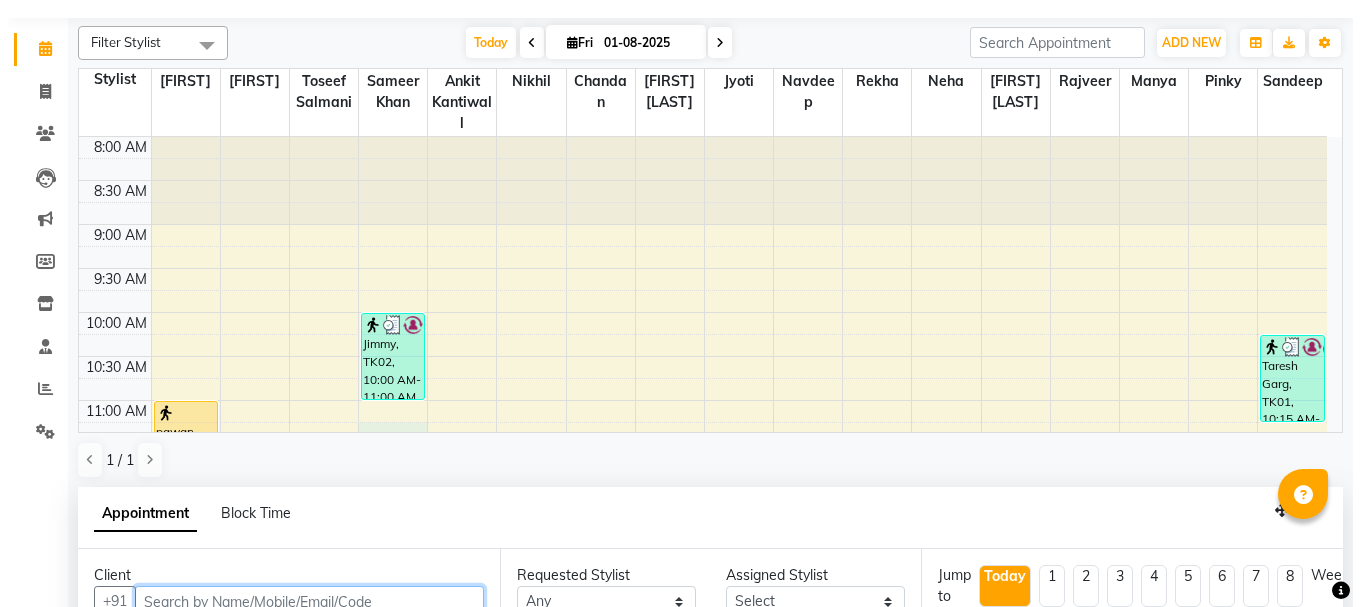 scroll, scrollTop: 352, scrollLeft: 0, axis: vertical 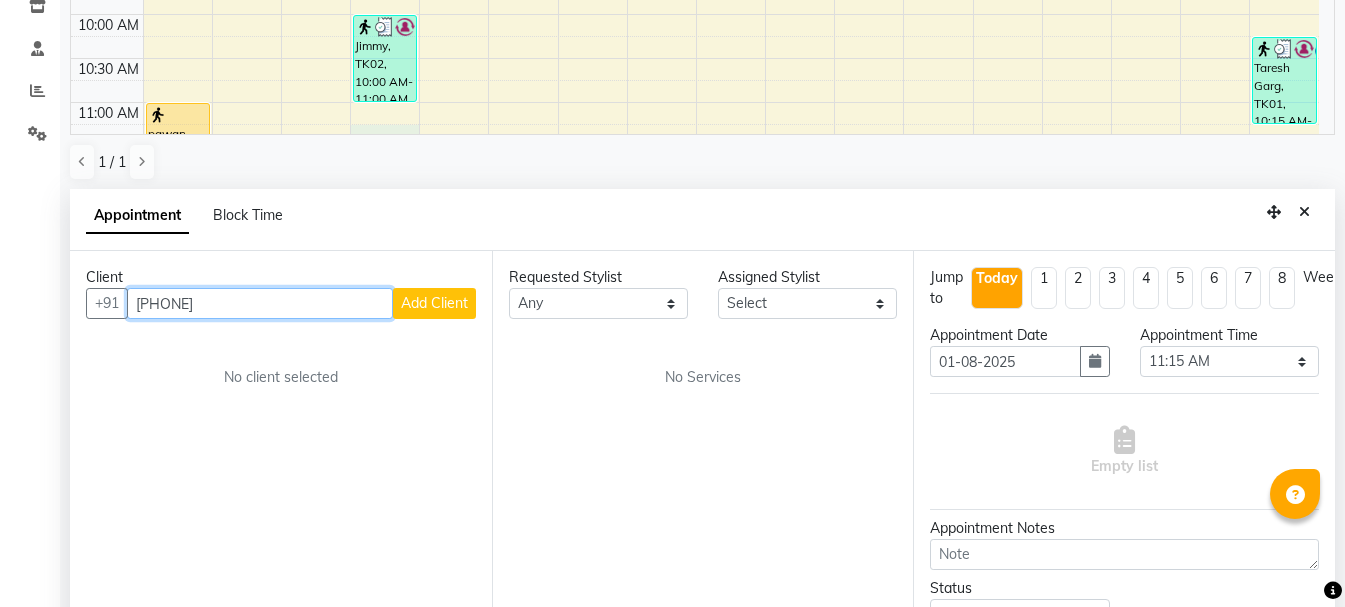 type on "[PHONE]" 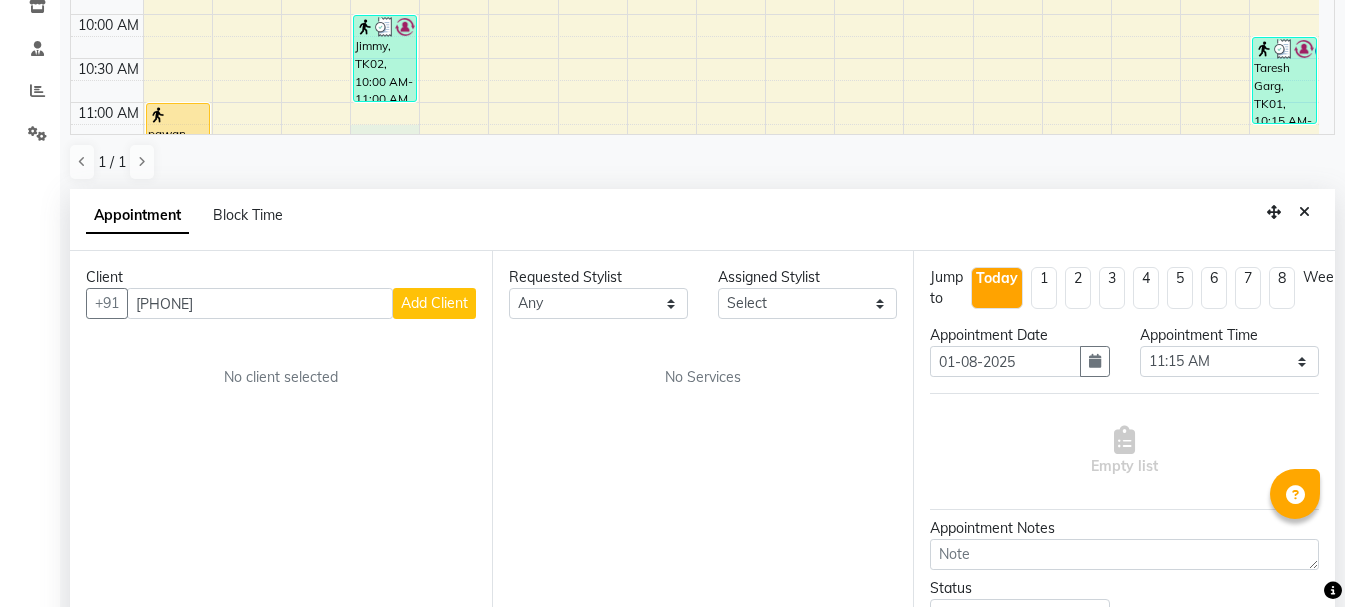 click on "Add Client" at bounding box center [434, 303] 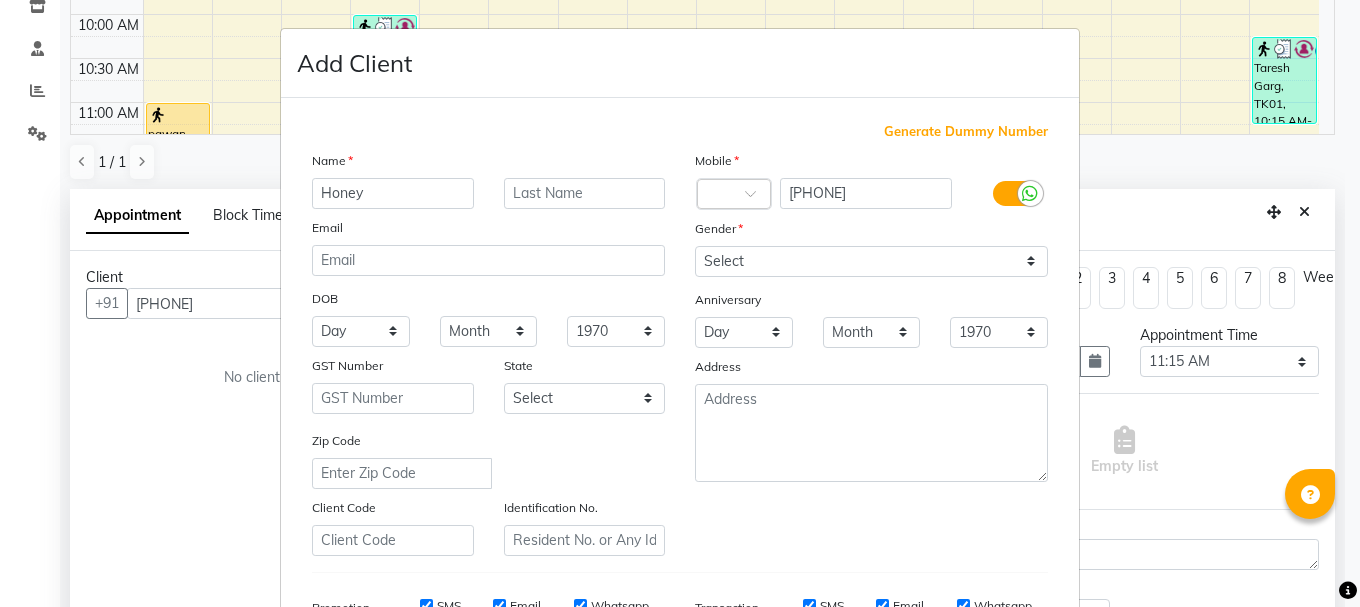 type on "Honey" 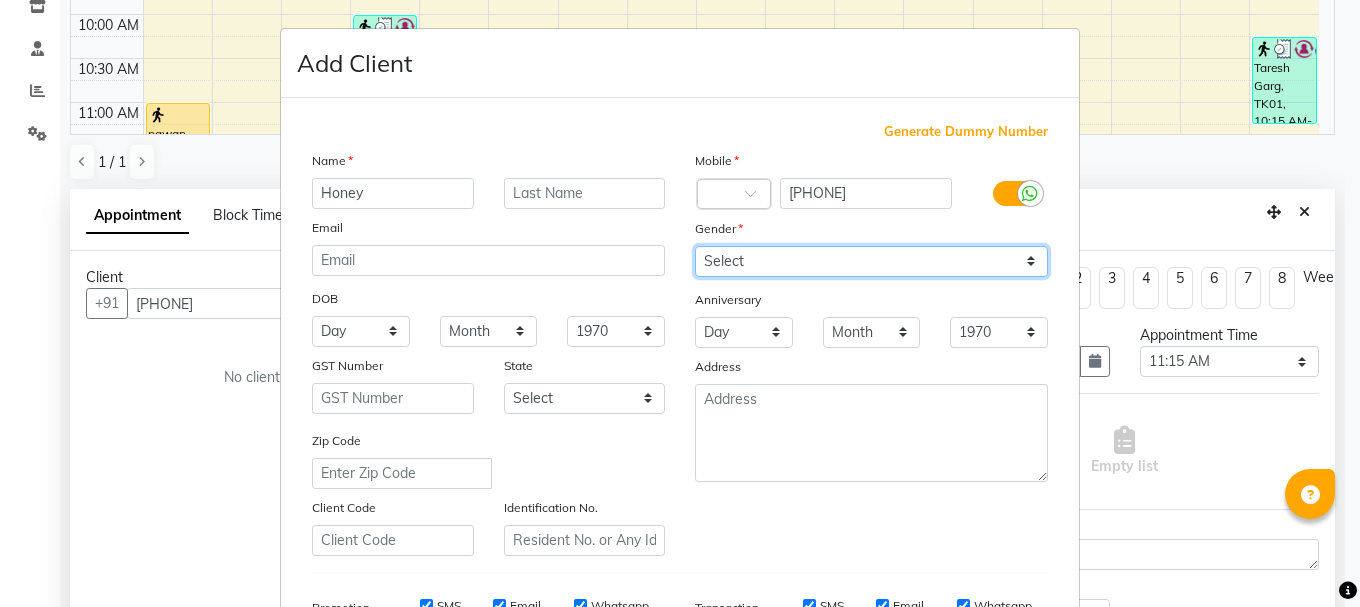 click on "Select Male Female Other Prefer Not To Say" at bounding box center [871, 261] 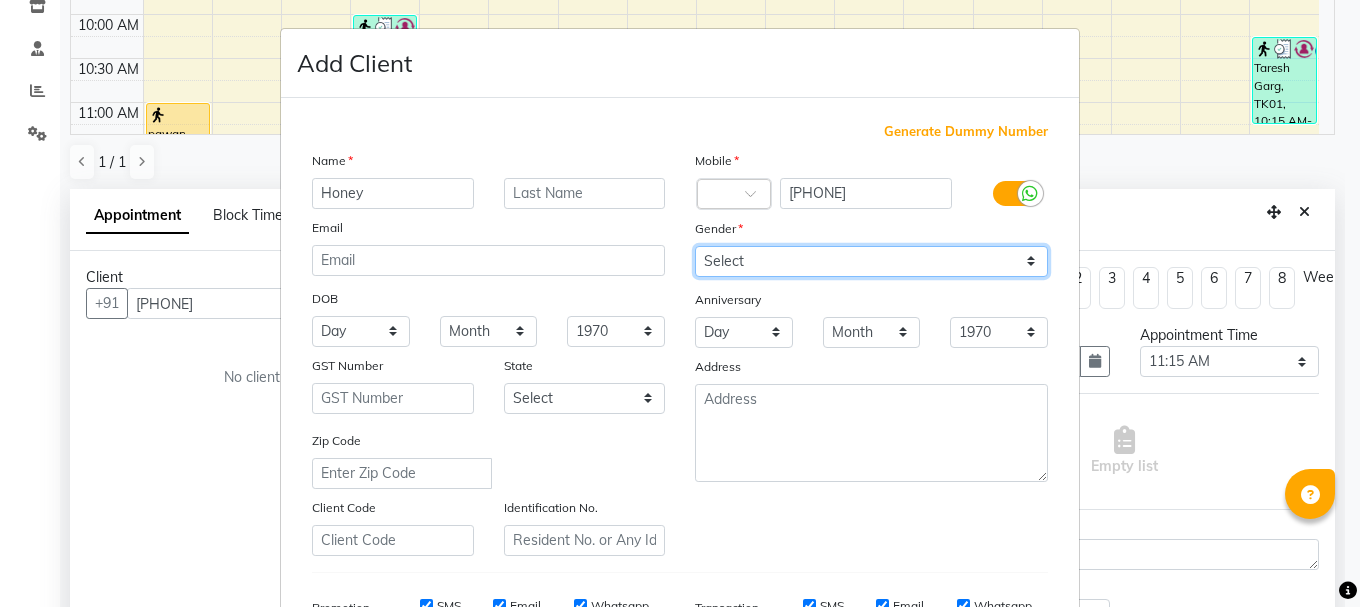 select on "male" 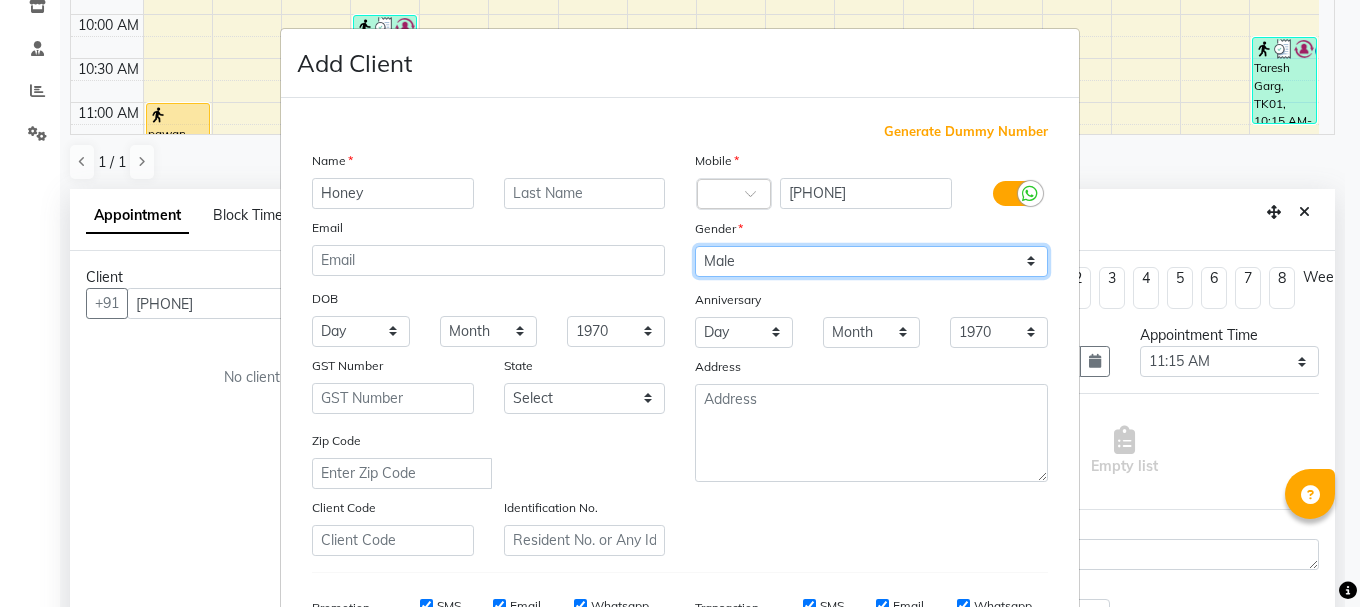 click on "Select Male Female Other Prefer Not To Say" at bounding box center [871, 261] 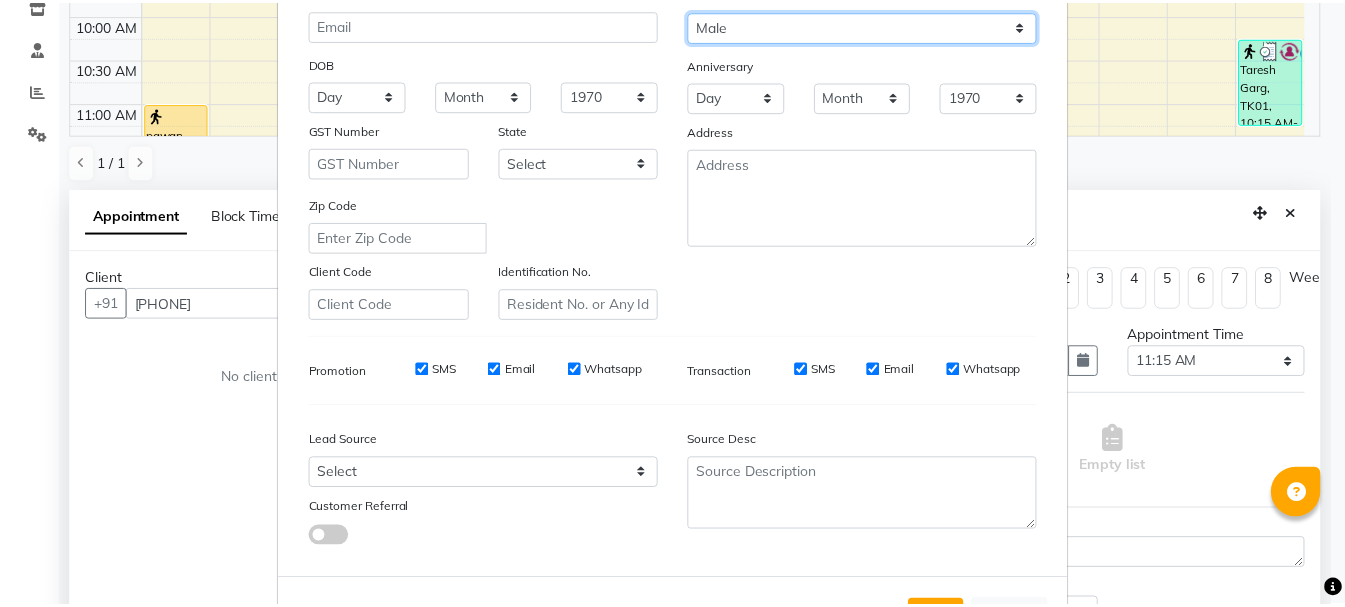 scroll, scrollTop: 316, scrollLeft: 0, axis: vertical 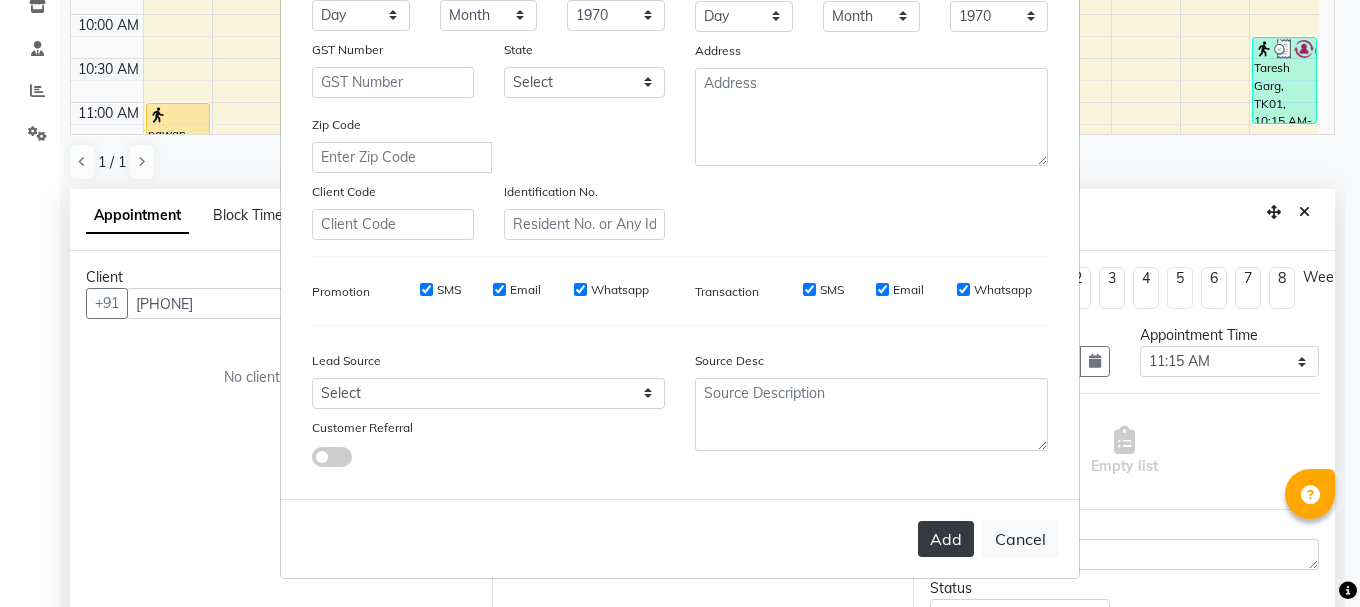 click on "Add" at bounding box center [946, 539] 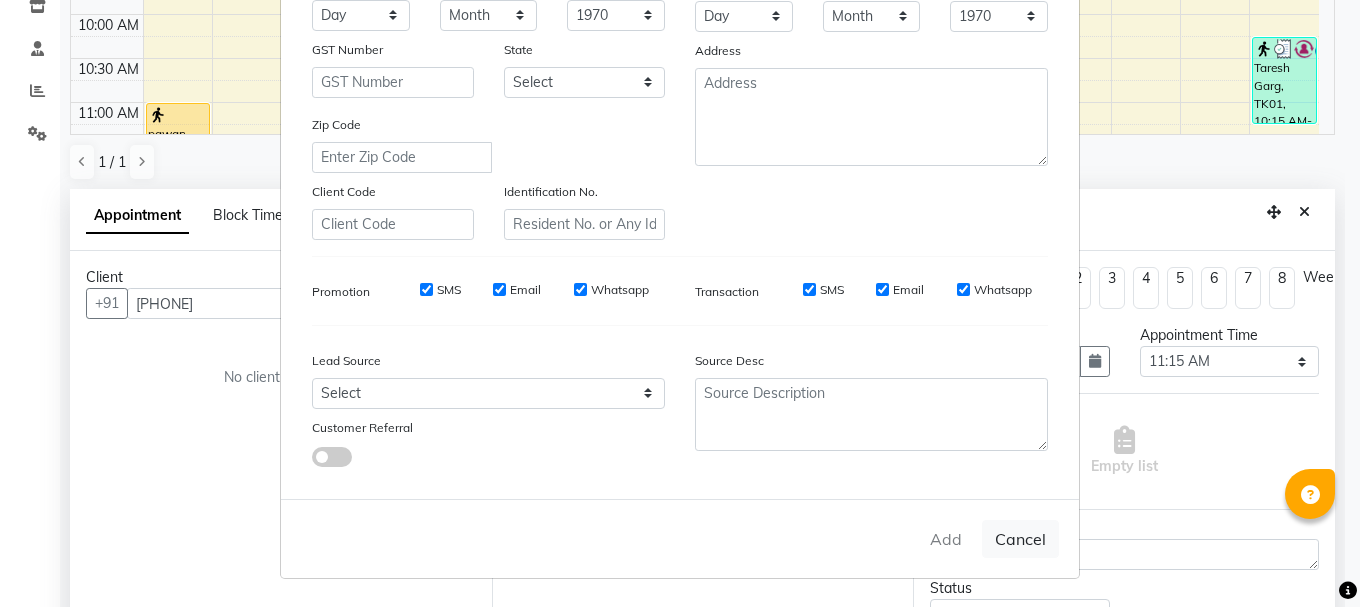 drag, startPoint x: 1007, startPoint y: 535, endPoint x: 1073, endPoint y: 485, distance: 82.800964 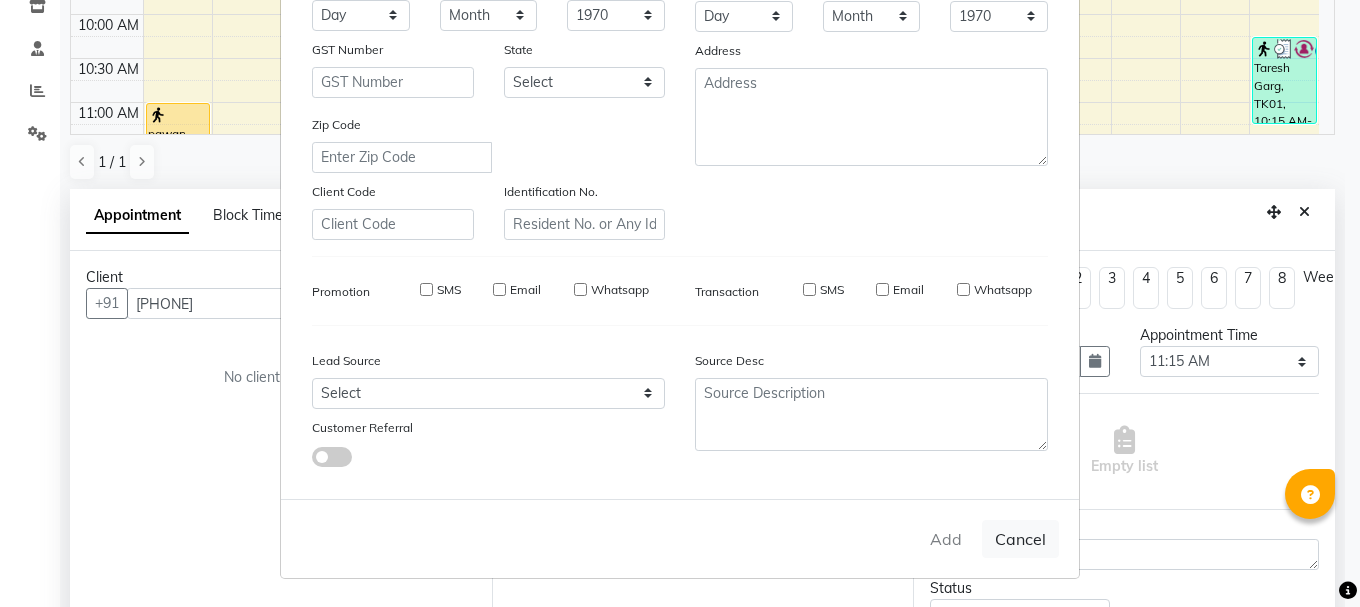 type 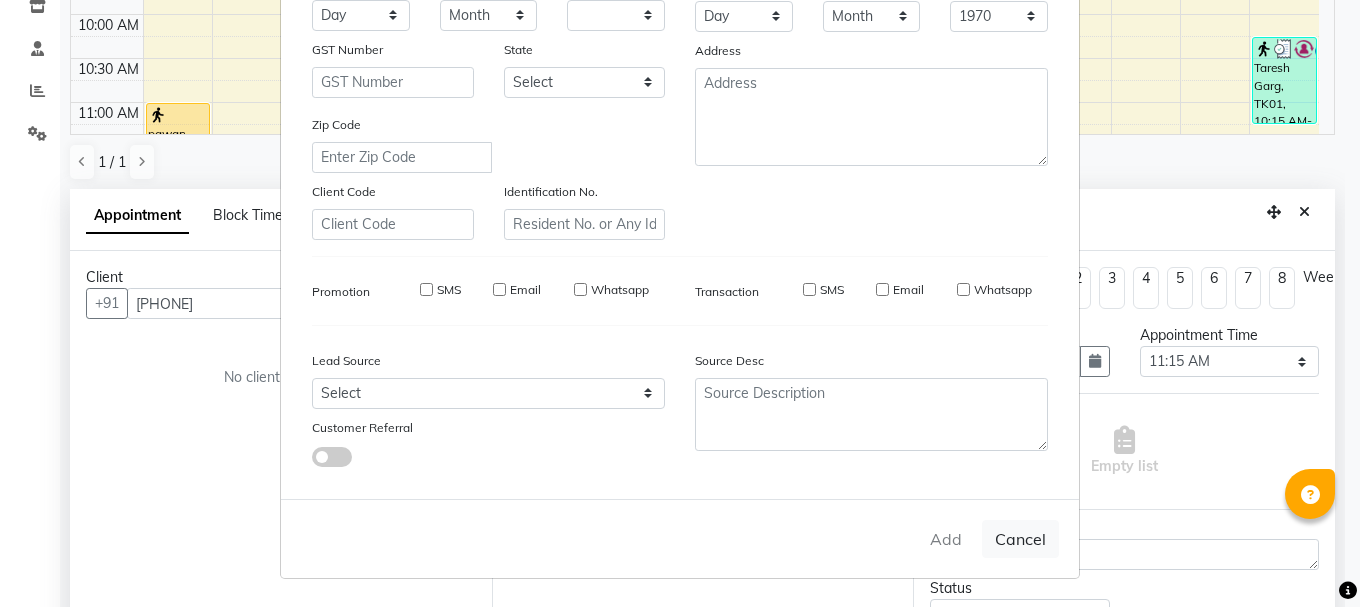 select 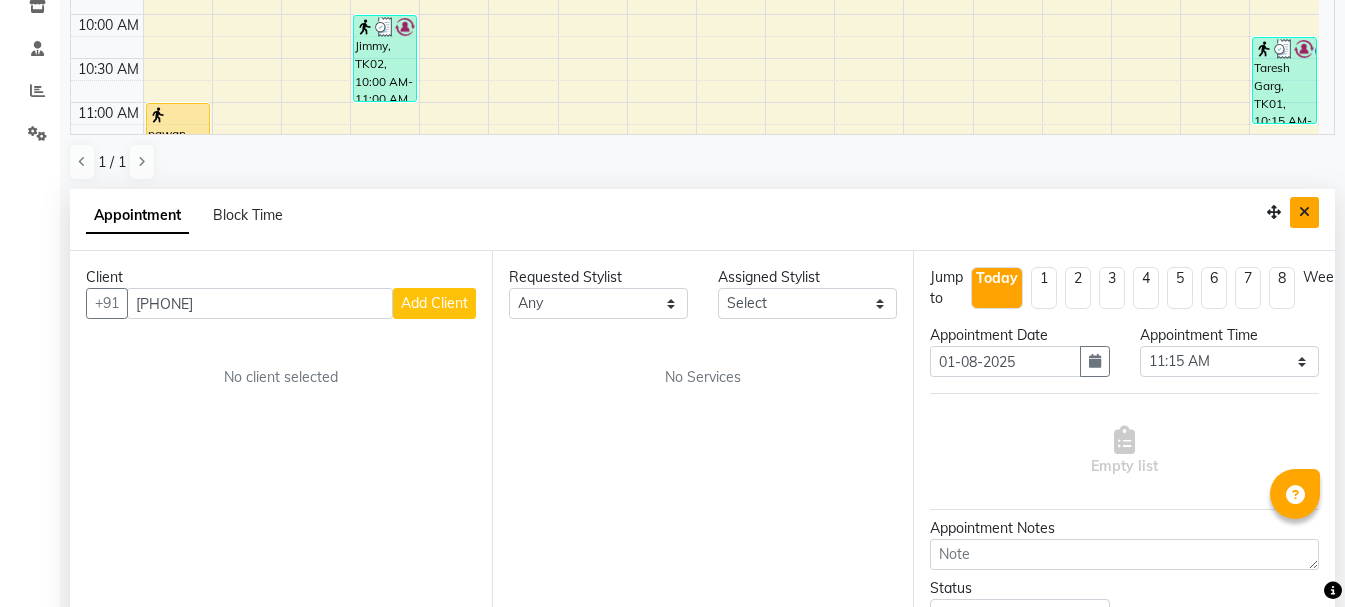 click at bounding box center [1304, 212] 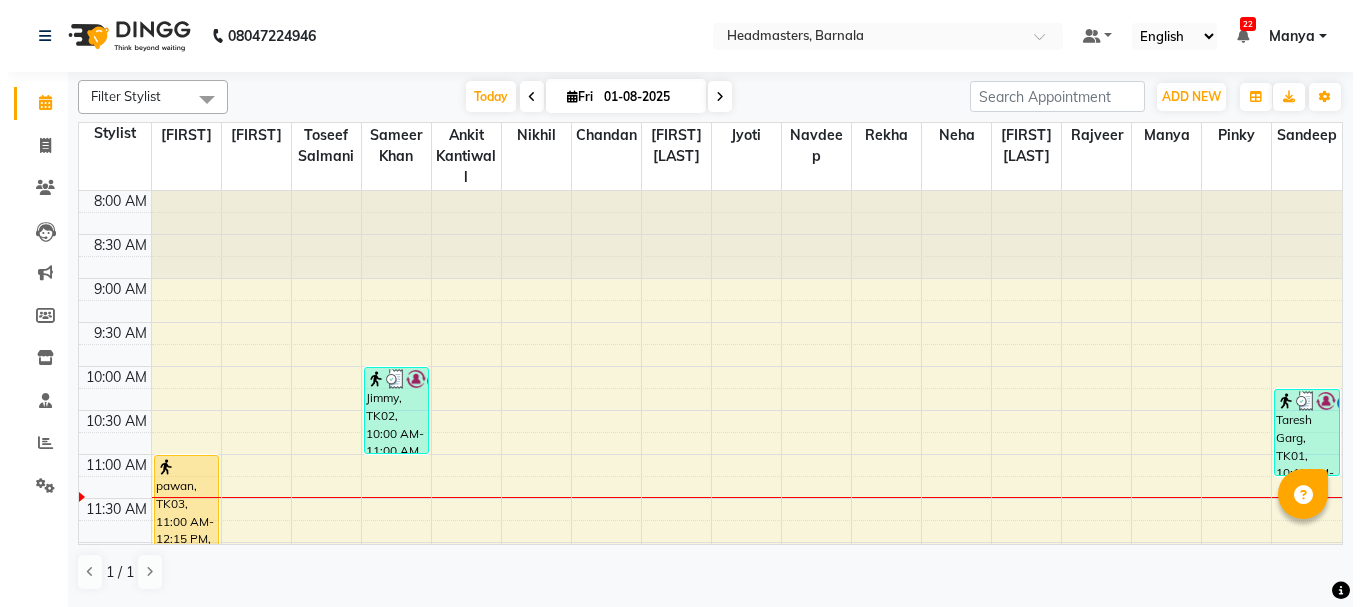 scroll, scrollTop: 0, scrollLeft: 0, axis: both 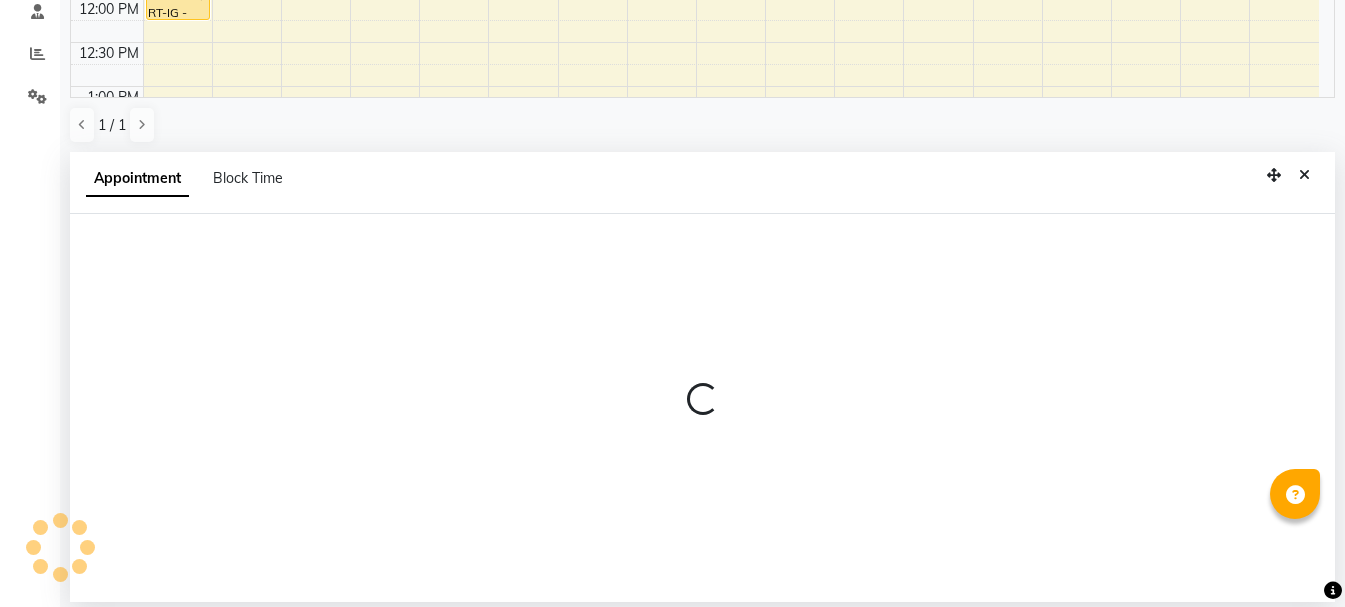 select on "67277" 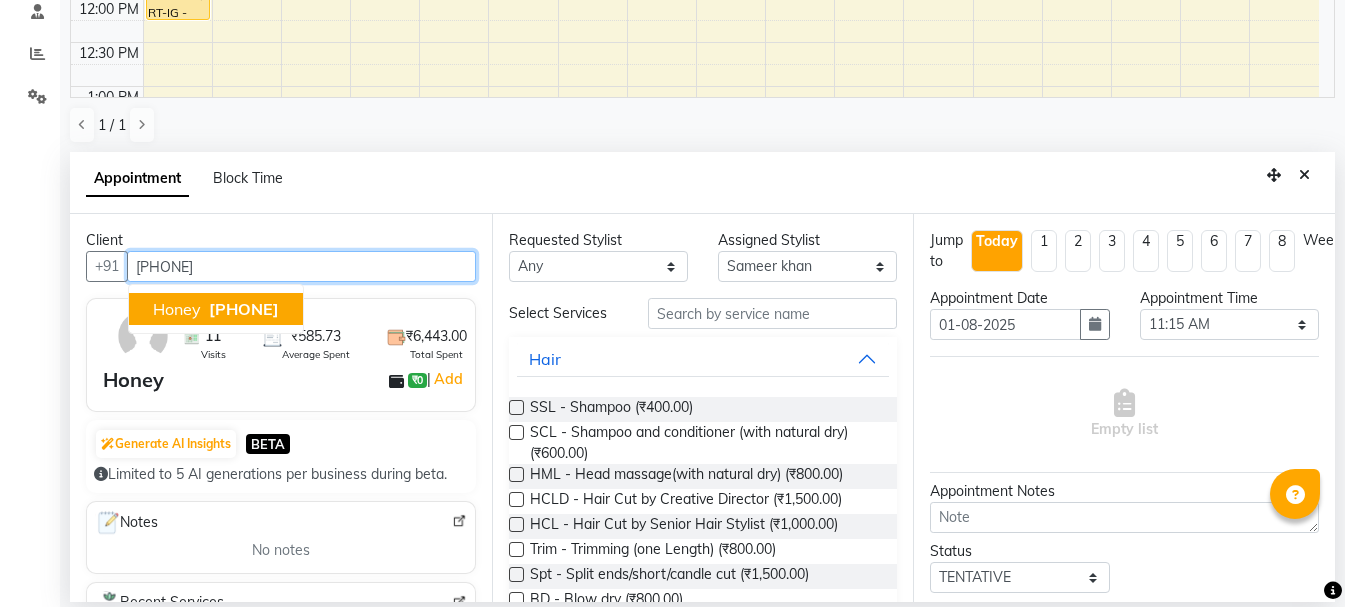 click on "[PHONE]" at bounding box center [244, 309] 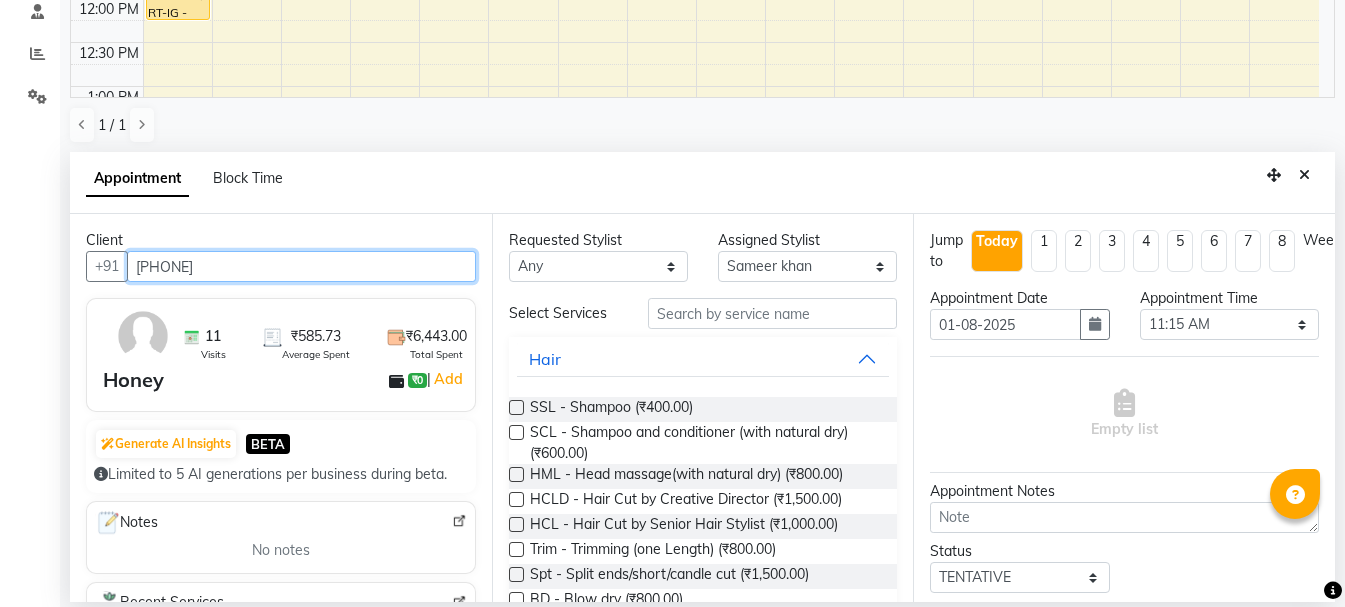 type on "[PHONE]" 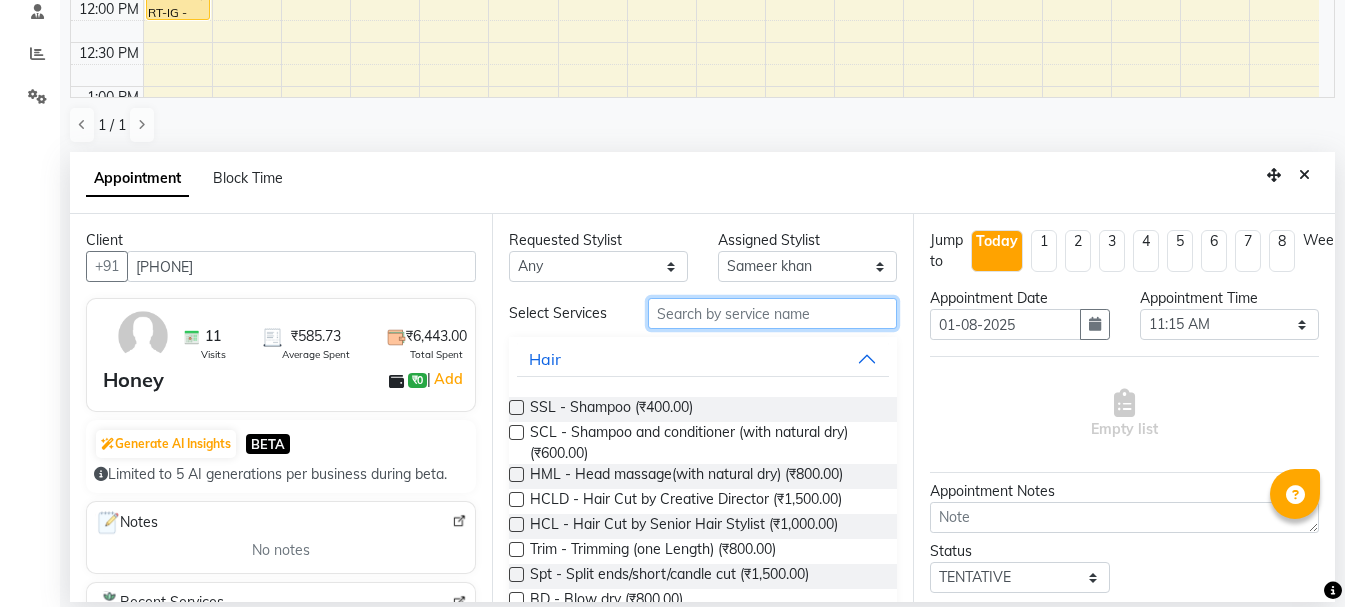 click at bounding box center [772, 313] 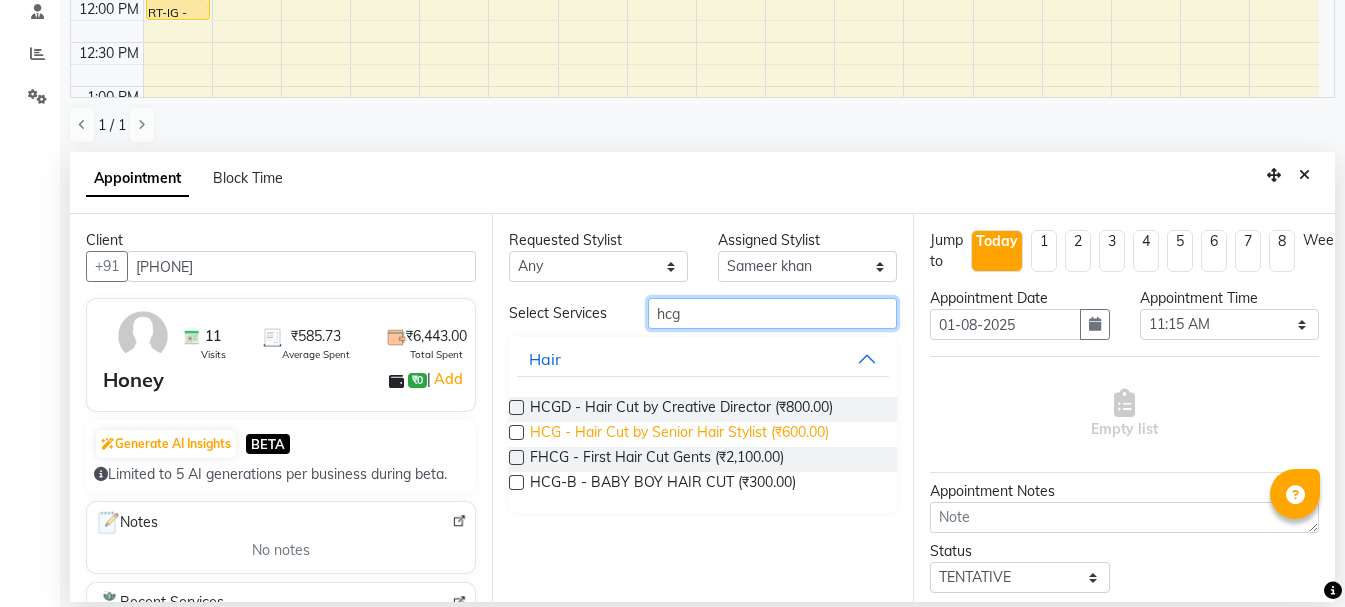 type on "hcg" 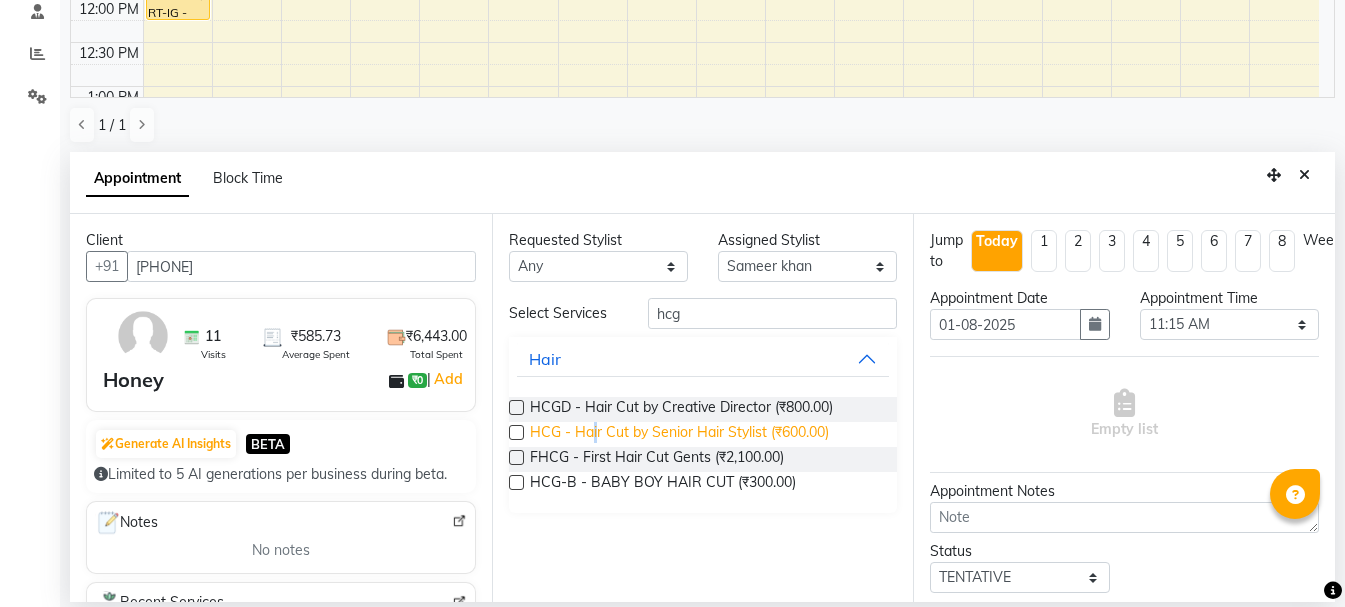 click on "HCG - Hair Cut by Senior Hair Stylist (₹600.00)" at bounding box center [679, 434] 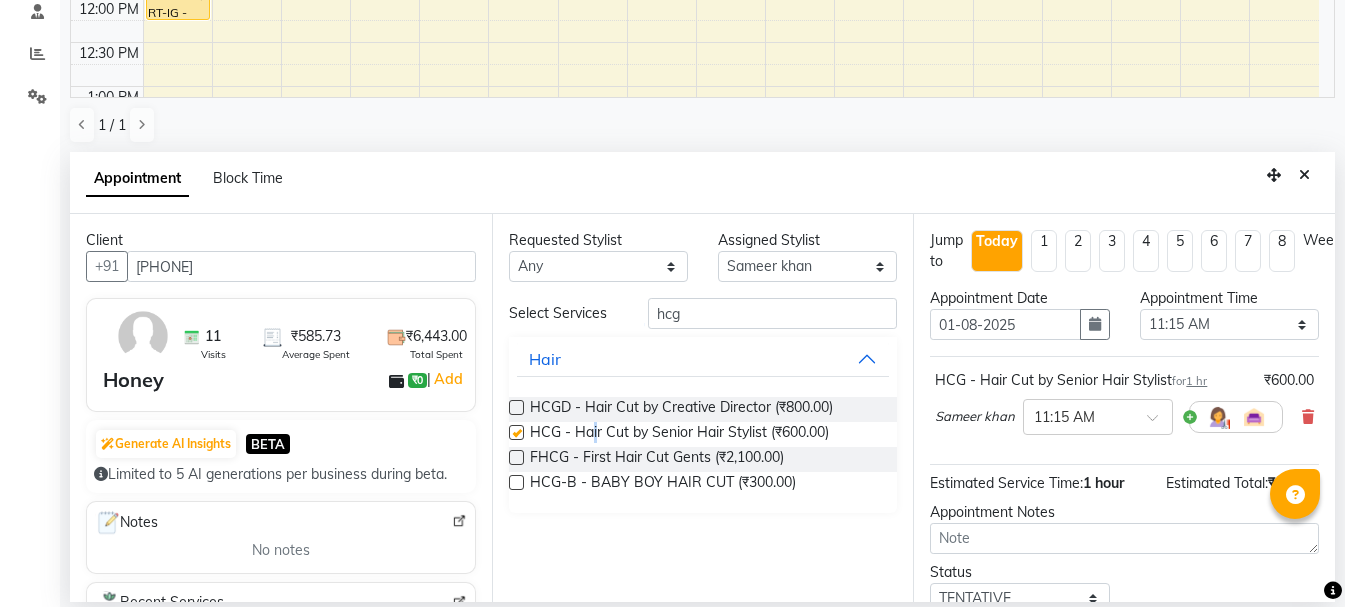 checkbox on "false" 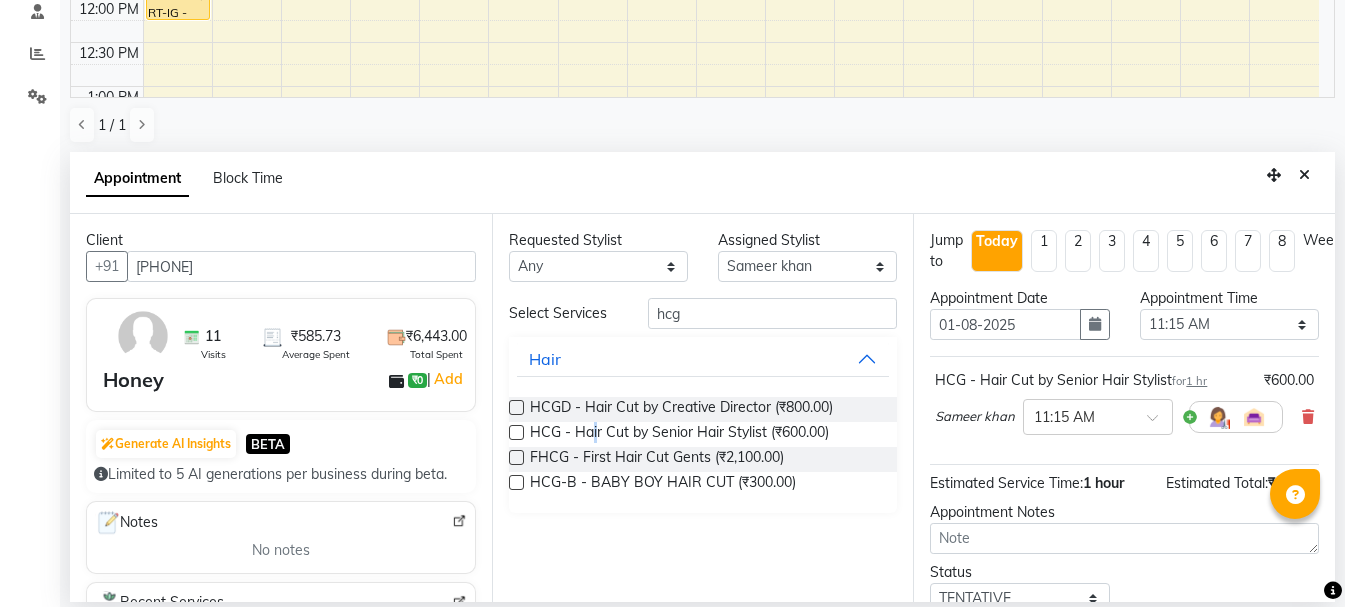 scroll, scrollTop: 156, scrollLeft: 0, axis: vertical 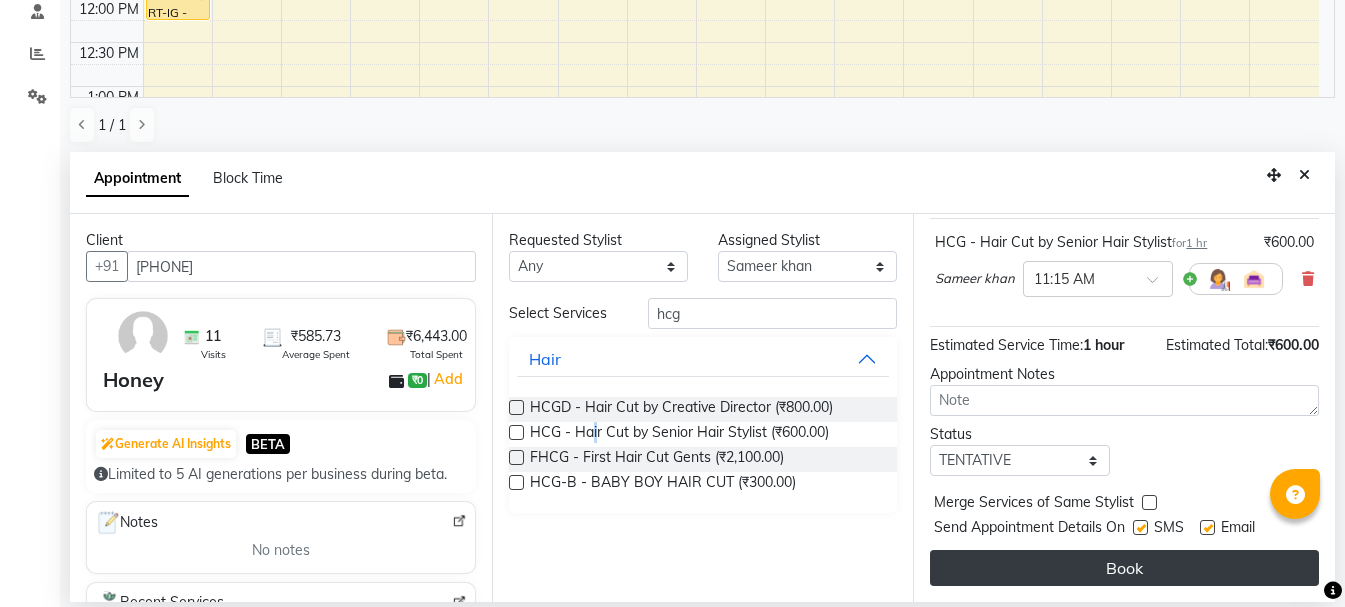 click on "Book" at bounding box center [1124, 568] 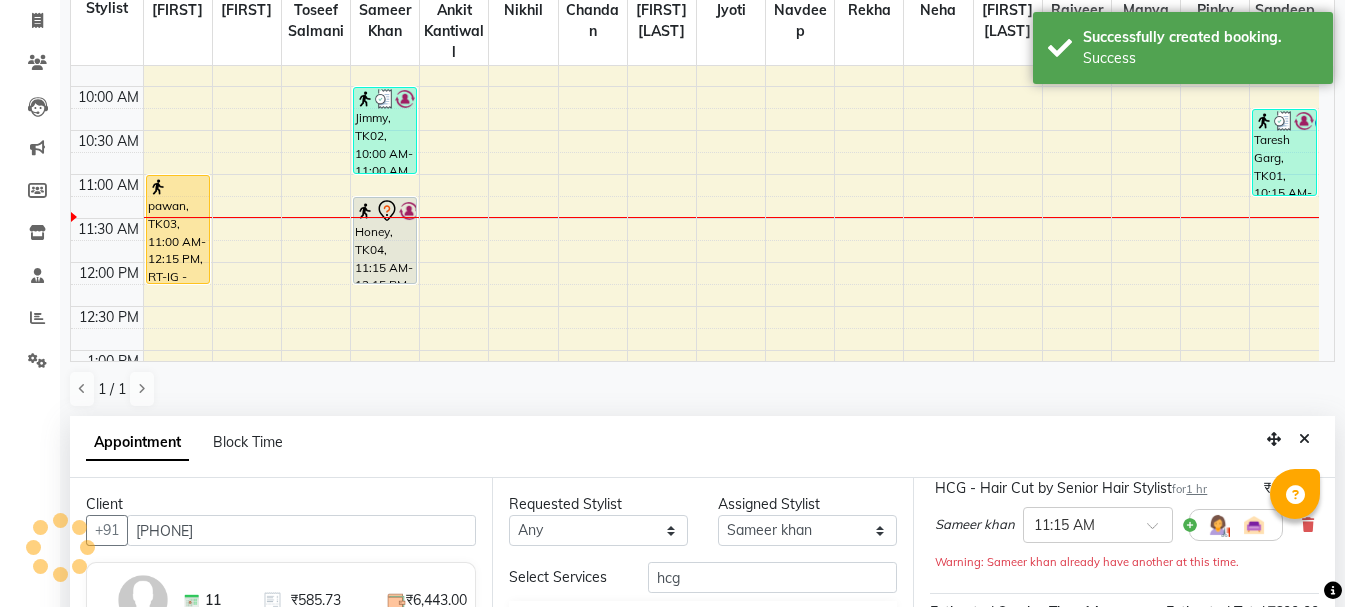 scroll, scrollTop: 0, scrollLeft: 0, axis: both 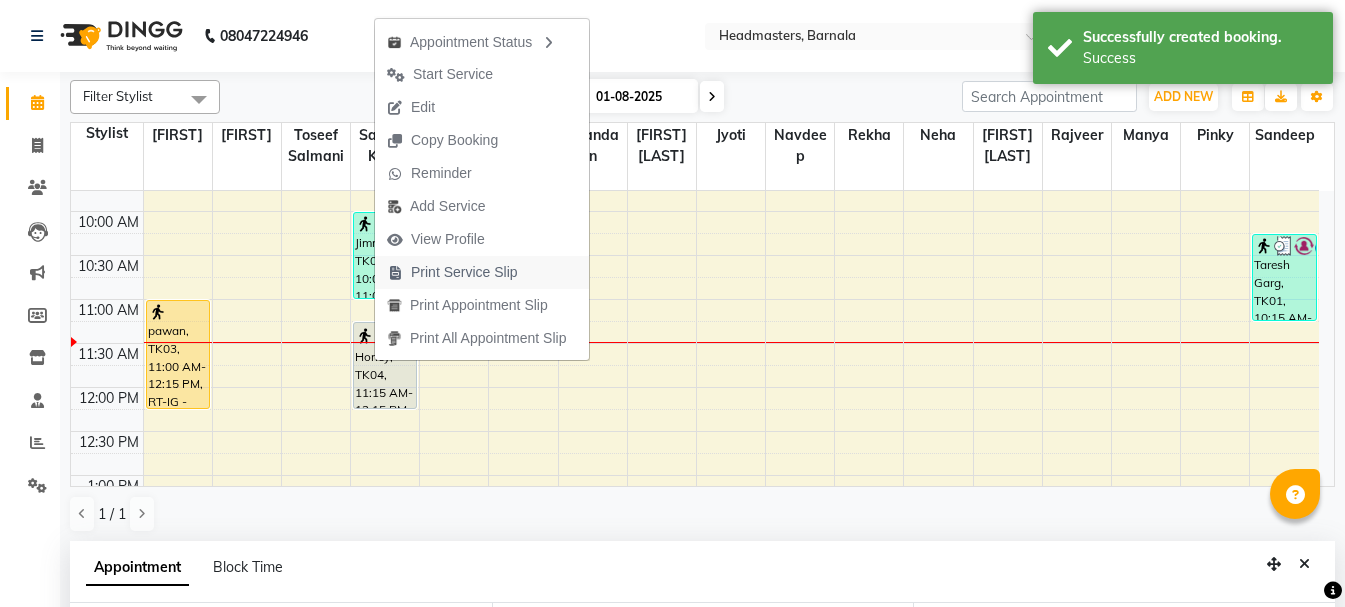 click on "Print Service Slip" at bounding box center [464, 272] 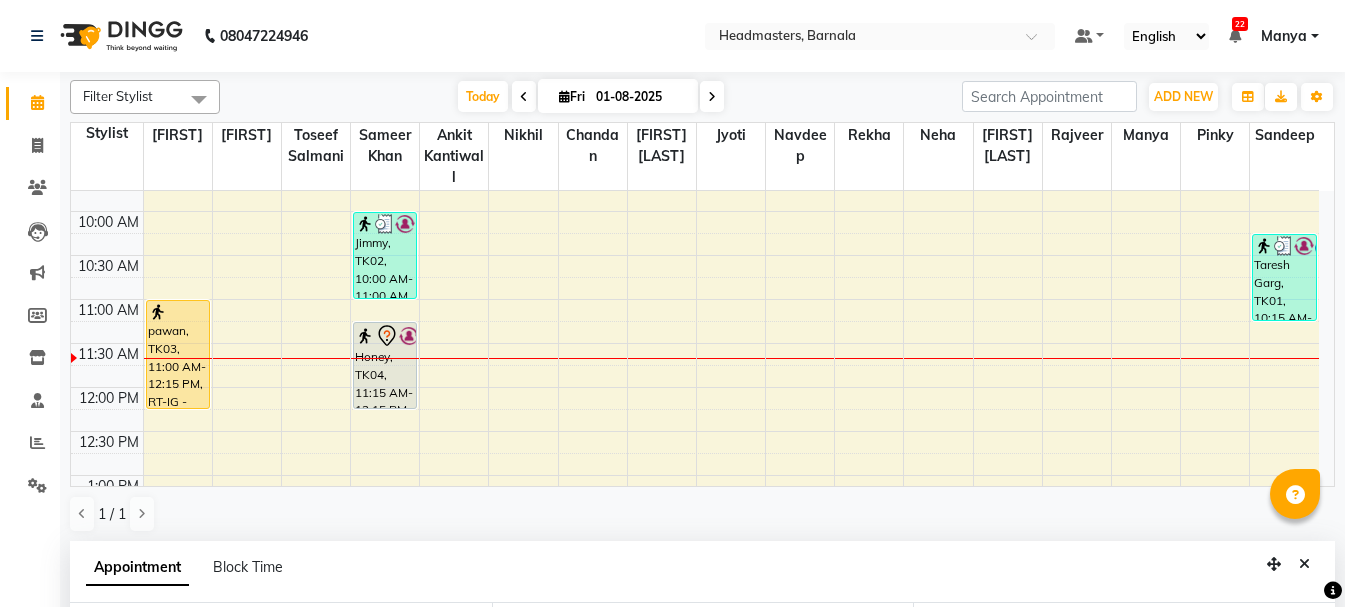scroll, scrollTop: 389, scrollLeft: 0, axis: vertical 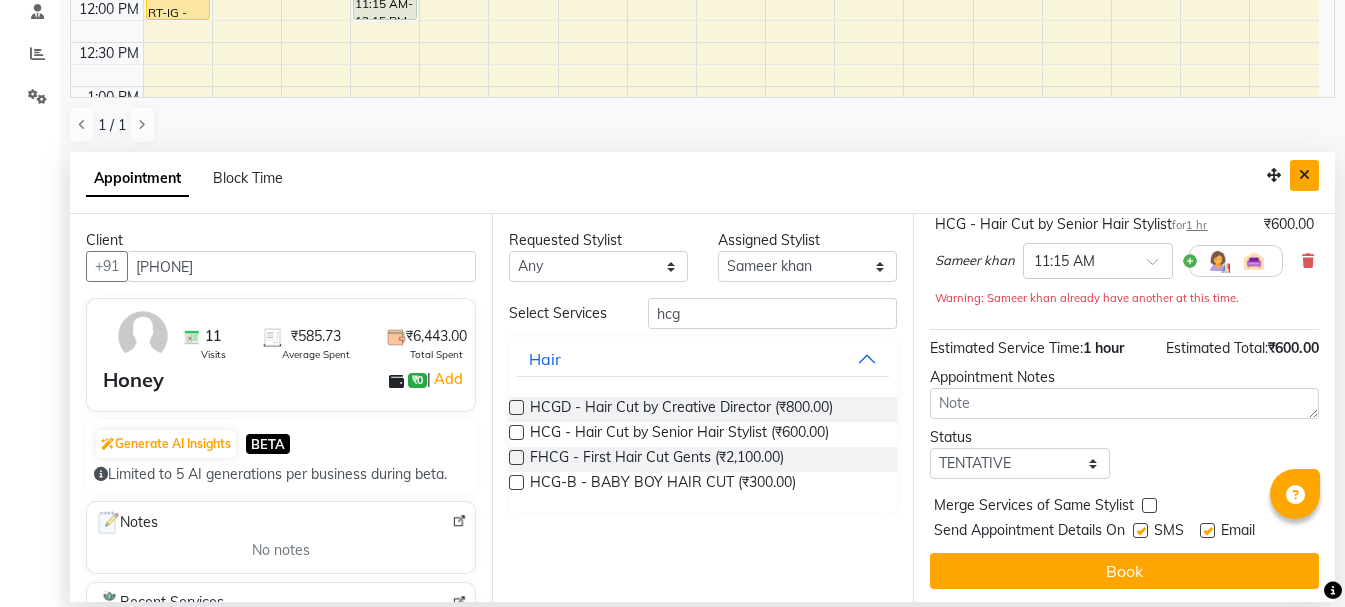 click at bounding box center (1304, 175) 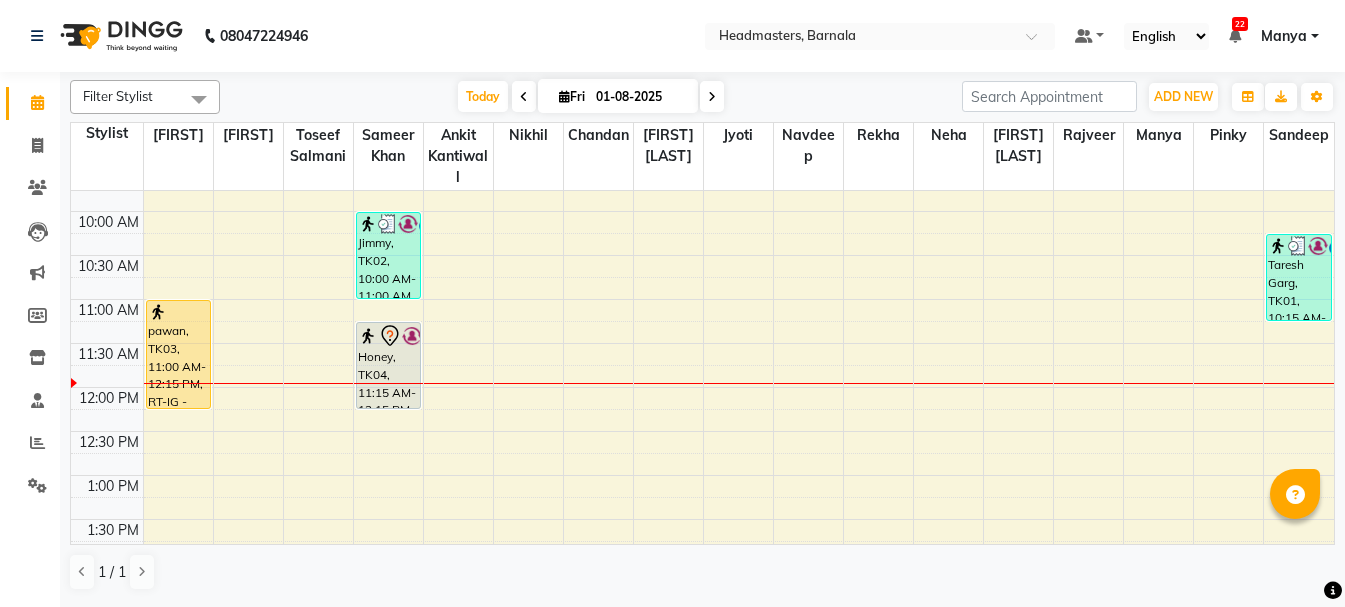 scroll, scrollTop: 0, scrollLeft: 0, axis: both 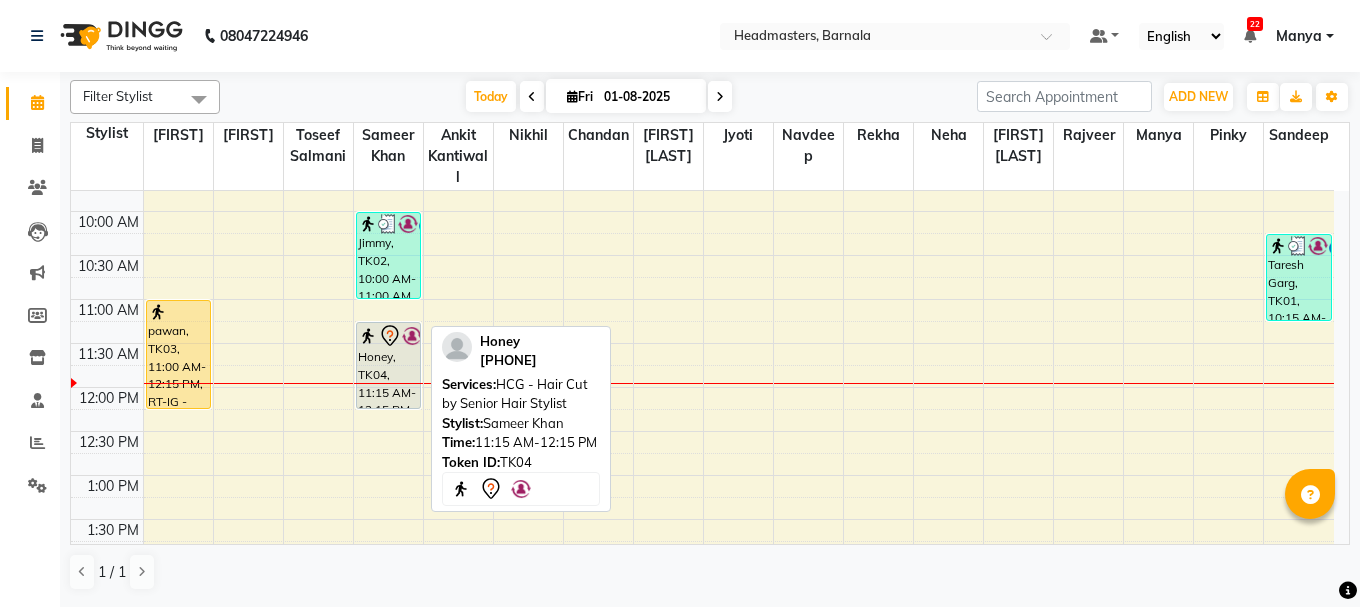 click on "Honey, TK04, 11:15 AM-12:15 PM, HCG - Hair Cut by Senior Hair Stylist" at bounding box center [388, 365] 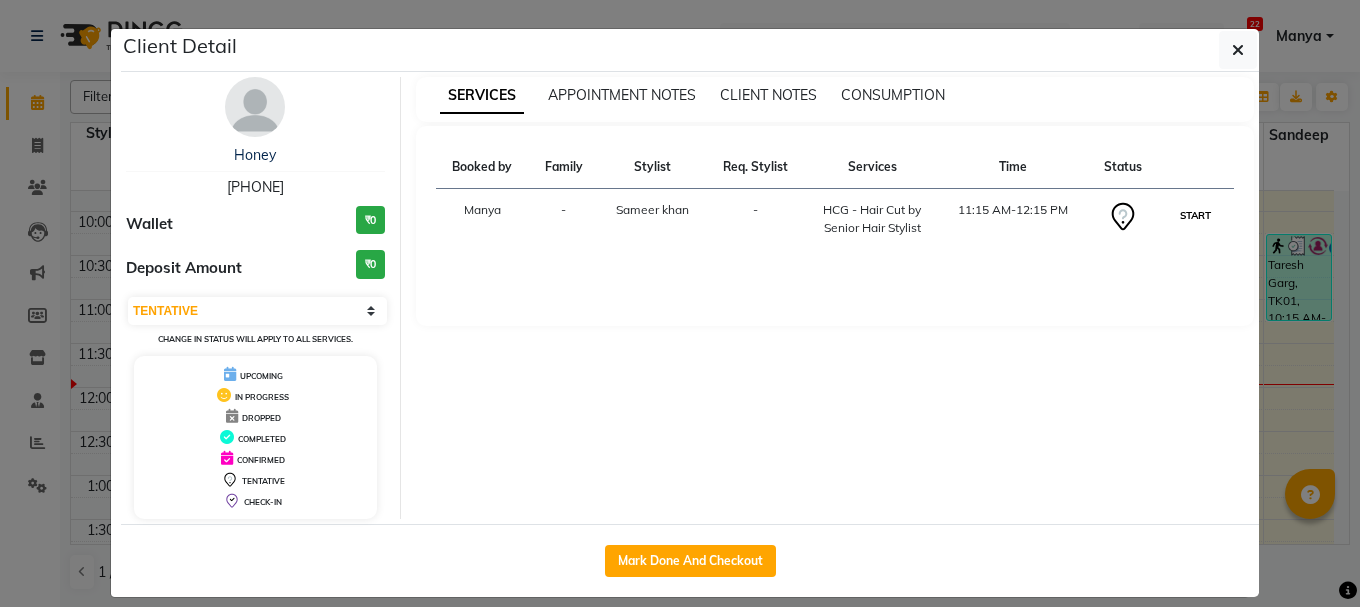 click on "START" at bounding box center [1195, 215] 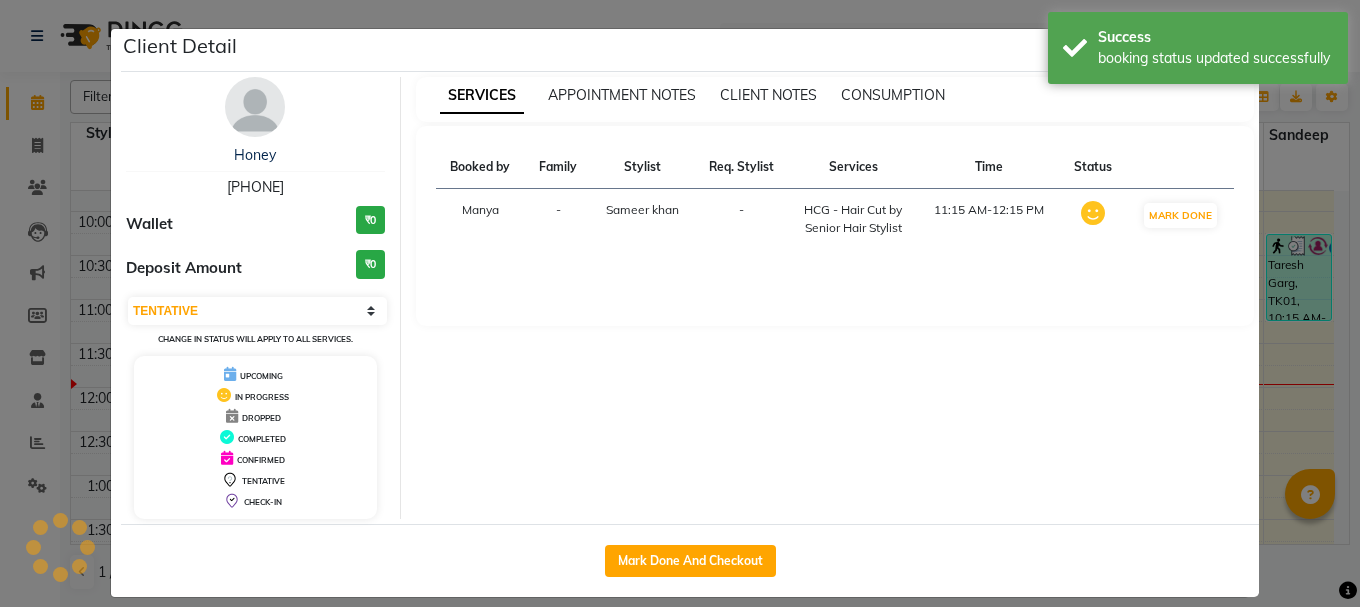select on "1" 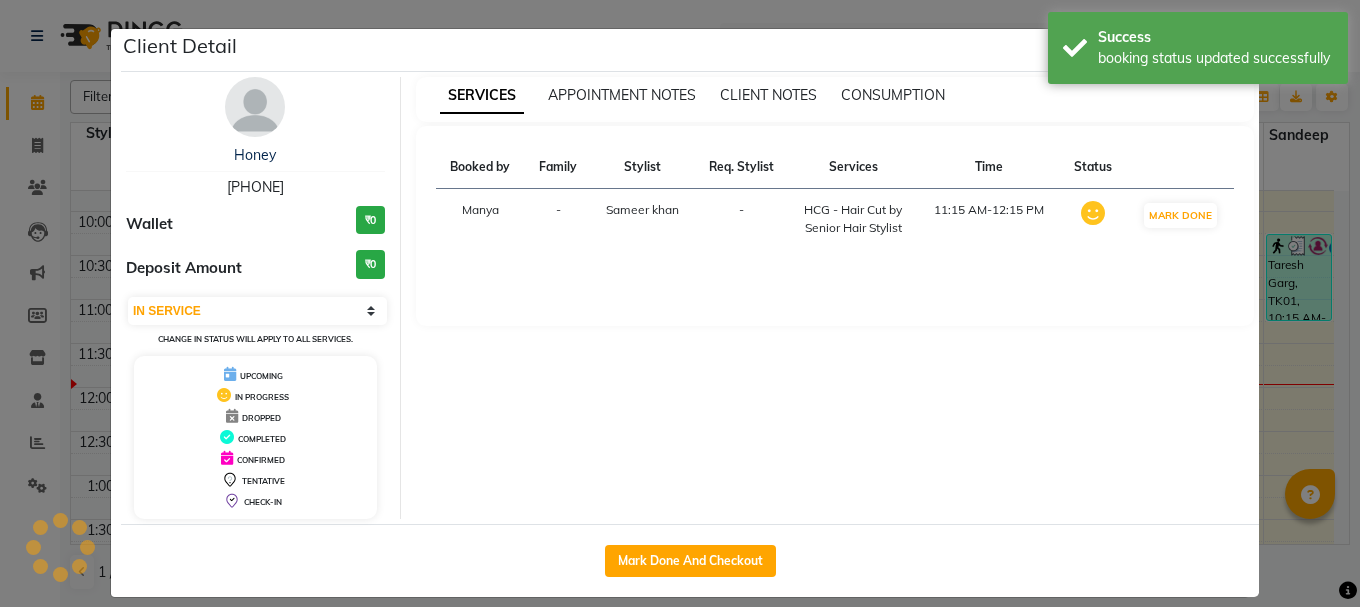 click on "Client Detail  [FIRST]    [PHONE] Wallet Deposit Amount  ₹0  Select IN SERVICE CONFIRMED TENTATIVE CHECK IN MARK DONE UPCOMING Change in status will apply to all services. UPCOMING IN PROGRESS DROPPED COMPLETED CONFIRMED TENTATIVE CHECK-IN SERVICES APPOINTMENT NOTES CLIENT NOTES CONSUMPTION Booked by Family Stylist Req. Stylist Services Time Status  [FIRST]  -  [FIRST] -  HCG - Hair Cut by Senior Hair Stylist   11:15 AM-12:15 PM   MARK DONE   Mark Done And Checkout" 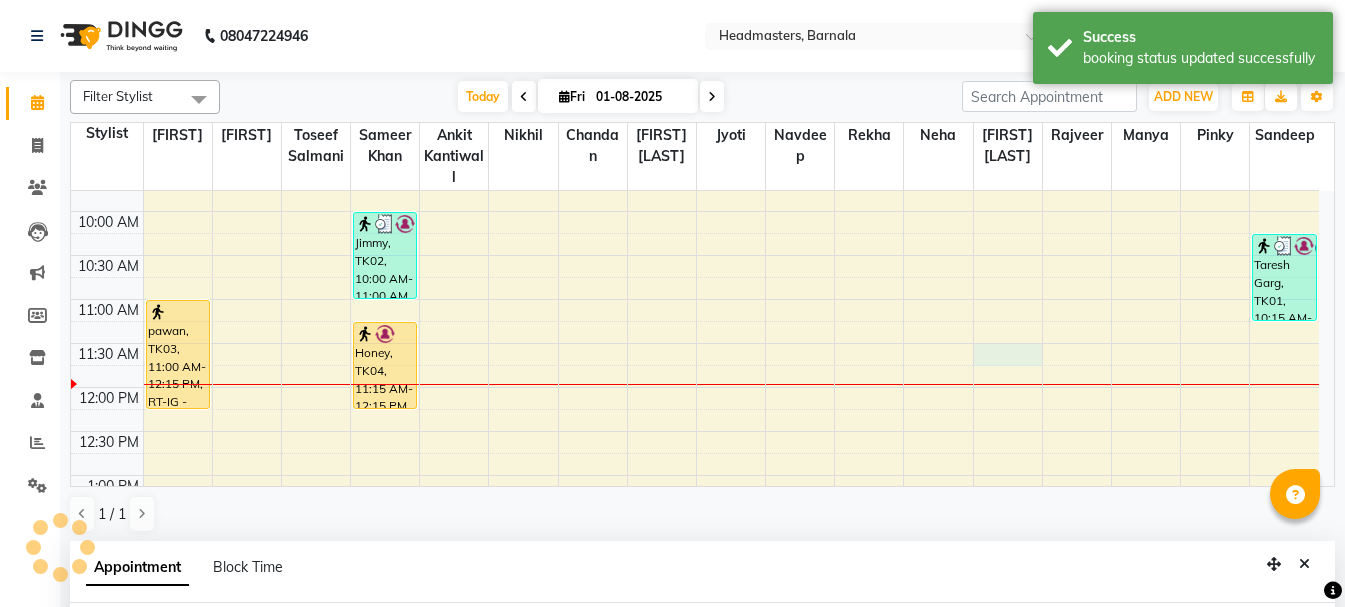 scroll, scrollTop: 389, scrollLeft: 0, axis: vertical 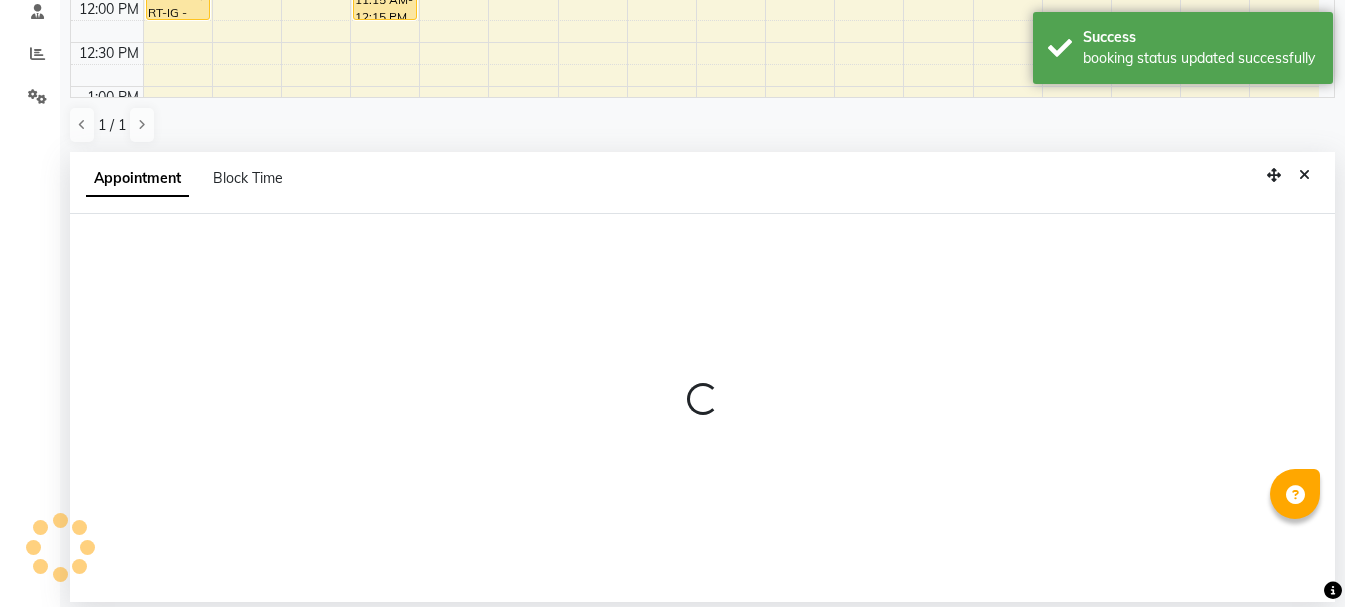 select on "67287" 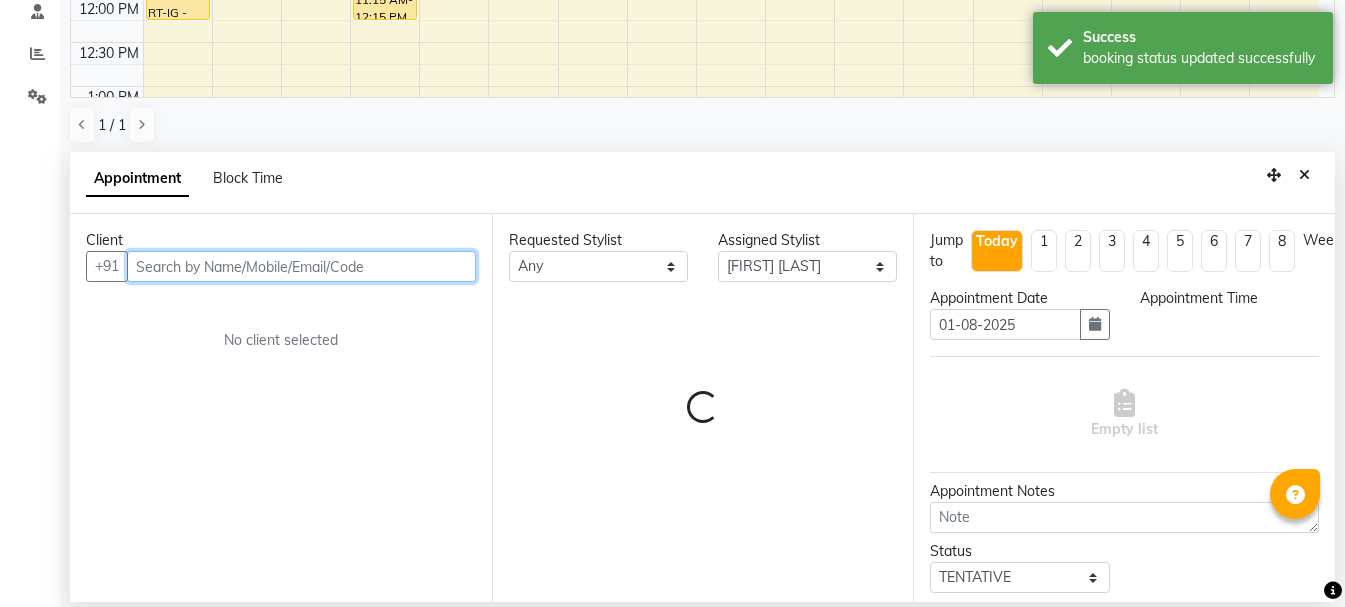 select on "690" 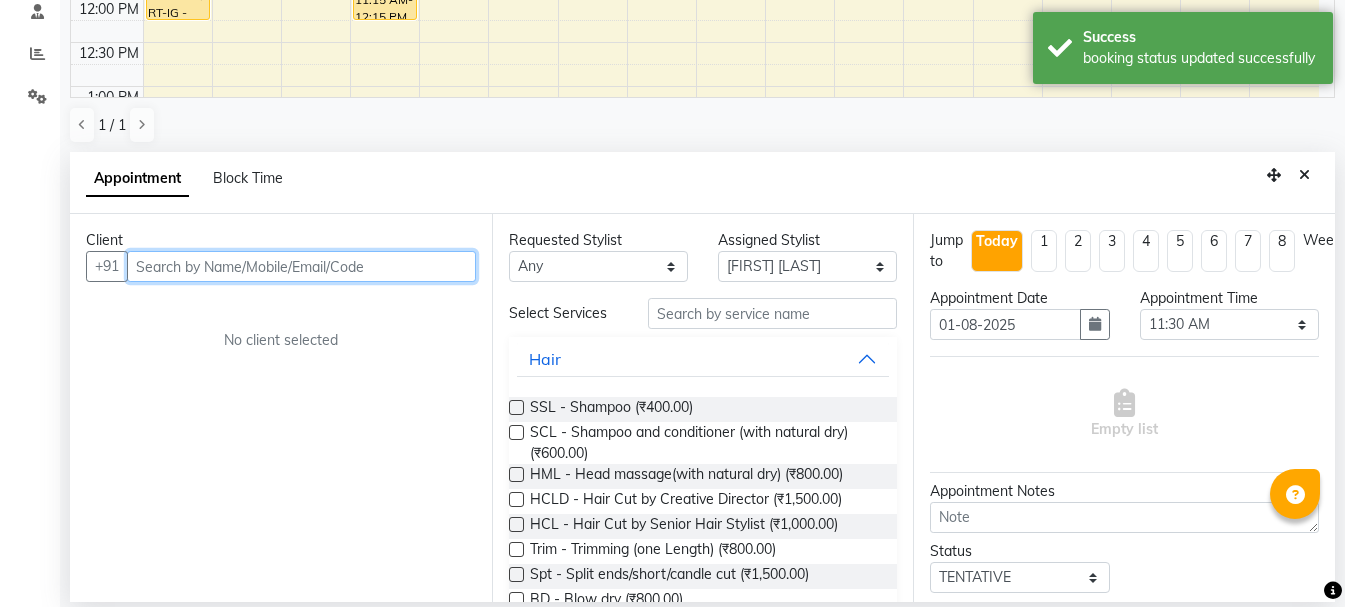 click at bounding box center [301, 266] 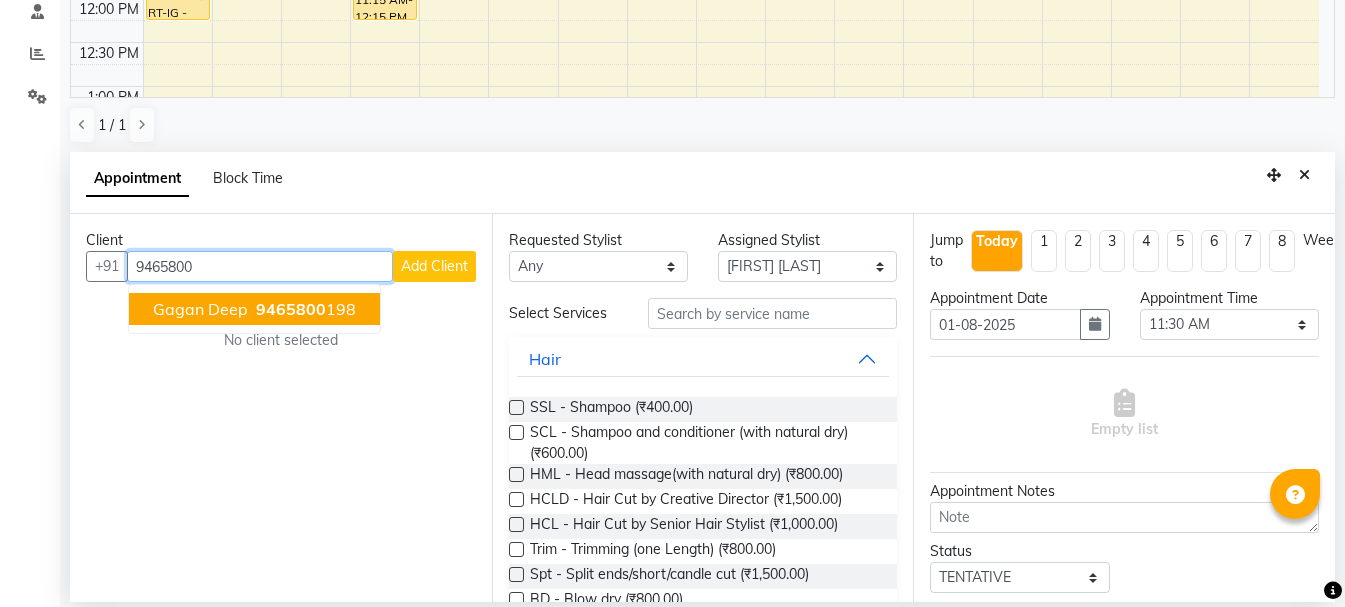 click on "[FIRST] [LAST]   [PHONE]" at bounding box center (254, 309) 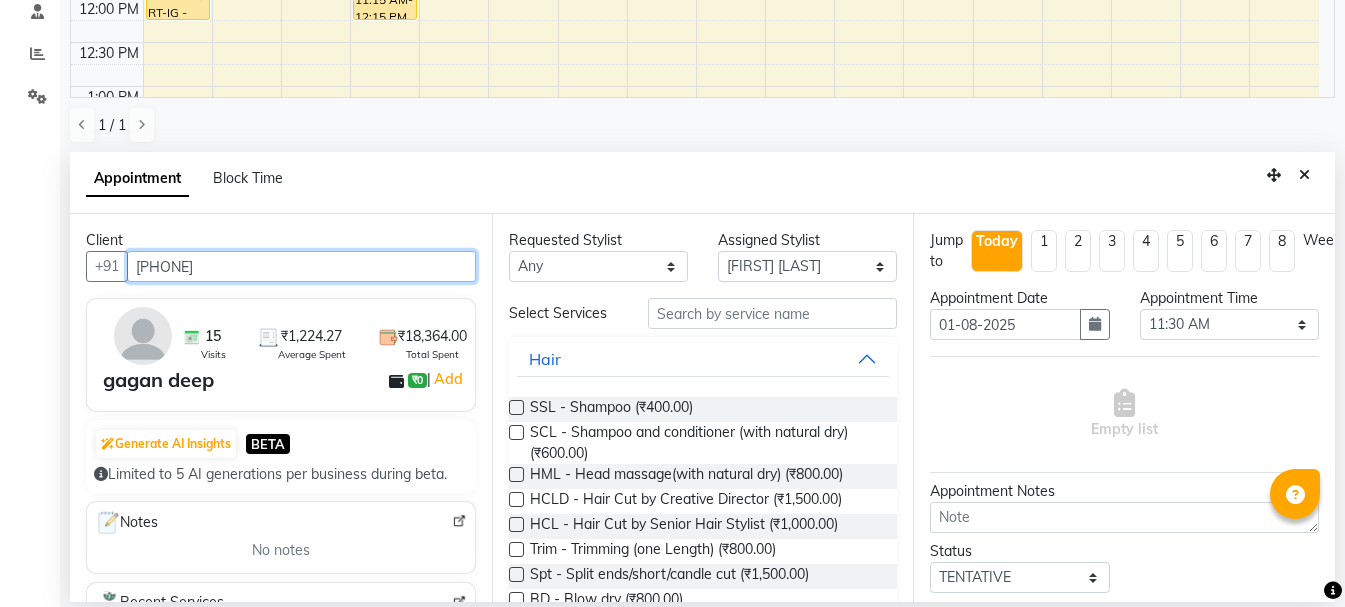 type on "[PHONE]" 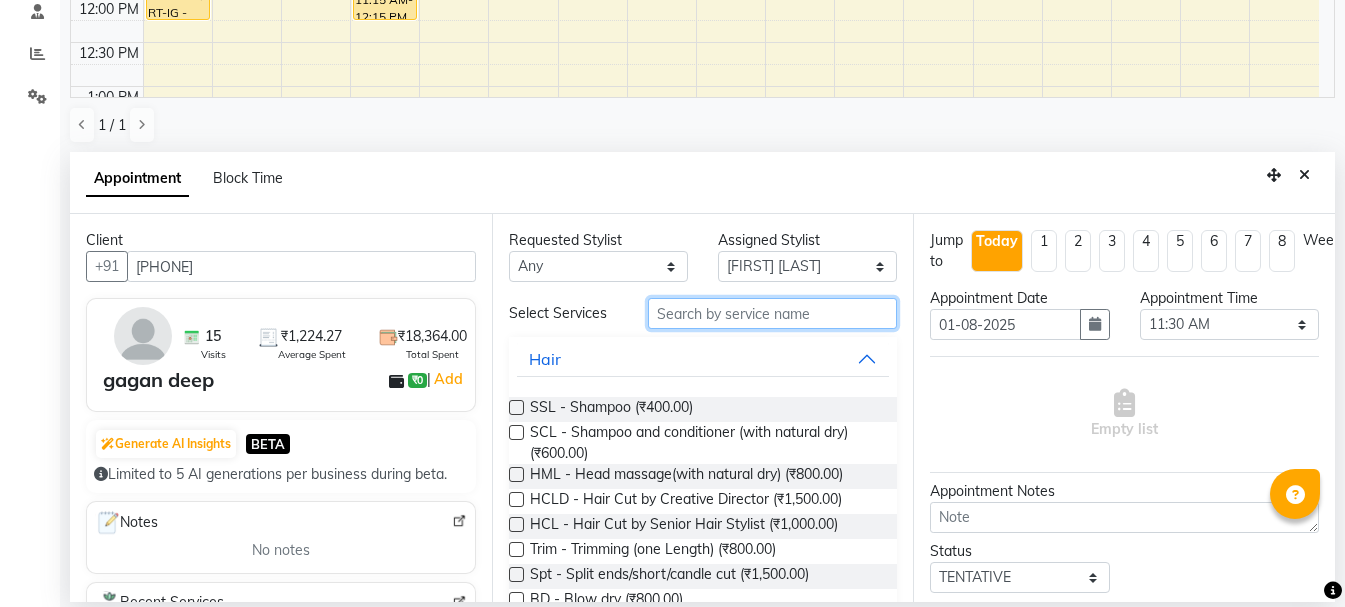 click at bounding box center (772, 313) 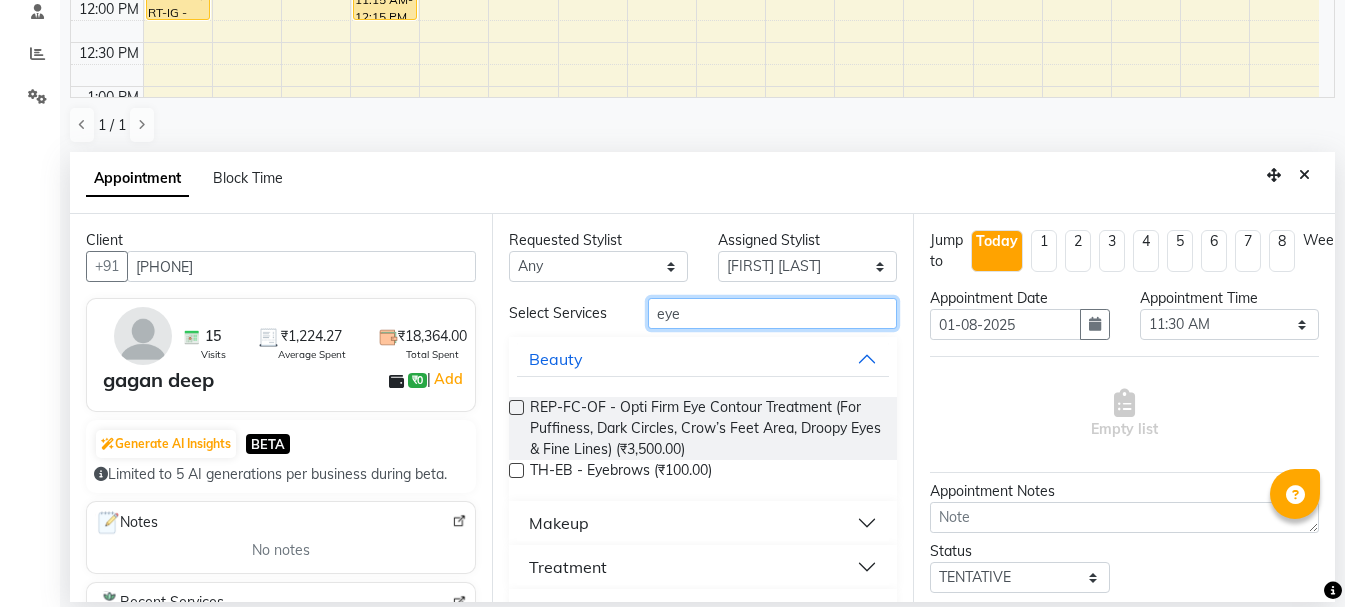 type on "eye" 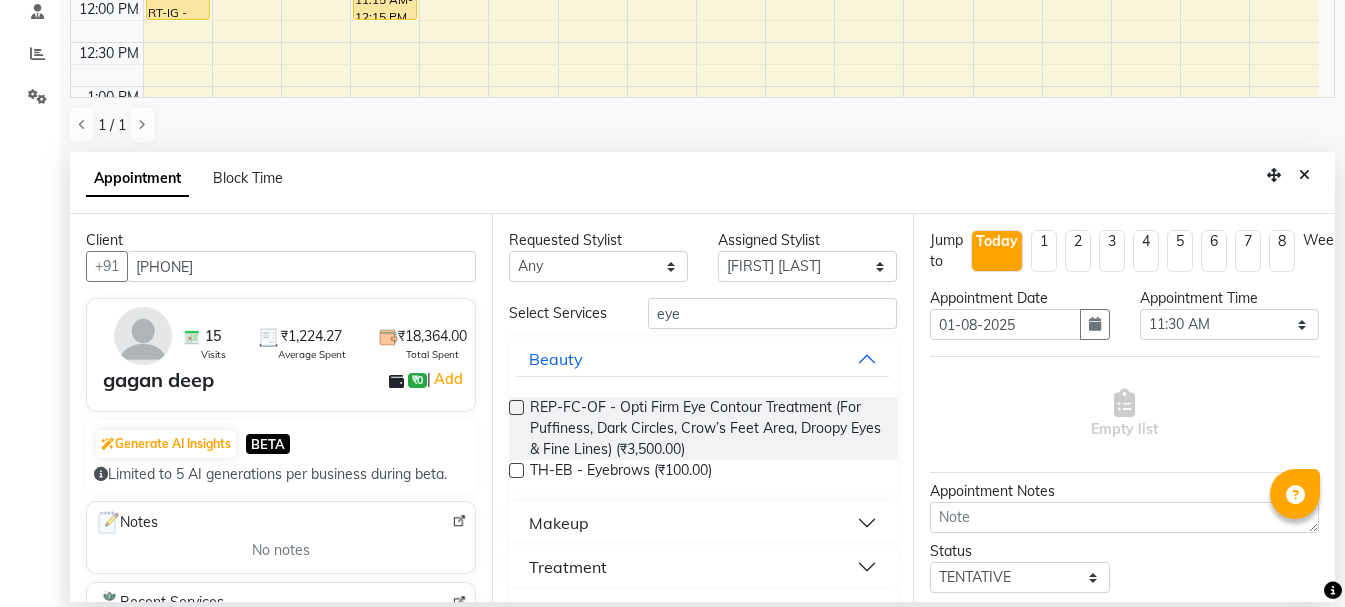 click at bounding box center [516, 470] 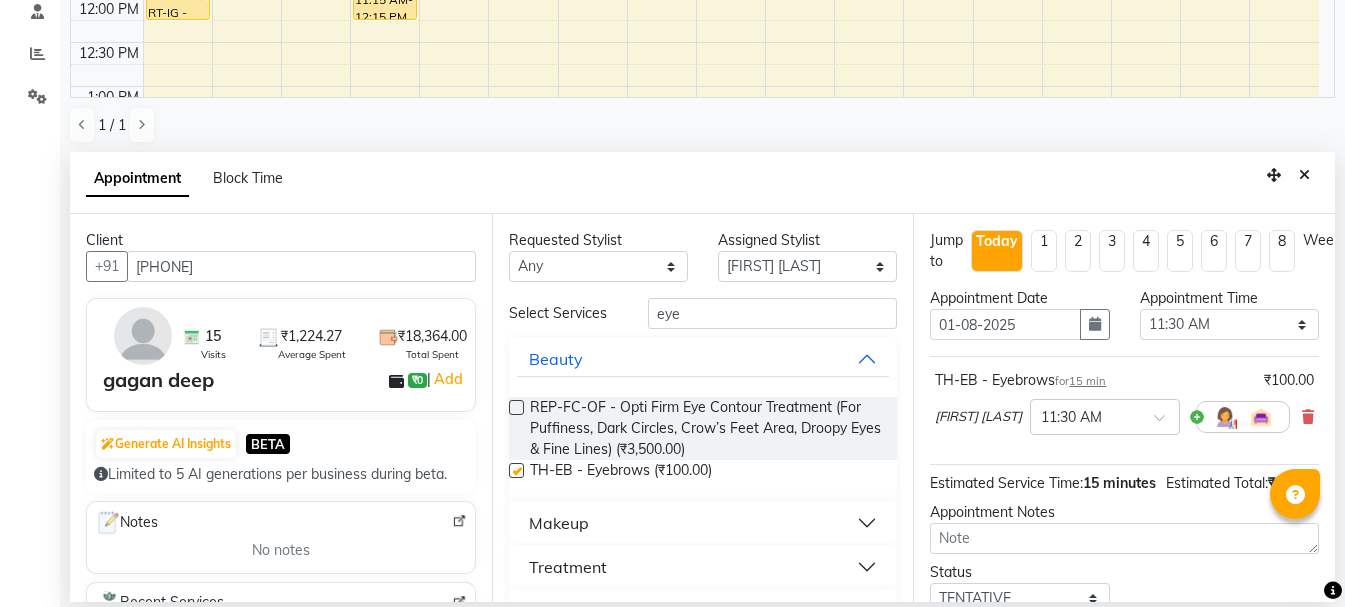 checkbox on "false" 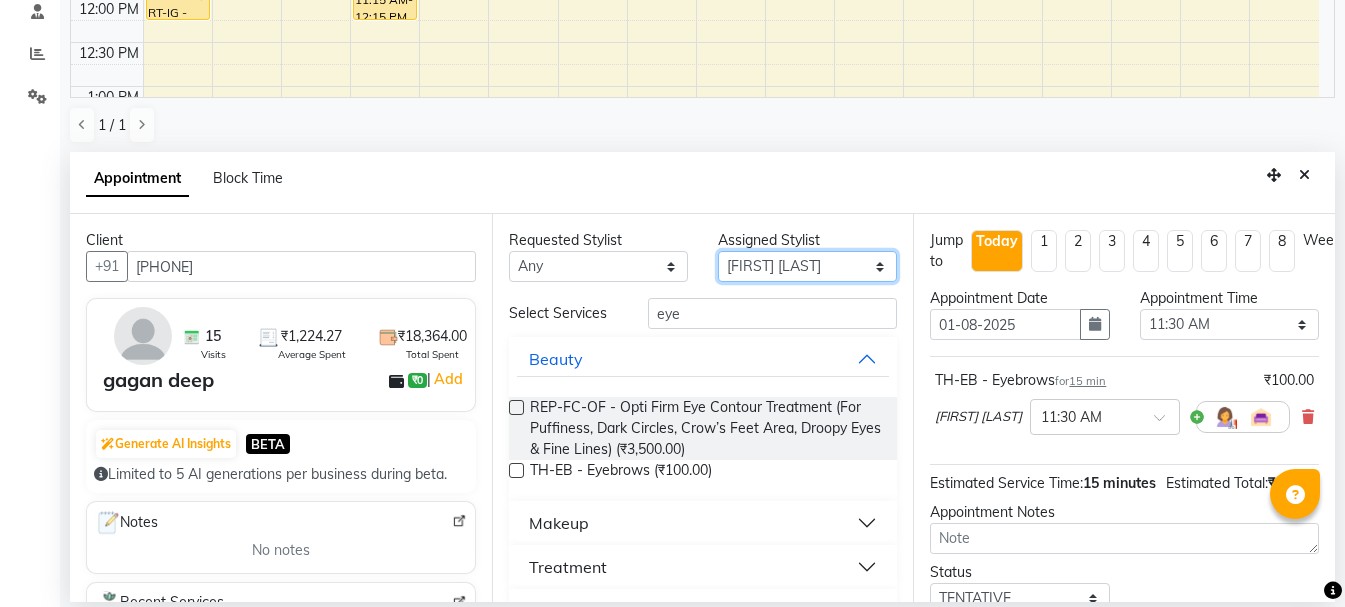 click on "Select  Ankit kantiwall Chandan Garry Jasvir Jyoti Lovedeep Singh Manya  Navdeep Neha Nikhil  Pardeep kaur Pinky Rajveer Rekha  Sameer khan Sandeep Toseef Salmani" at bounding box center [807, 266] 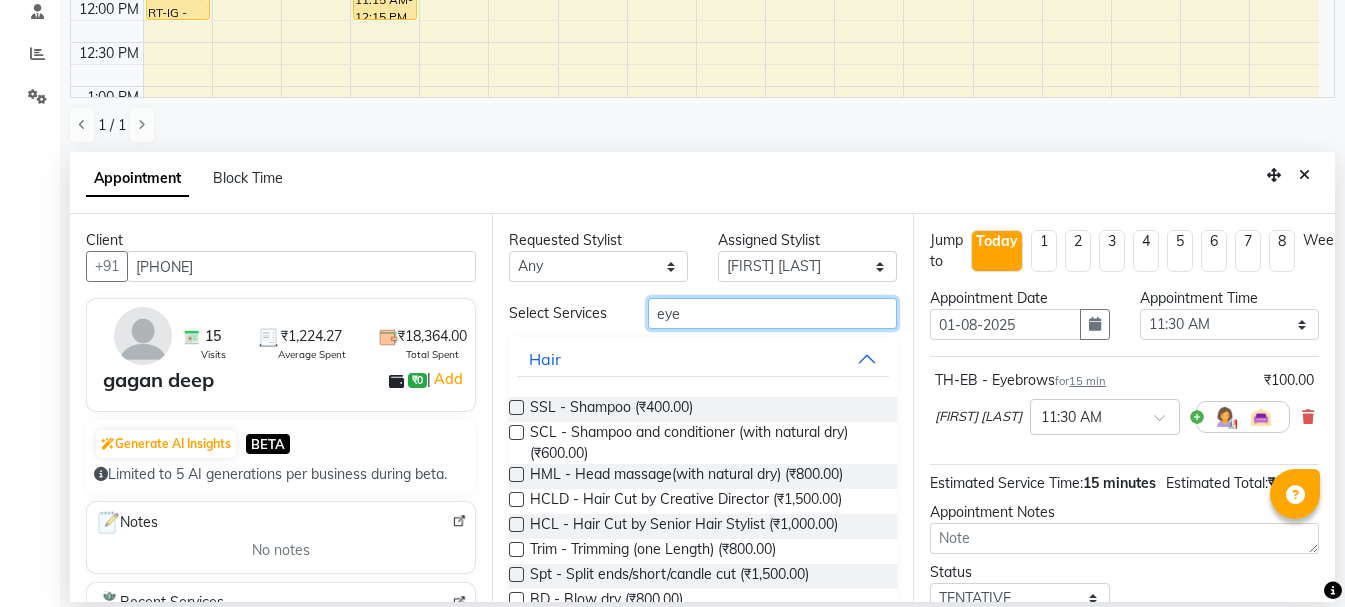 drag, startPoint x: 689, startPoint y: 320, endPoint x: 501, endPoint y: 345, distance: 189.65495 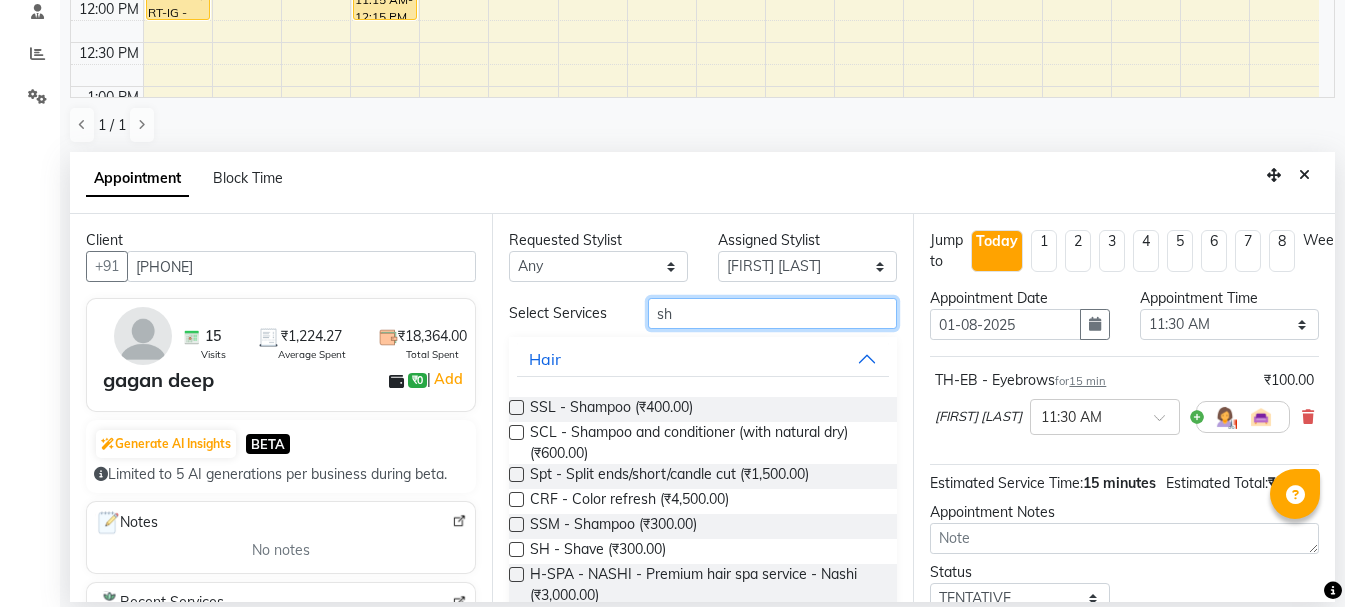drag, startPoint x: 713, startPoint y: 323, endPoint x: 642, endPoint y: 325, distance: 71.02816 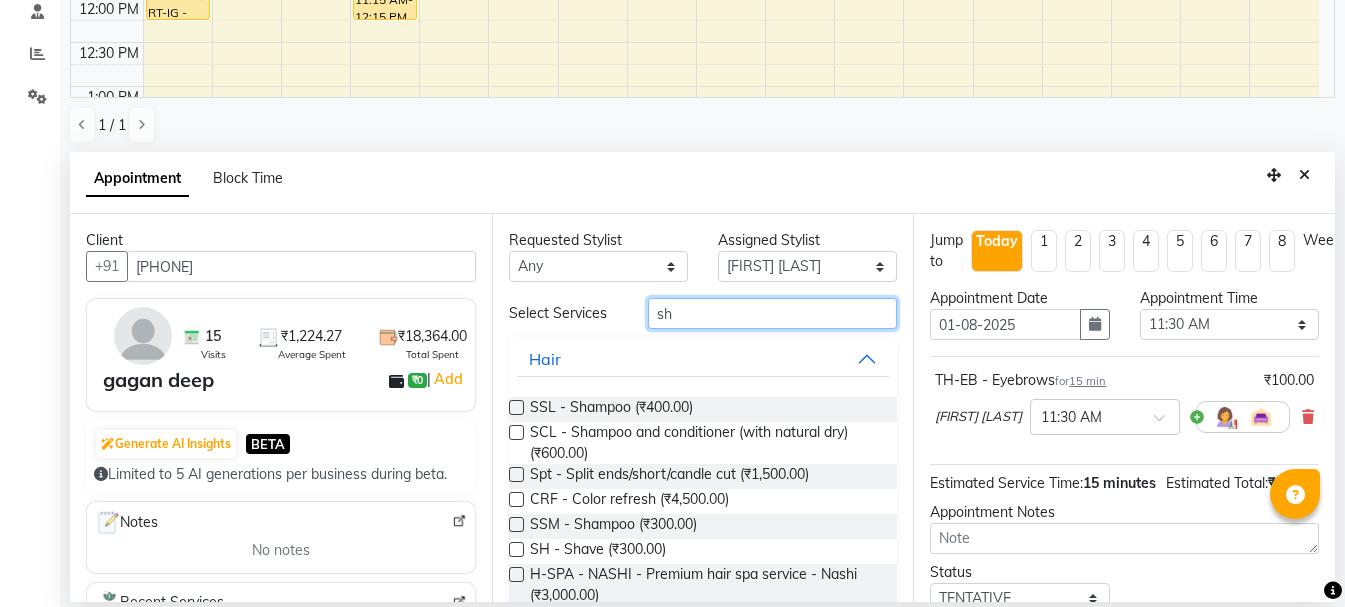 type on "sh" 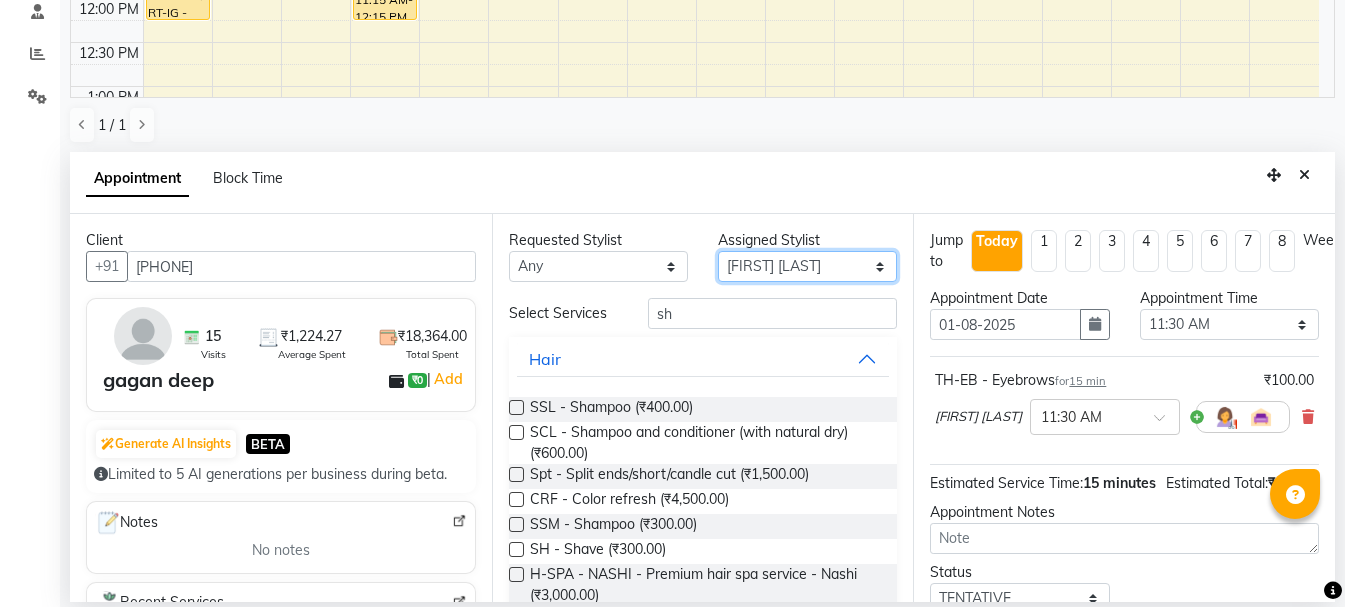 click on "Select  Ankit kantiwall Chandan Garry Jasvir Jyoti Lovedeep Singh Manya  Navdeep Neha Nikhil  Pardeep kaur Pinky Rajveer Rekha  Sameer khan Sandeep Toseef Salmani" at bounding box center (807, 266) 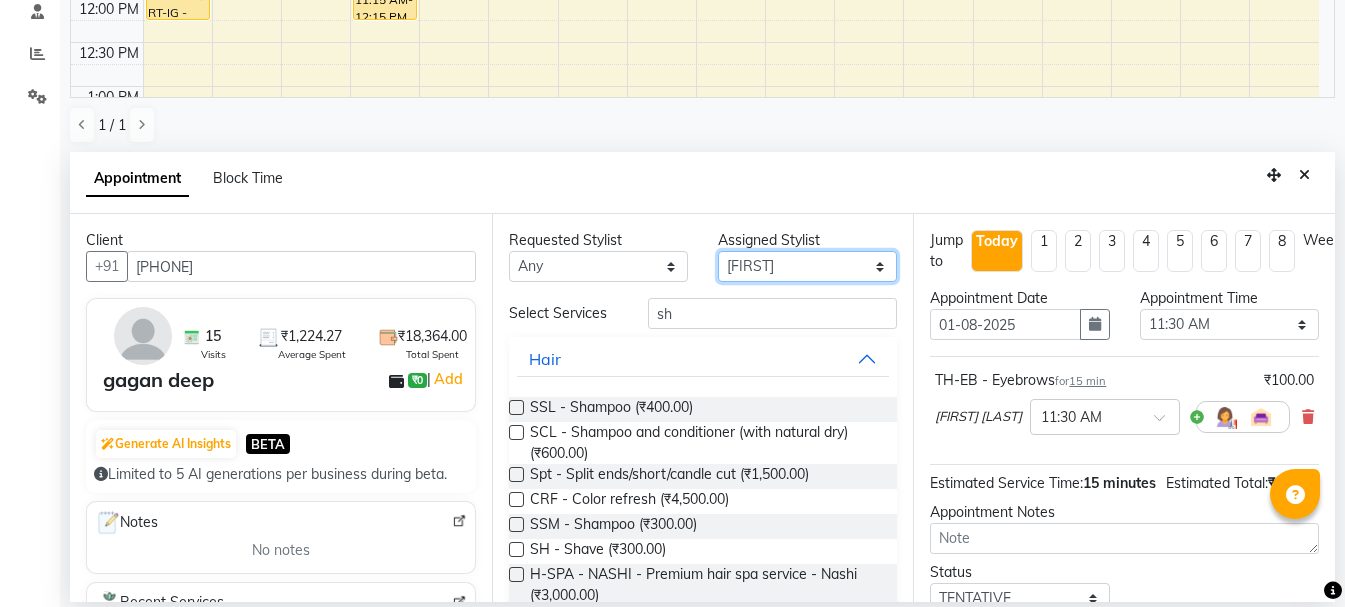 click on "Select  Ankit kantiwall Chandan Garry Jasvir Jyoti Lovedeep Singh Manya  Navdeep Neha Nikhil  Pardeep kaur Pinky Rajveer Rekha  Sameer khan Sandeep Toseef Salmani" at bounding box center (807, 266) 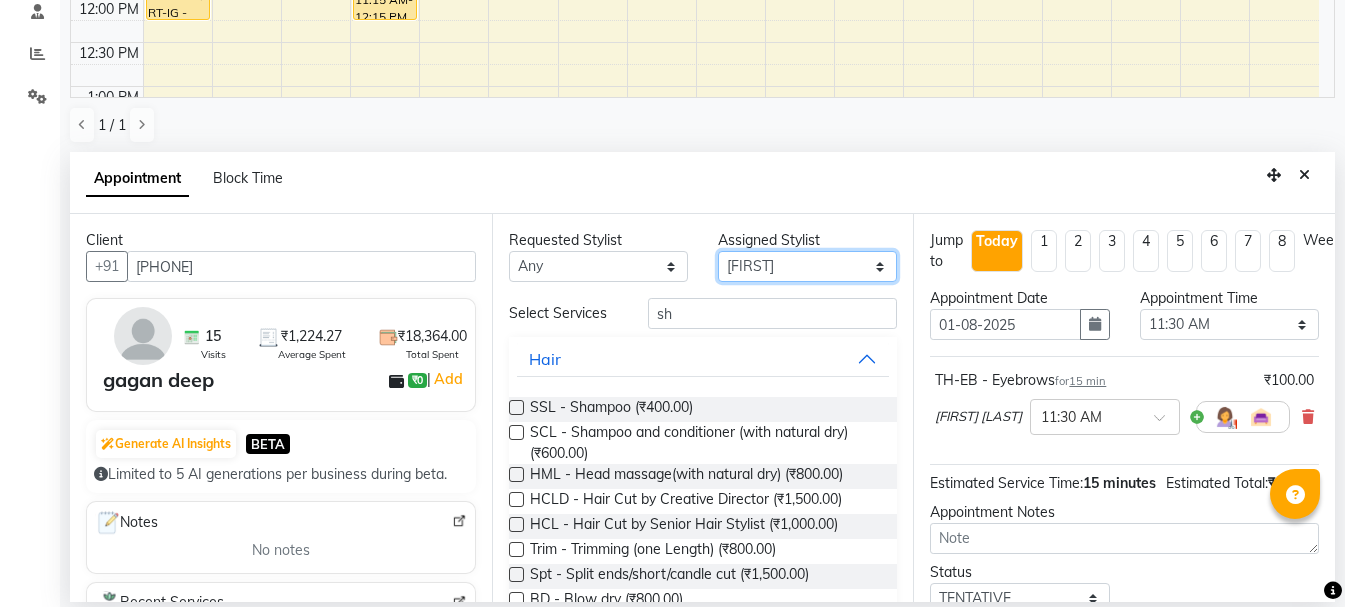 click on "Select  Ankit kantiwall Chandan Garry Jasvir Jyoti Lovedeep Singh Manya  Navdeep Neha Nikhil  Pardeep kaur Pinky Rajveer Rekha  Sameer khan Sandeep Toseef Salmani" at bounding box center (807, 266) 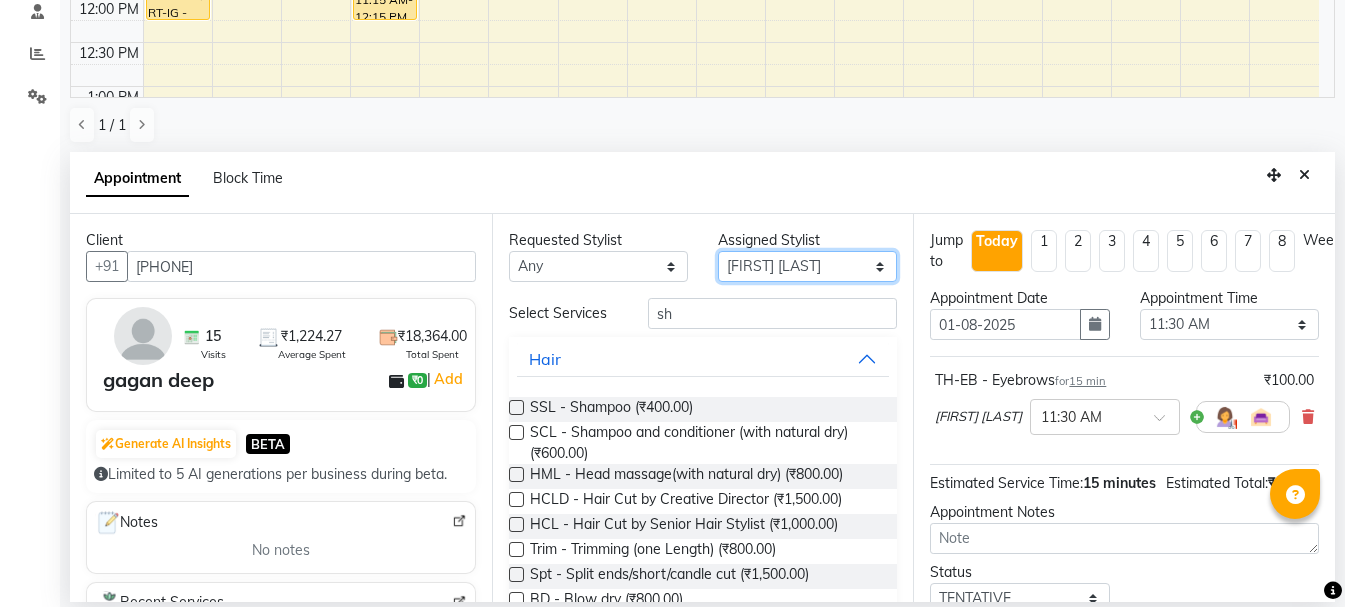 click on "Select  Ankit kantiwall Chandan Garry Jasvir Jyoti Lovedeep Singh Manya  Navdeep Neha Nikhil  Pardeep kaur Pinky Rajveer Rekha  Sameer khan Sandeep Toseef Salmani" at bounding box center [807, 266] 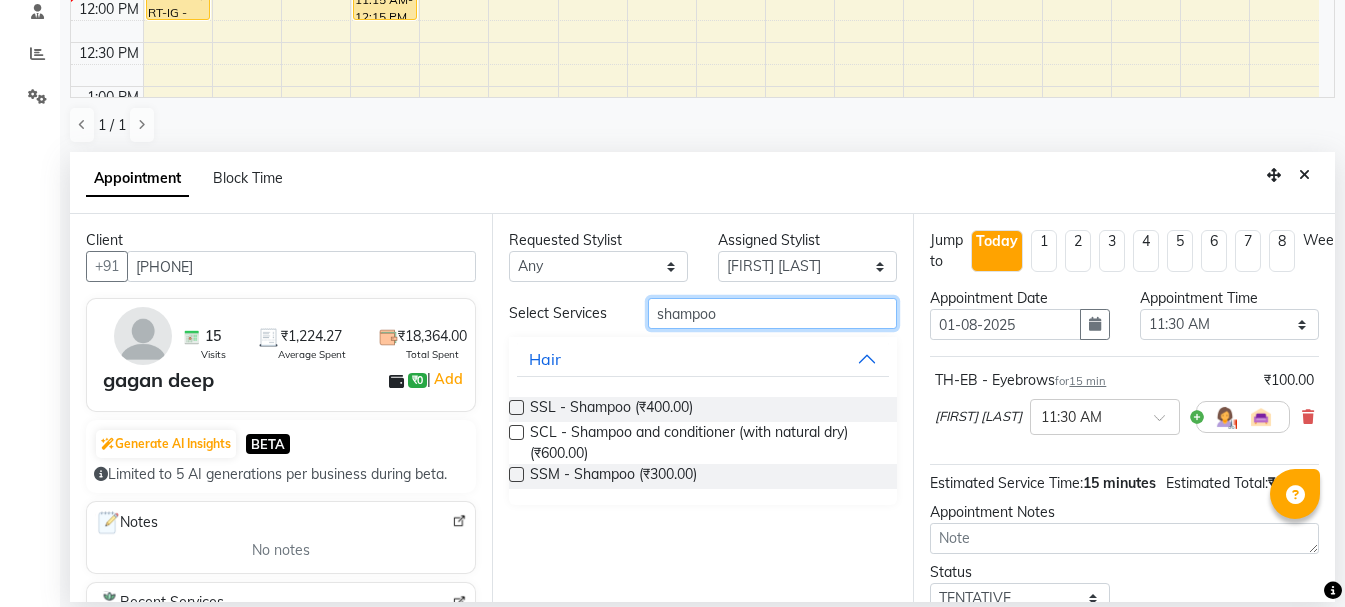 type on "shampoo" 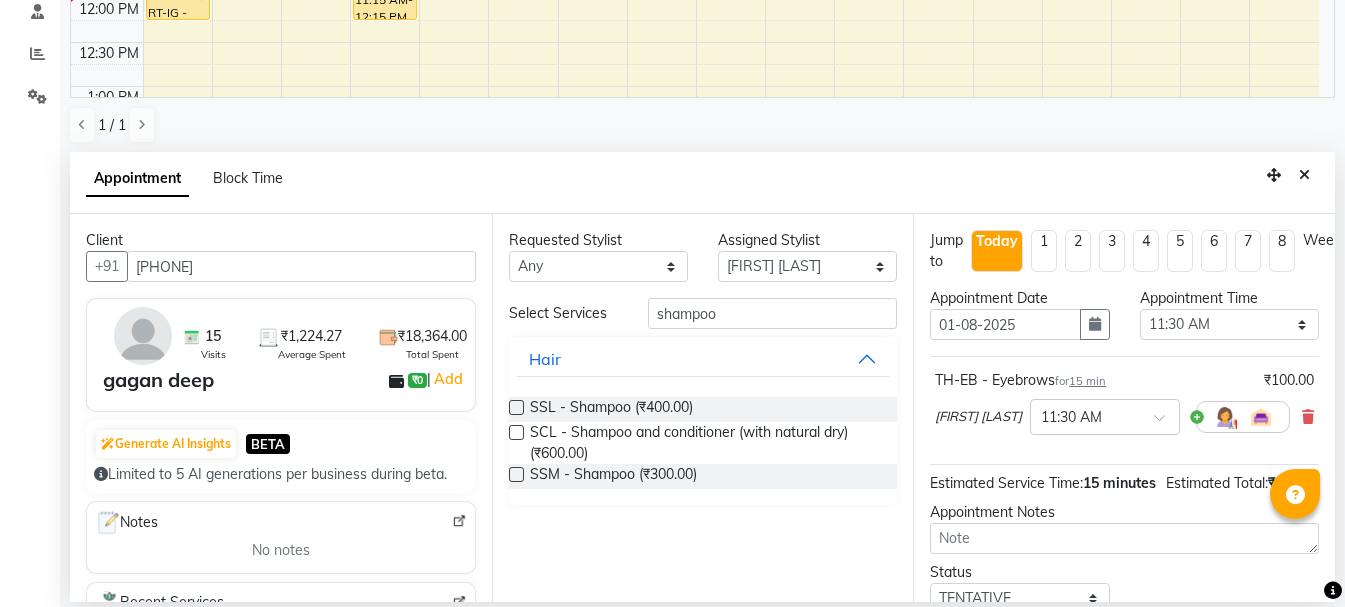 click at bounding box center (516, 407) 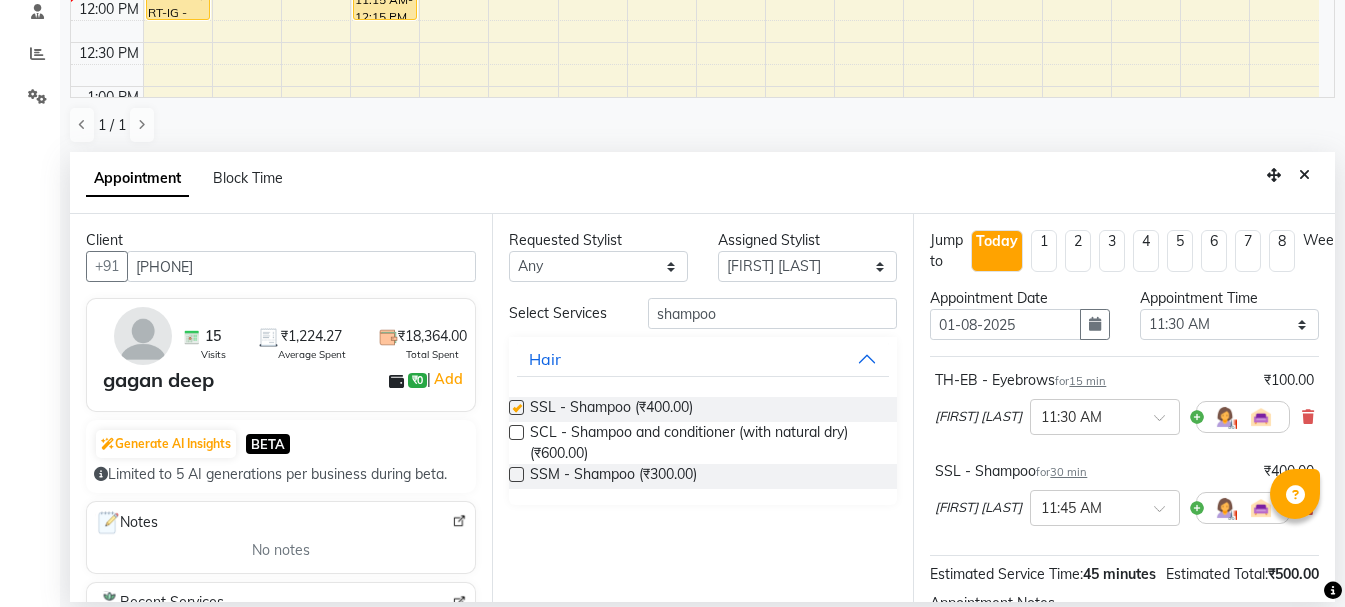 checkbox on "false" 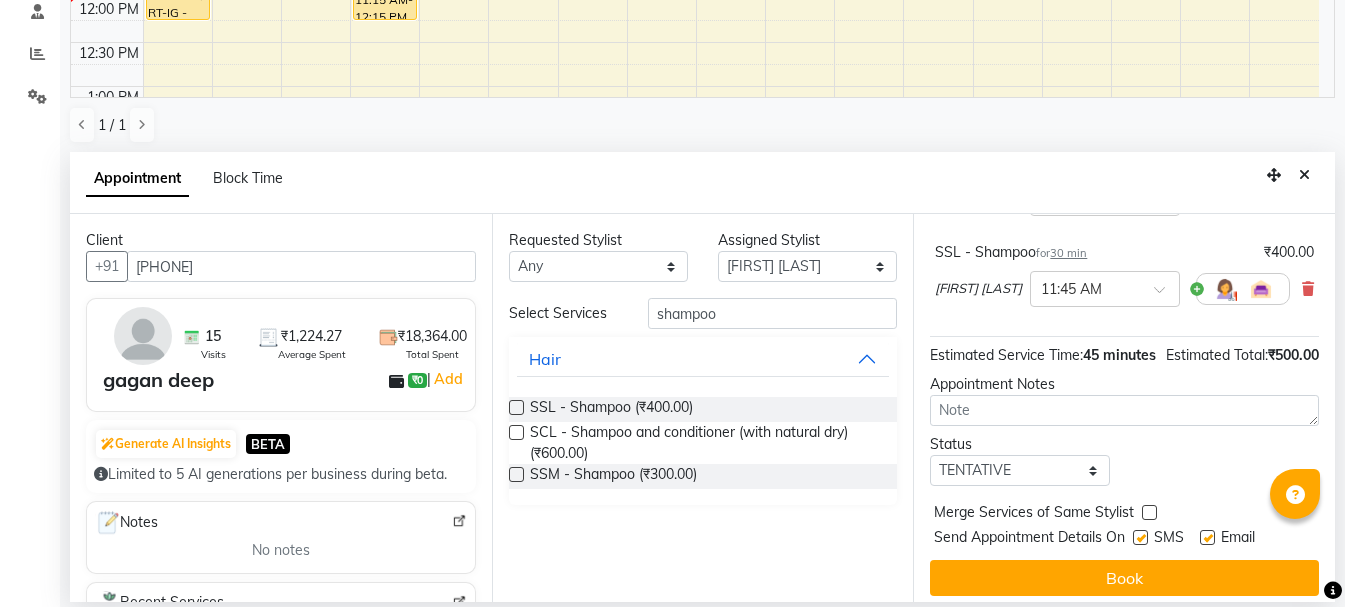 scroll, scrollTop: 271, scrollLeft: 0, axis: vertical 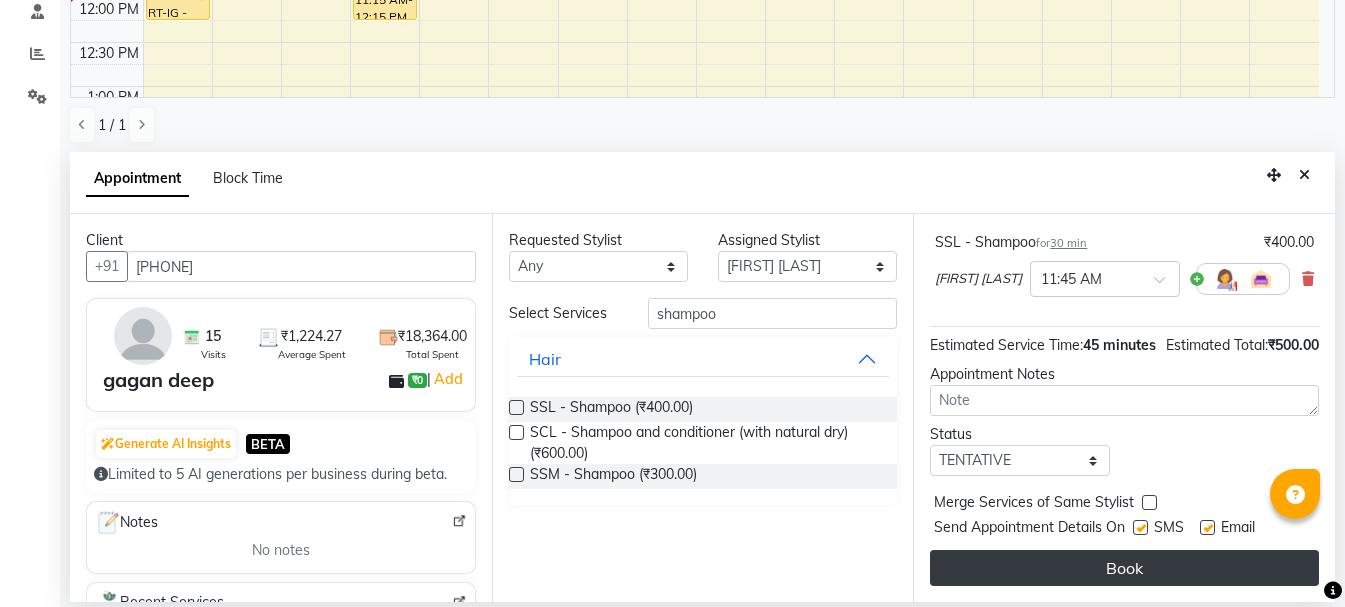 click on "Book" at bounding box center (1124, 568) 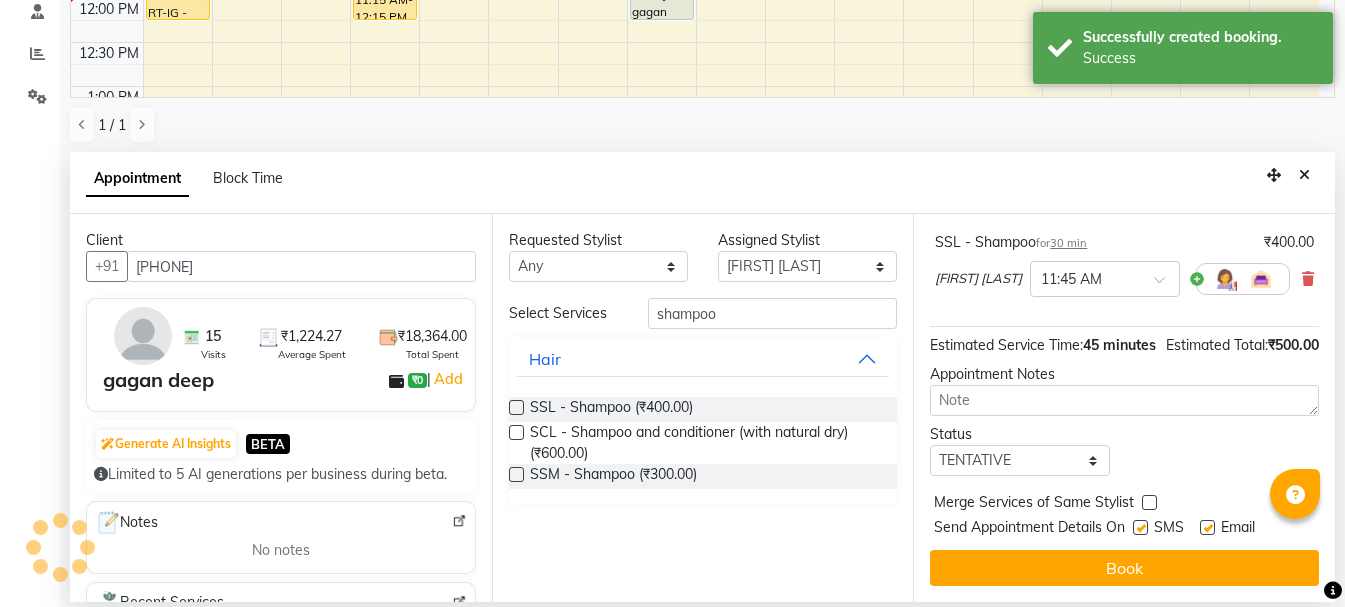 scroll, scrollTop: 0, scrollLeft: 0, axis: both 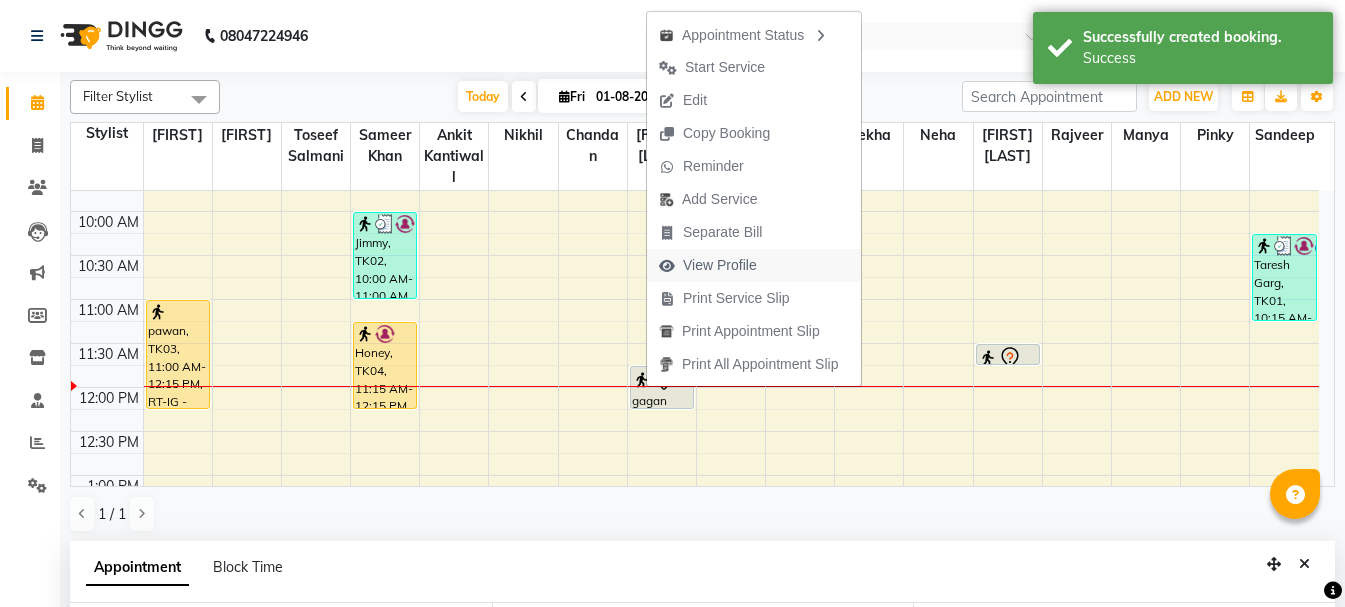 click on "View Profile" at bounding box center (720, 265) 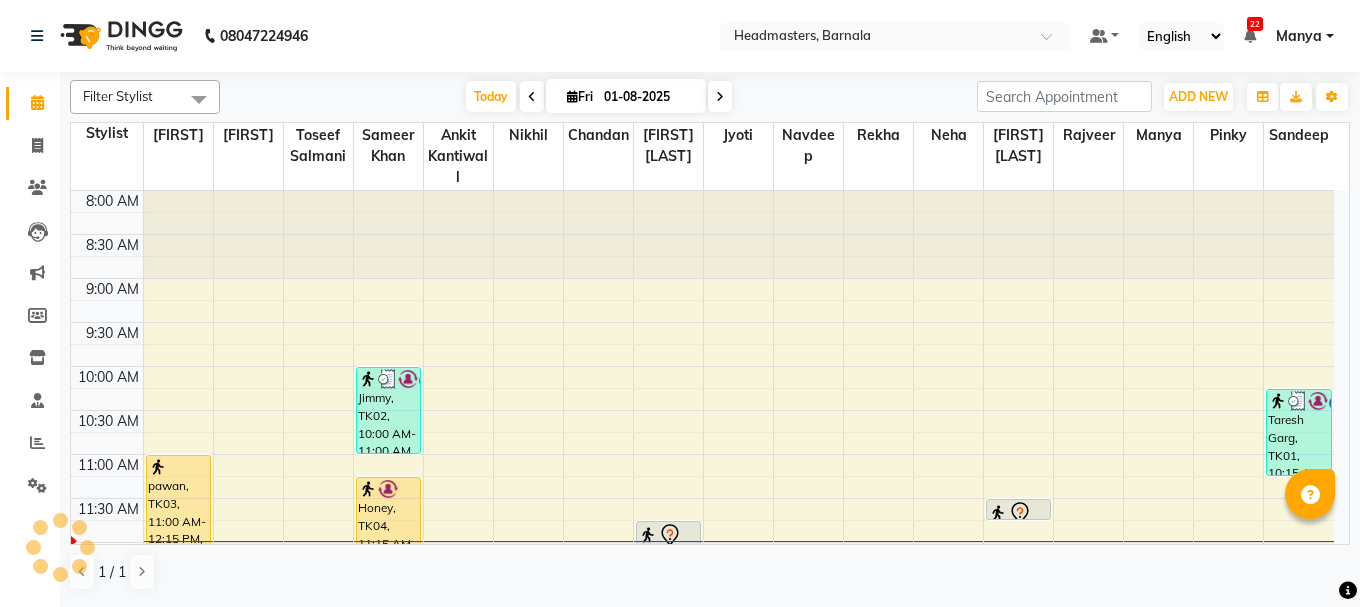 scroll, scrollTop: 0, scrollLeft: 0, axis: both 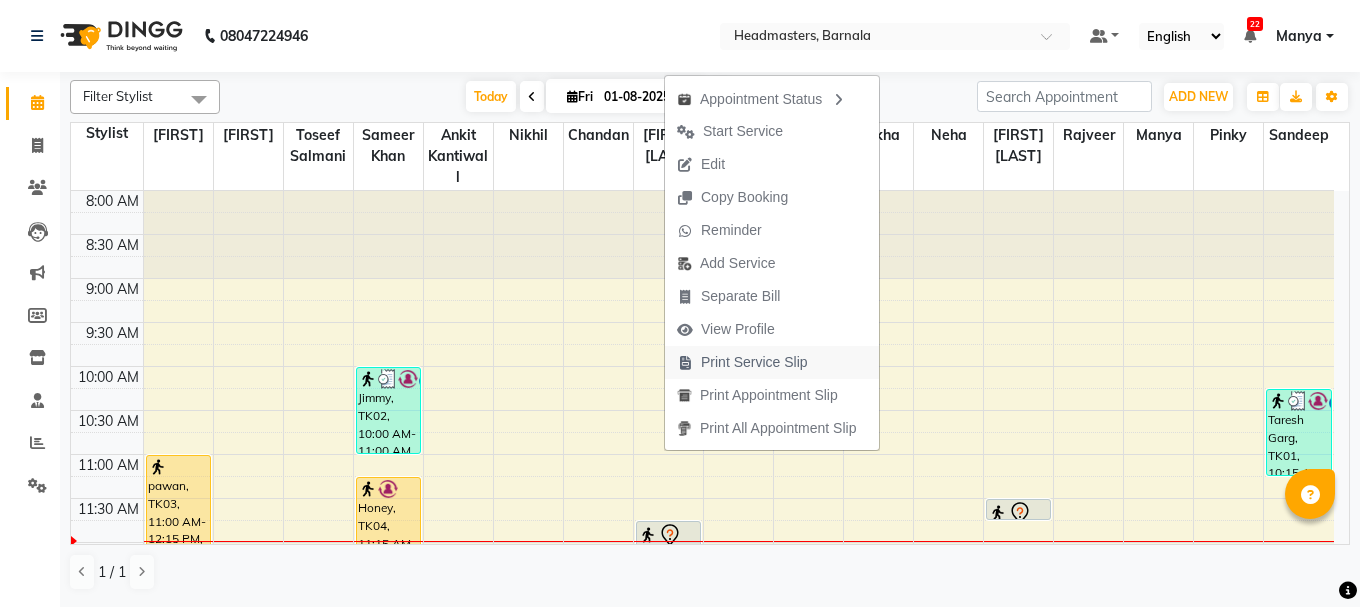 click on "Print Service Slip" at bounding box center [754, 362] 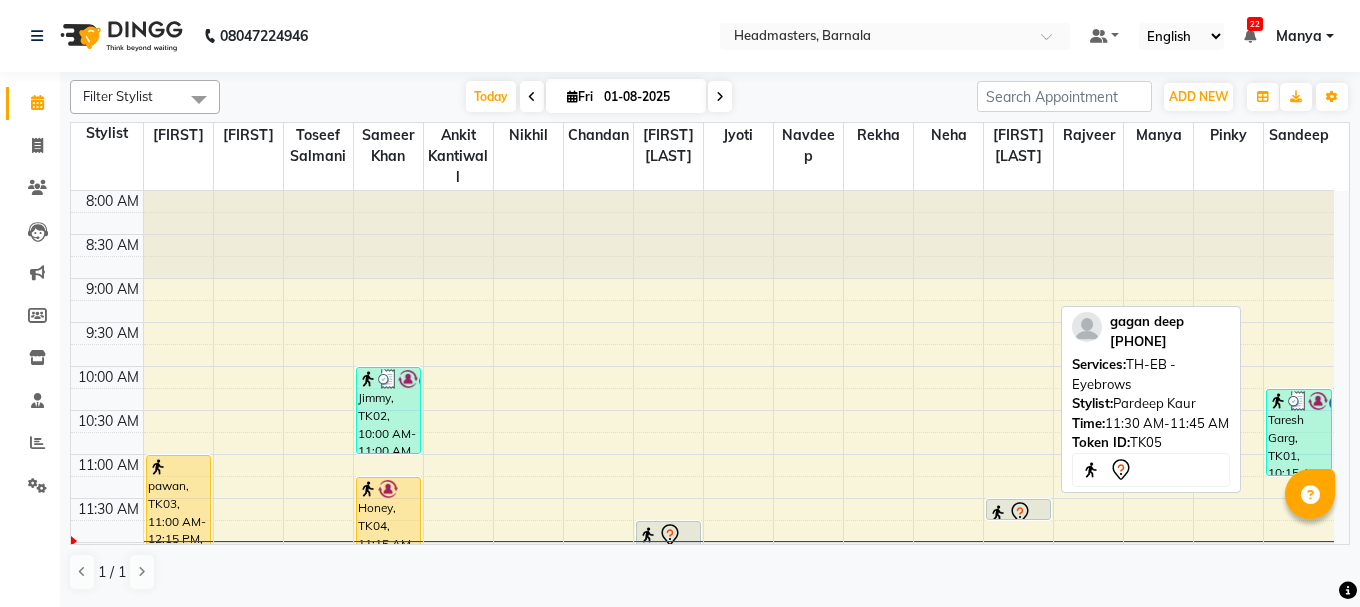 click 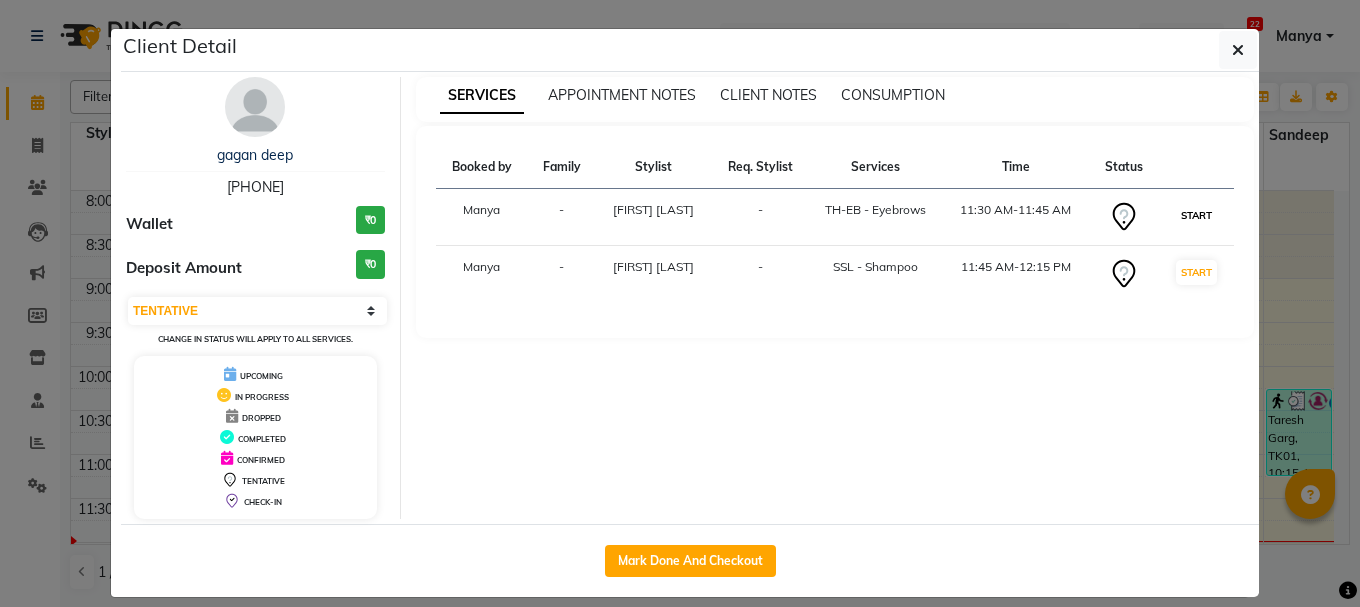 click on "START" at bounding box center (1196, 215) 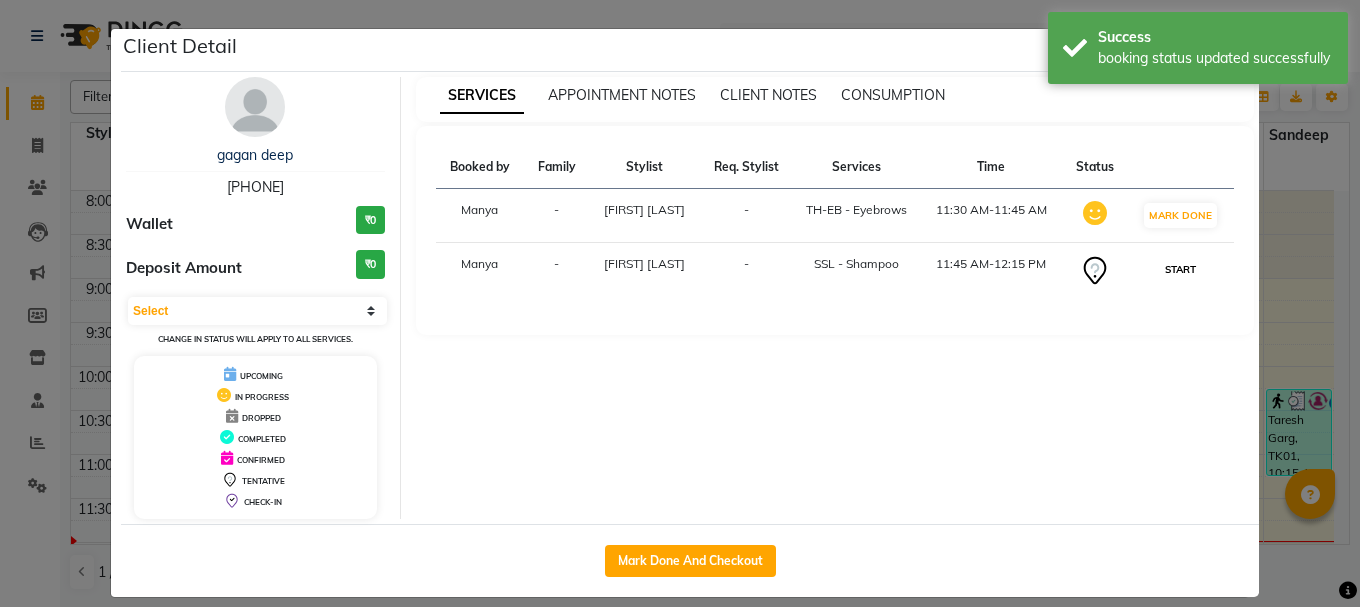 click on "START" at bounding box center [1180, 269] 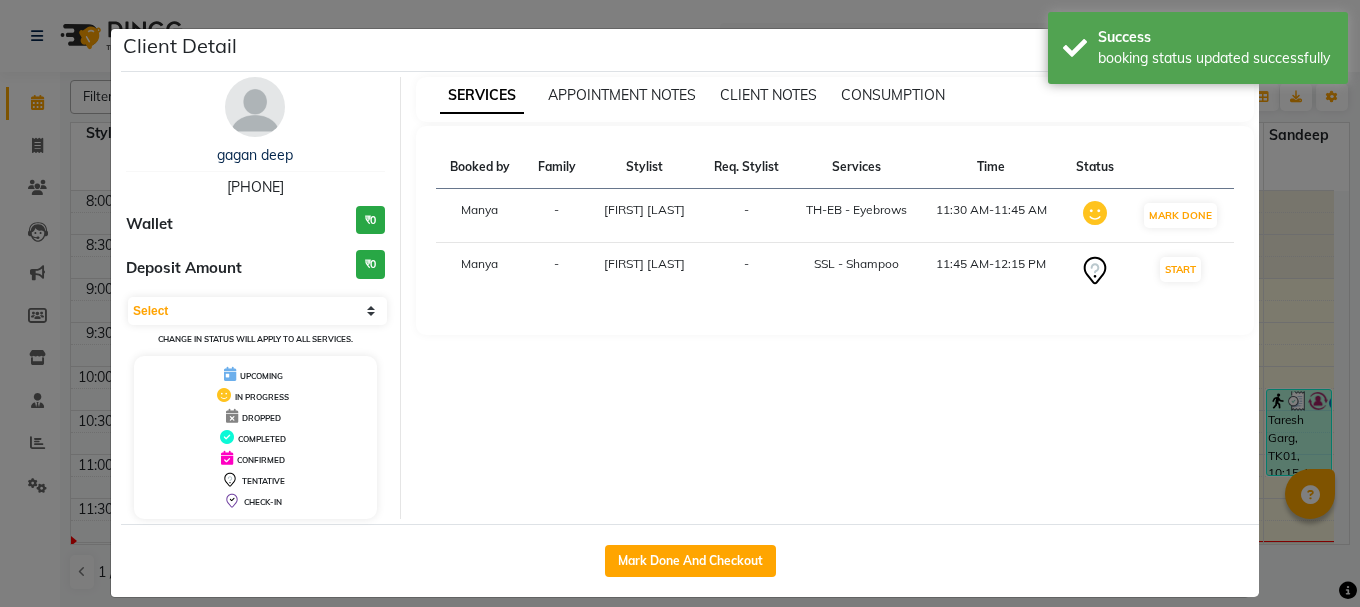 select on "1" 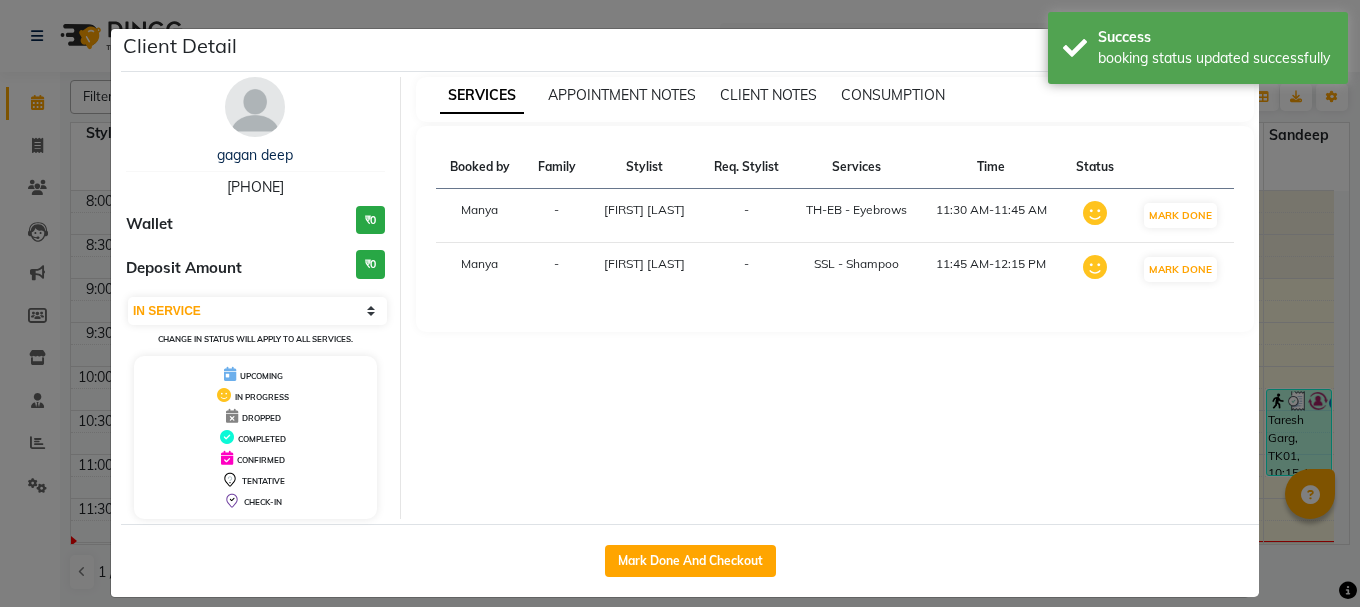 click on "Client Detail  [FIRST] [LAST]   [PHONE] Wallet ₹0 Deposit Amount  ₹0  Select IN SERVICE CONFIRMED TENTATIVE CHECK IN MARK DONE UPCOMING Change in status will apply to all services. UPCOMING IN PROGRESS DROPPED COMPLETED CONFIRMED TENTATIVE CHECK-IN SERVICES APPOINTMENT NOTES CLIENT NOTES CONSUMPTION Booked by Family Stylist Req. Stylist Services Time Status  [FIRST]  -  [FIRST] [LAST] -  TH-EB - Eyebrows   11:30 AM-11:45 AM   MARK DONE   [FIRST]  -  [FIRST] [LAST] -  SSL - Shampoo   11:45 AM-12:15 PM   MARK DONE   Mark Done And Checkout" 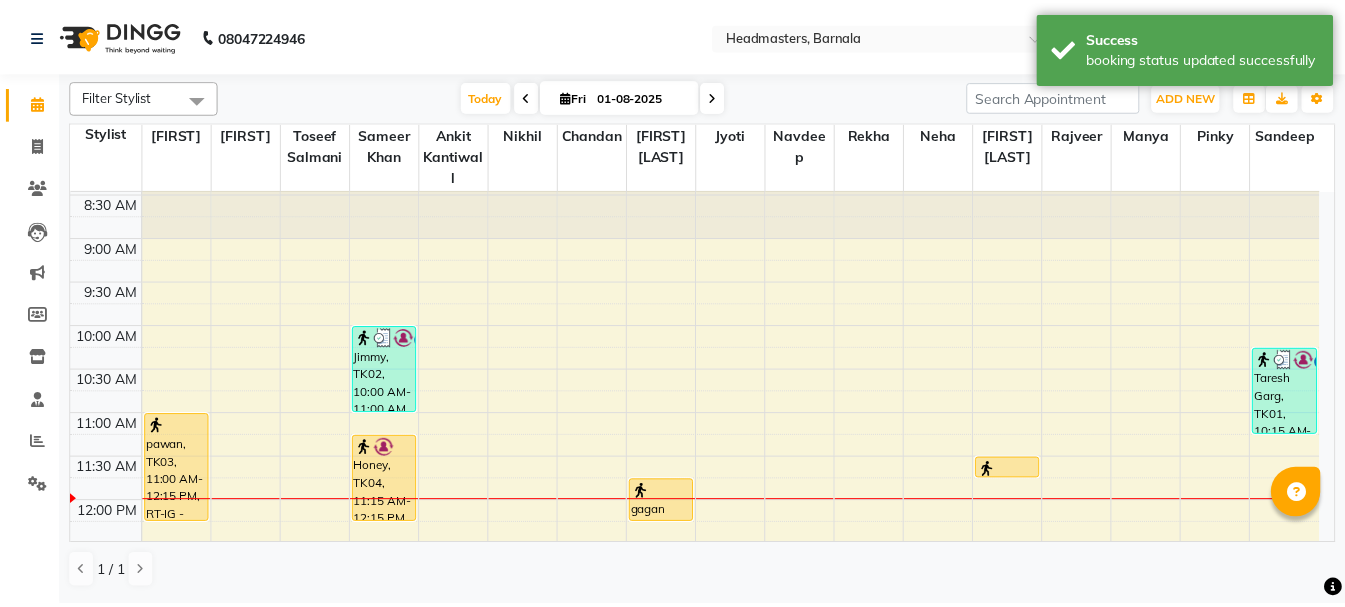 scroll, scrollTop: 80, scrollLeft: 0, axis: vertical 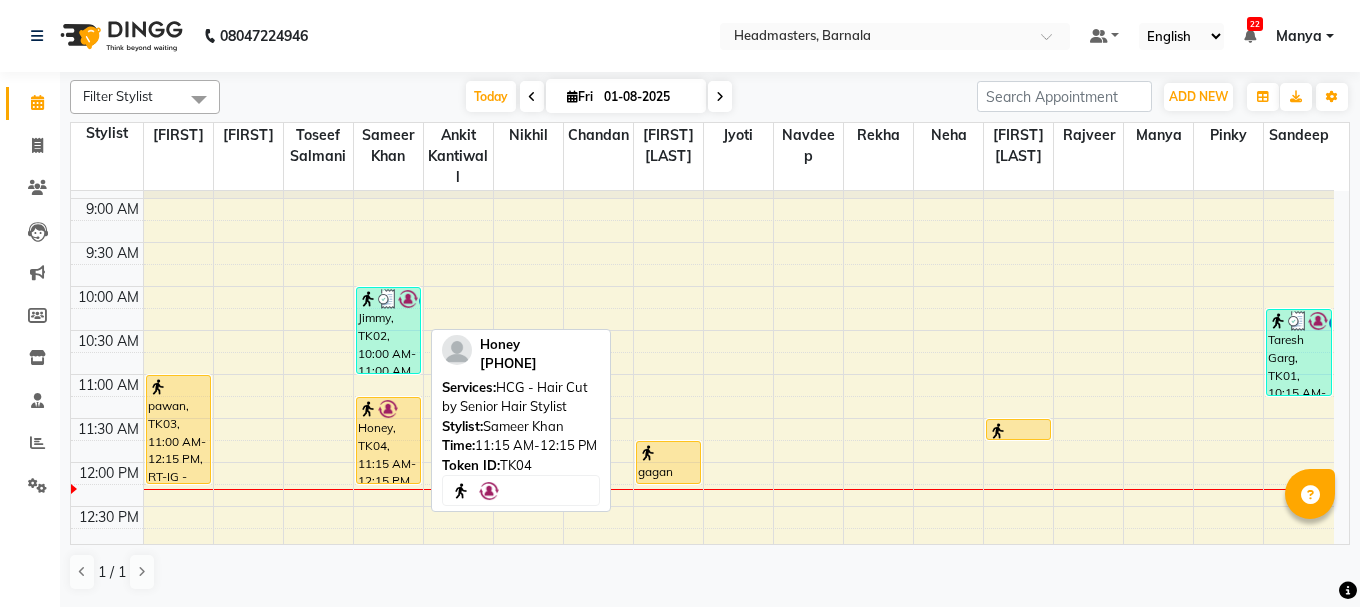 click on "Honey, TK04, 11:15 AM-12:15 PM, HCG - Hair Cut by Senior Hair Stylist" at bounding box center (388, 440) 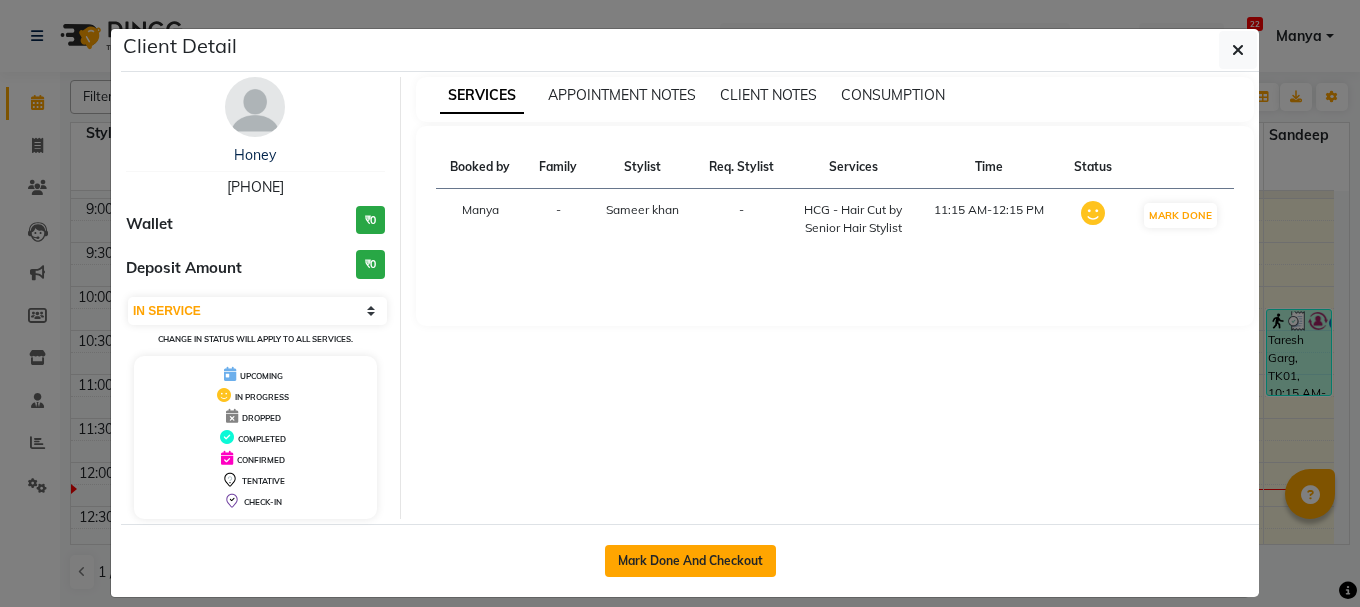 click on "Mark Done And Checkout" 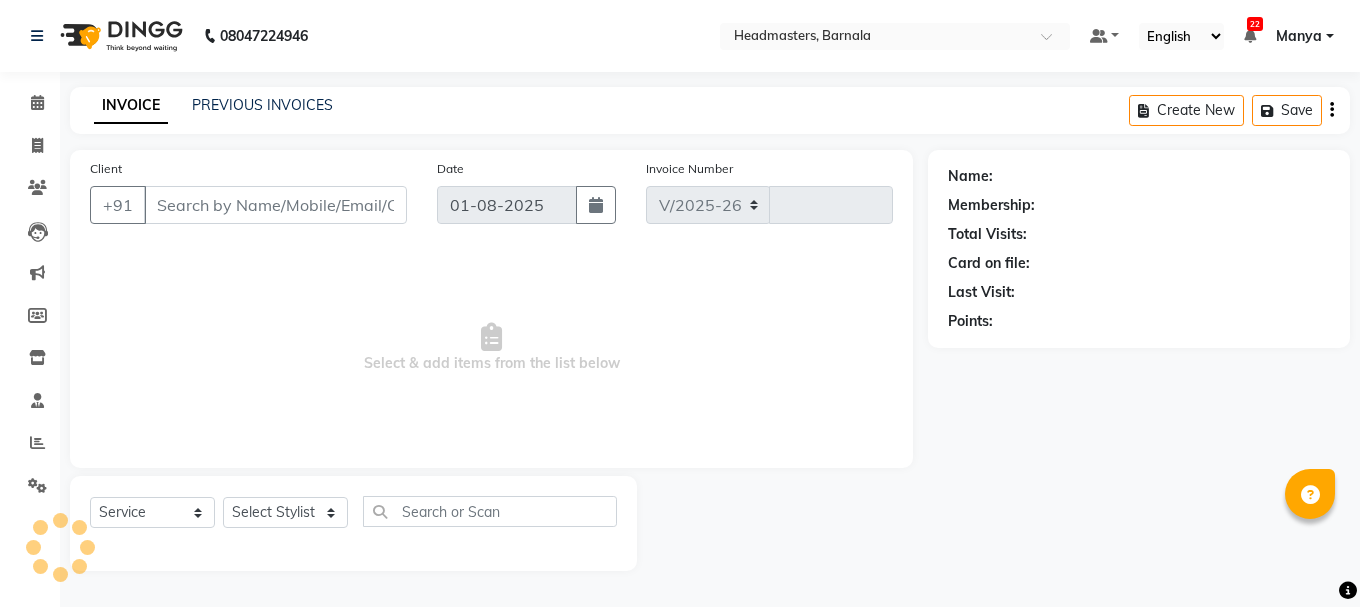 select on "7526" 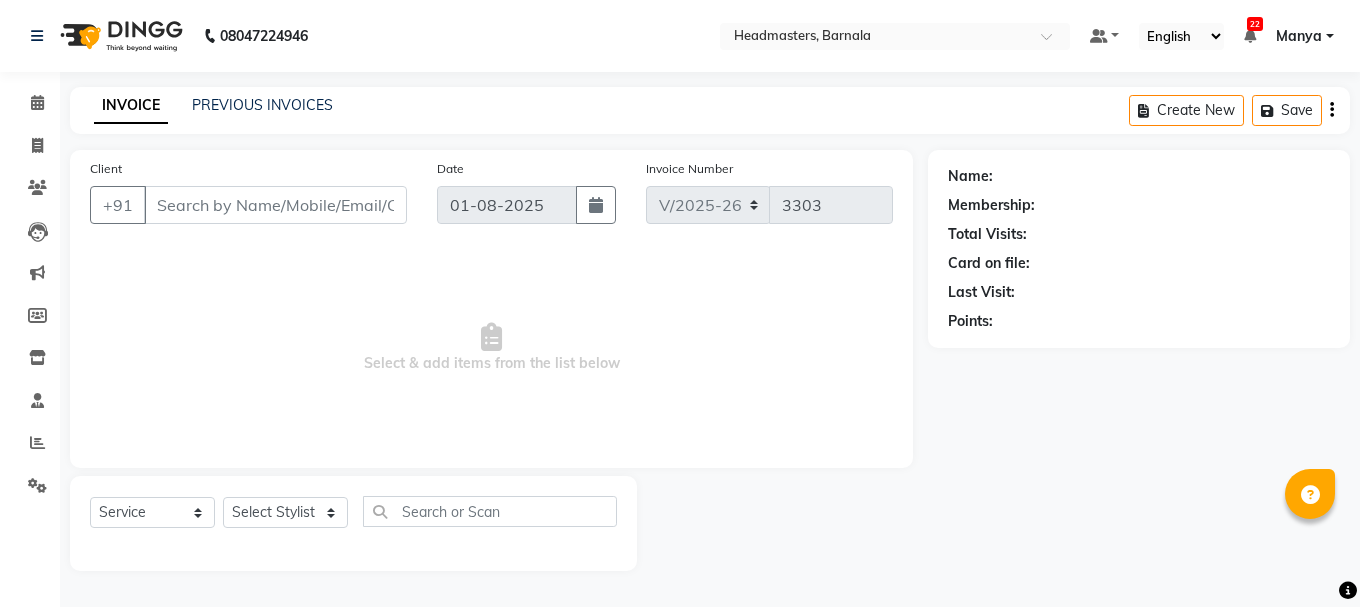 type on "[PHONE]" 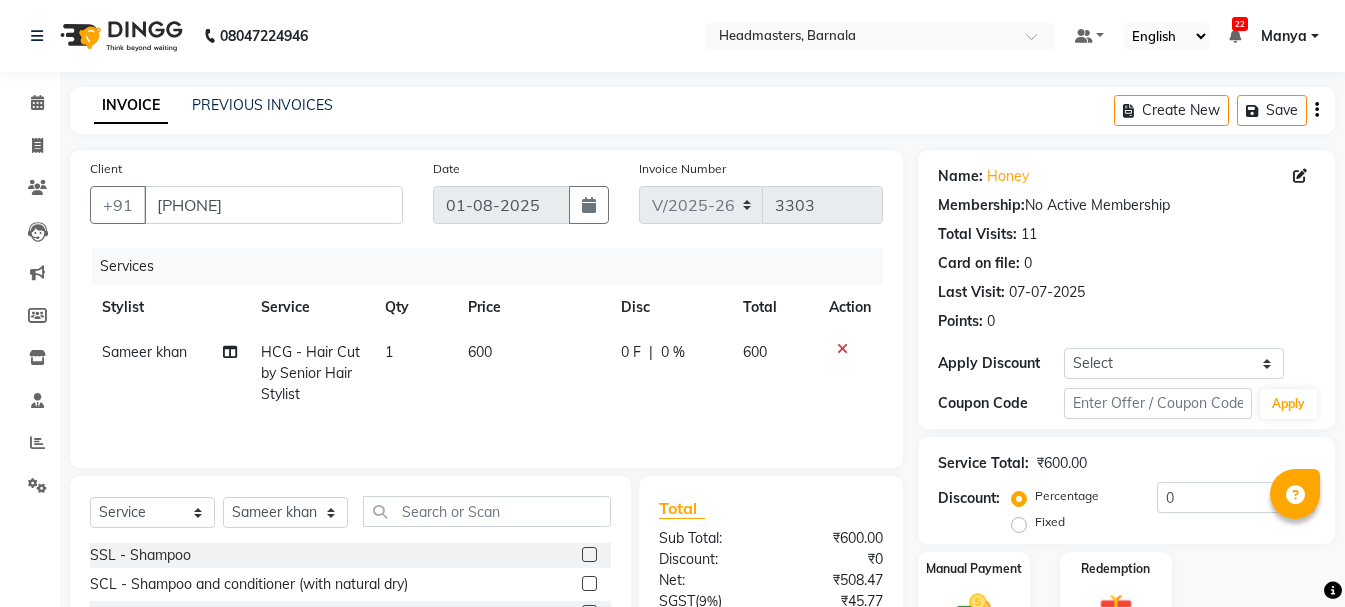 click on "Fixed" 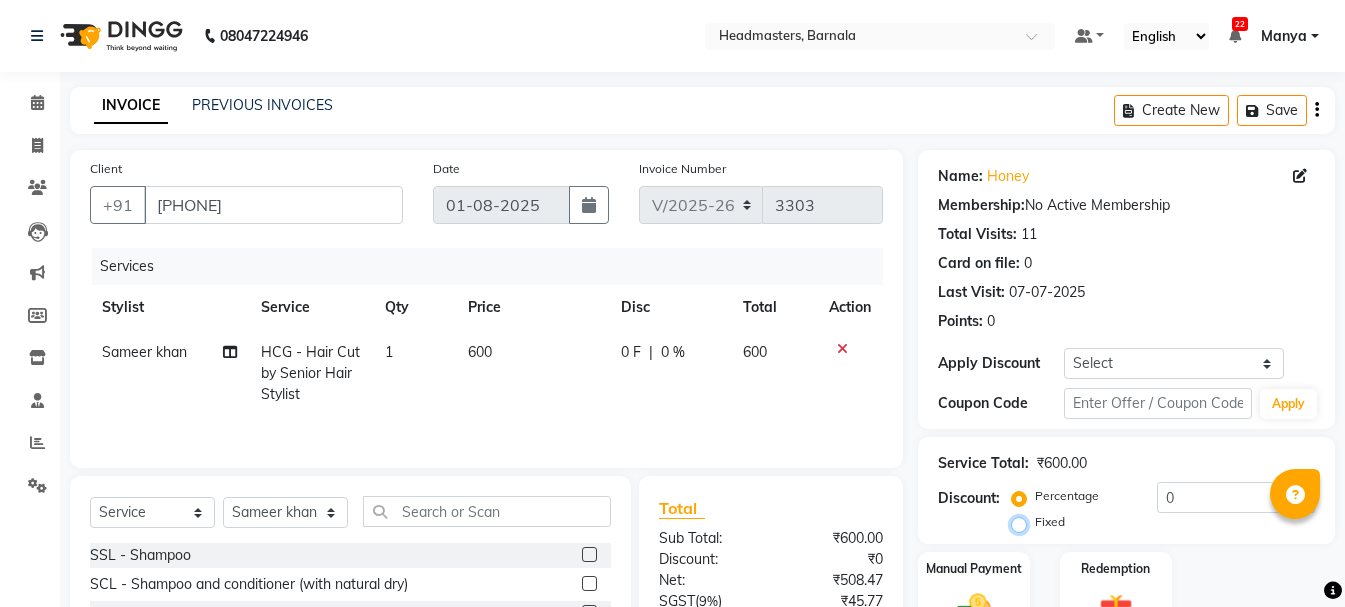 click on "Fixed" at bounding box center [1023, 522] 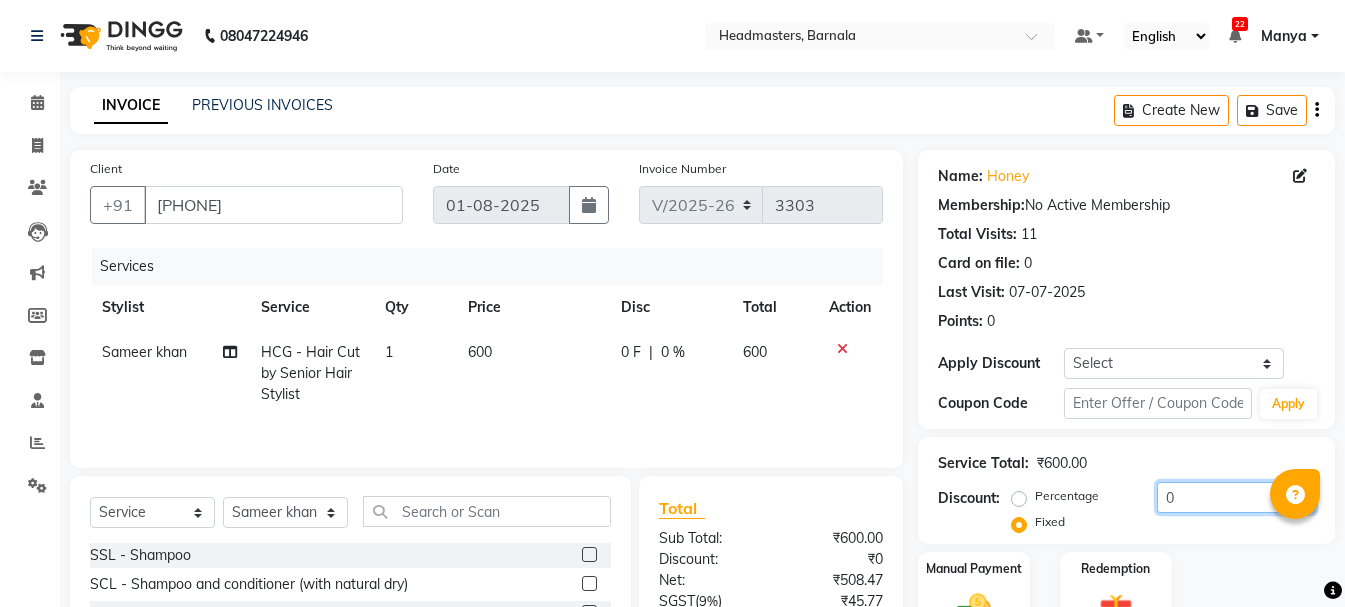 drag, startPoint x: 1200, startPoint y: 495, endPoint x: 1045, endPoint y: 517, distance: 156.55351 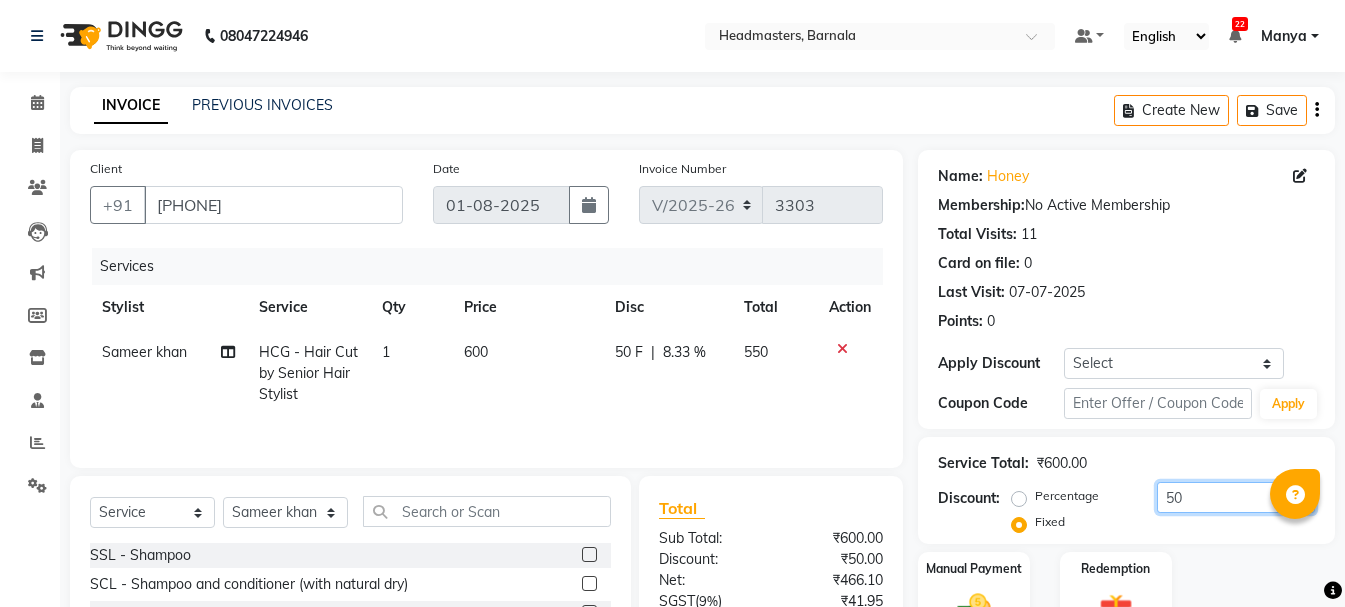 scroll, scrollTop: 194, scrollLeft: 0, axis: vertical 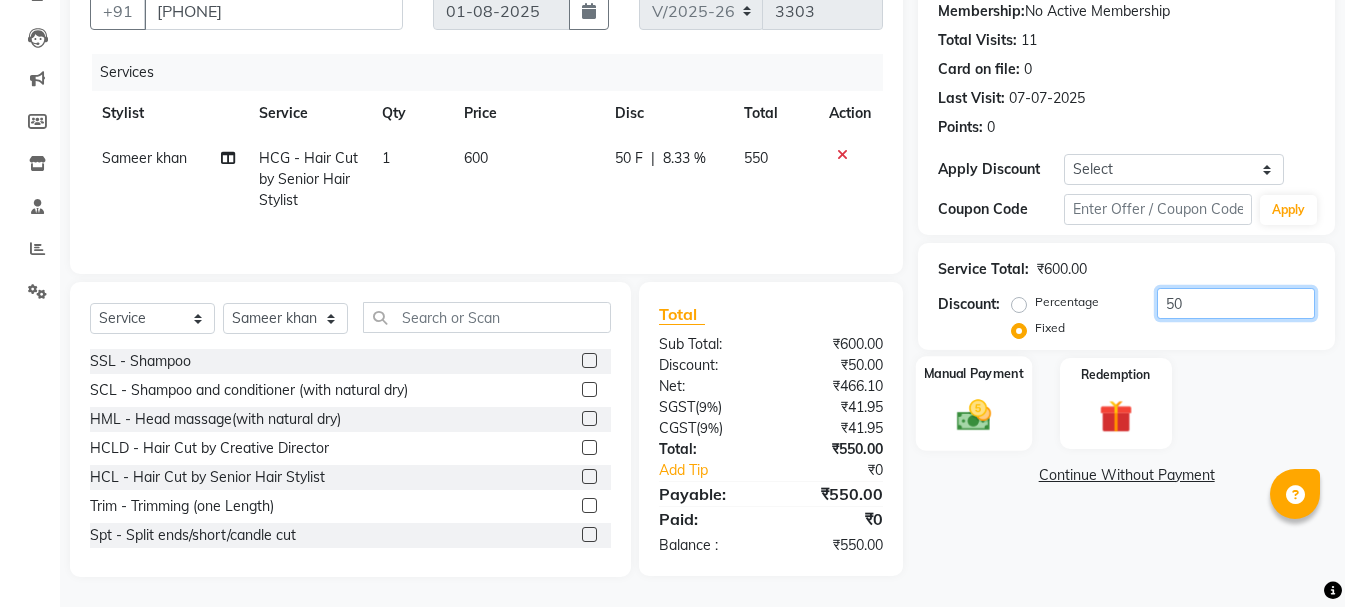 type on "50" 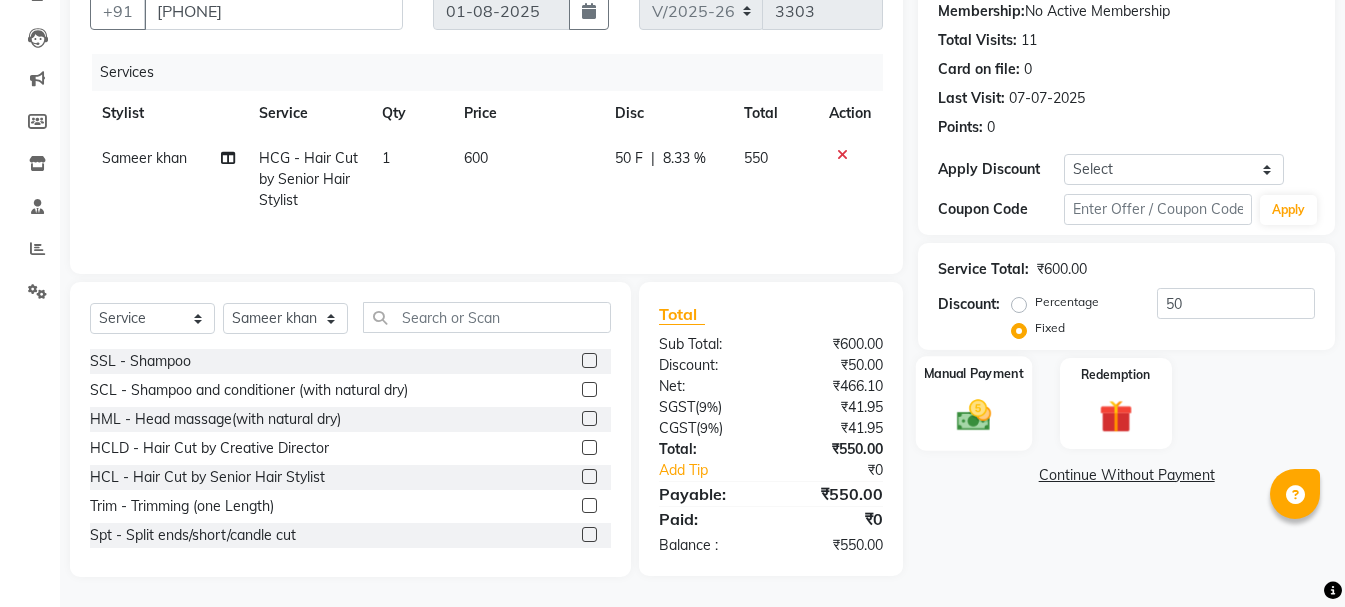 click on "Manual Payment" 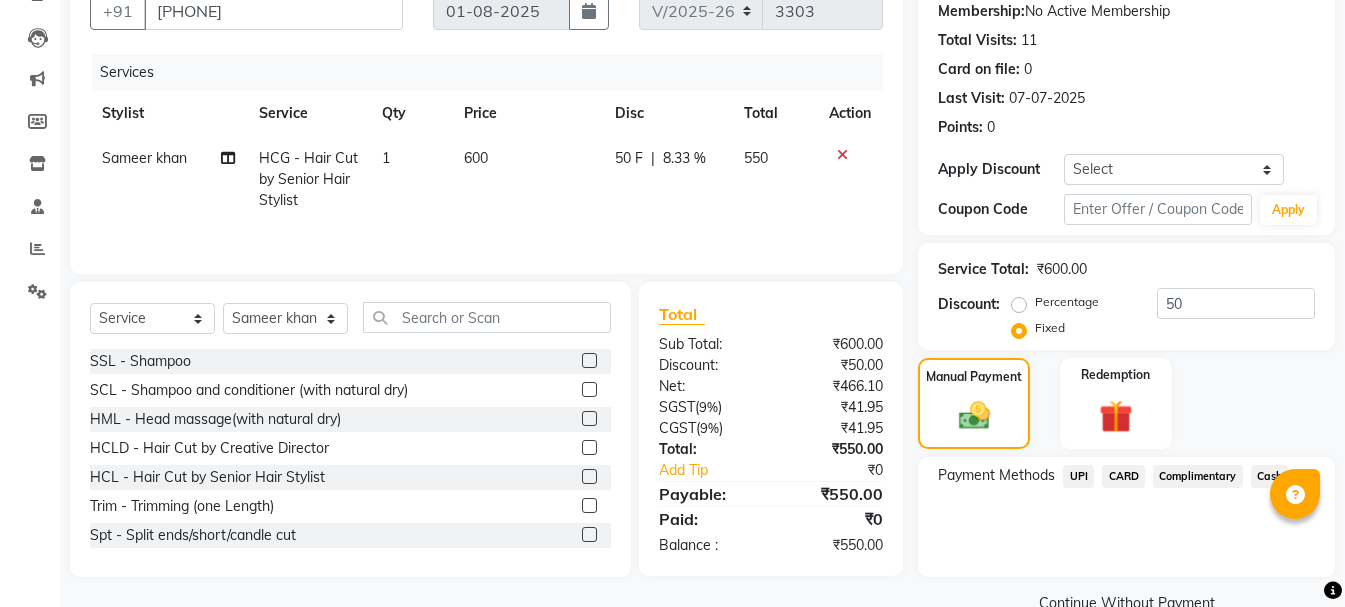 click on "UPI" 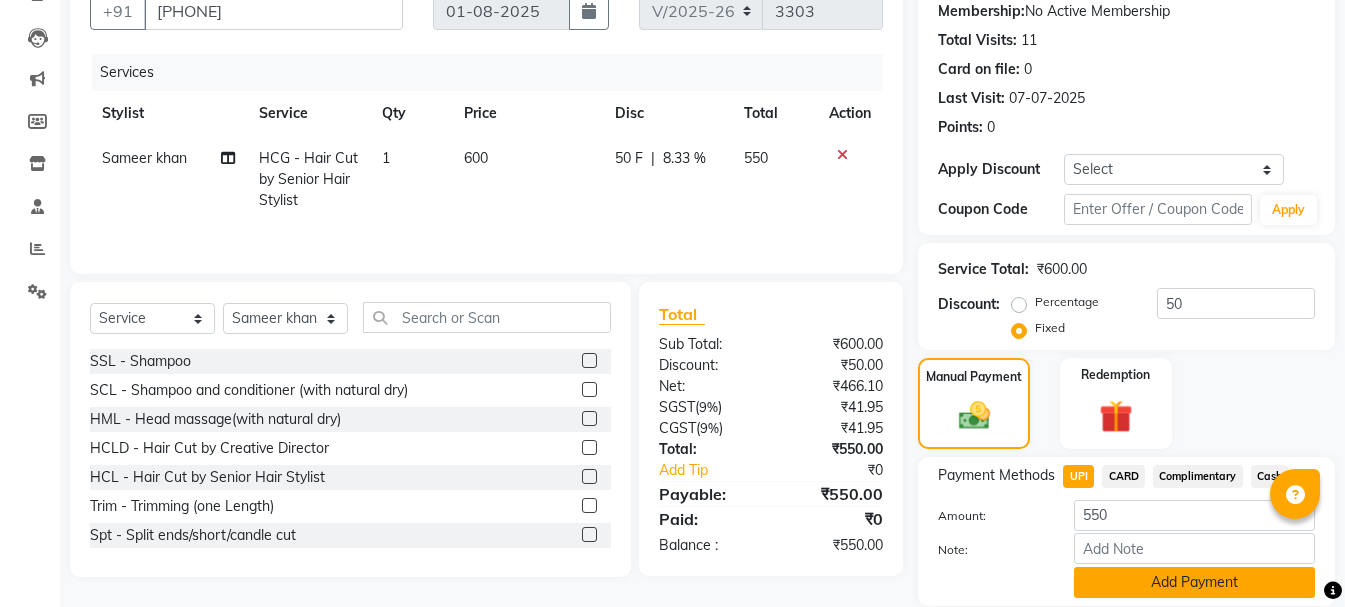 click on "Add Payment" 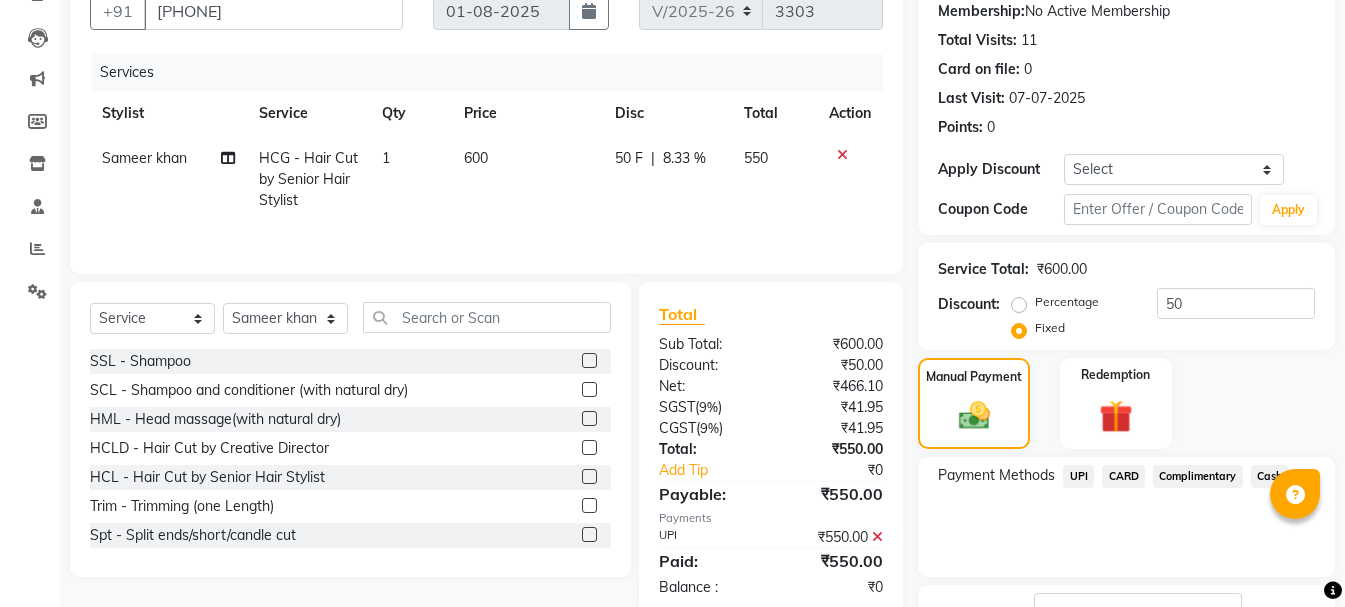 scroll, scrollTop: 348, scrollLeft: 0, axis: vertical 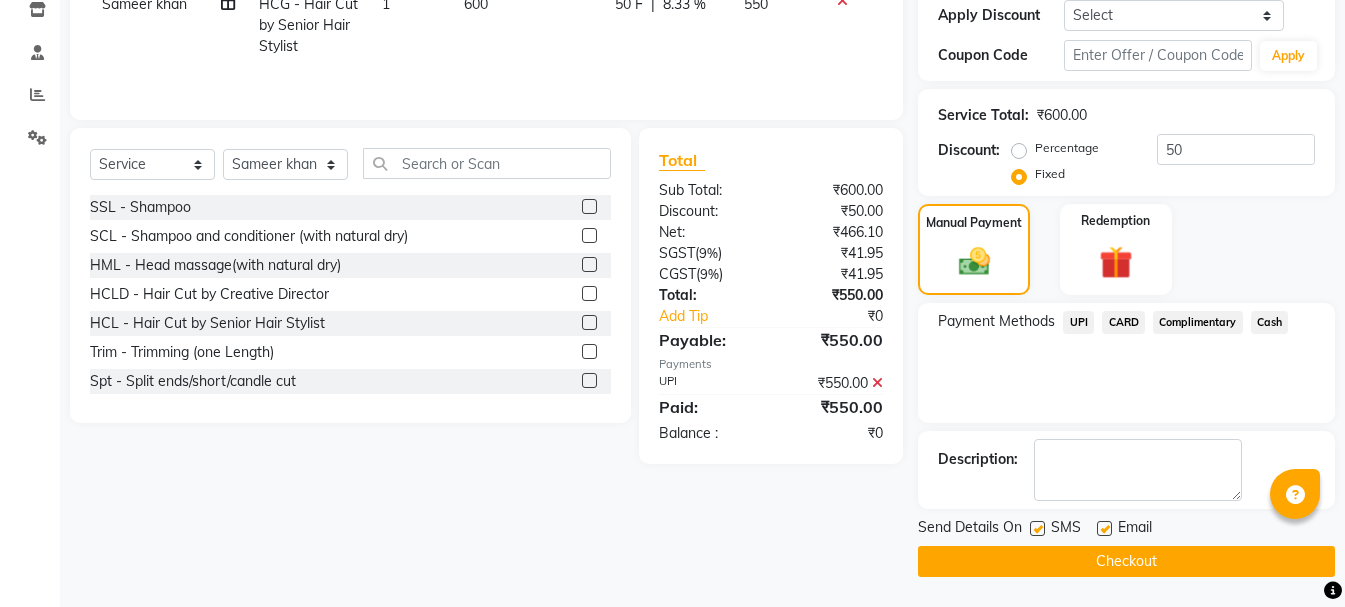 click on "Checkout" 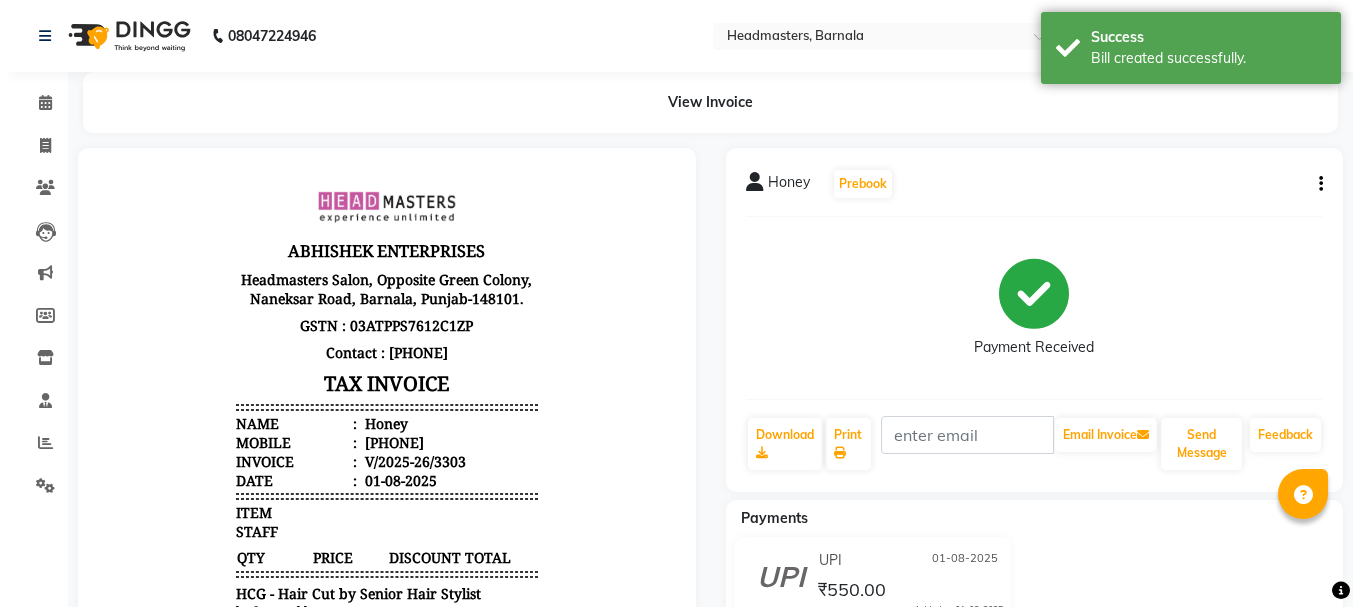 scroll, scrollTop: 0, scrollLeft: 0, axis: both 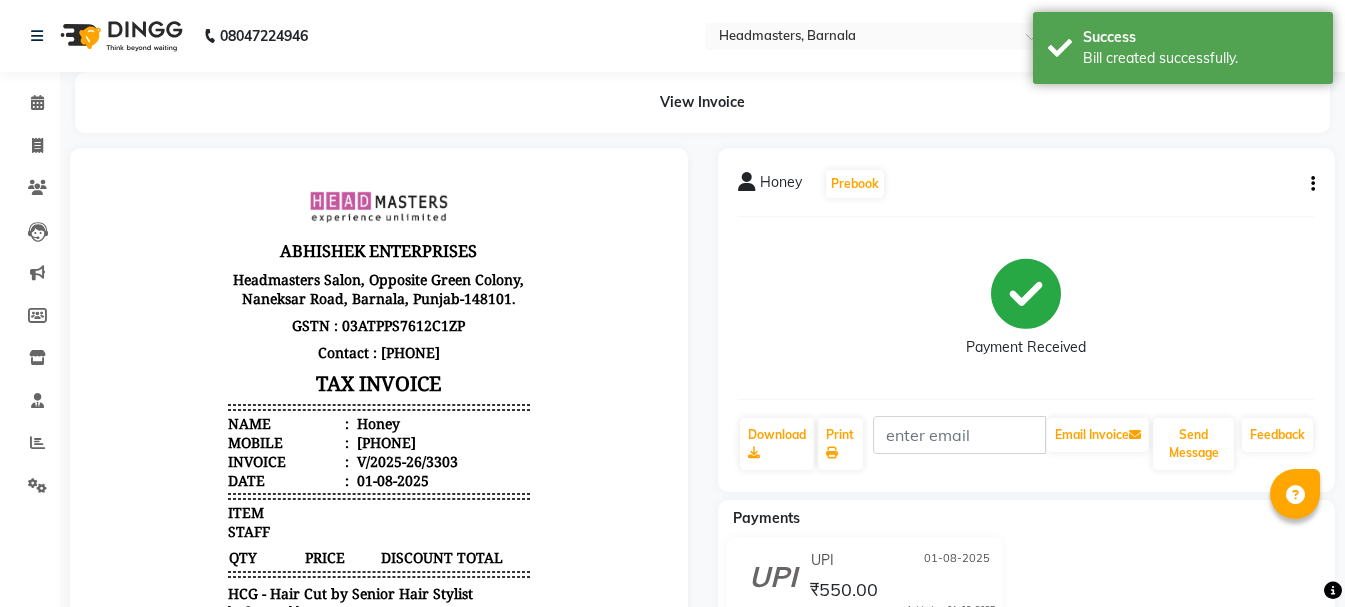 click on "Download" 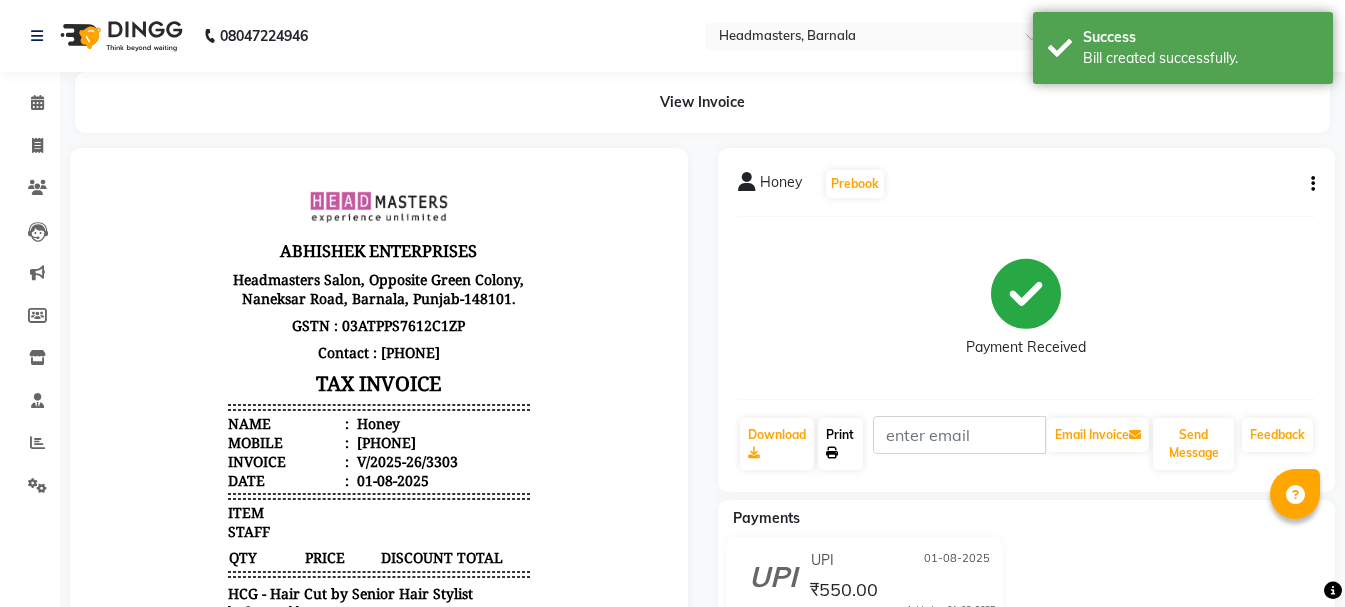click on "Print" 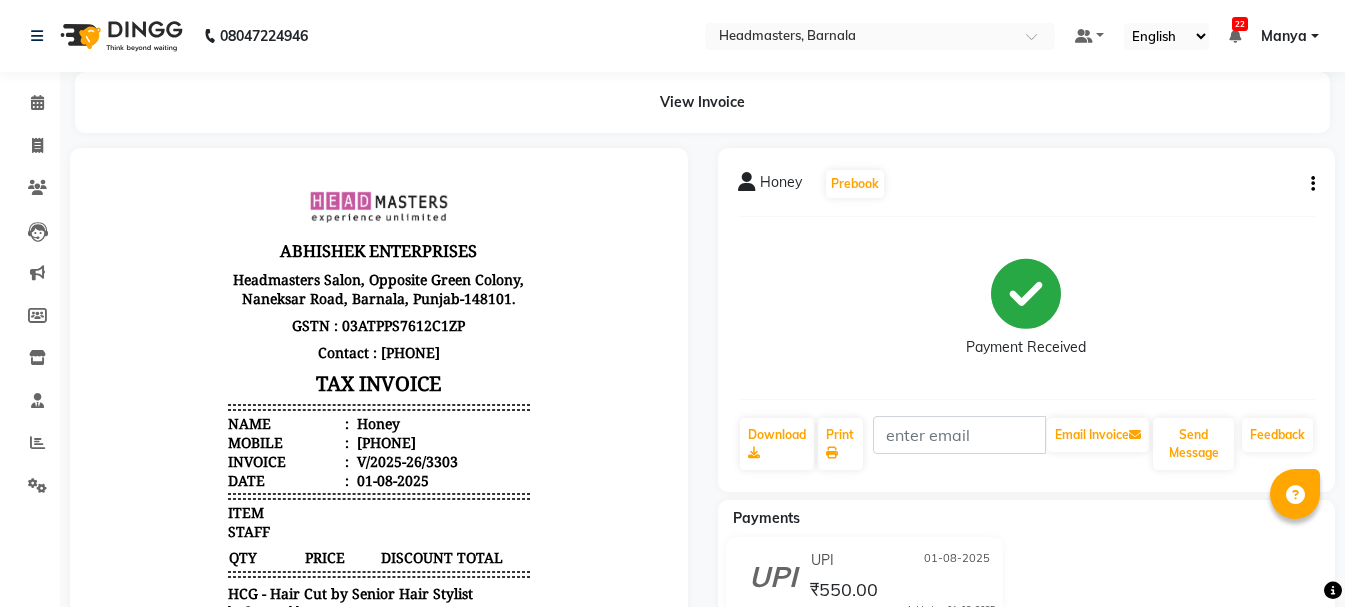 select on "service" 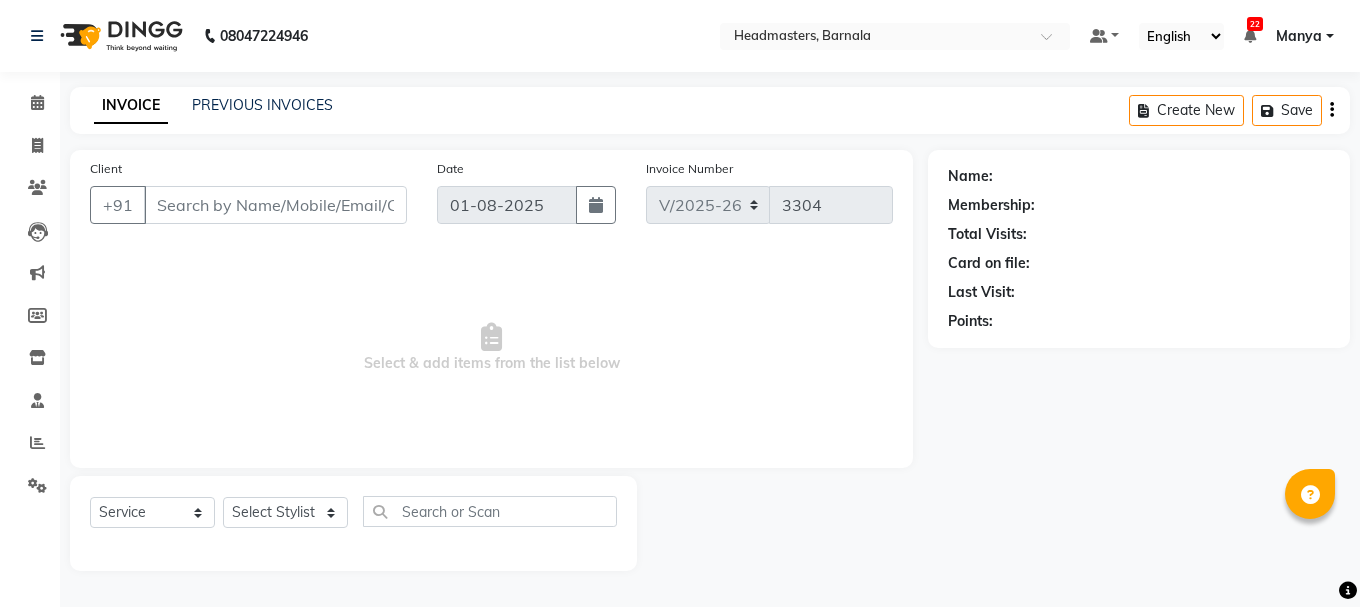 type on "[PHONE]" 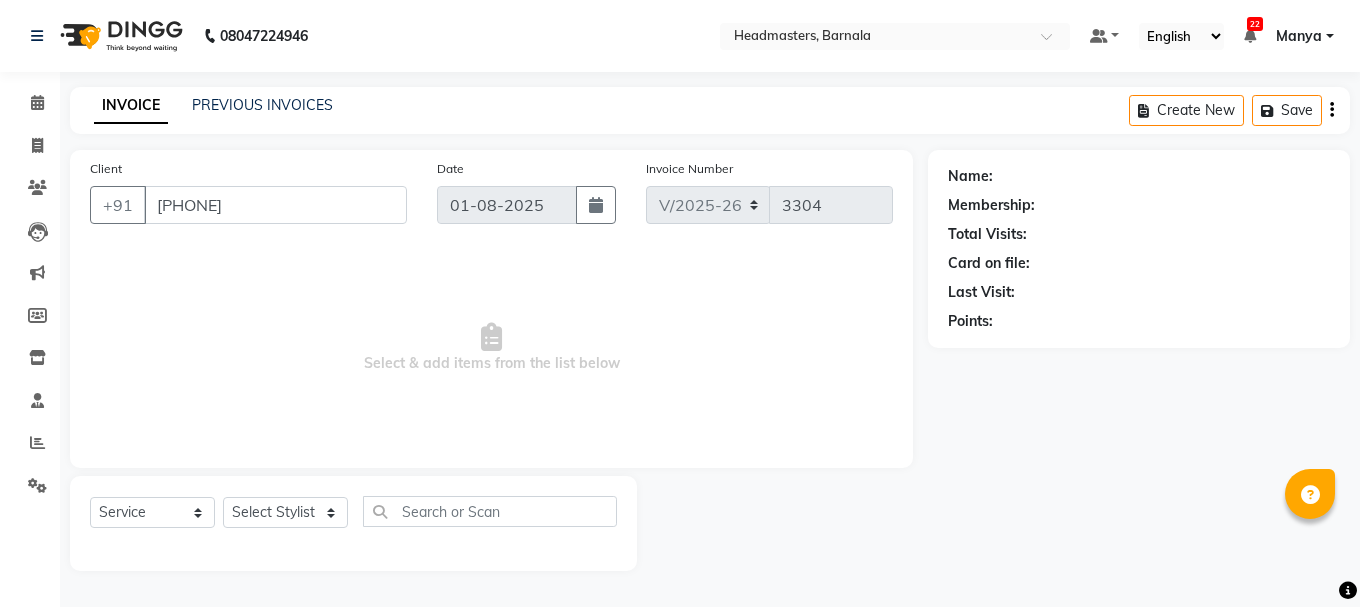 select on "67277" 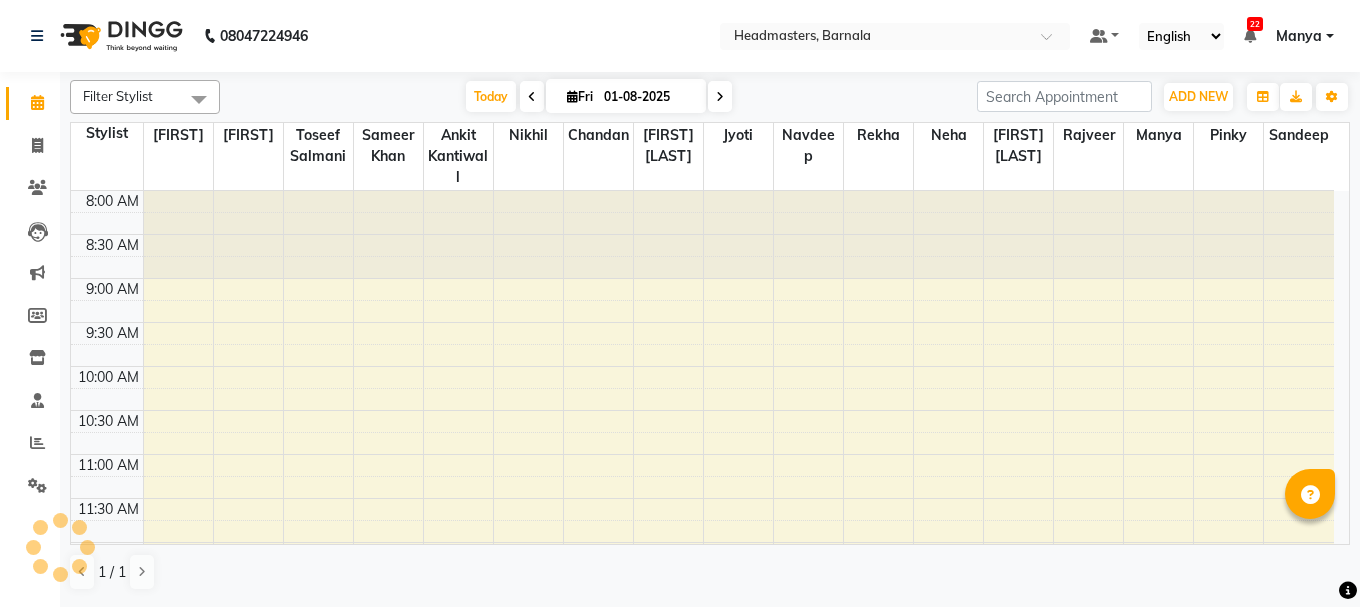 scroll, scrollTop: 0, scrollLeft: 0, axis: both 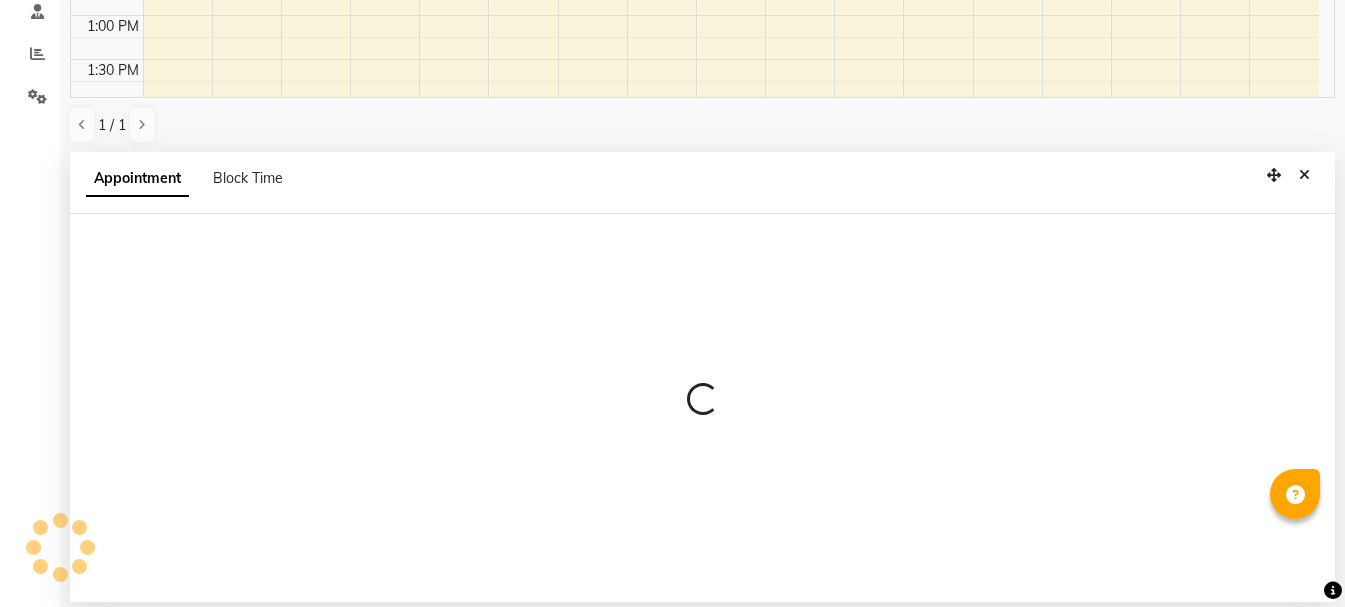 select on "67275" 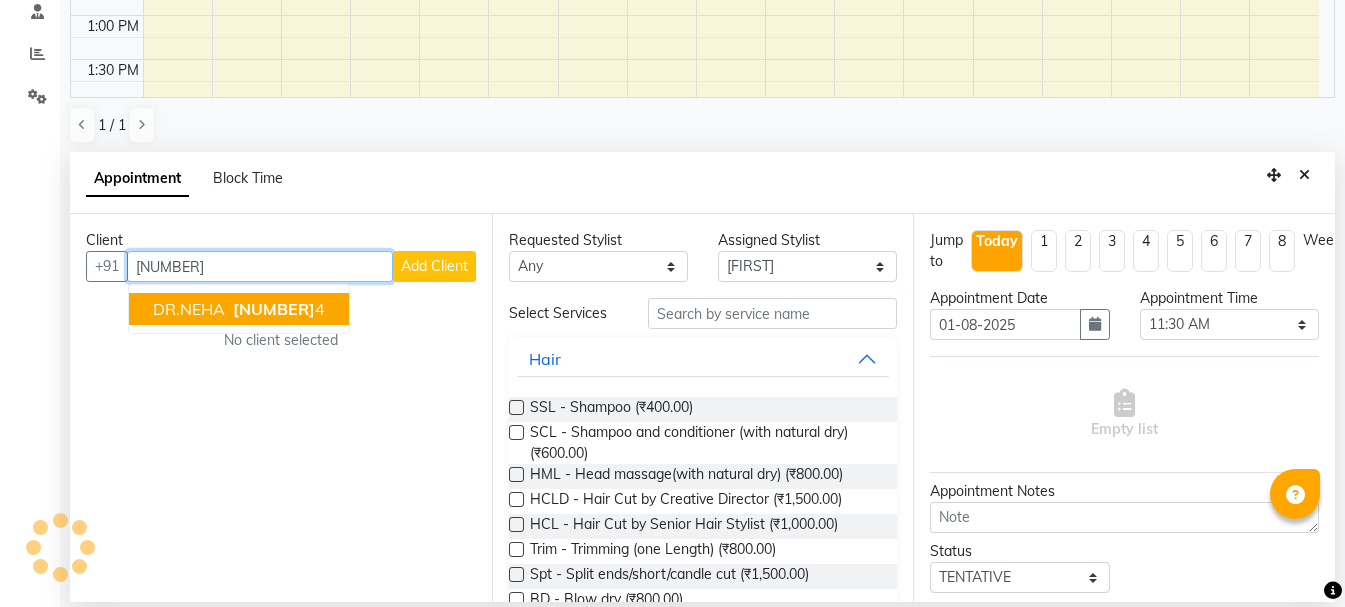 click on "[NUMBER]" at bounding box center [274, 309] 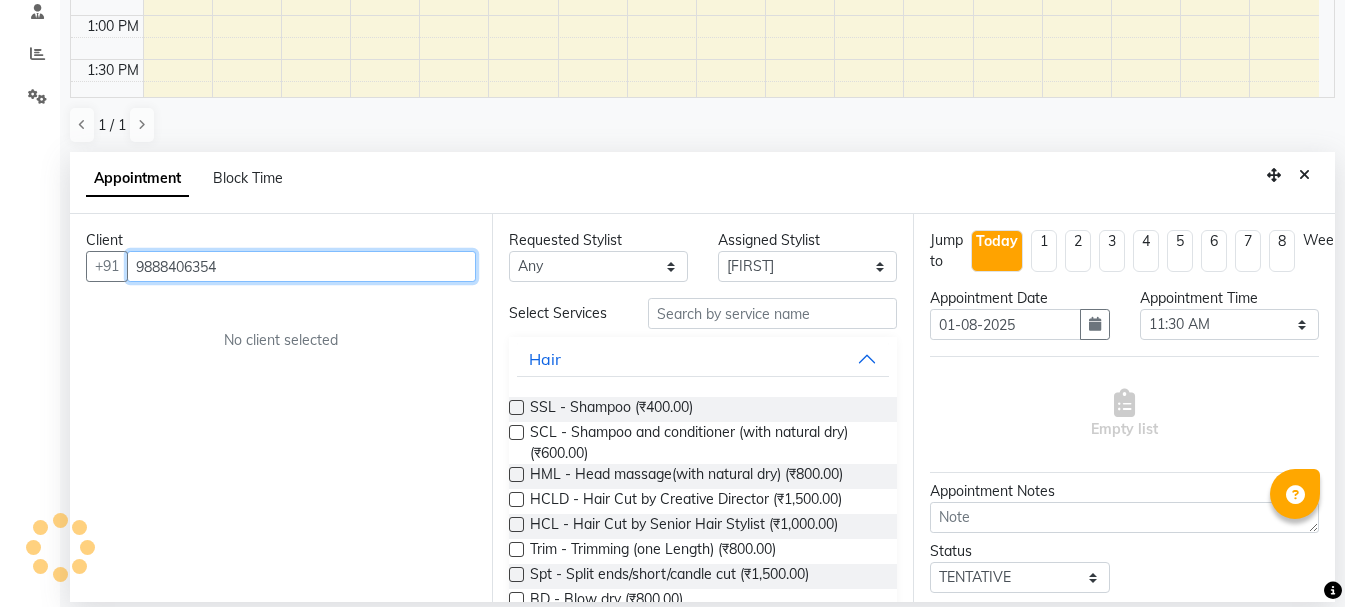 type on "9888406354" 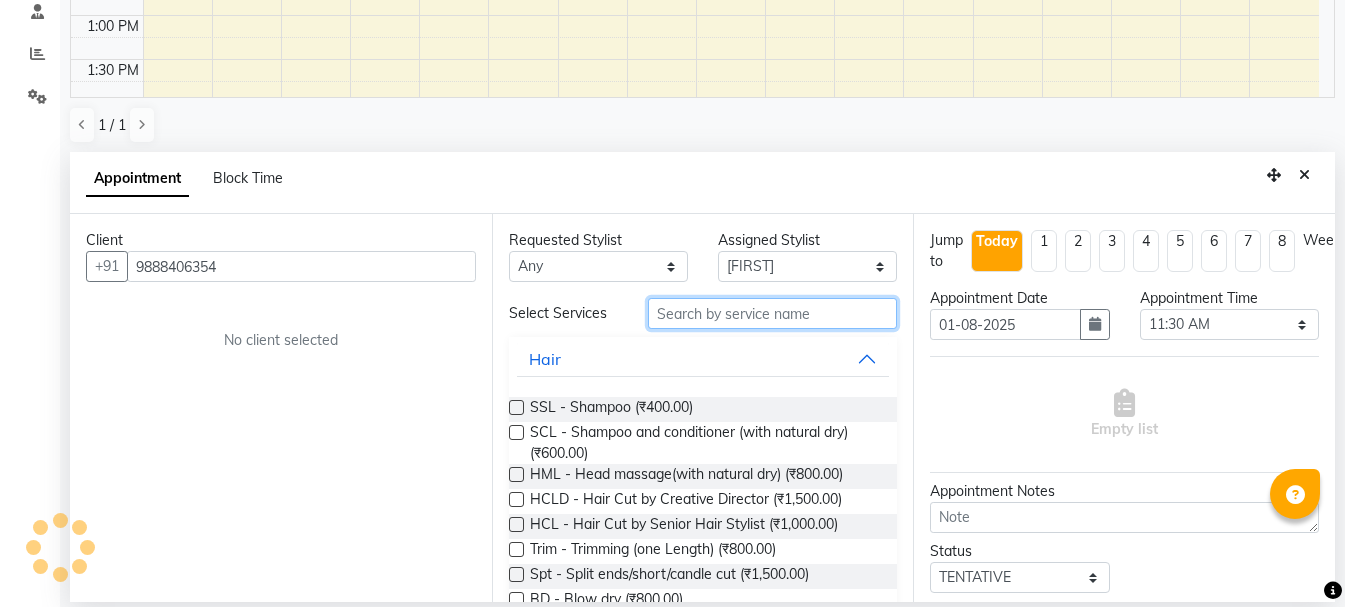 click at bounding box center (772, 313) 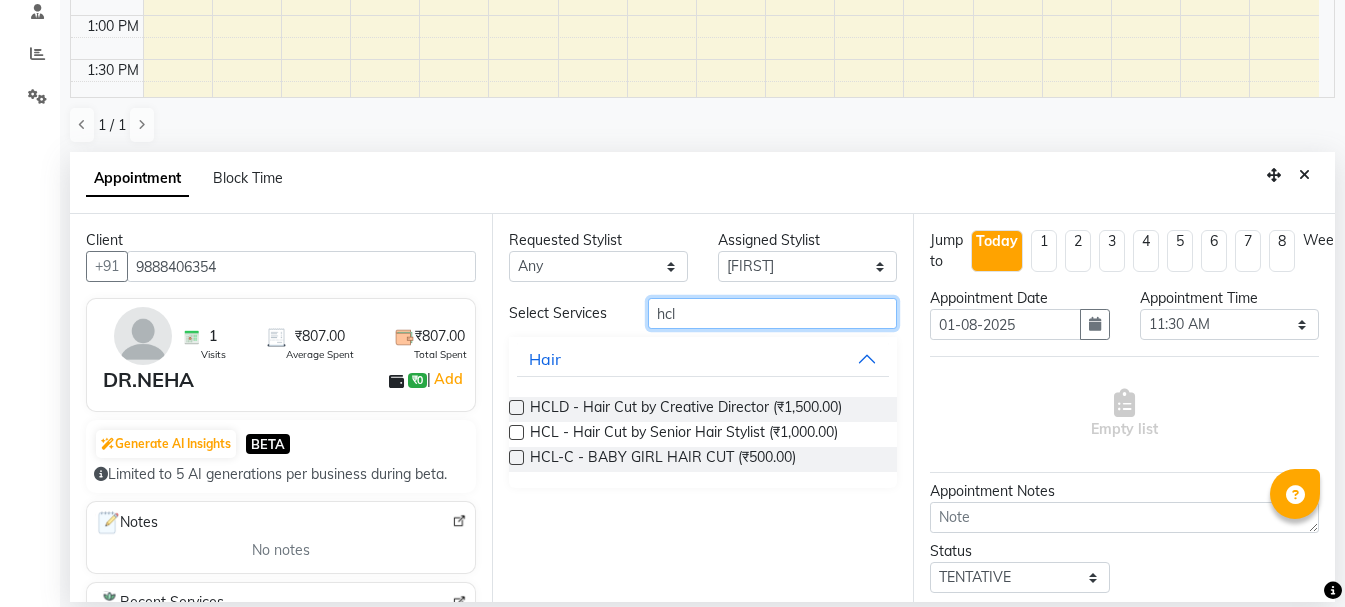 type on "hcl" 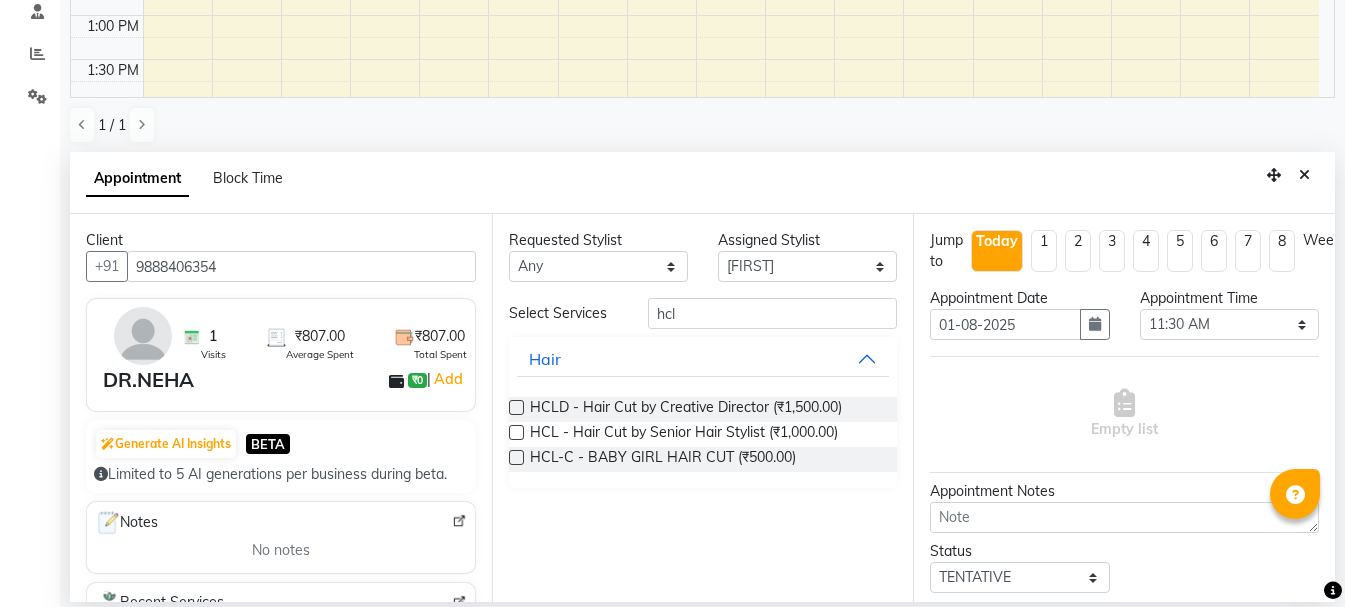 click at bounding box center [516, 432] 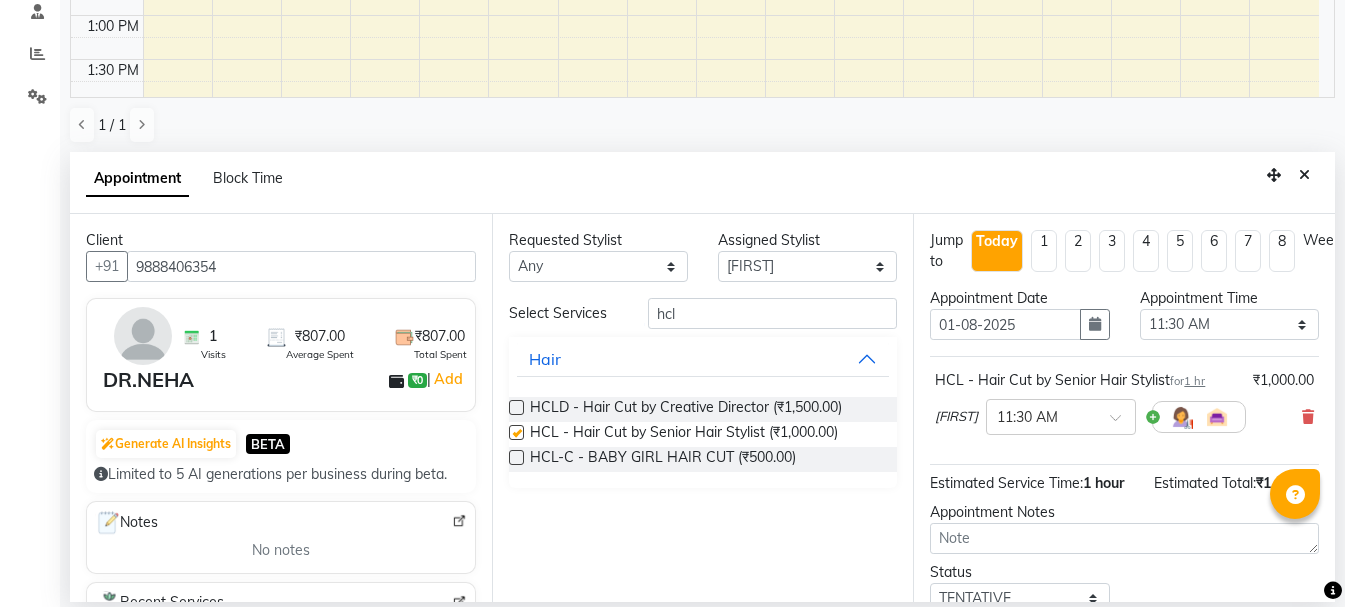 checkbox on "false" 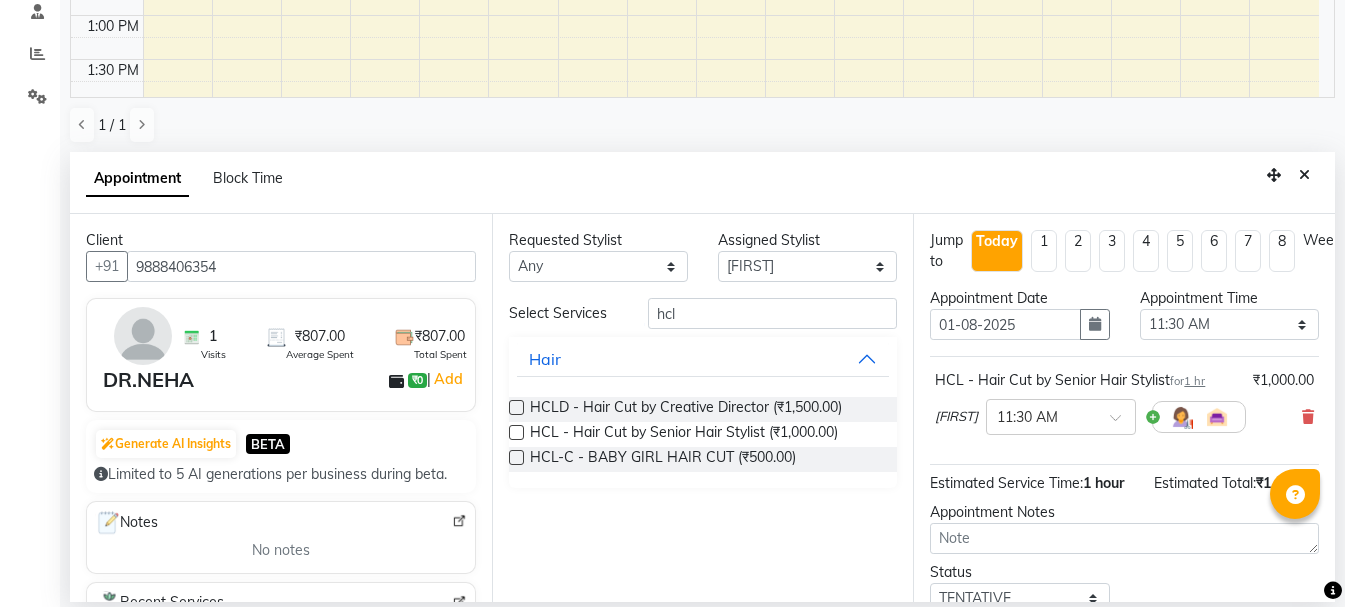 click on "Jump to Today 1 2 3 4 5 6 7 8 Weeks Appointment Date 01-08-2025 Appointment Time Select 09:00 AM 09:15 AM 09:30 AM 09:45 AM 10:00 AM 10:15 AM 10:30 AM 10:45 AM 11:00 AM 11:15 AM 11:30 AM 11:45 AM 12:00 PM 12:15 PM 12:30 PM 12:45 PM 01:00 PM 01:15 PM 01:30 PM 01:45 PM 02:00 PM 02:15 PM 02:30 PM 02:45 PM 03:00 PM 03:15 PM 03:30 PM 03:45 PM 04:00 PM 04:15 PM 04:30 PM 04:45 PM 05:00 PM 05:15 PM 05:30 PM 05:45 PM 06:00 PM 06:15 PM 06:30 PM 06:45 PM 07:00 PM 07:15 PM 07:30 PM 07:45 PM 08:00 PM HCL - Hair Cut by Senior Hair Stylist   for  1 hr ₹1,000.00 Jasvir × 11:30 AM Estimated Service Time:  1 hour Estimated Total:  ₹1,000.00 Appointment Notes Status Select TENTATIVE CONFIRM CHECK-IN UPCOMING Merge Services of Same Stylist Send Appointment Details On SMS Email  Book" at bounding box center [1124, 408] 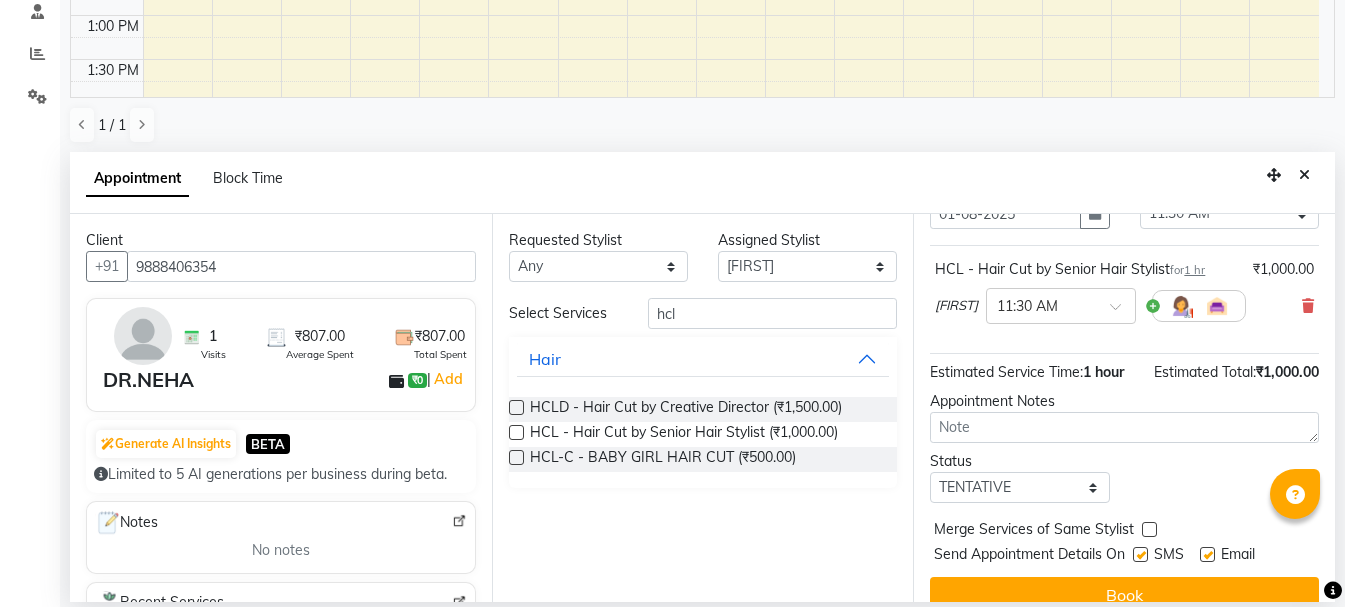 scroll, scrollTop: 174, scrollLeft: 0, axis: vertical 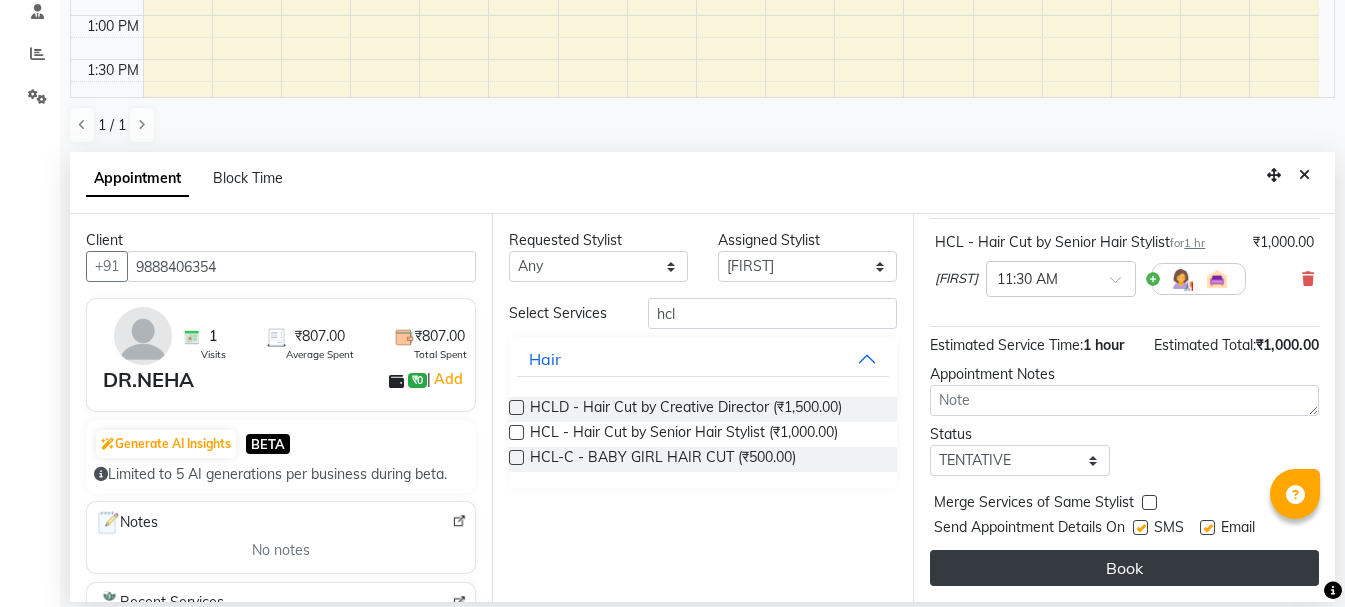 click on "Book" at bounding box center [1124, 568] 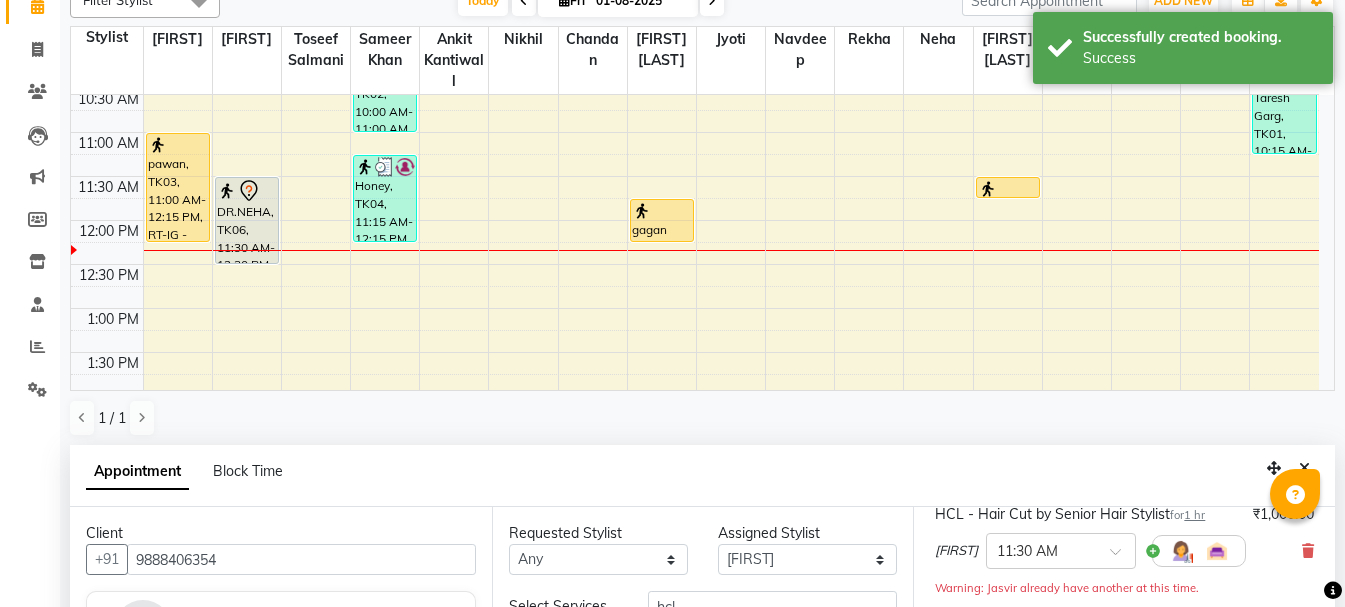 scroll, scrollTop: 0, scrollLeft: 0, axis: both 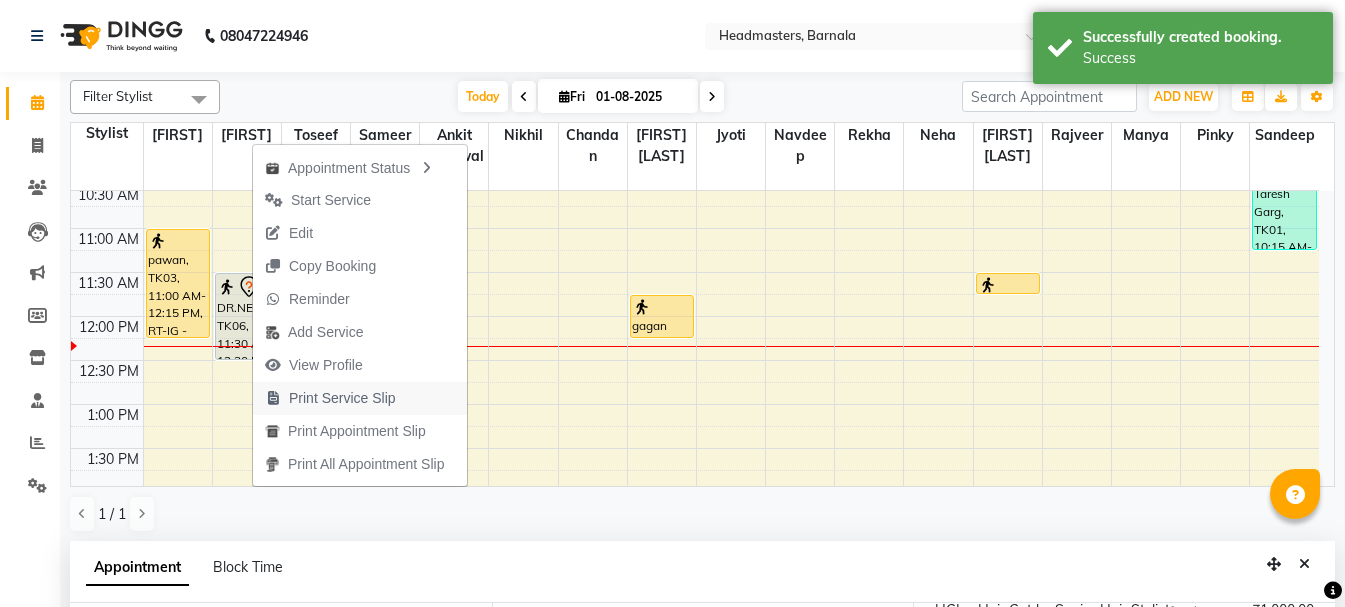 click on "Print Service Slip" at bounding box center [342, 398] 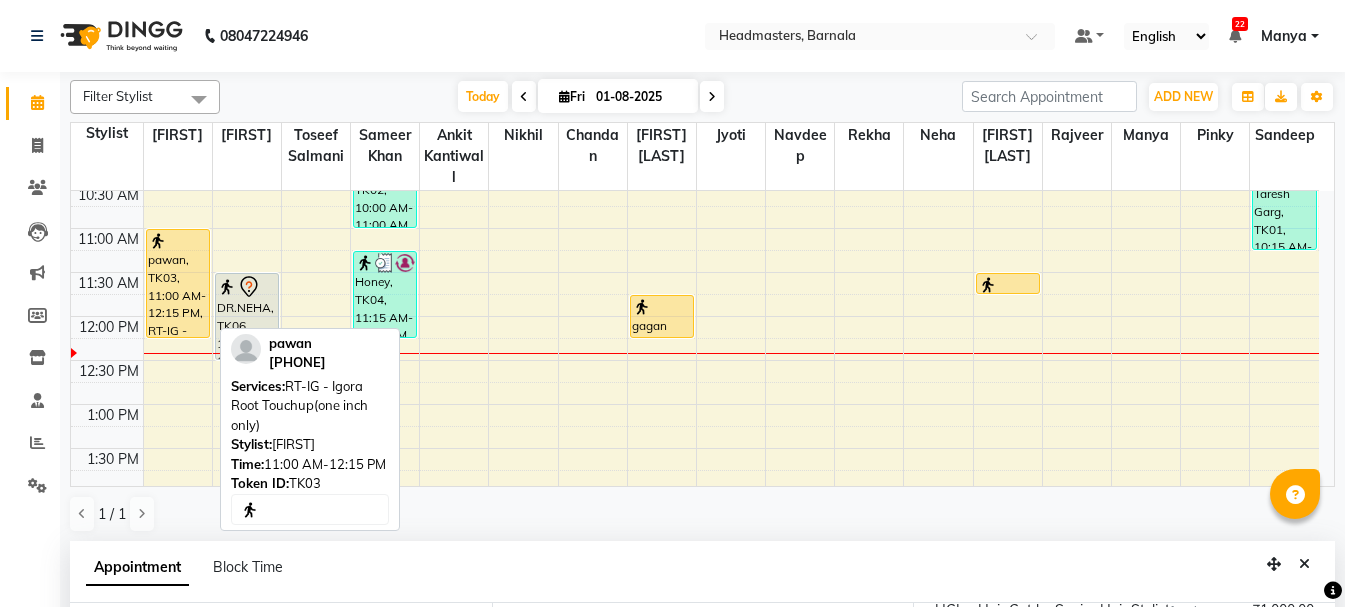 click on "pawan, TK03, 11:00 AM-12:15 PM, RT-IG - Igora Root Touchup(one inch only)" at bounding box center [178, 283] 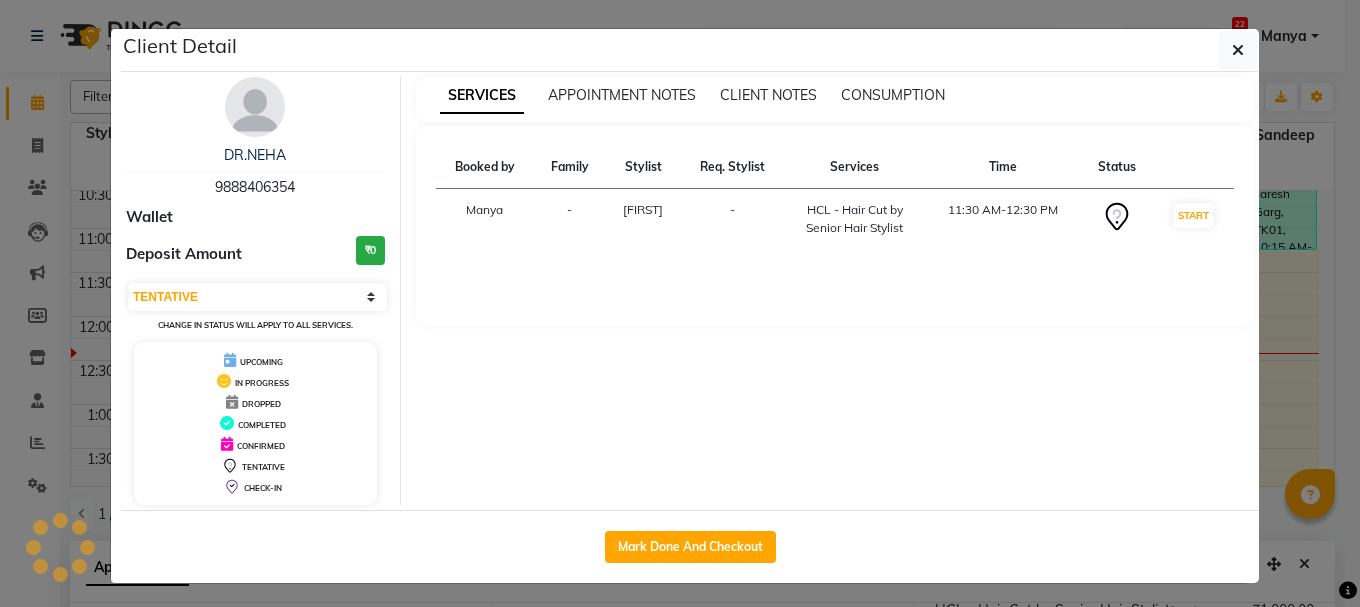 select on "1" 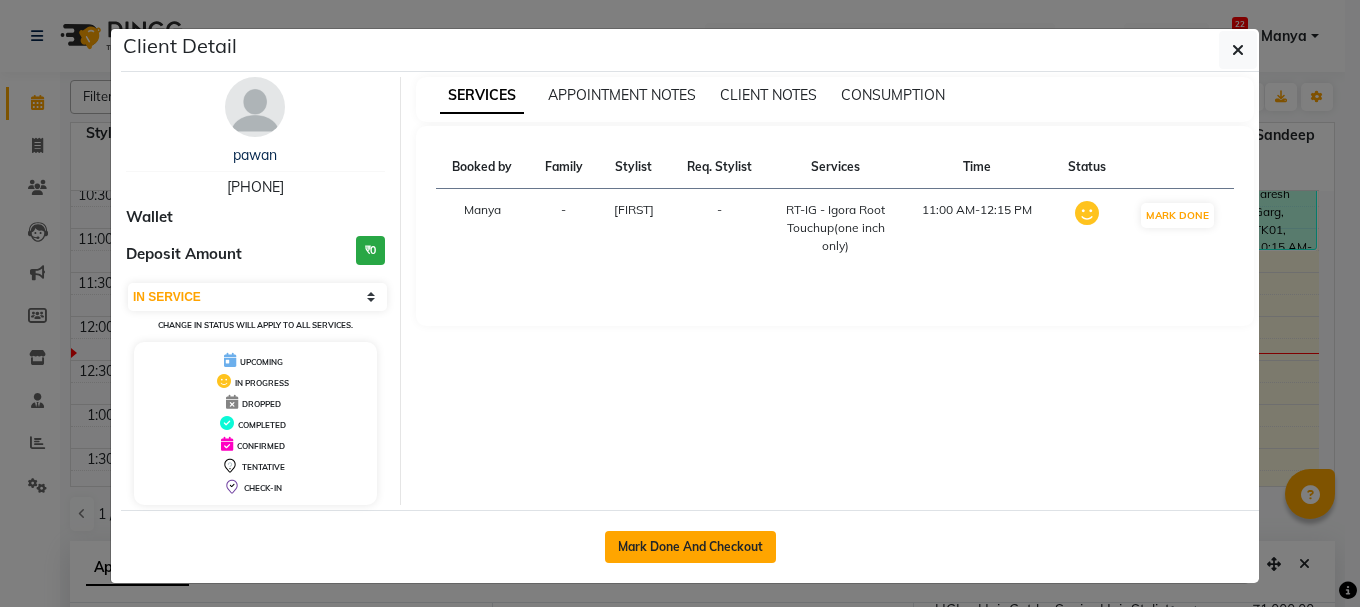 click on "Mark Done And Checkout" 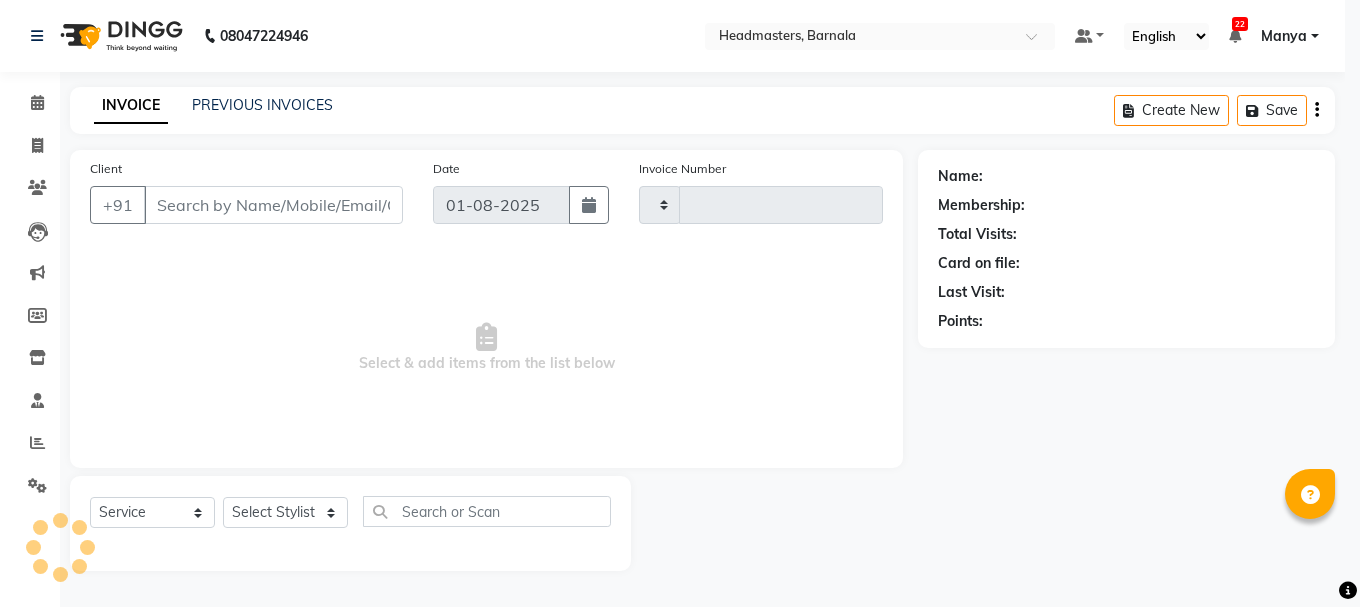 type on "3304" 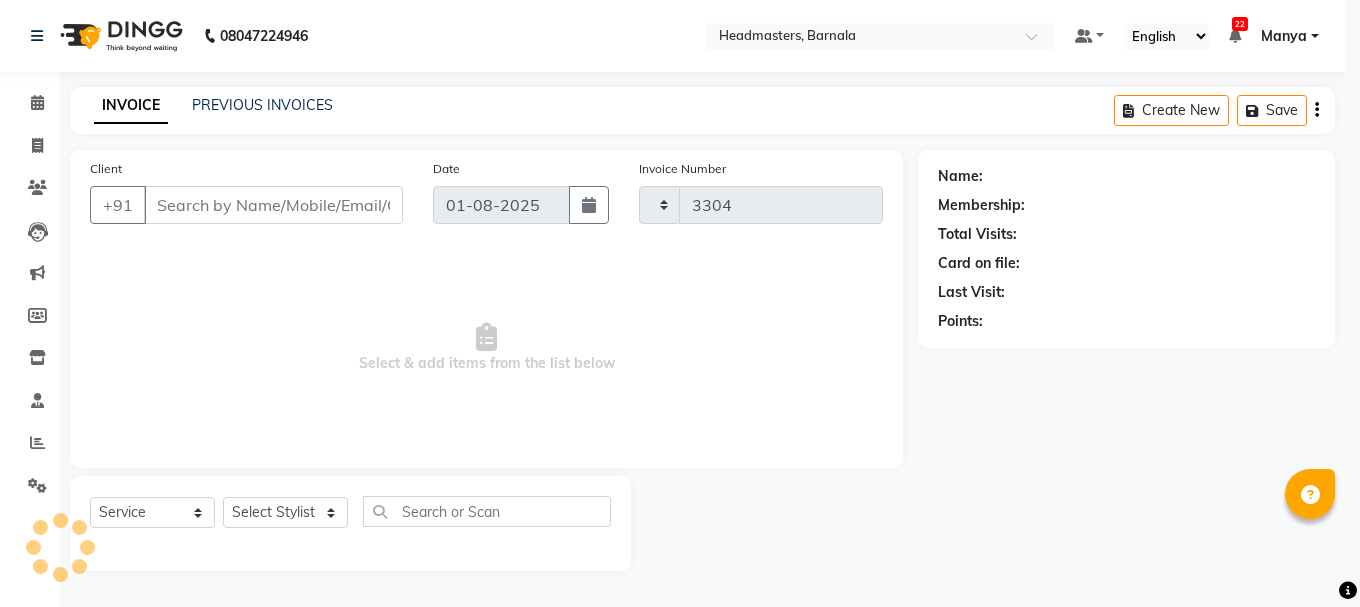 select on "7526" 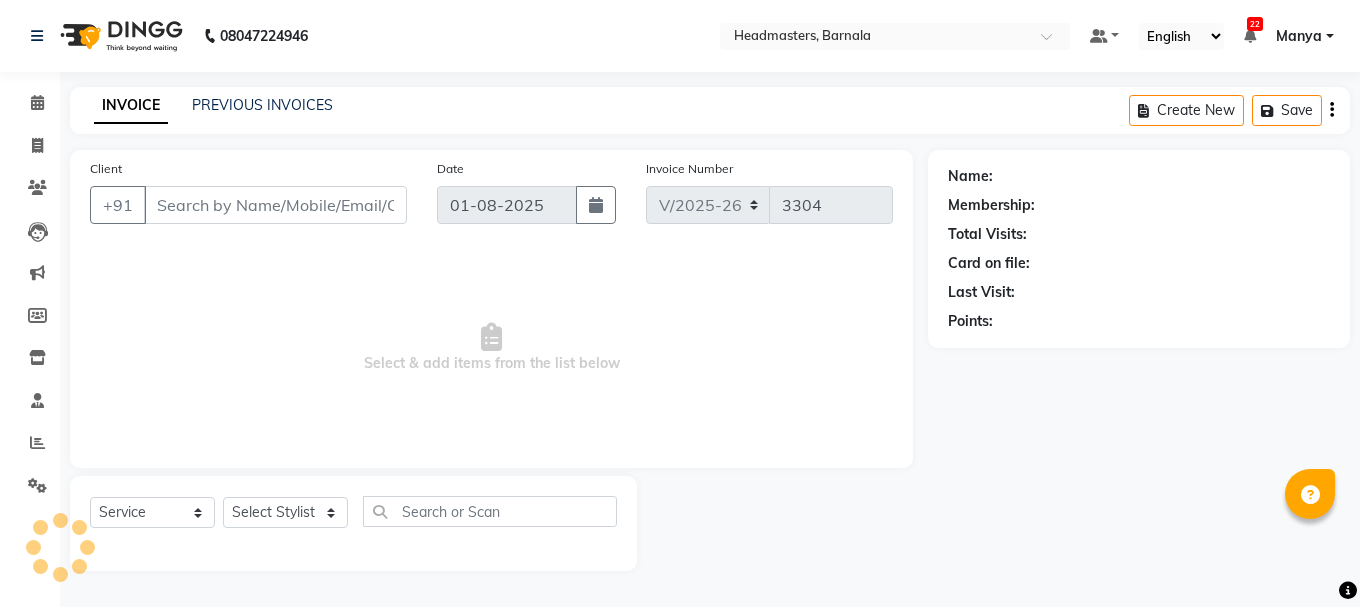type on "[PHONE]" 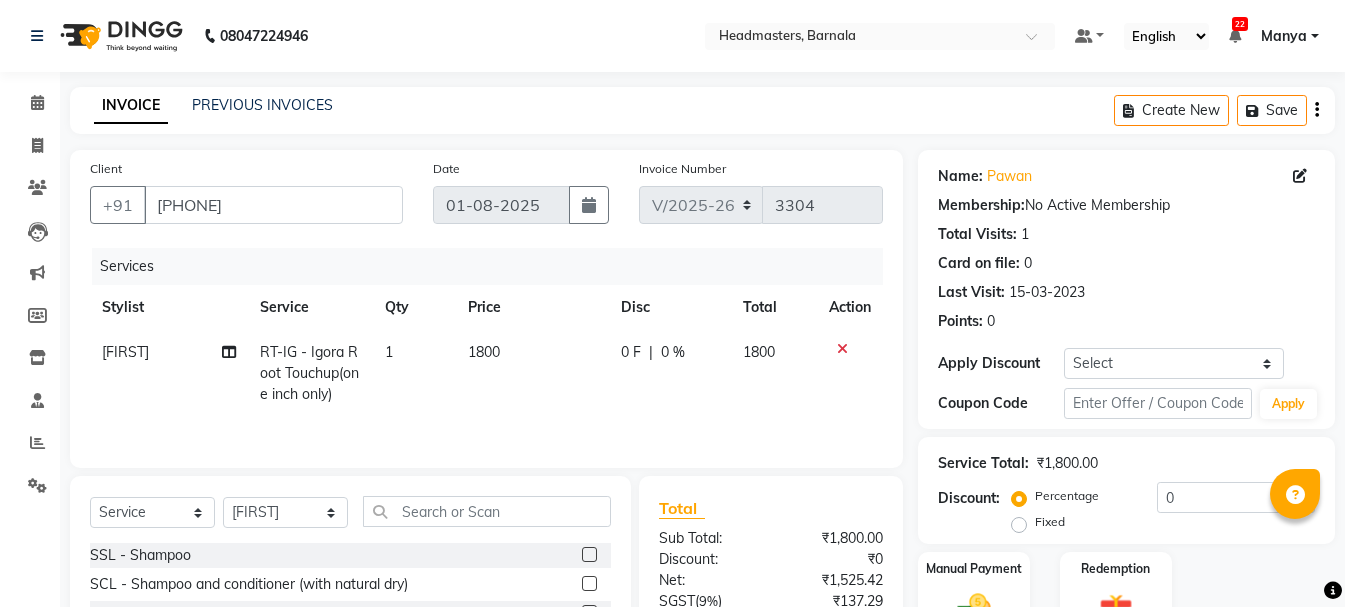 click on "Fixed" 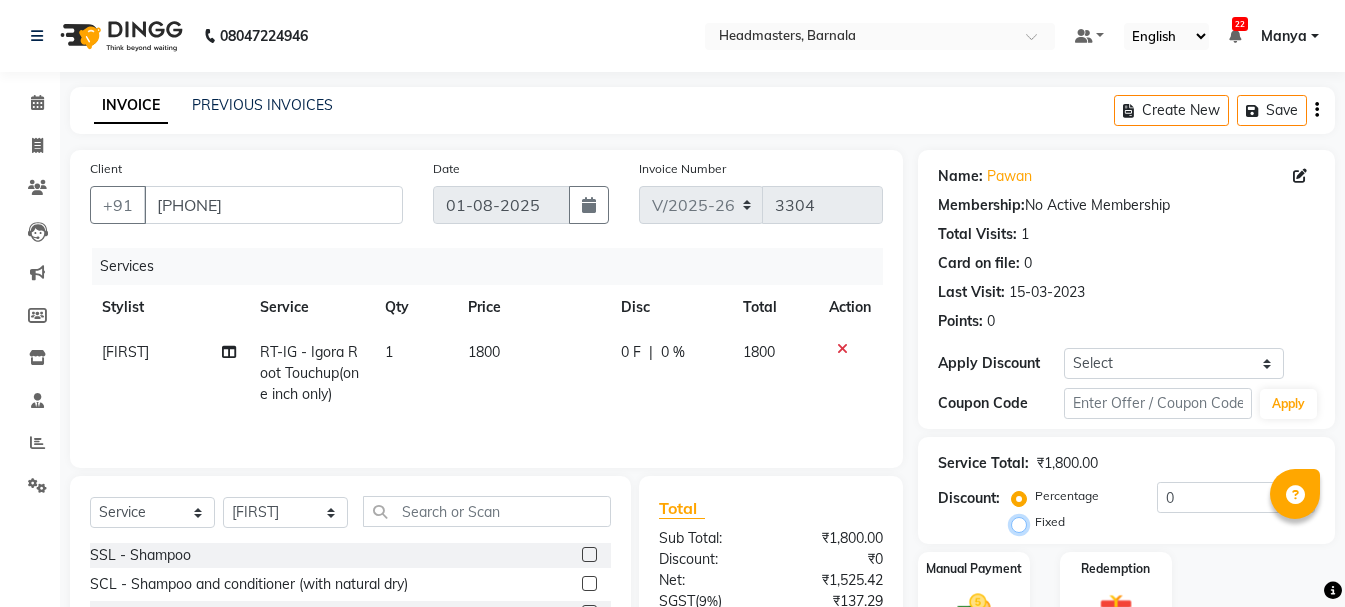 click on "Fixed" at bounding box center (1023, 522) 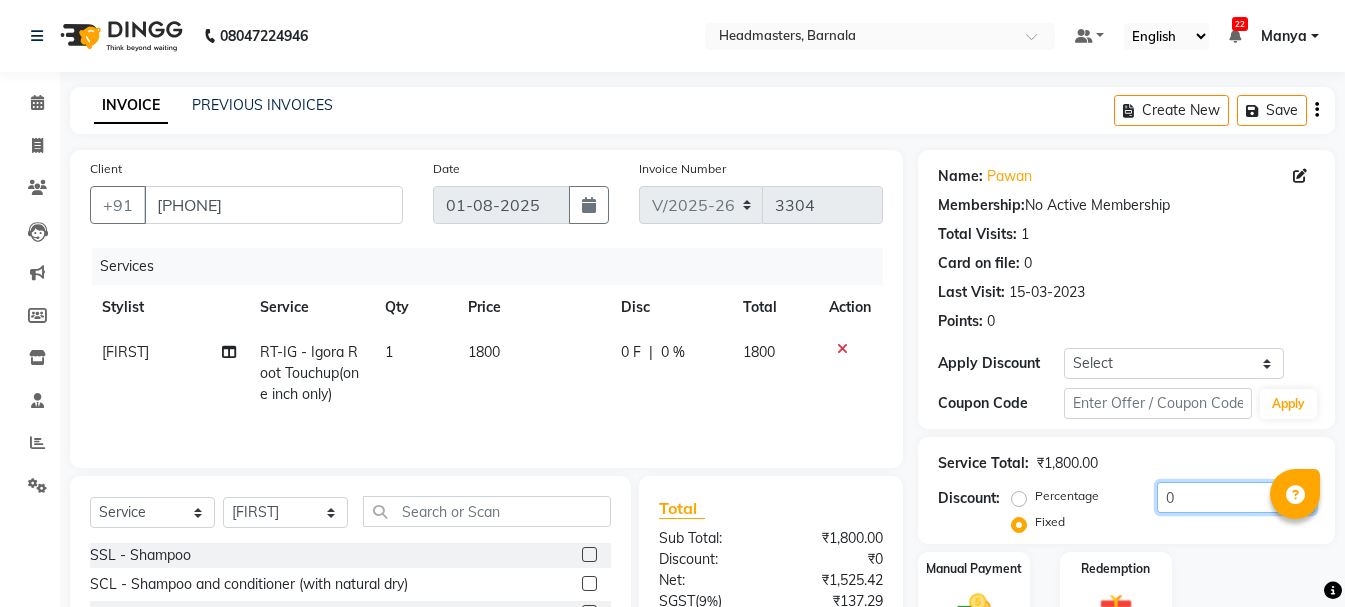 drag, startPoint x: 1200, startPoint y: 487, endPoint x: 995, endPoint y: 487, distance: 205 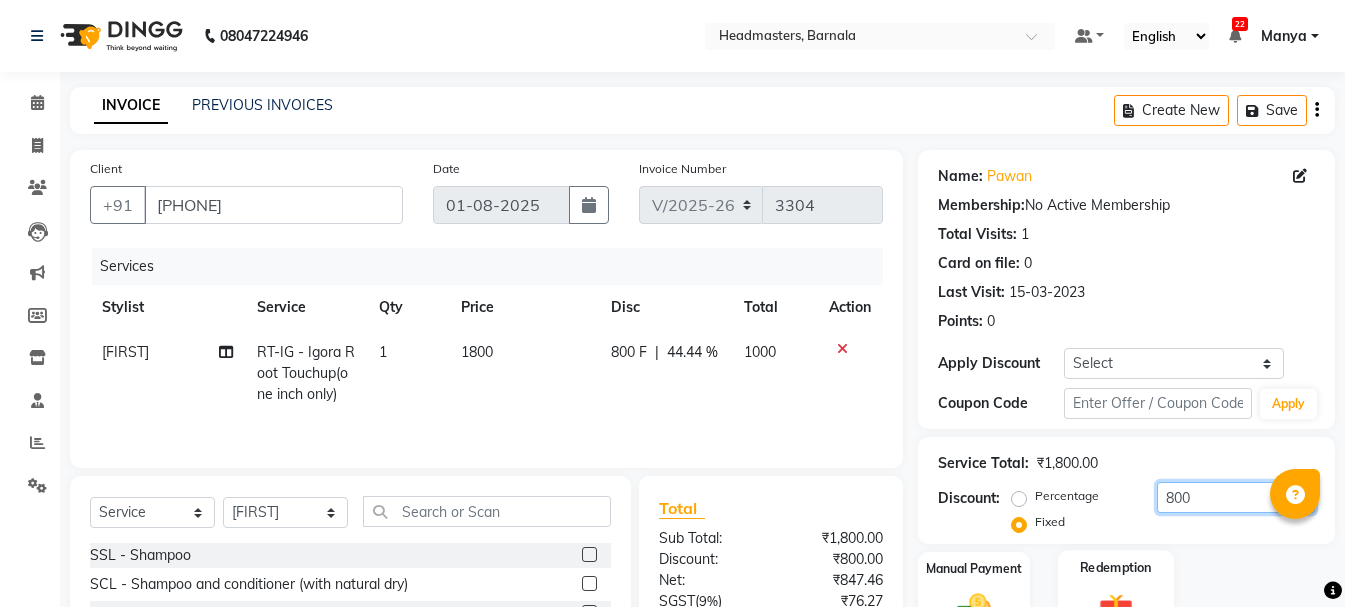 scroll, scrollTop: 194, scrollLeft: 0, axis: vertical 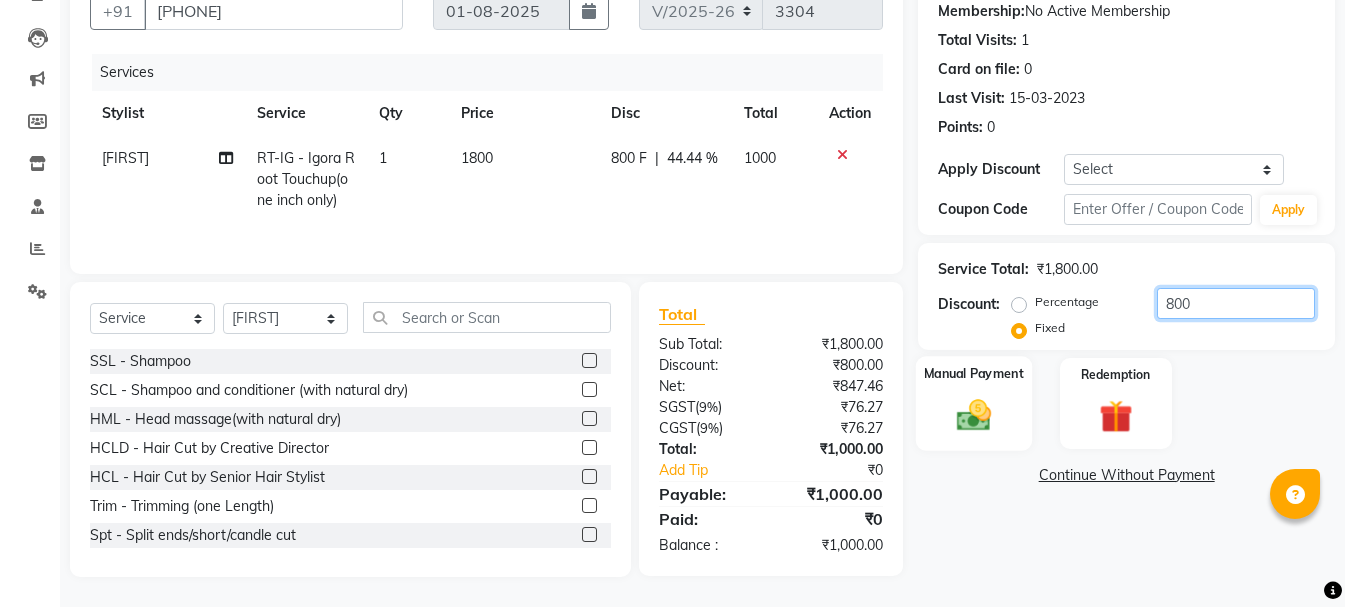 type on "800" 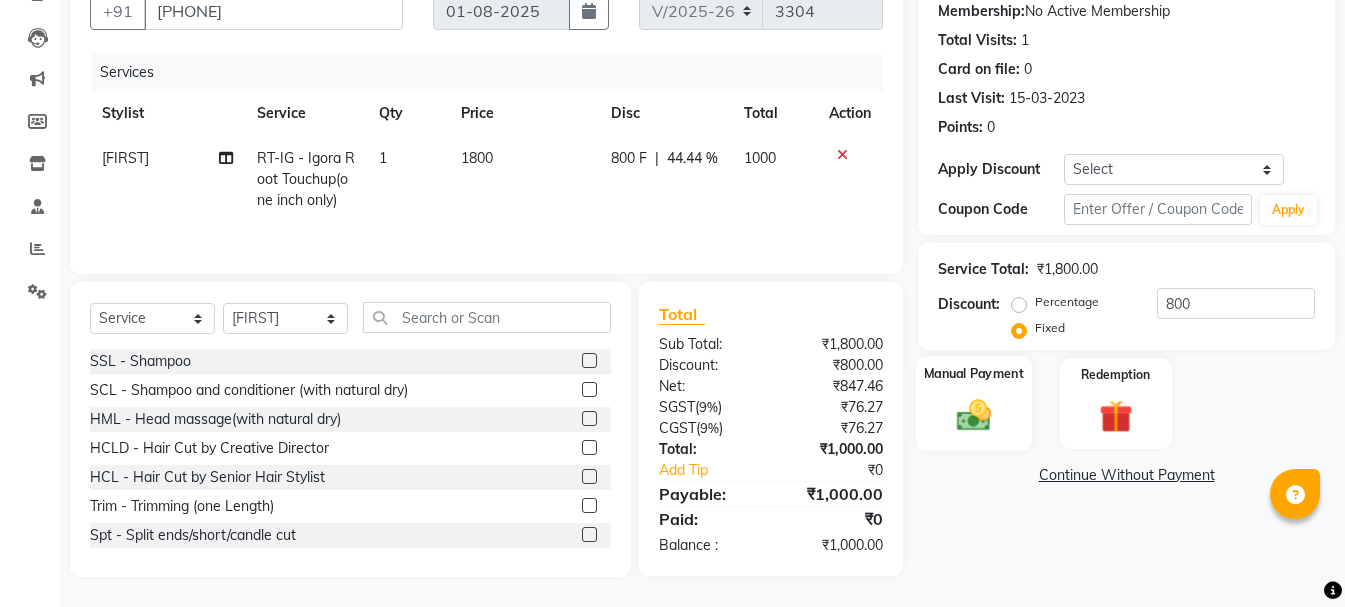 click 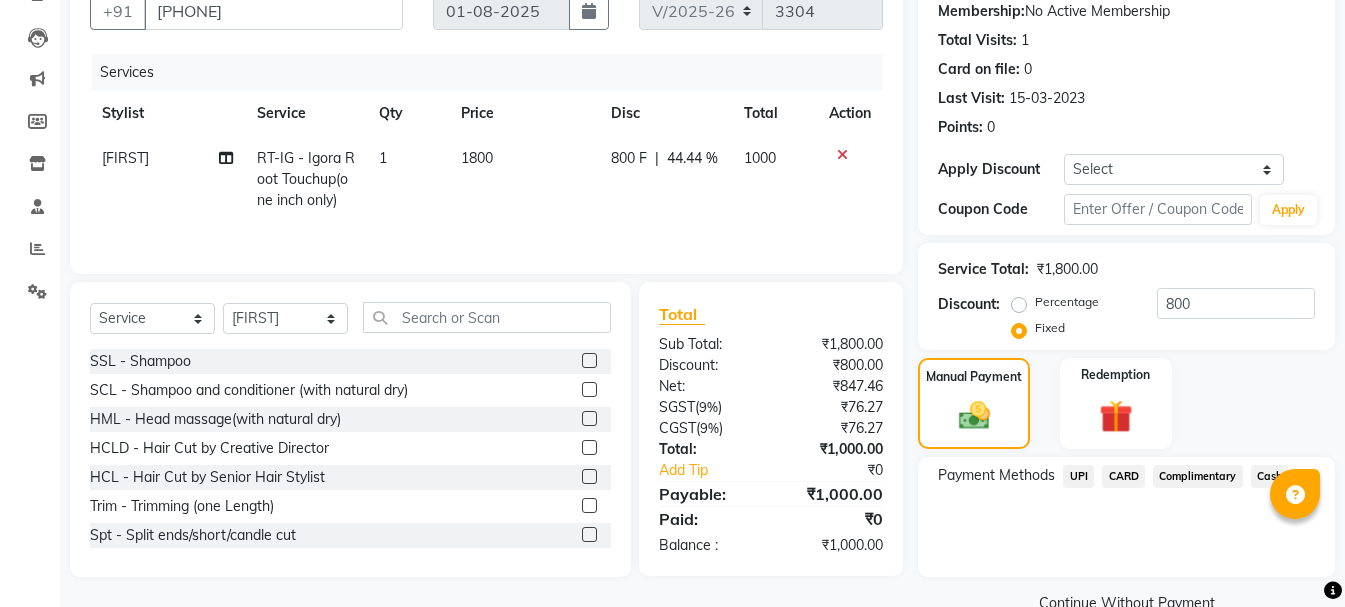 click on "Cash" 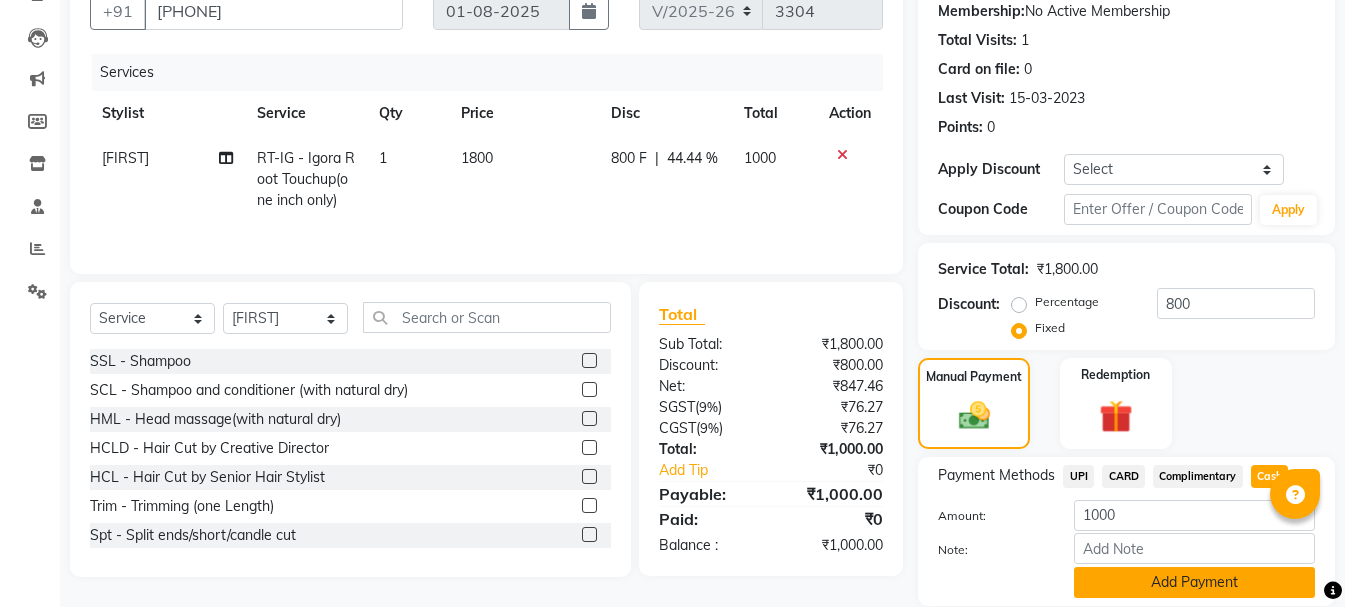 click on "Add Payment" 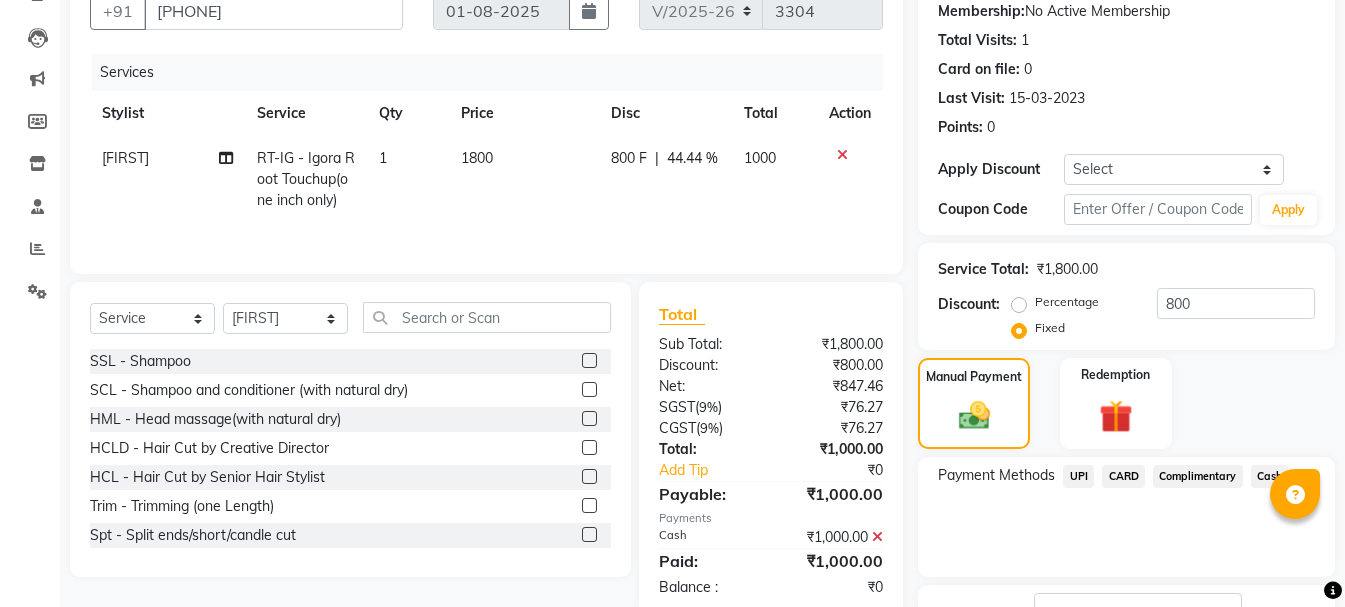 scroll, scrollTop: 348, scrollLeft: 0, axis: vertical 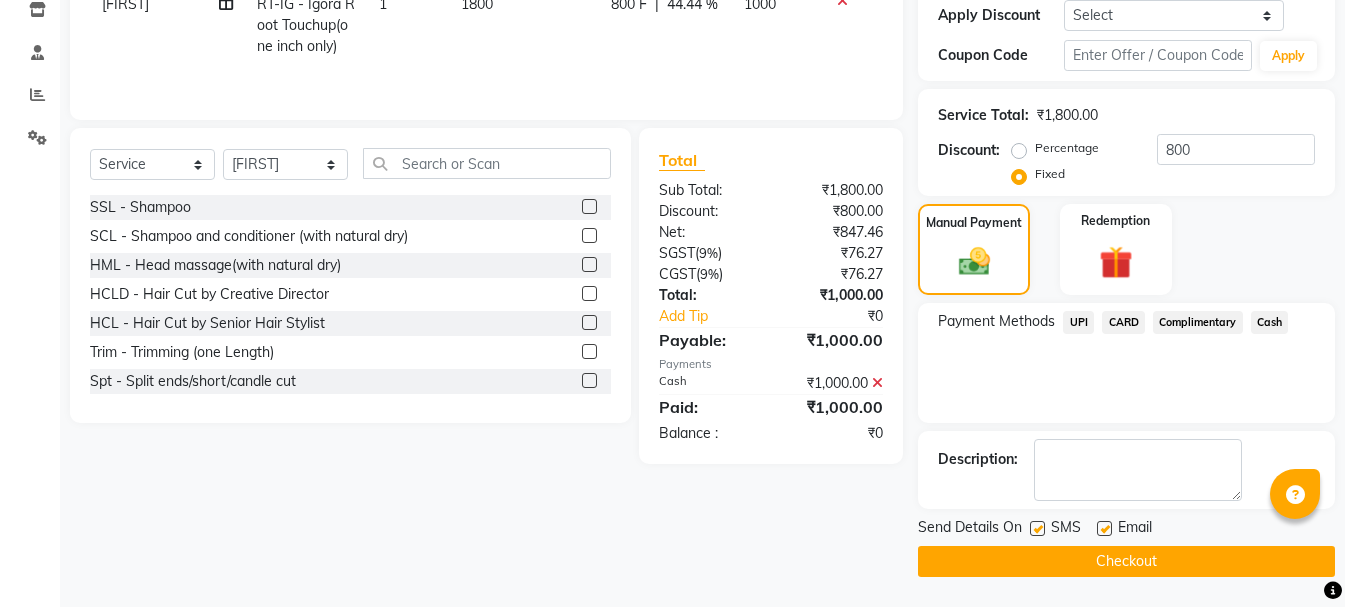 click on "Checkout" 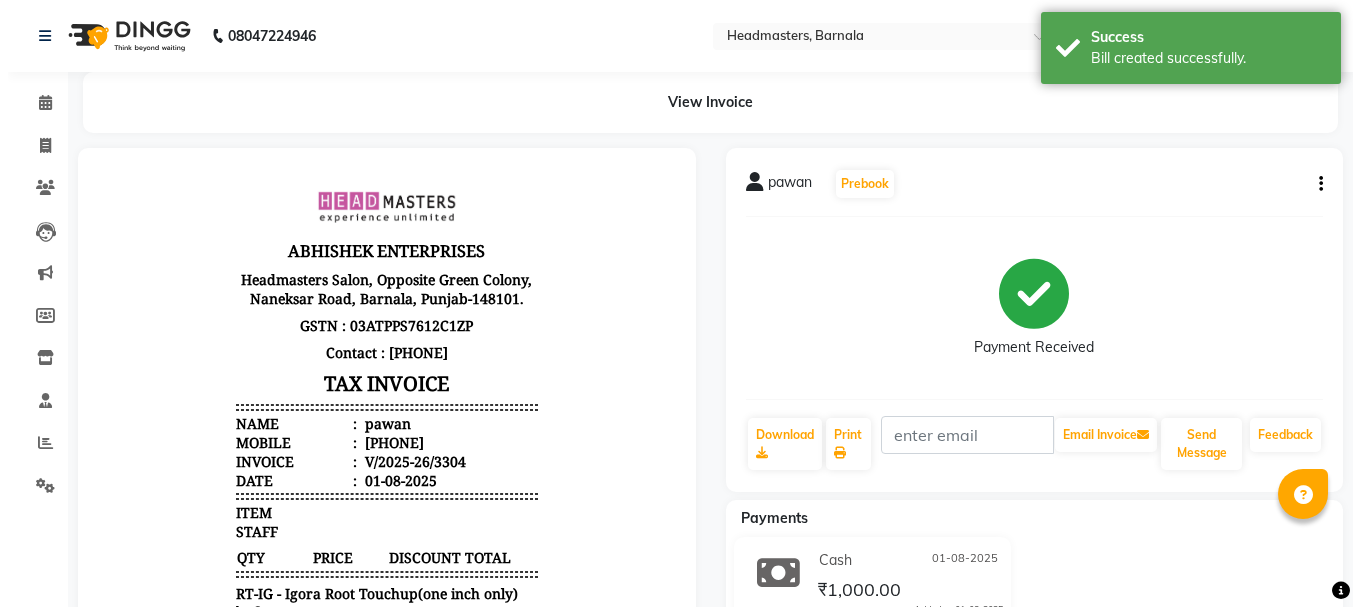 scroll, scrollTop: 0, scrollLeft: 0, axis: both 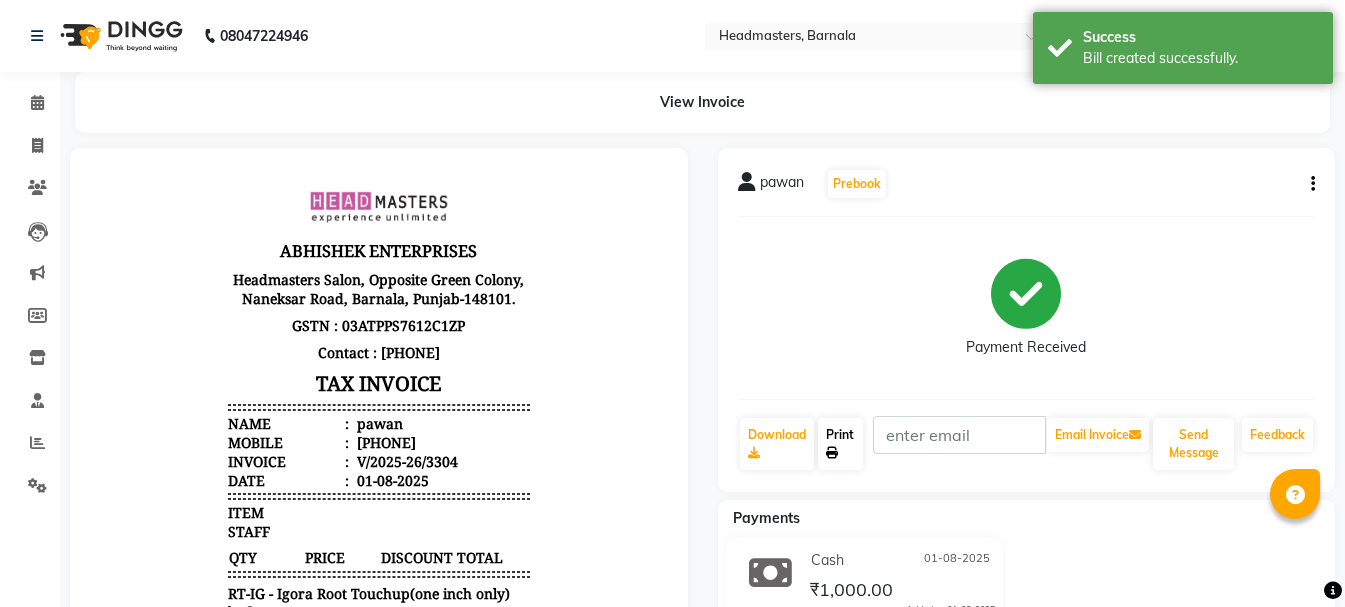 click on "Print" 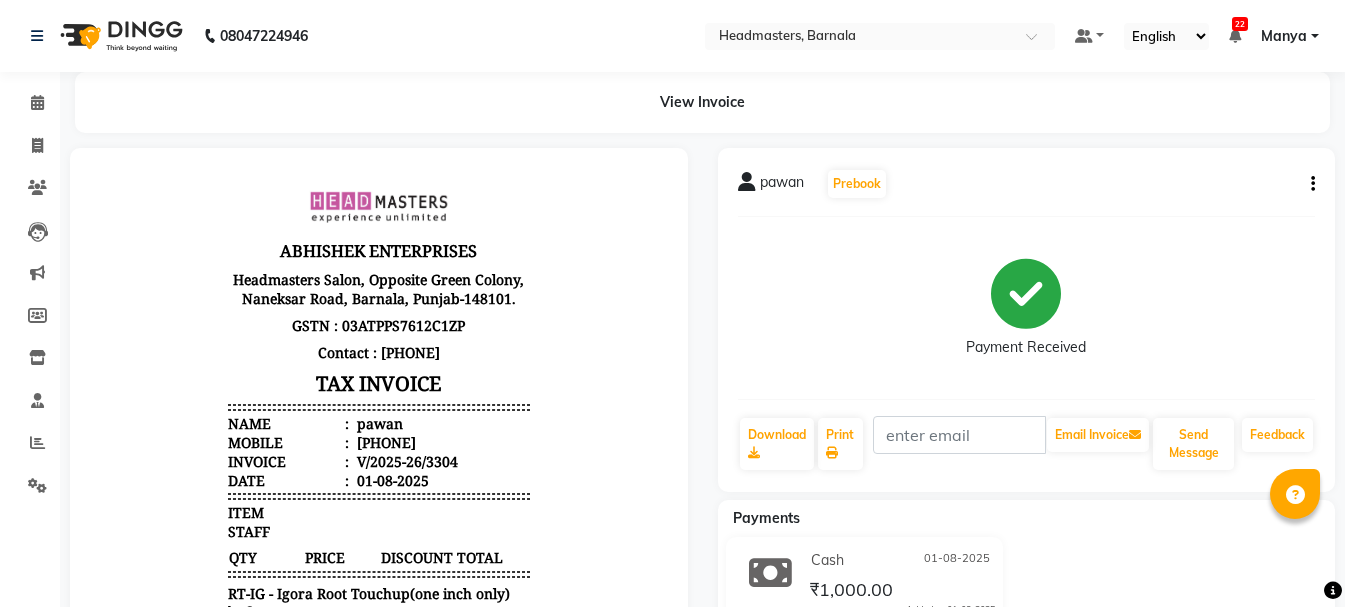 select on "service" 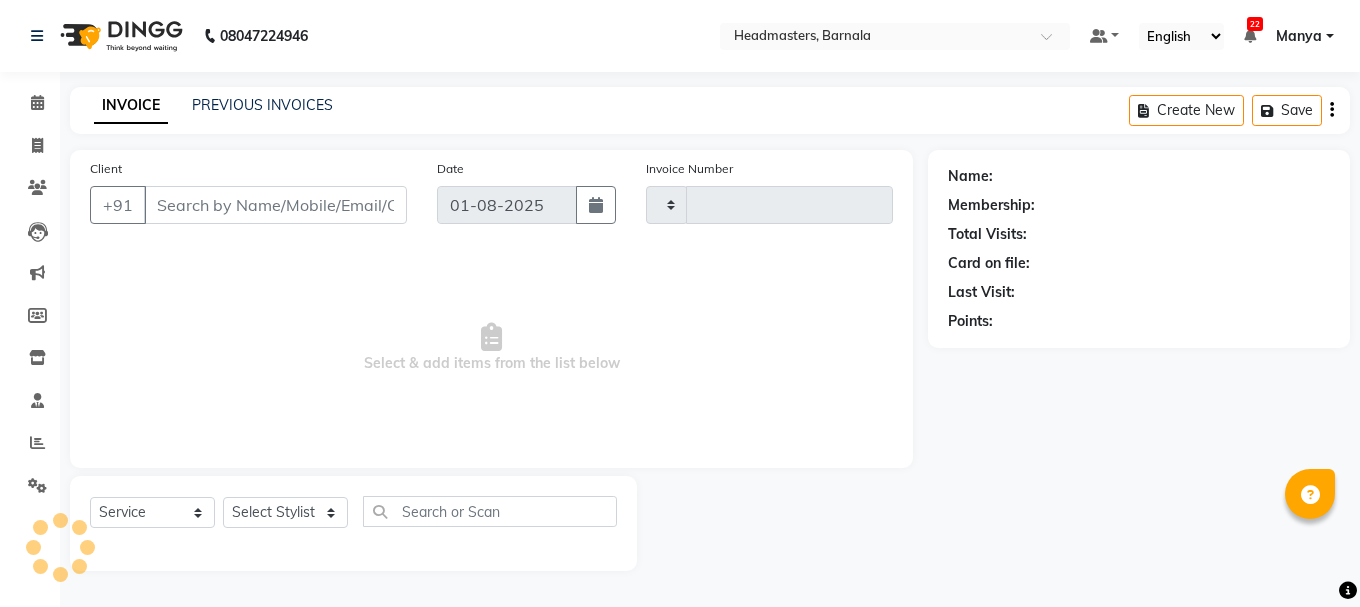 type on "3305" 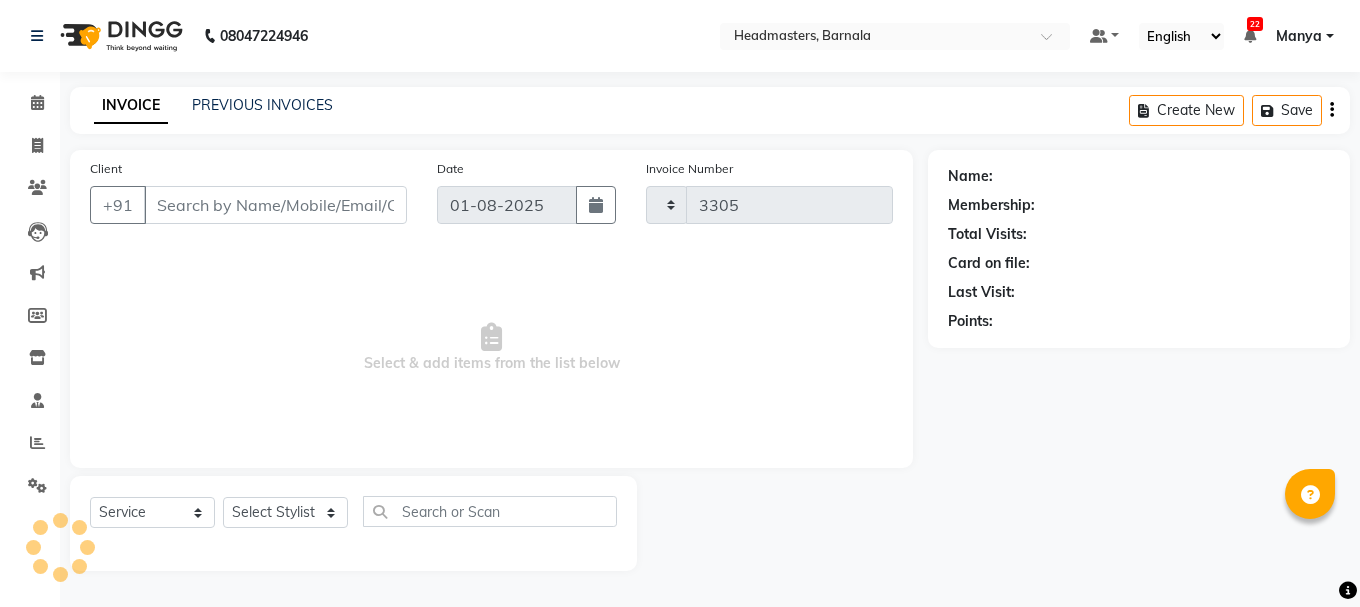 select on "7526" 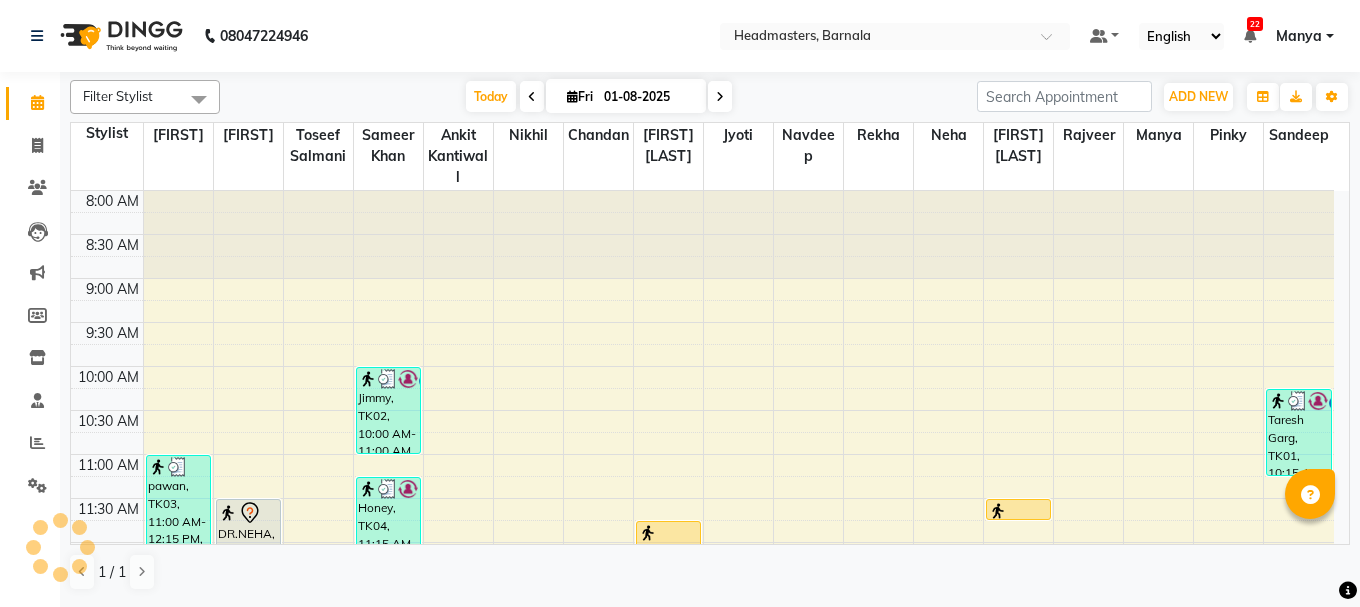 scroll, scrollTop: 0, scrollLeft: 0, axis: both 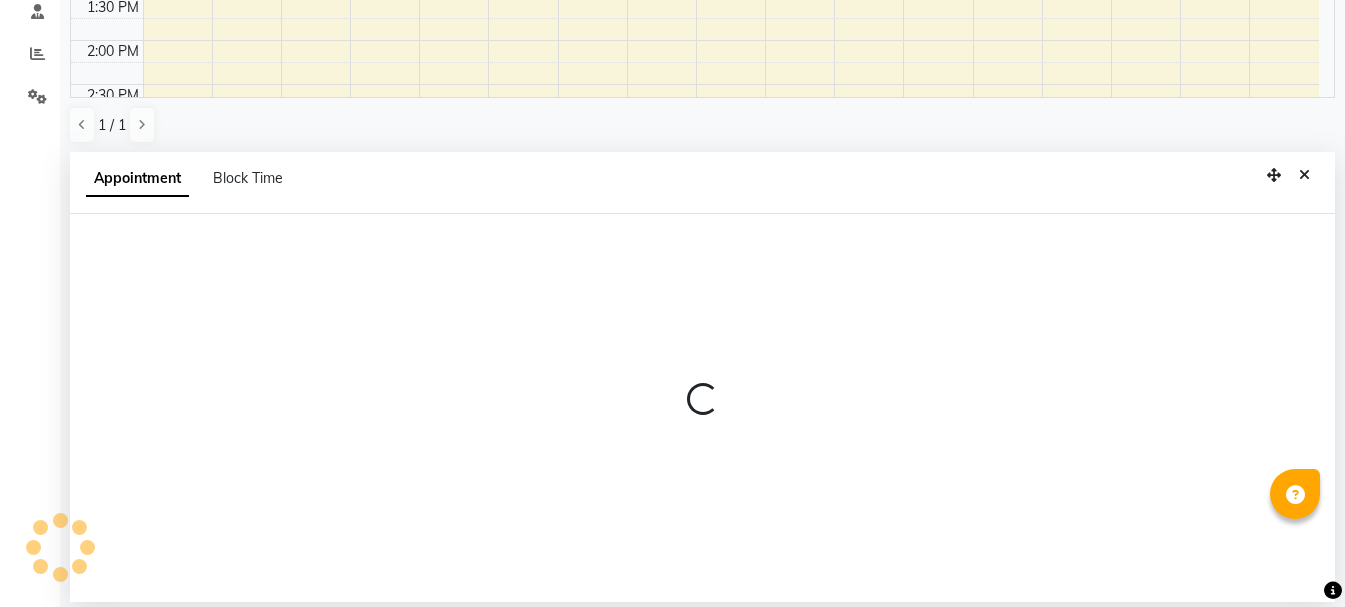 select on "71857" 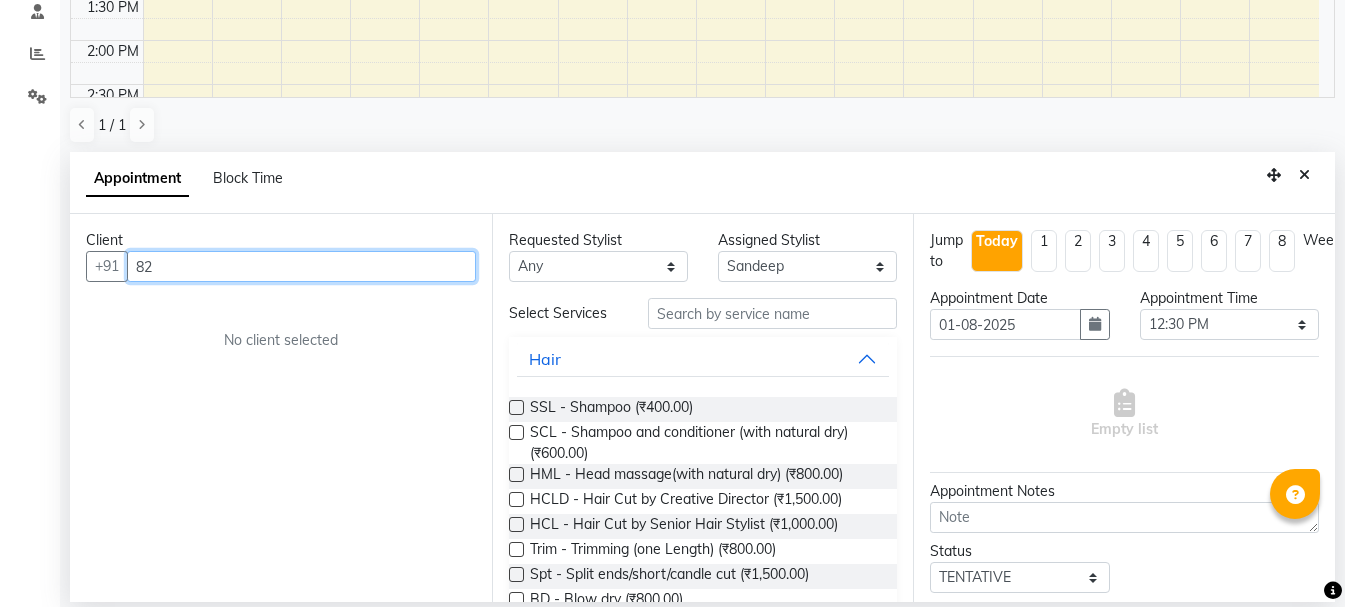 type on "8" 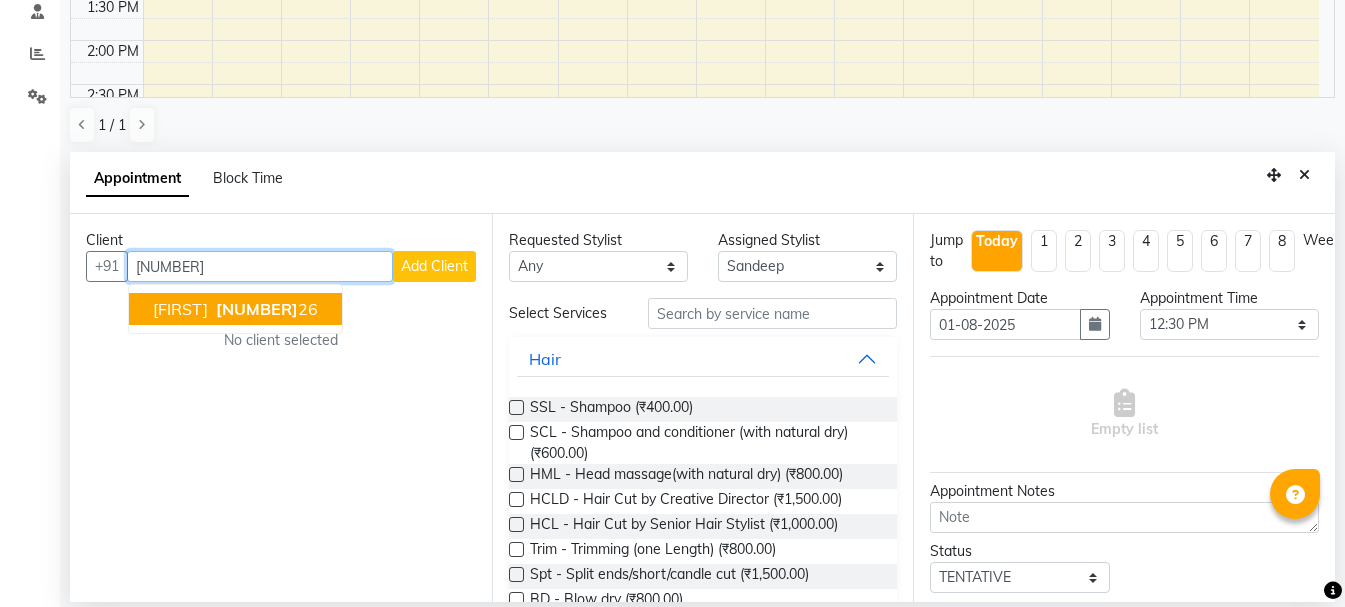 click on "[FIRST]   [NUMBER]" at bounding box center (235, 309) 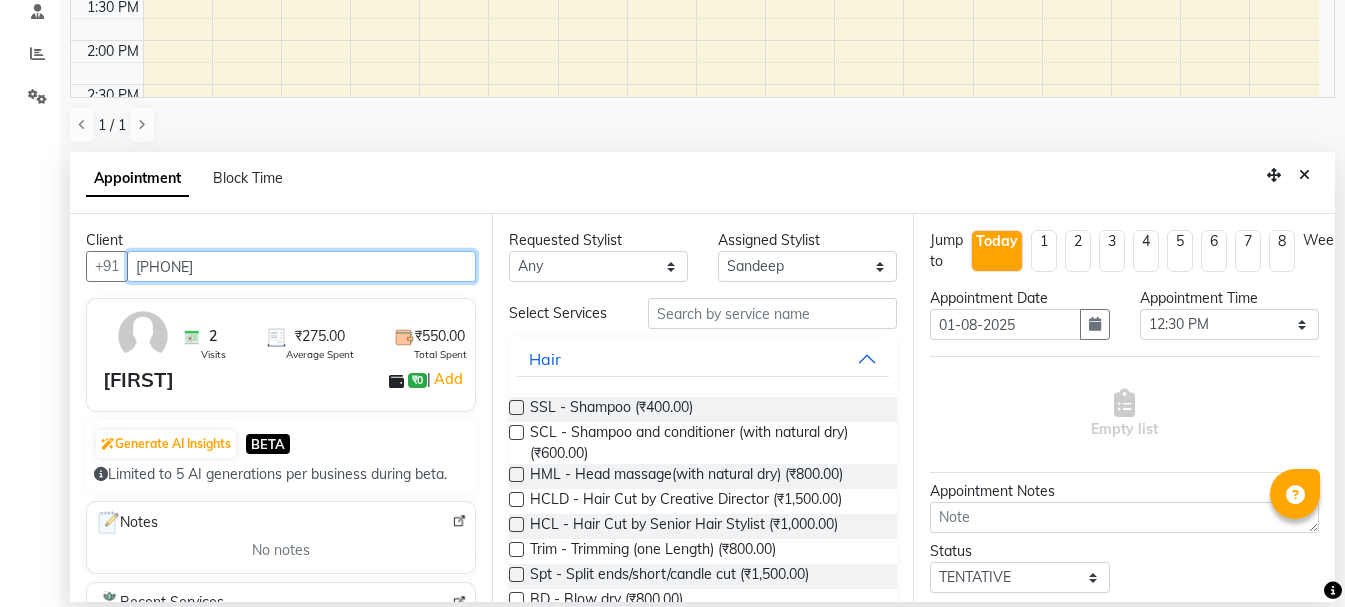 type on "[PHONE]" 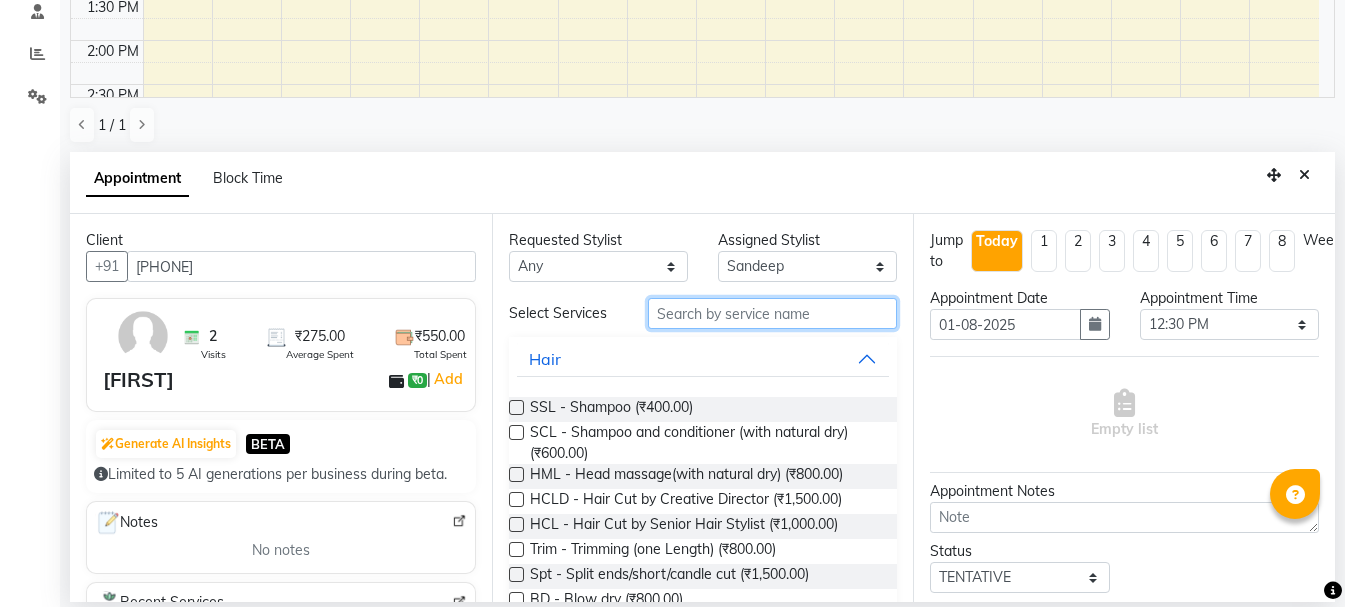 click at bounding box center [772, 313] 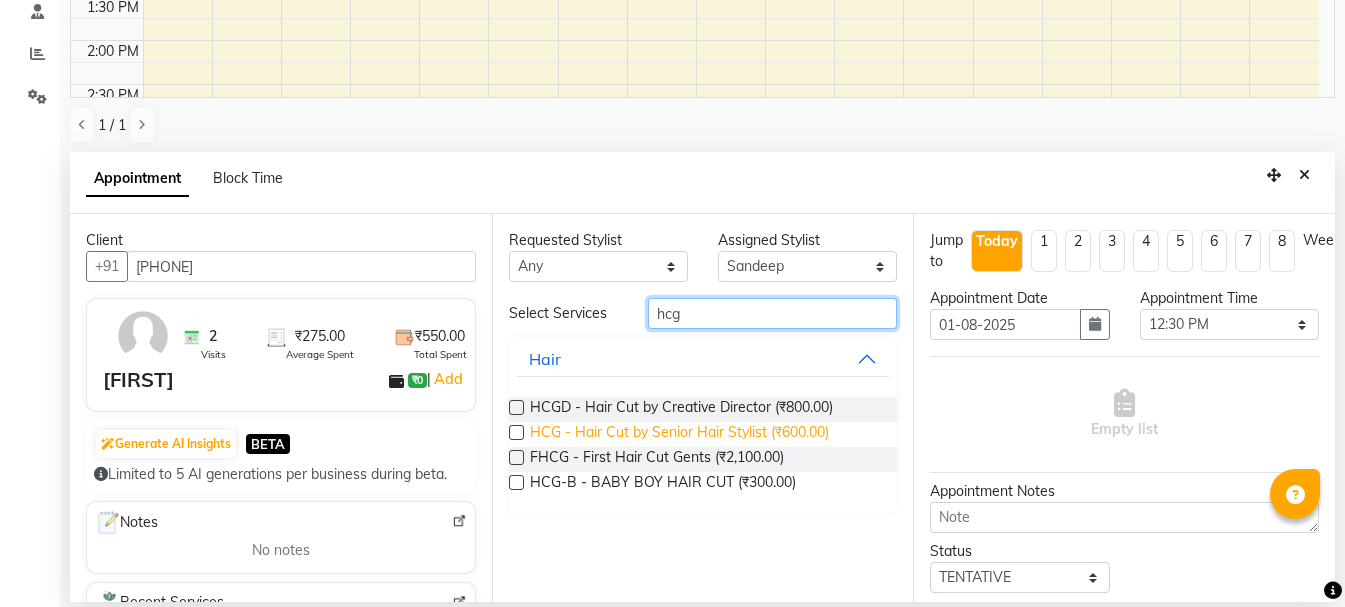 type on "hcg" 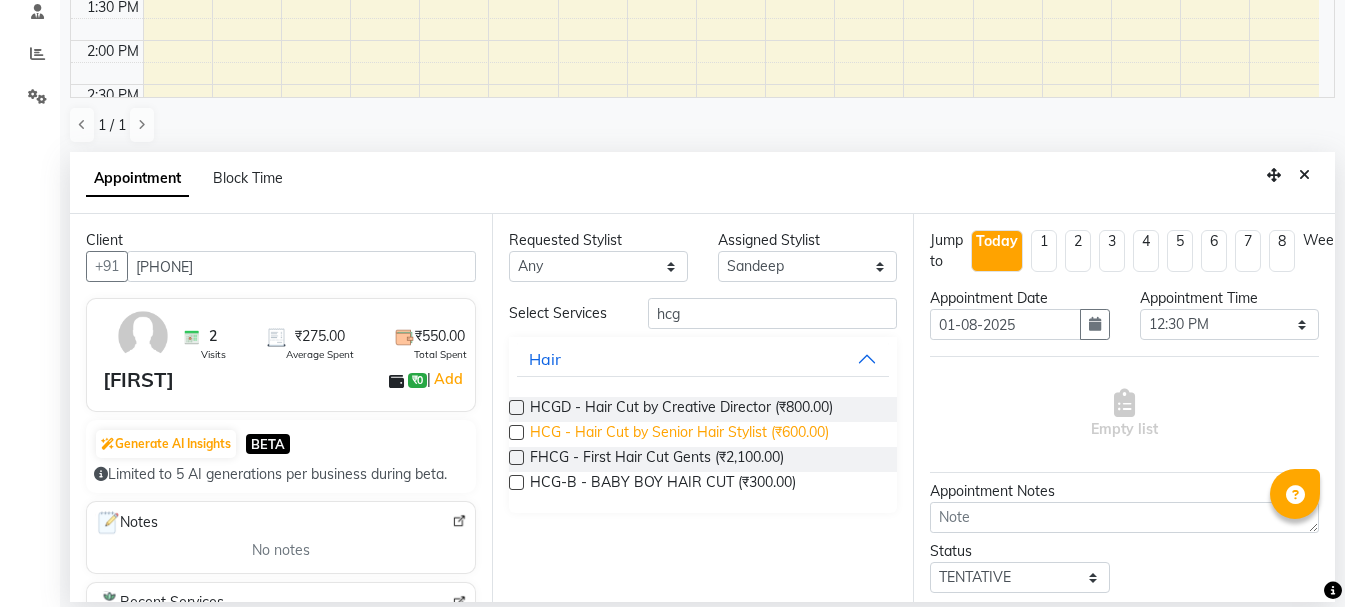 click on "HCG - Hair Cut by Senior Hair Stylist (₹600.00)" at bounding box center [679, 434] 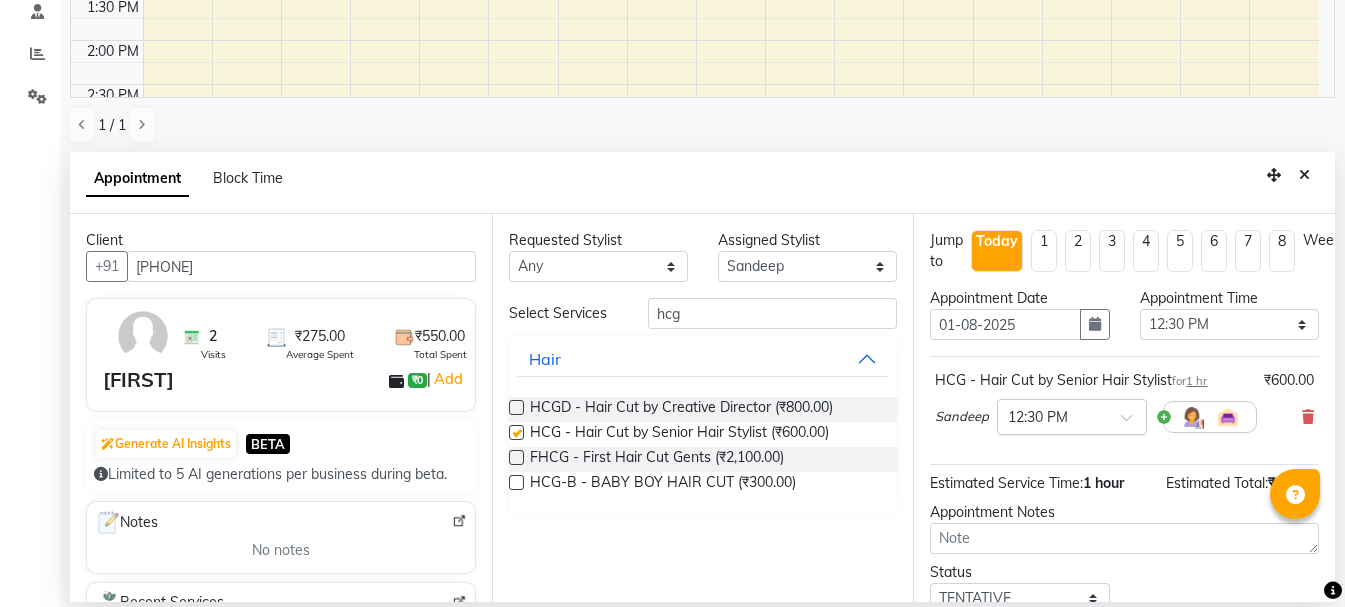 checkbox on "false" 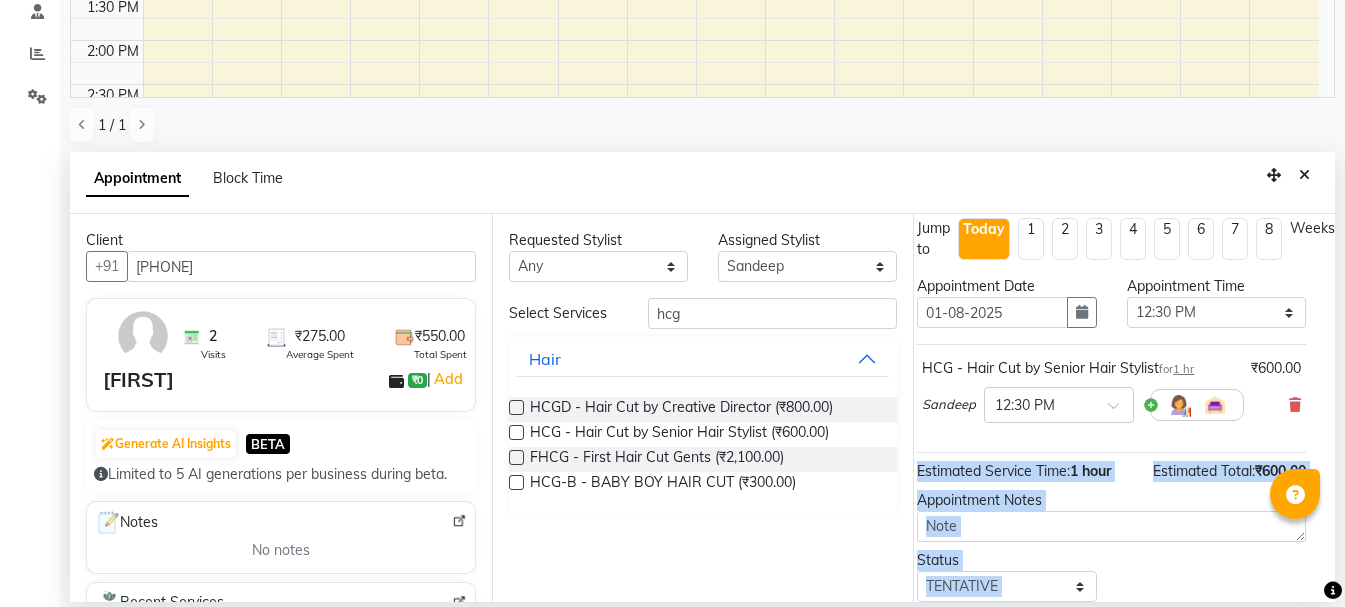 drag, startPoint x: 1335, startPoint y: 432, endPoint x: 1318, endPoint y: 591, distance: 159.90622 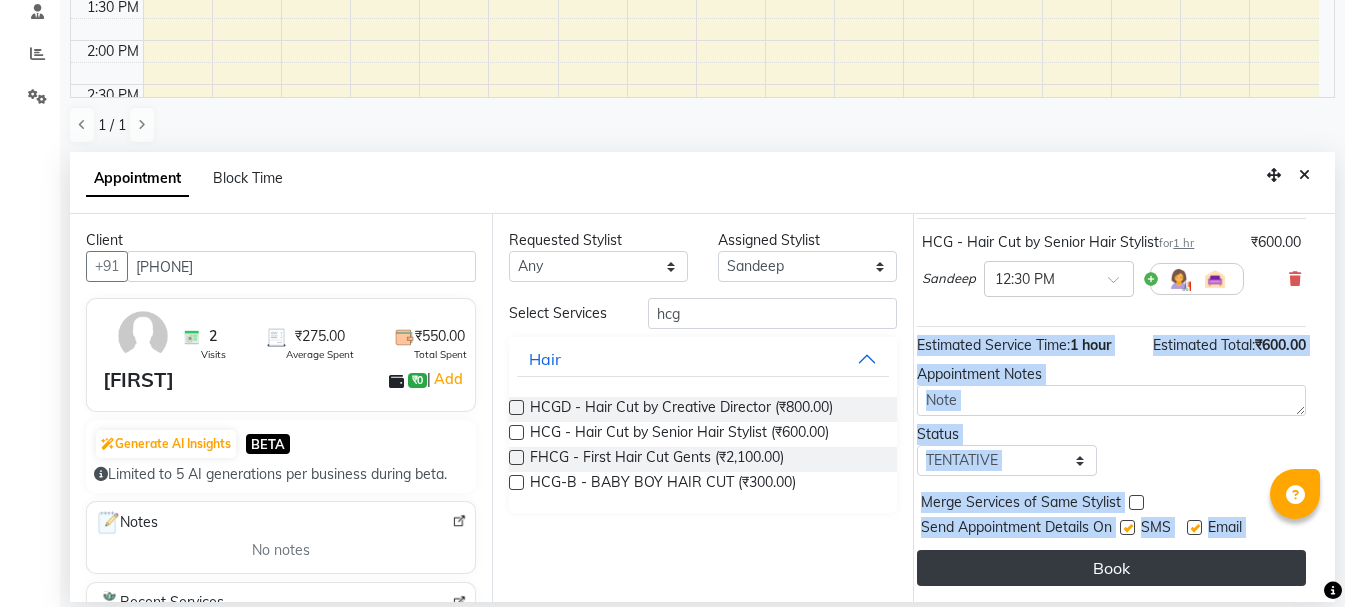 click on "Book" at bounding box center [1111, 568] 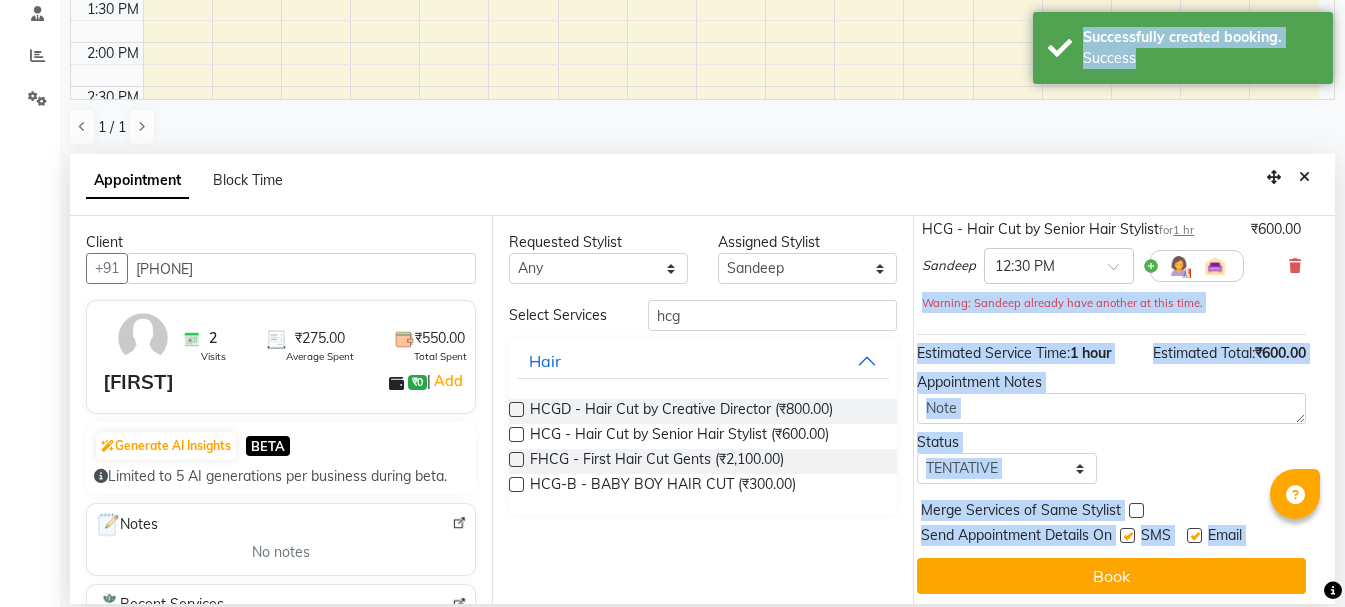 scroll, scrollTop: 0, scrollLeft: 0, axis: both 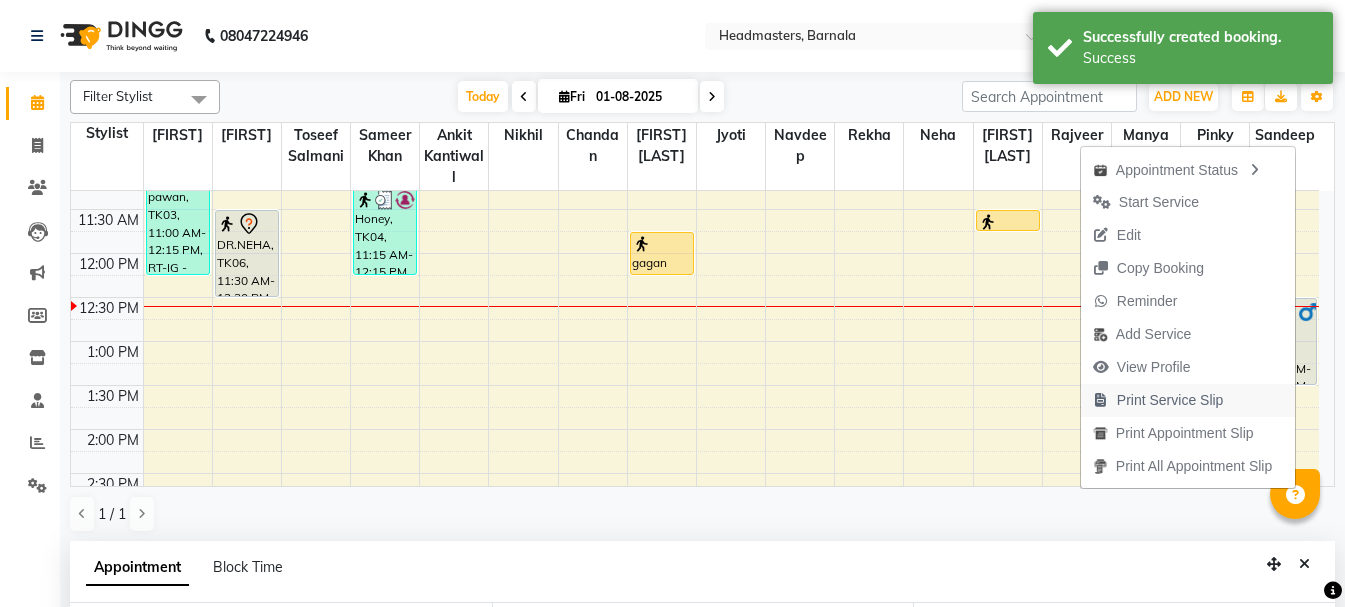 click on "Print Service Slip" at bounding box center [1158, 400] 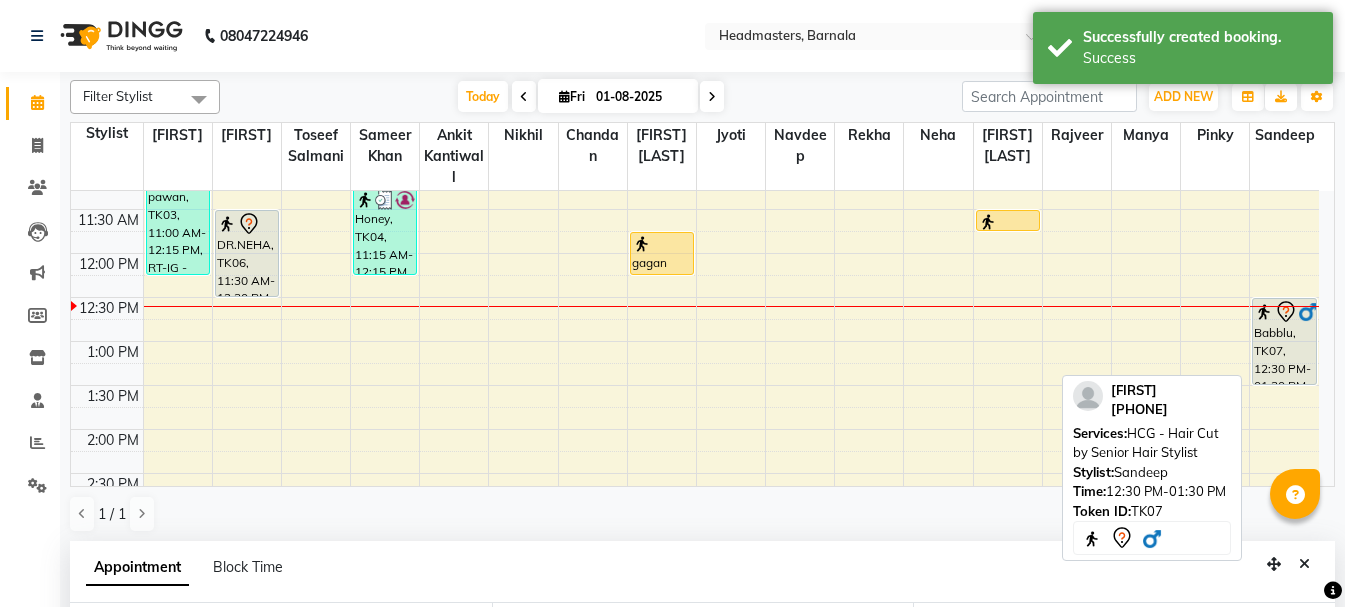 click on "Babblu, TK07, 12:30 PM-01:30 PM, HCG - Hair Cut by Senior Hair Stylist" at bounding box center [1284, 341] 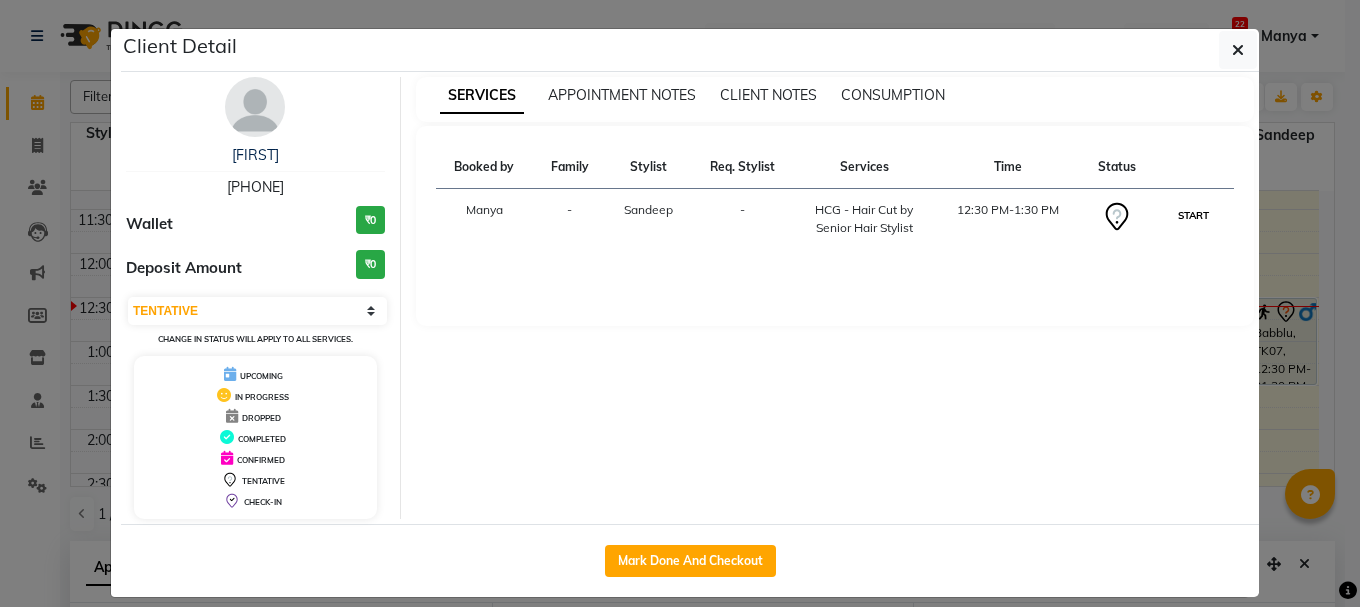 click on "START" at bounding box center (1193, 215) 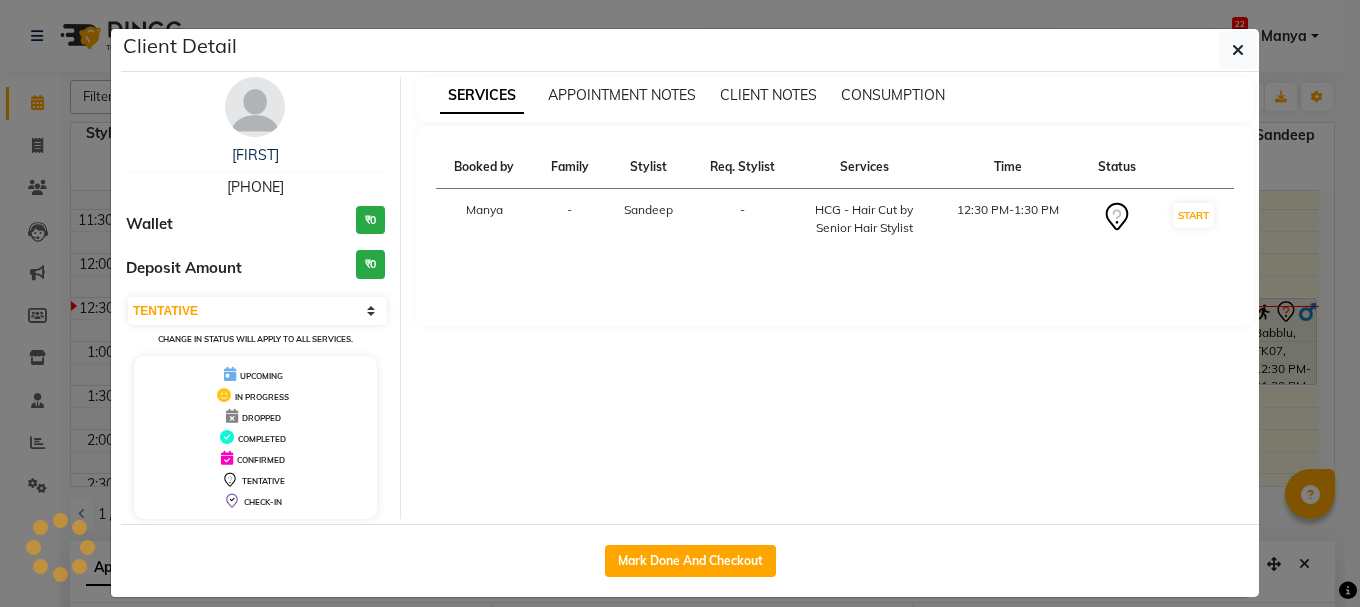 select on "1" 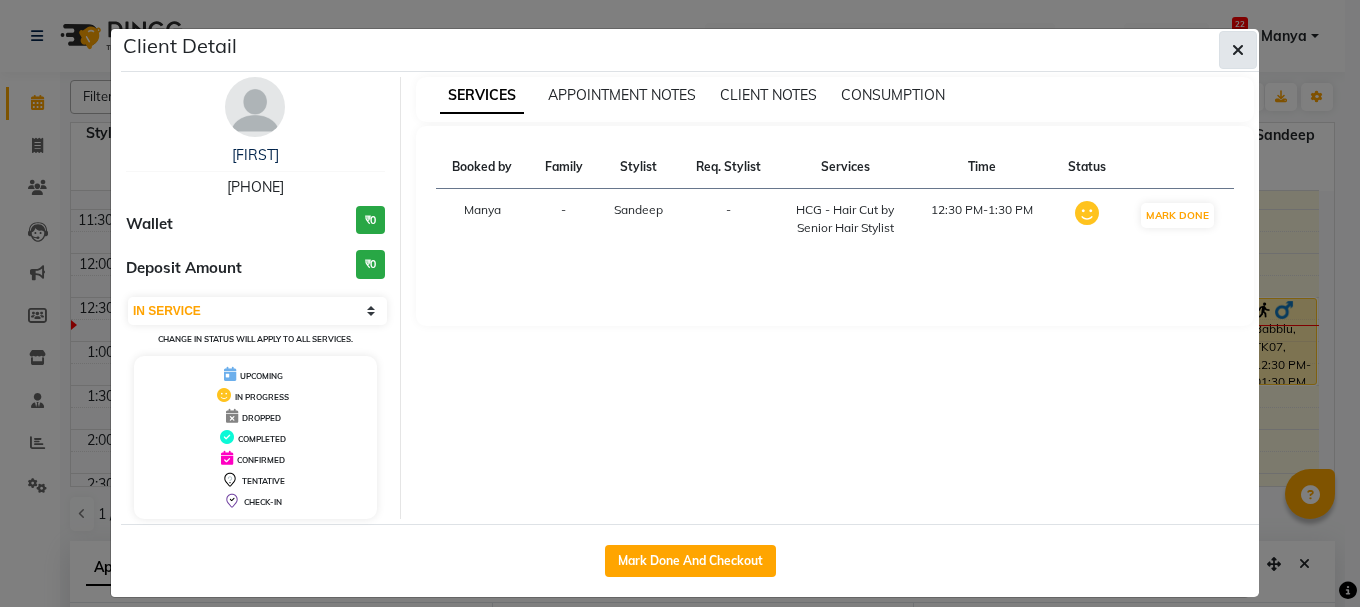 click 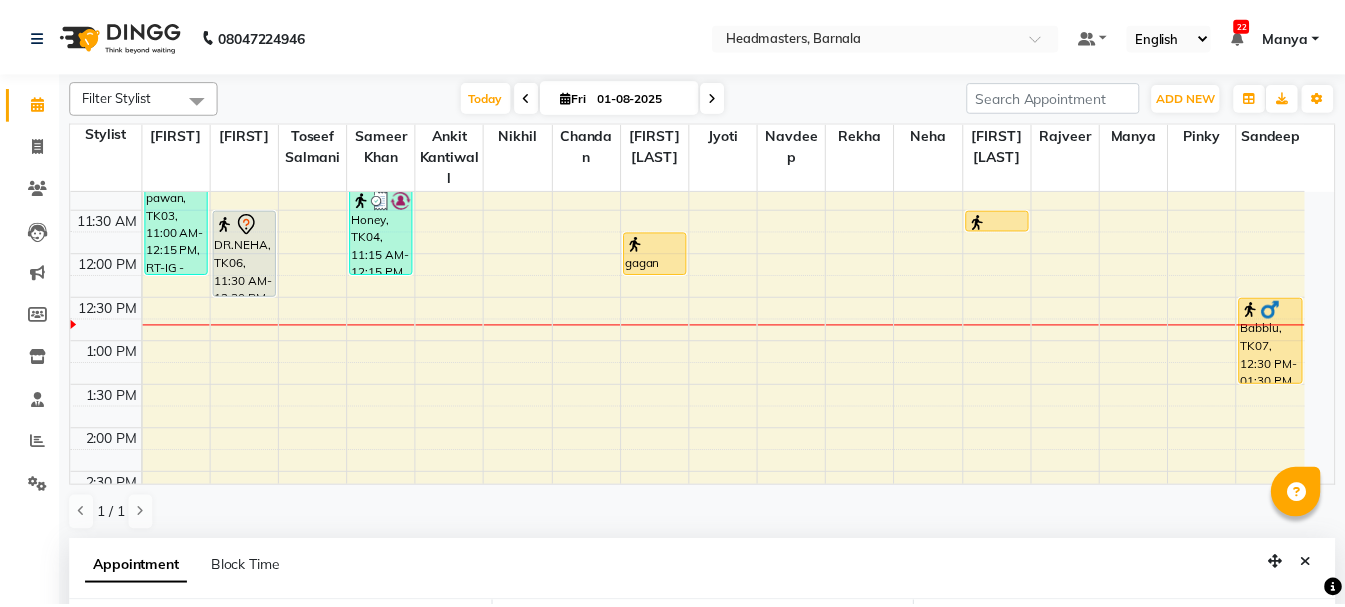 scroll, scrollTop: 153, scrollLeft: 24, axis: both 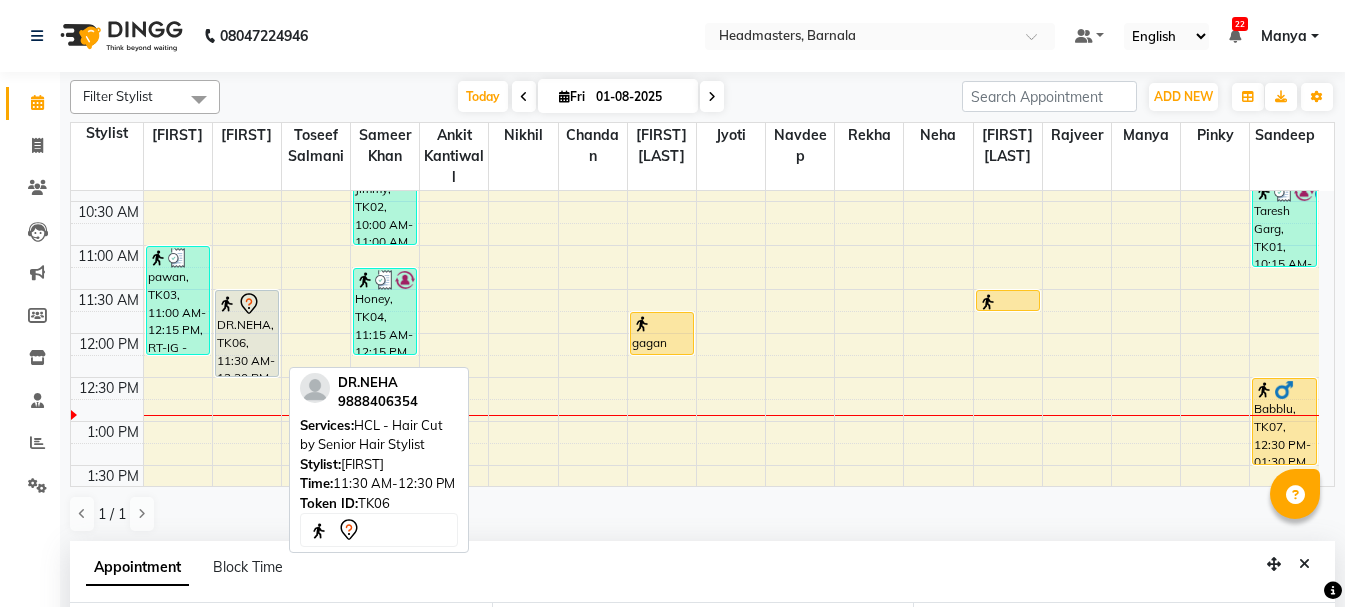 click on "DR.NEHA, TK06, 11:30 AM-12:30 PM, HCL - Hair Cut by Senior Hair Stylist" at bounding box center (247, 333) 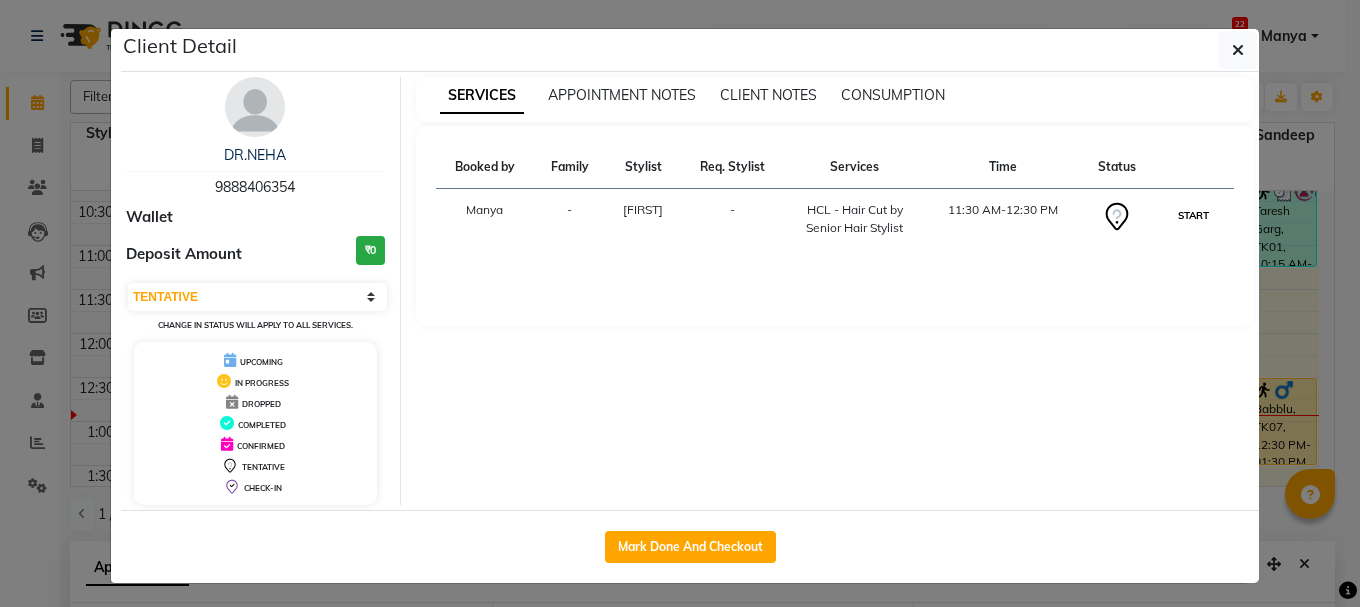 click on "START" at bounding box center [1193, 215] 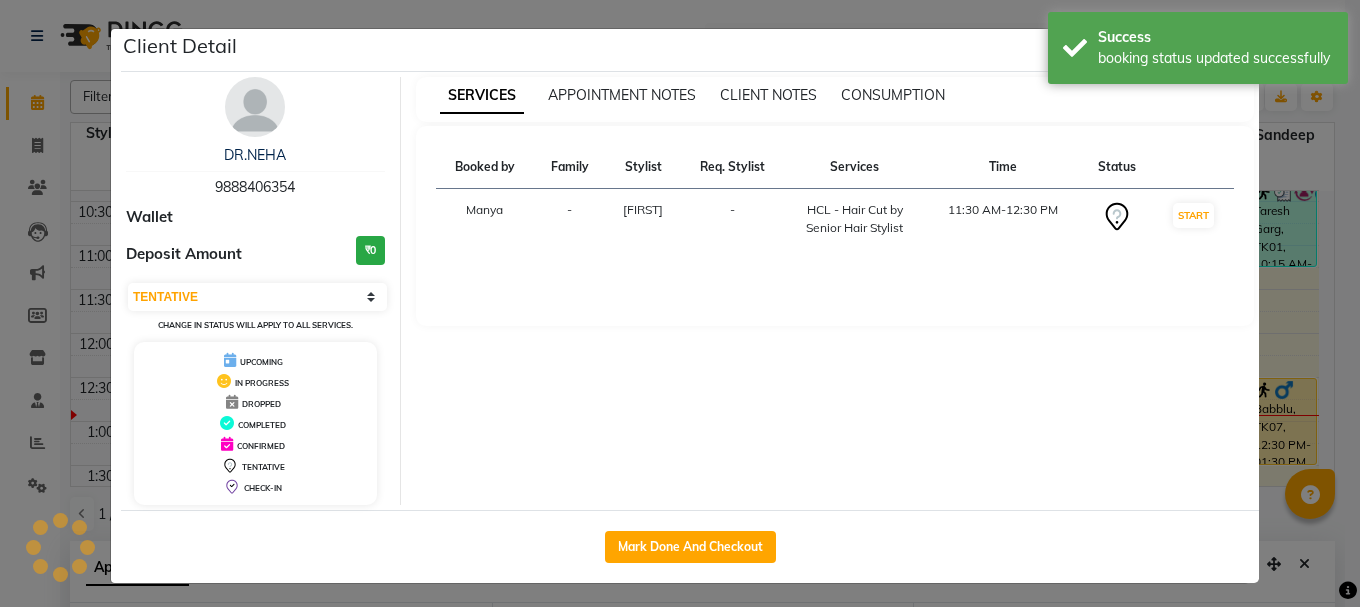 select on "1" 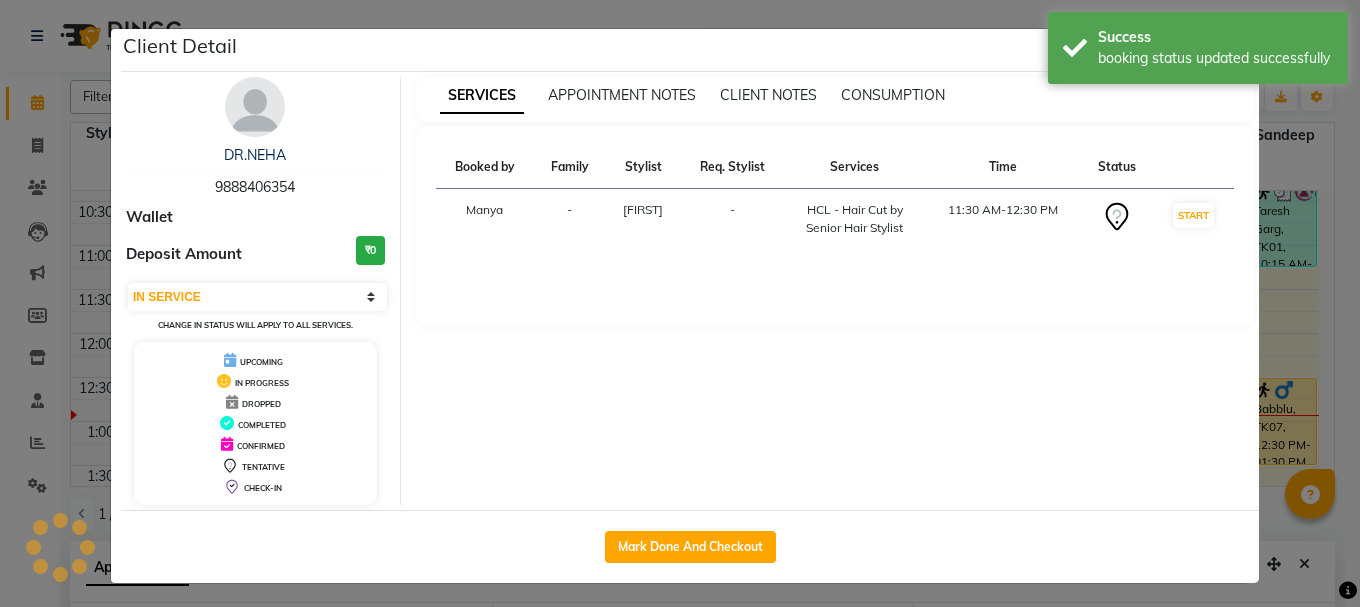 click on "Client Detail  DR. [LAST]    [PHONE] Wallet Deposit Amount  ₹0  Select IN SERVICE CONFIRMED TENTATIVE CHECK IN MARK DONE UPCOMING Change in status will apply to all services. UPCOMING IN PROGRESS DROPPED COMPLETED CONFIRMED TENTATIVE CHECK-IN SERVICES APPOINTMENT NOTES CLIENT NOTES CONSUMPTION Booked by Family Stylist Req. Stylist Services Time Status  [FIRST]  -  [FIRST] -  HCL - Hair Cut by Senior Hair Stylist   11:30 AM-12:30 PM   START   Mark Done And Checkout" 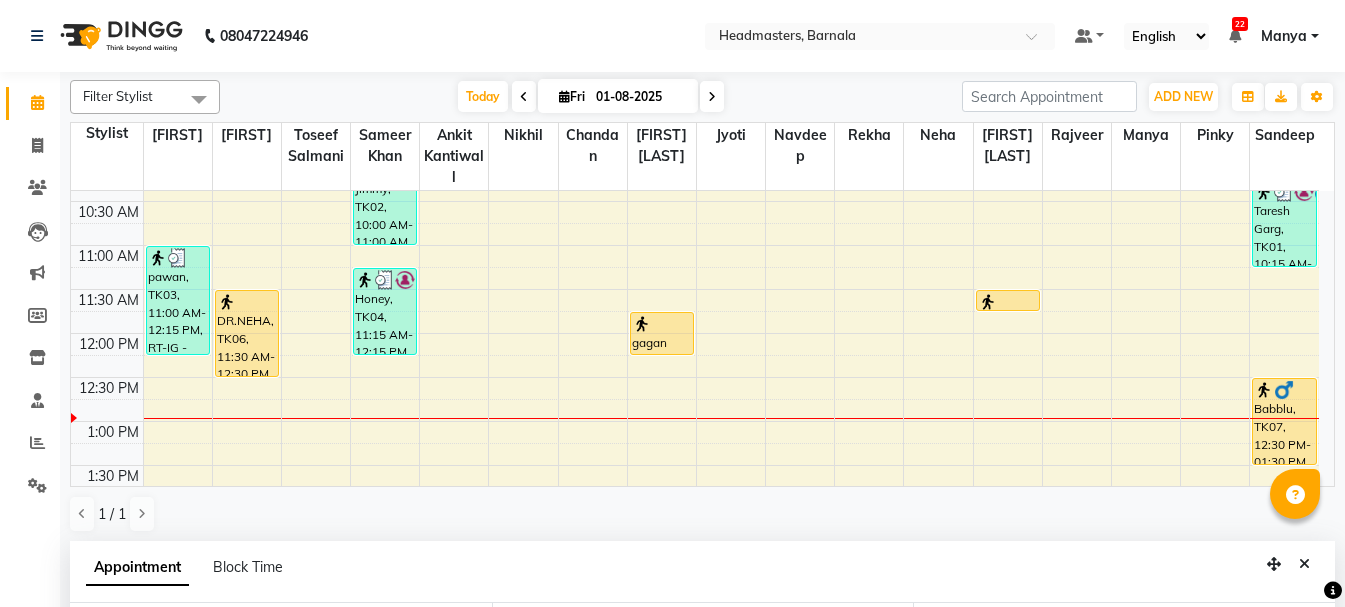 click on "8:00 AM 8:30 AM 9:00 AM 9:30 AM 10:00 AM 10:30 AM 11:00 AM 11:30 AM 12:00 PM 12:30 PM 1:00 PM 1:30 PM 2:00 PM 2:30 PM 3:00 PM 3:30 PM 4:00 PM 4:30 PM 5:00 PM 5:30 PM 6:00 PM 6:30 PM 7:00 PM 7:30 PM 8:00 PM 8:30 PM     [FIRST] [LAST], TK03, 11:00 AM-12:15 PM, RT-IG - Igora Root Touchup(one inch only)     DR. [LAST], TK06, 11:30 AM-12:30 PM, HCL - Hair Cut by Senior Hair Stylist     [FIRST] [LAST], TK02, 10:00 AM-11:00 AM, HCG - Hair Cut by Senior Hair Stylist     [FIRST], TK04, 11:15 AM-12:15 PM, HCG - Hair Cut by Senior Hair Stylist     [FIRST] [LAST], TK05, 11:45 AM-12:15 PM, SSL - Shampoo     [FIRST] [LAST], TK05, 11:30 AM-11:45 AM, TH-EB - Eyebrows     [FIRST] [LAST], TK01, 10:15 AM-11:15 AM, HCG - Hair Cut by Senior Hair Stylist     [FIRST], TK07, 12:30 PM-01:30 PM, HCG - Hair Cut by Senior Hair Stylist" at bounding box center (695, 553) 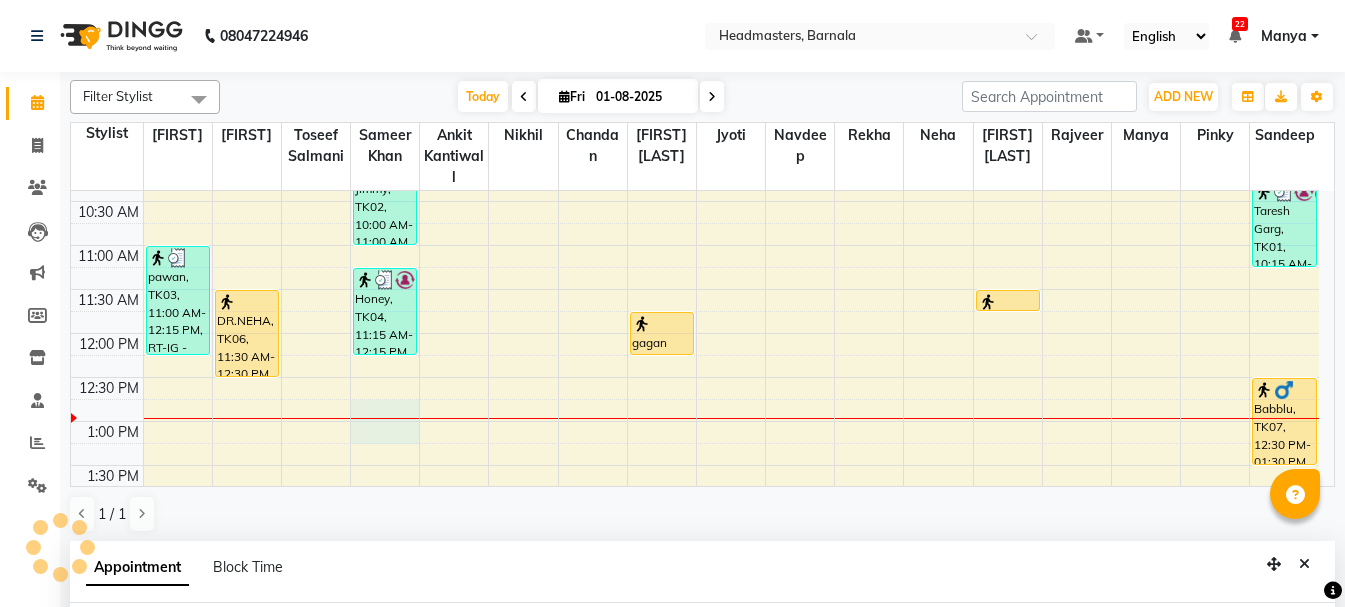 scroll, scrollTop: 389, scrollLeft: 0, axis: vertical 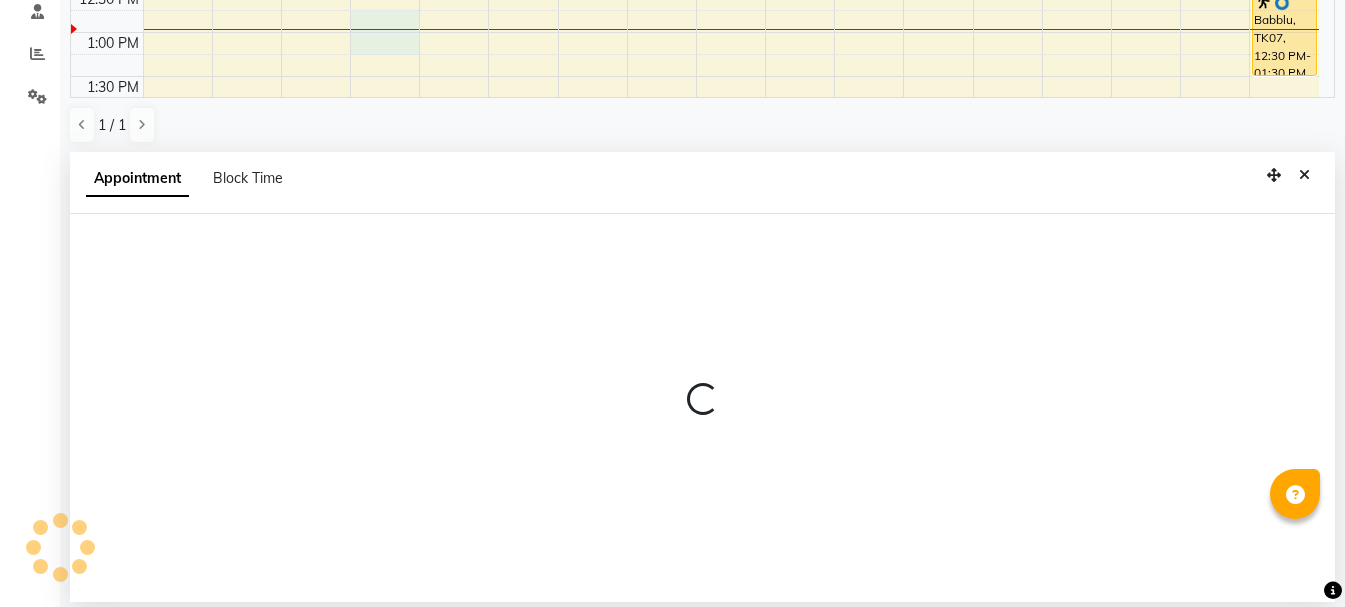 select on "67277" 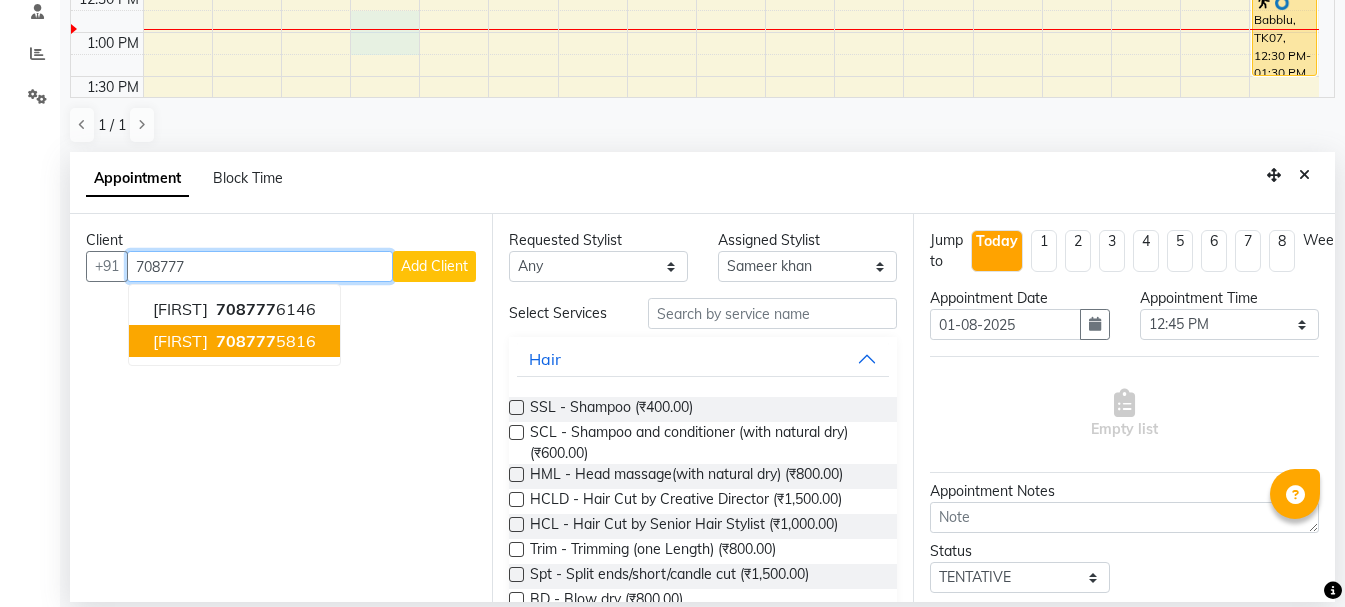 click on "[FIRST]   [PHONE]" at bounding box center (234, 341) 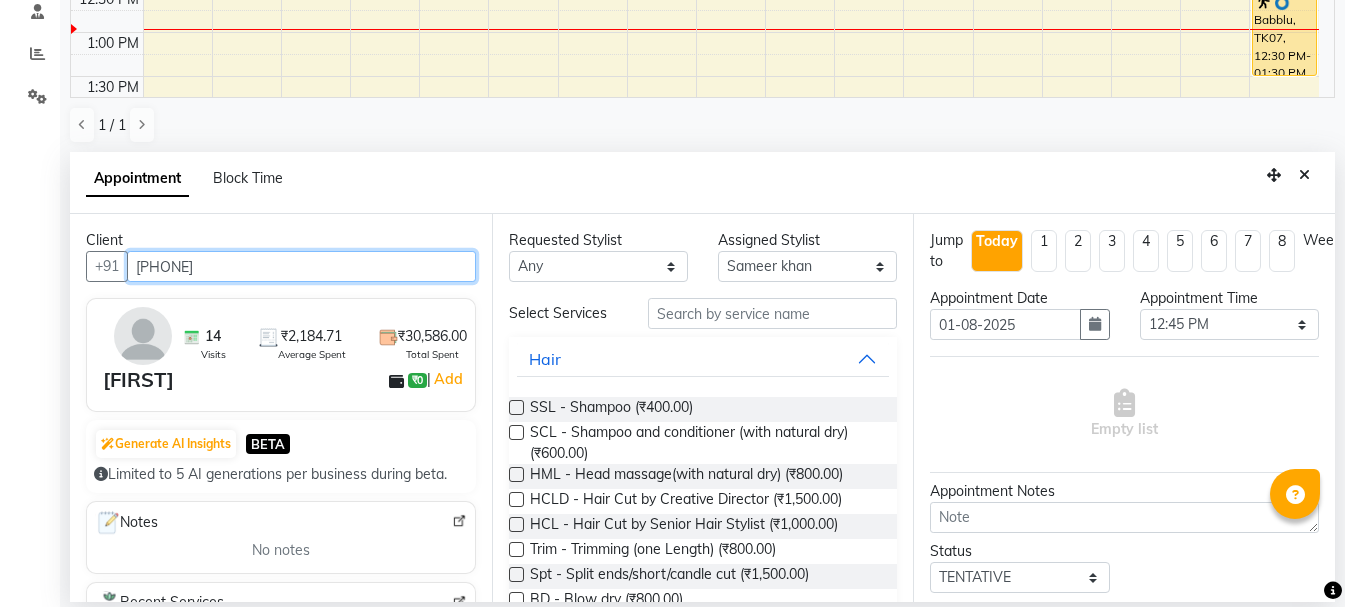 type on "[PHONE]" 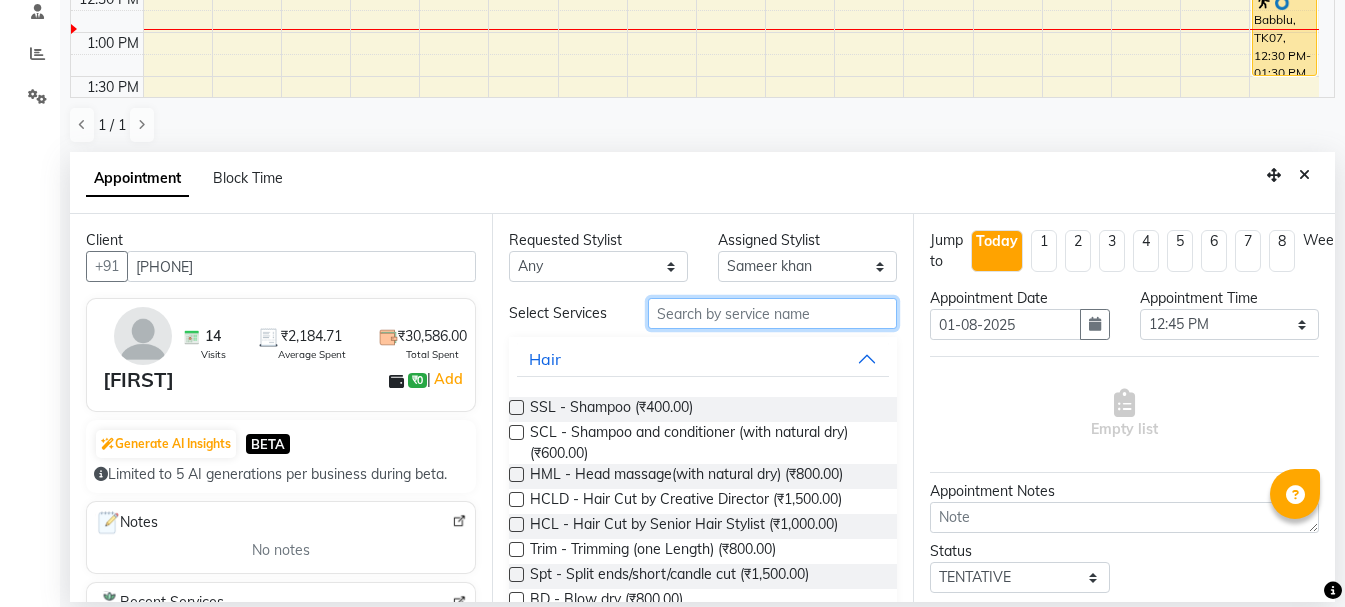 click at bounding box center [772, 313] 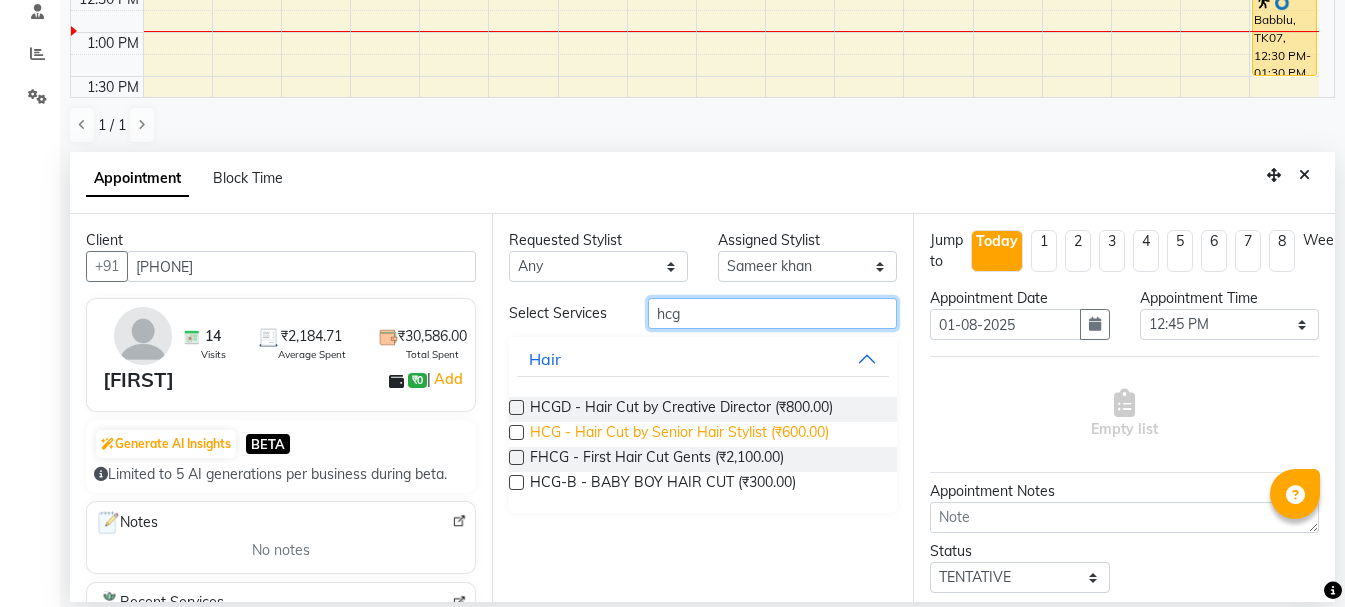 type on "hcg" 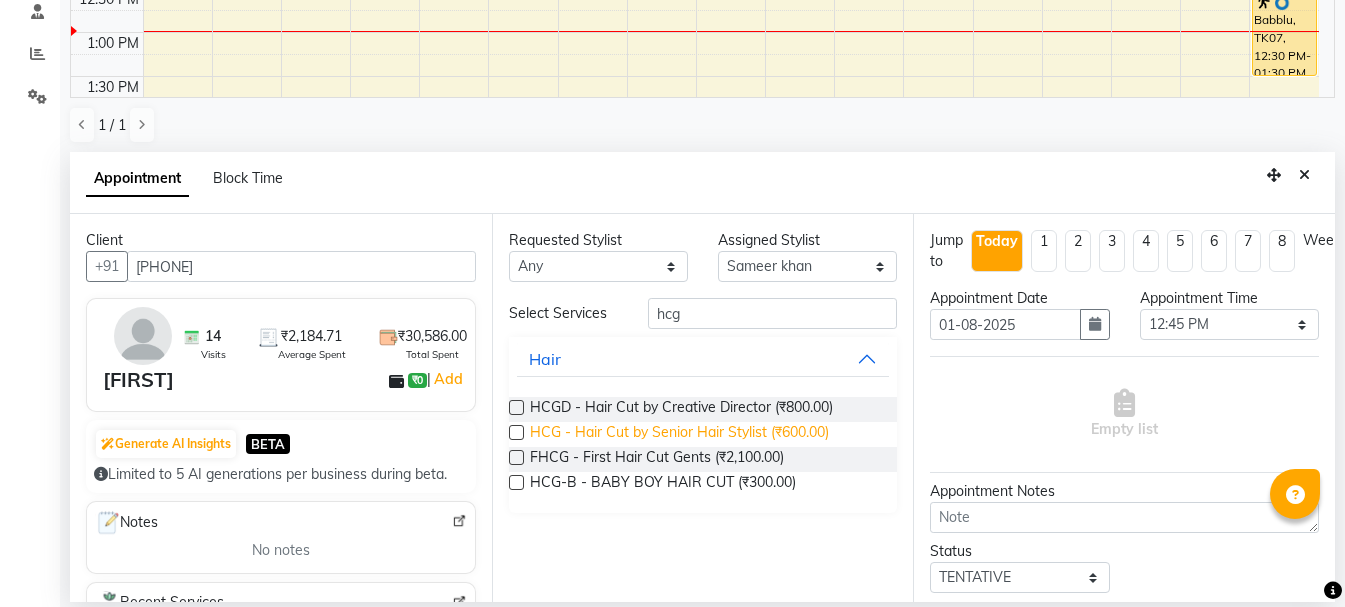 click on "HCG - Hair Cut by Senior Hair Stylist (₹600.00)" at bounding box center (679, 434) 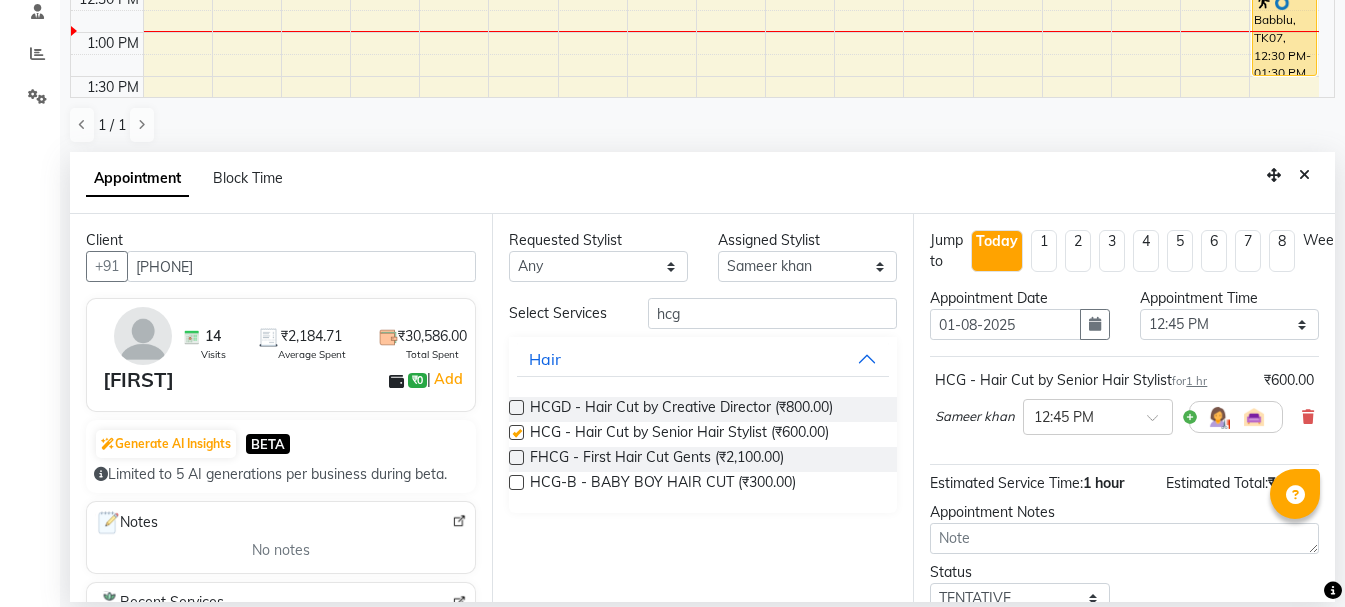 checkbox on "false" 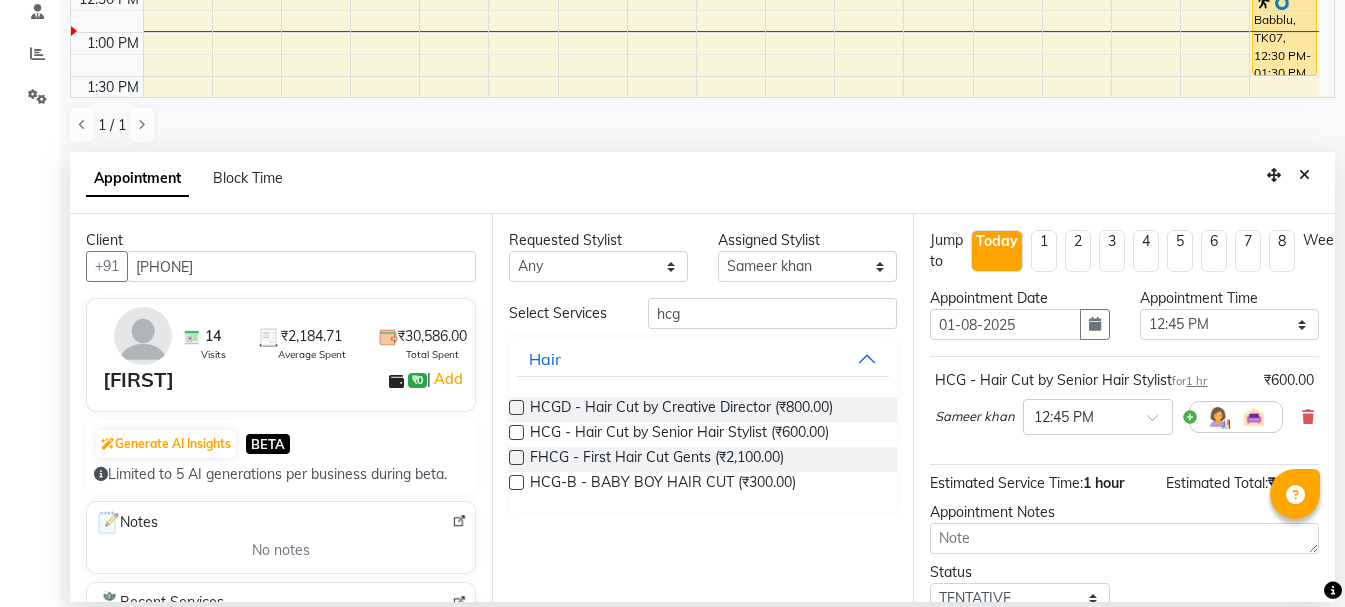 scroll, scrollTop: 156, scrollLeft: 0, axis: vertical 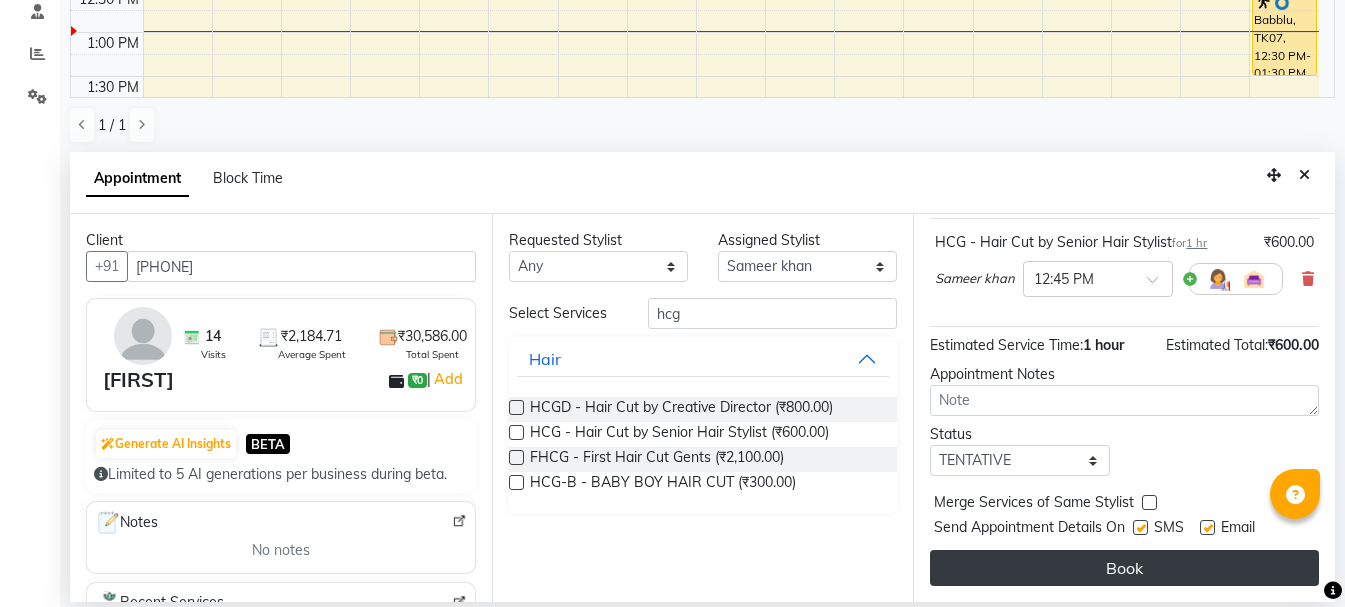 click on "Book" at bounding box center (1124, 568) 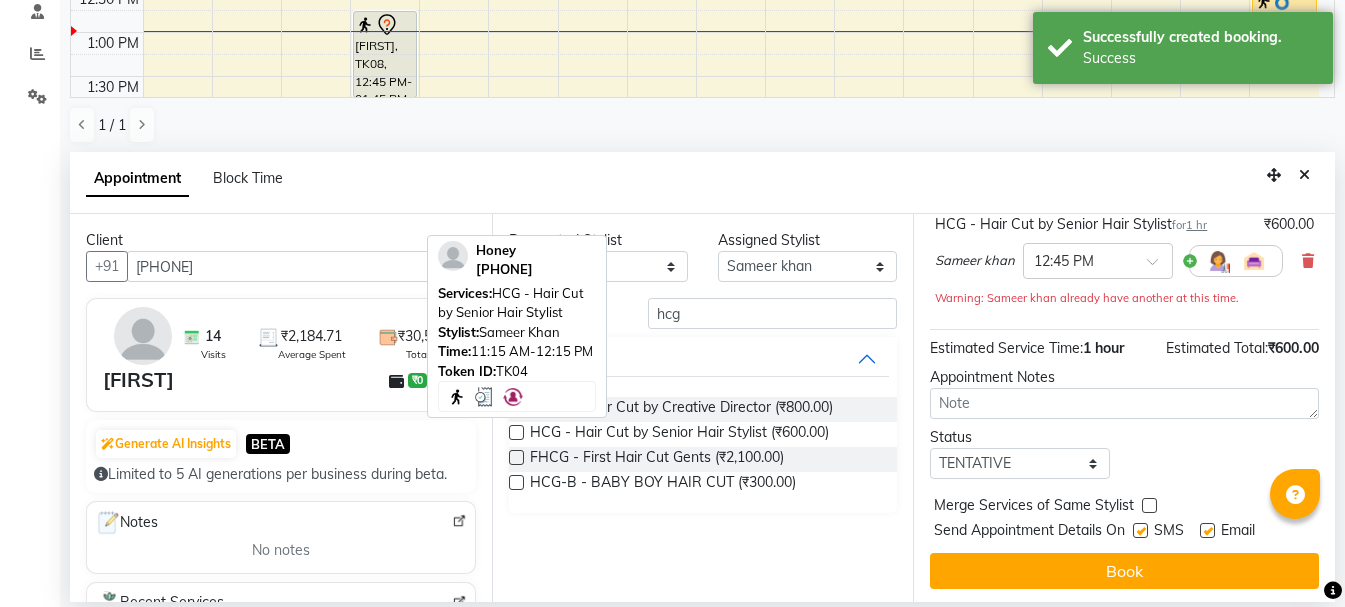 scroll, scrollTop: 0, scrollLeft: 0, axis: both 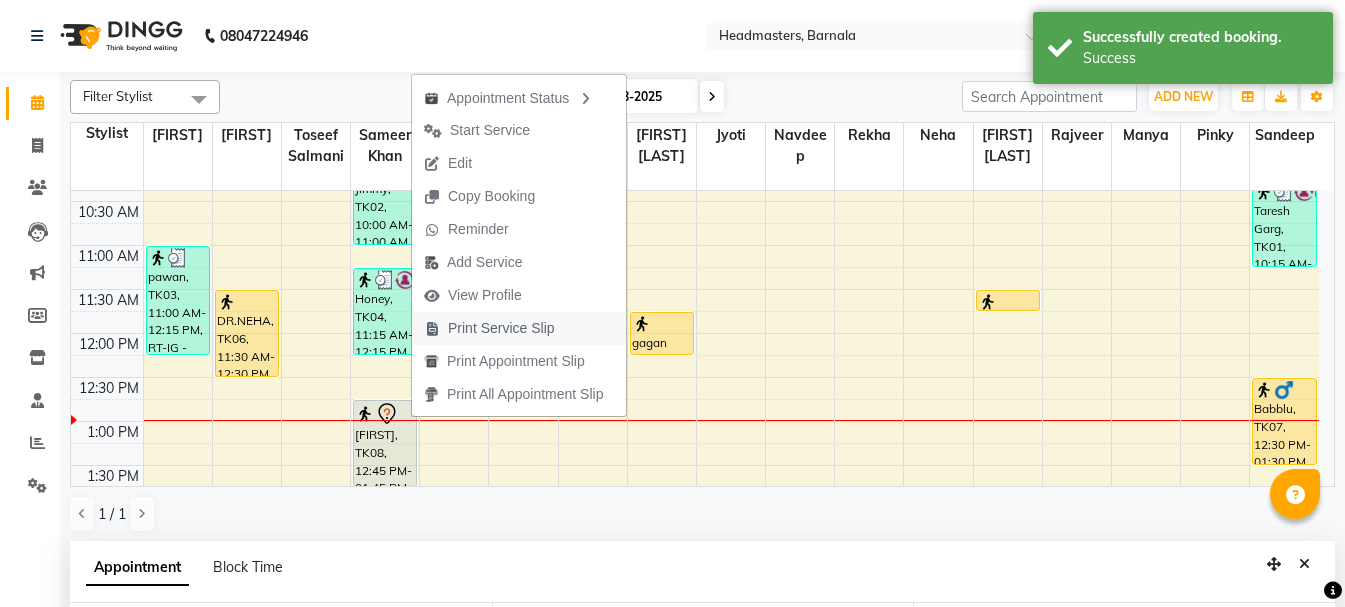 click on "Print Service Slip" at bounding box center [519, 328] 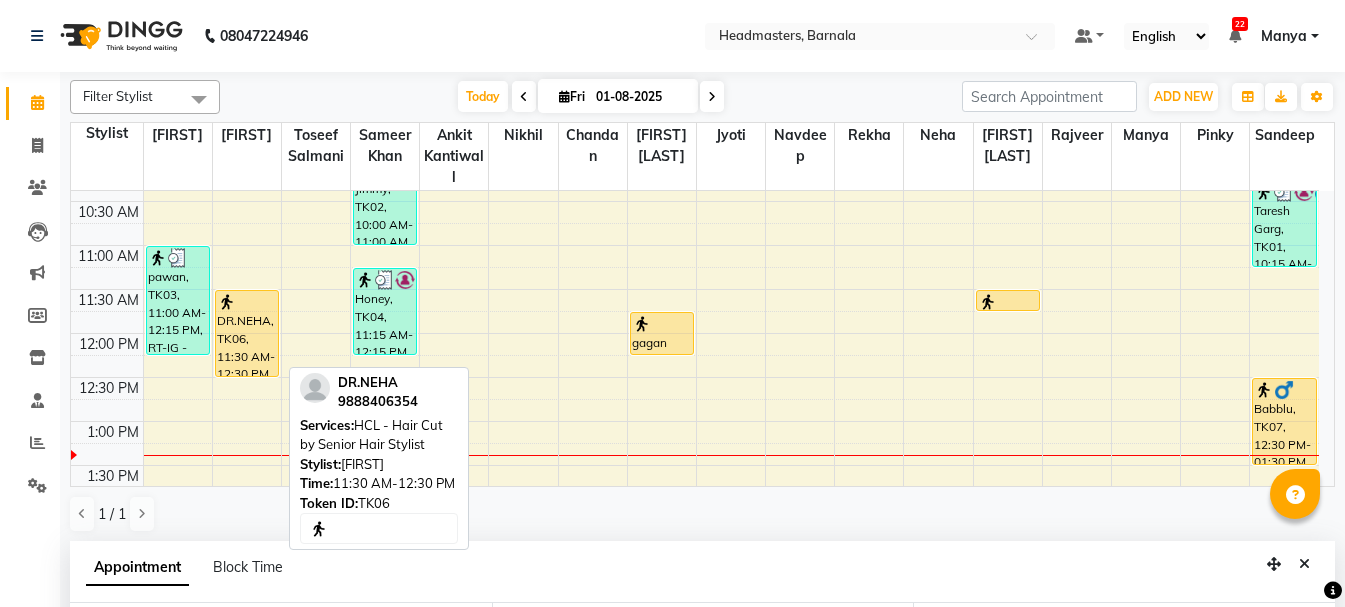 click on "DR.NEHA, TK06, 11:30 AM-12:30 PM, HCL - Hair Cut by Senior Hair Stylist" at bounding box center [247, 333] 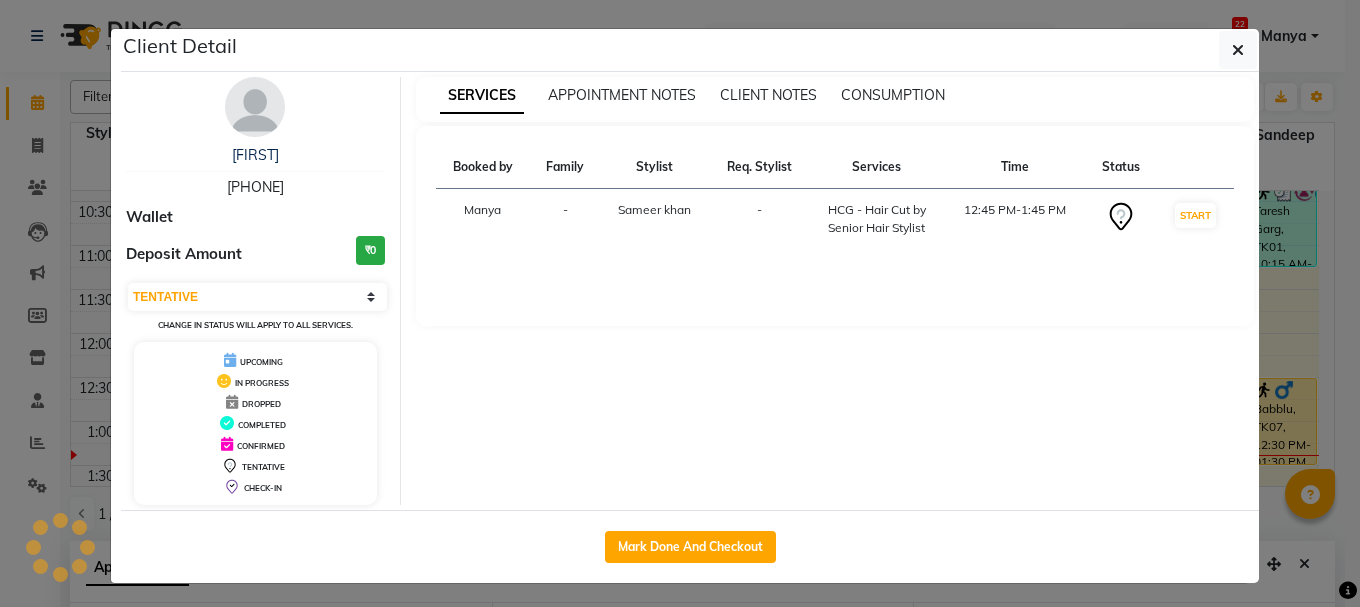 select on "1" 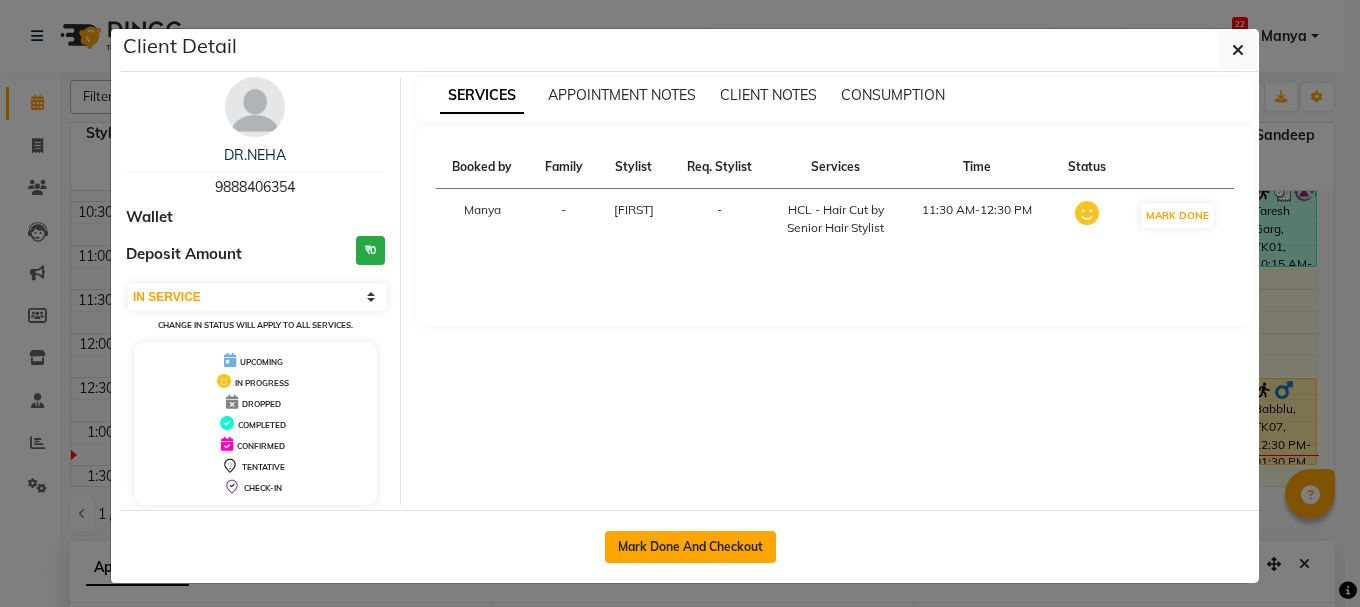 click on "Mark Done And Checkout" 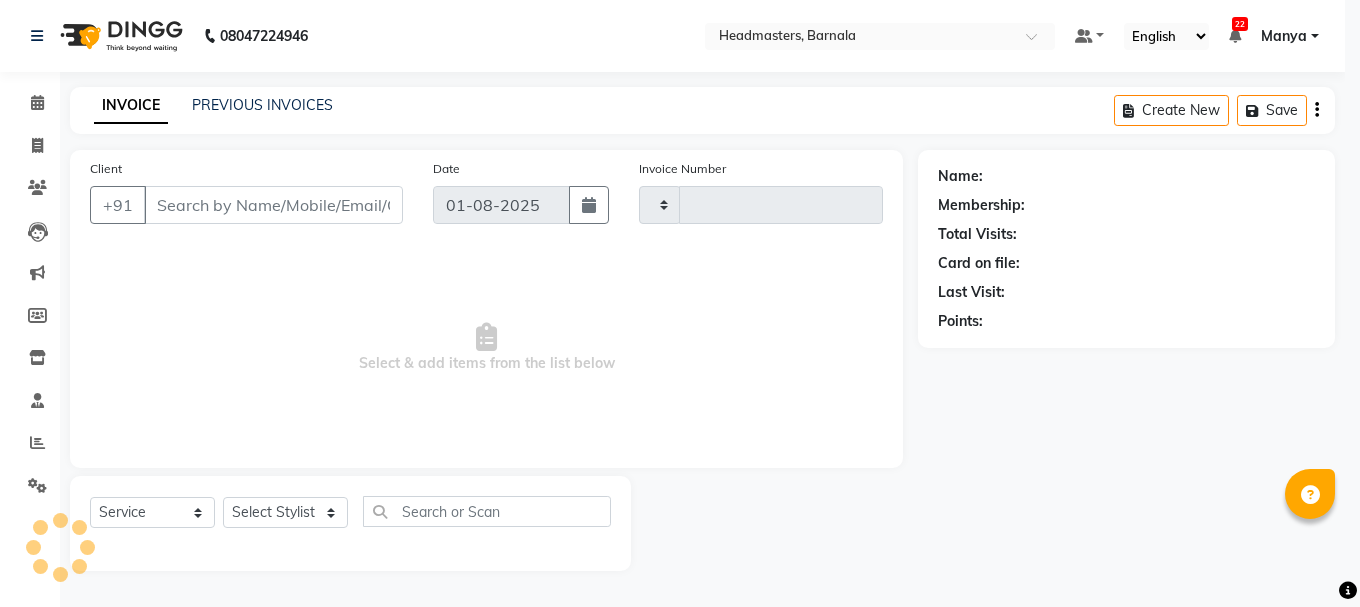 type on "3305" 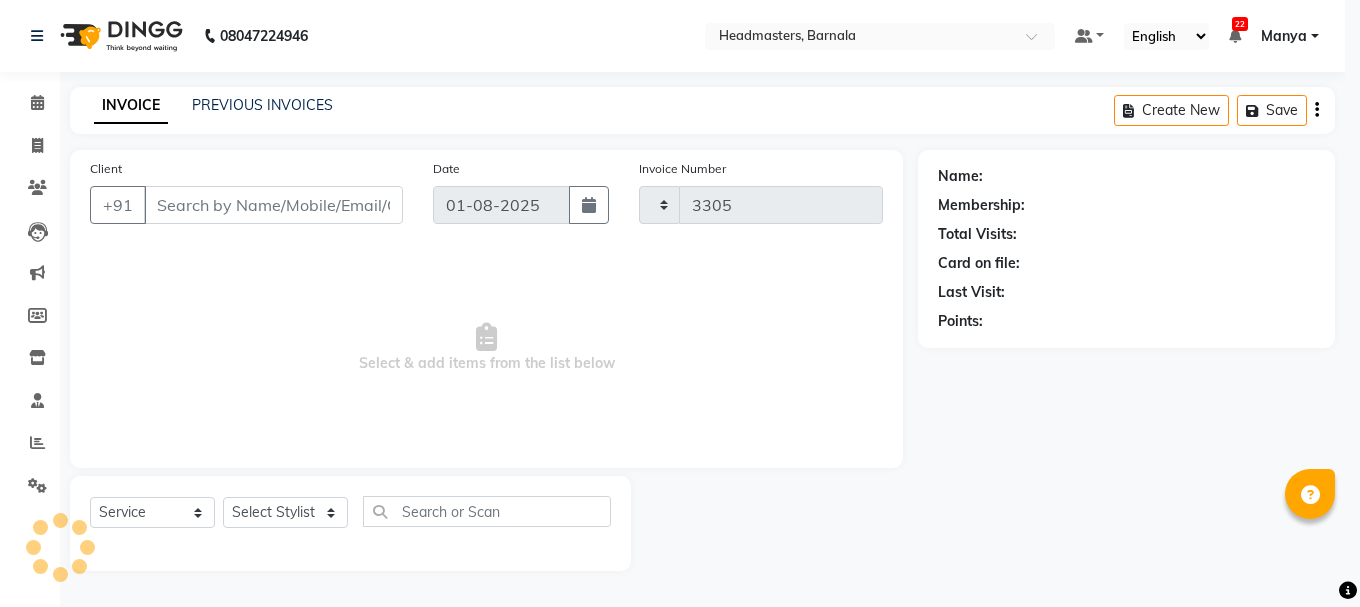 select on "7526" 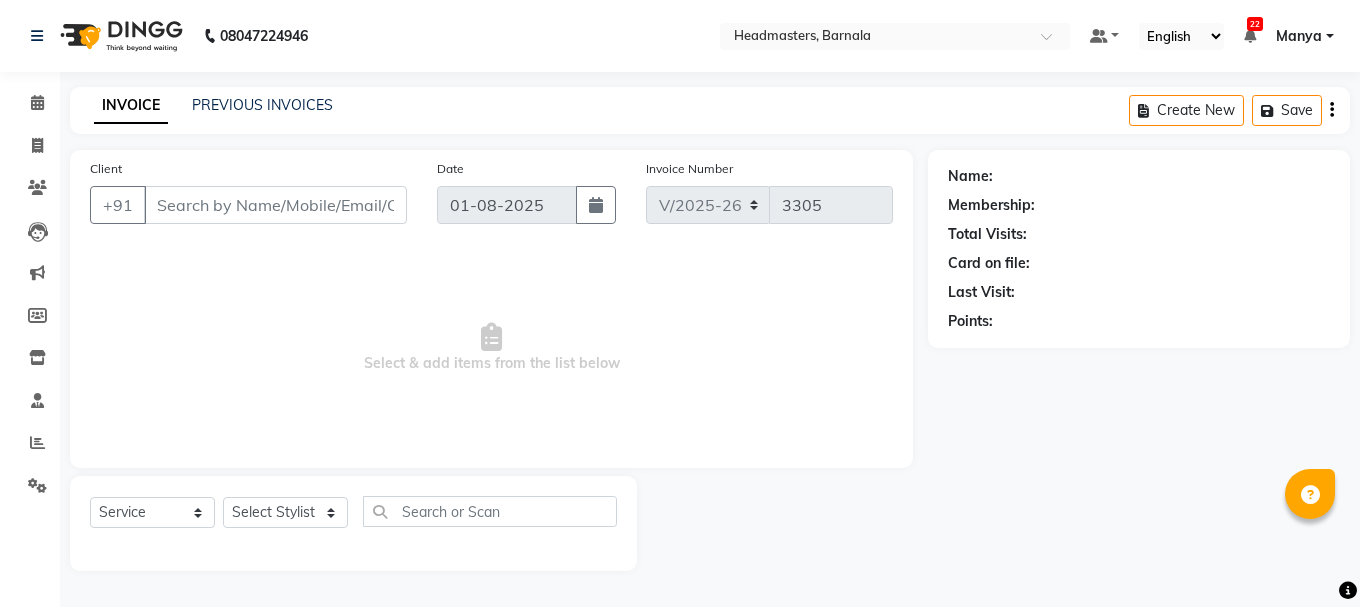 type on "9888406354" 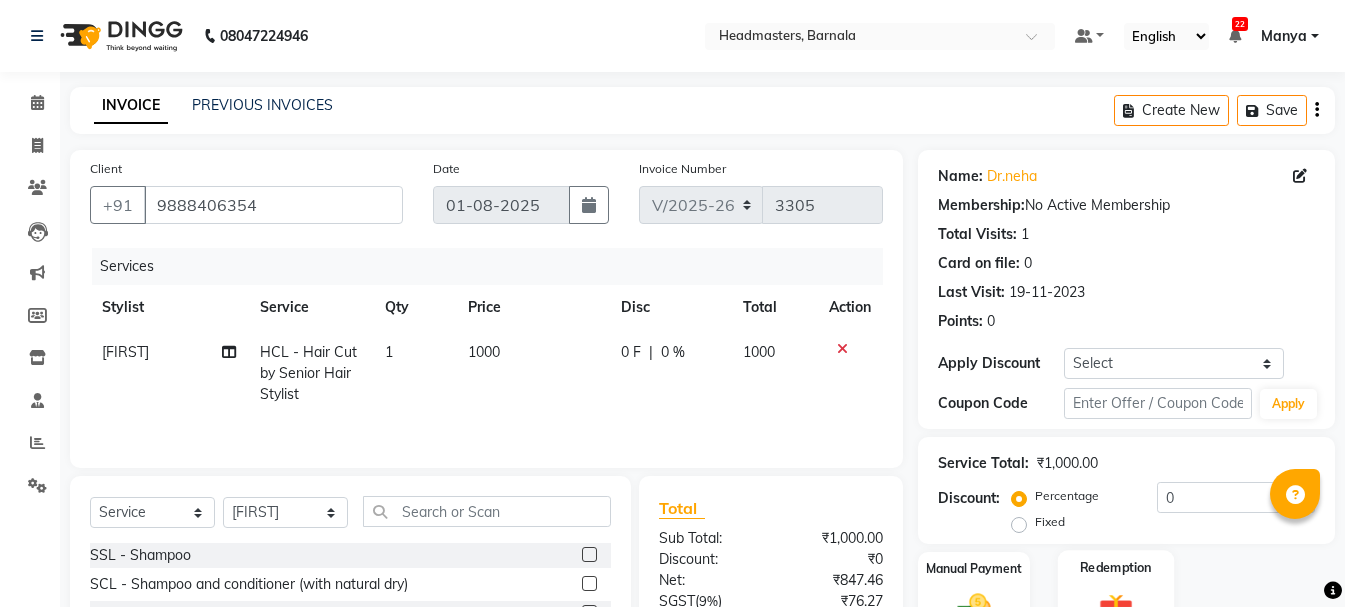 scroll, scrollTop: 194, scrollLeft: 0, axis: vertical 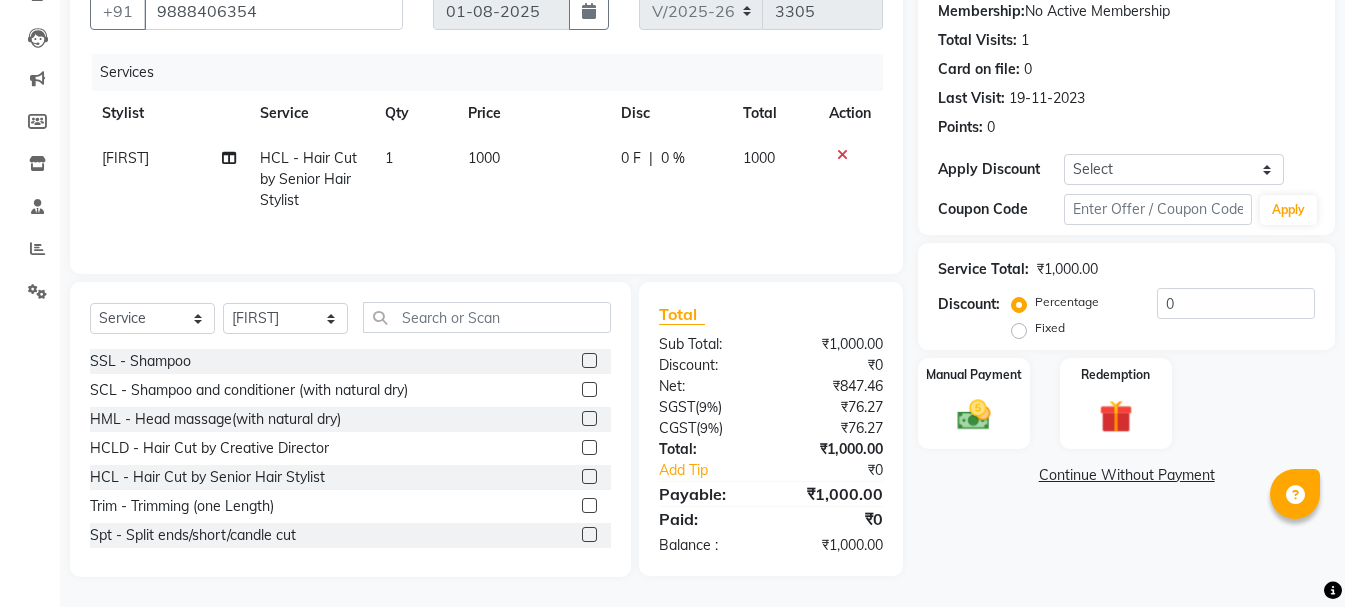 click on "Fixed" 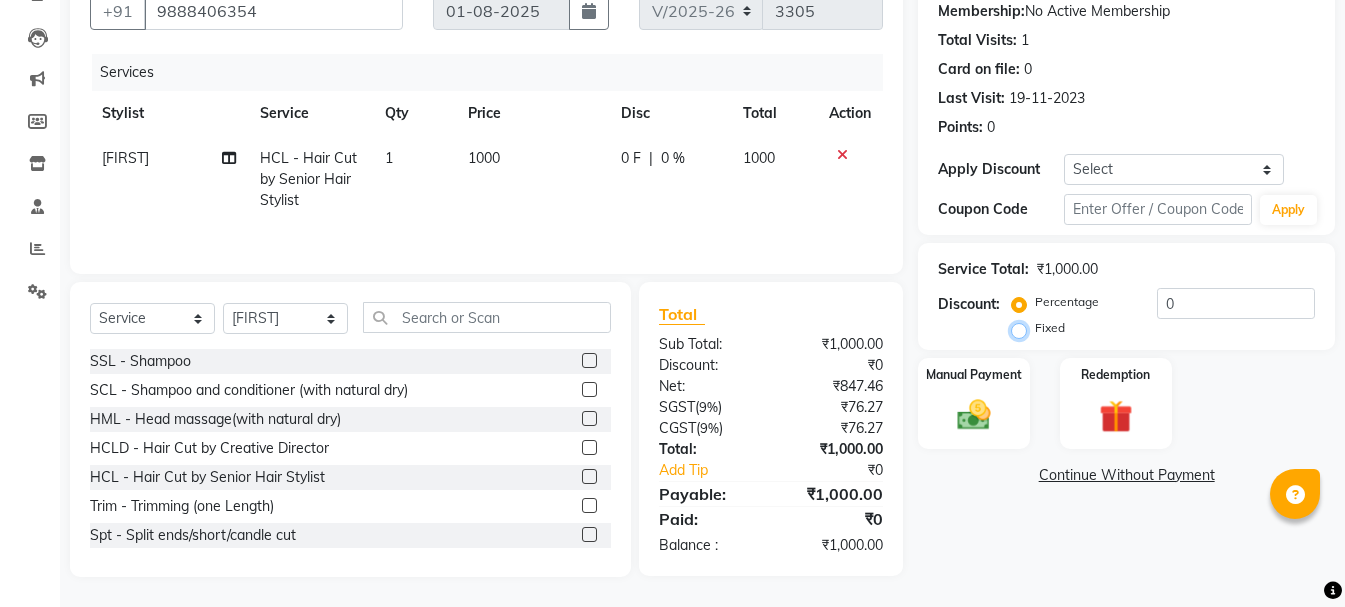 click on "Fixed" at bounding box center (1023, 328) 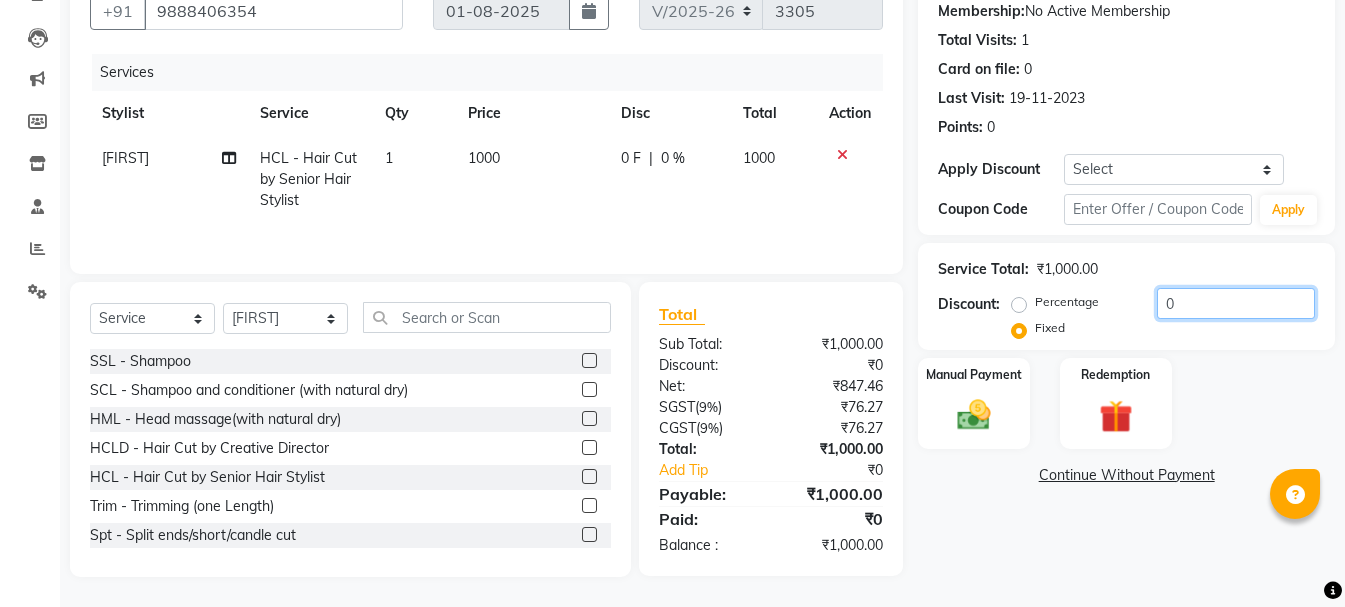 click on "0" 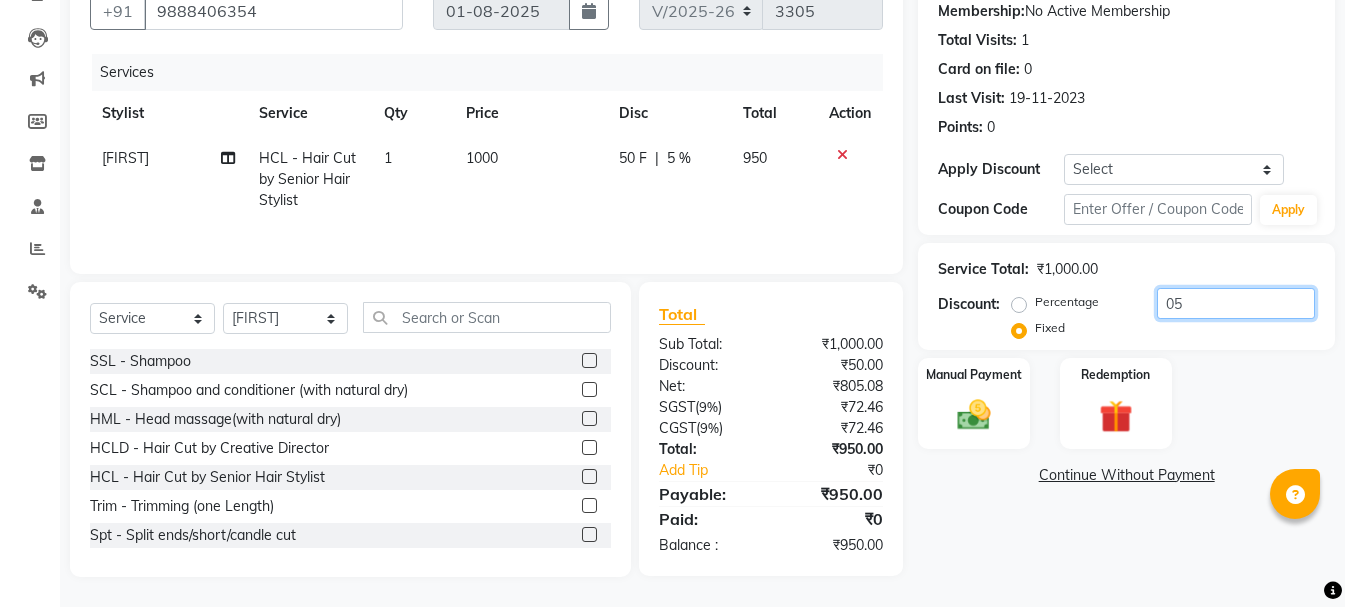 type on "0" 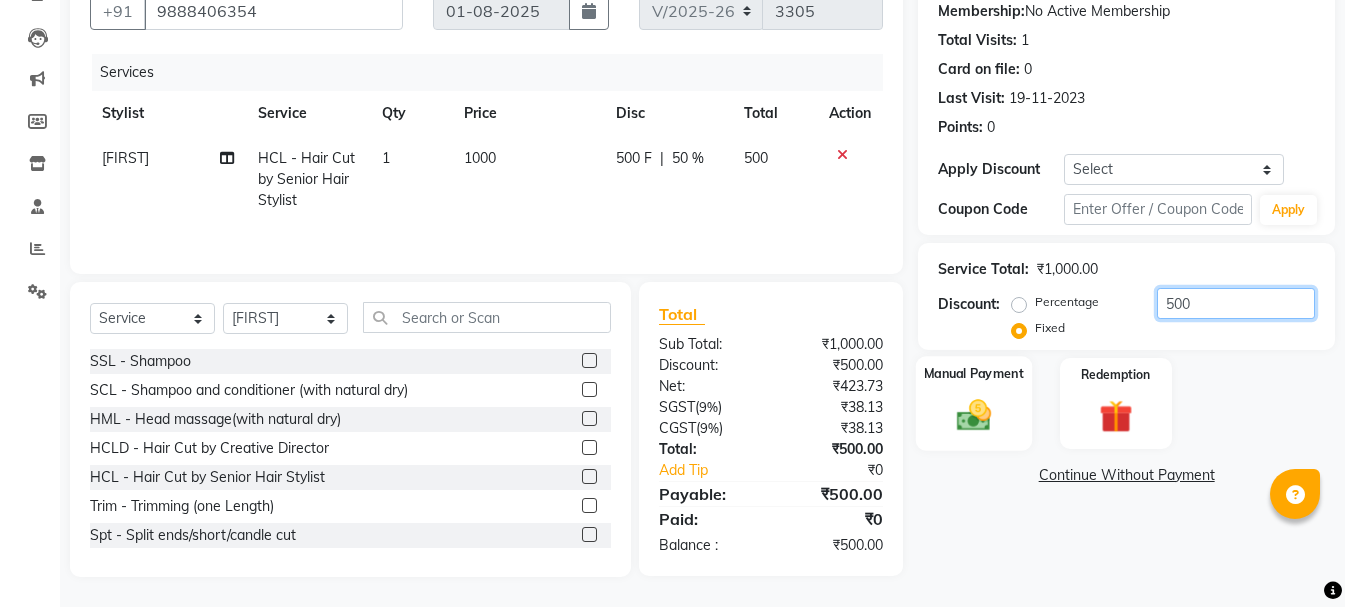 type on "500" 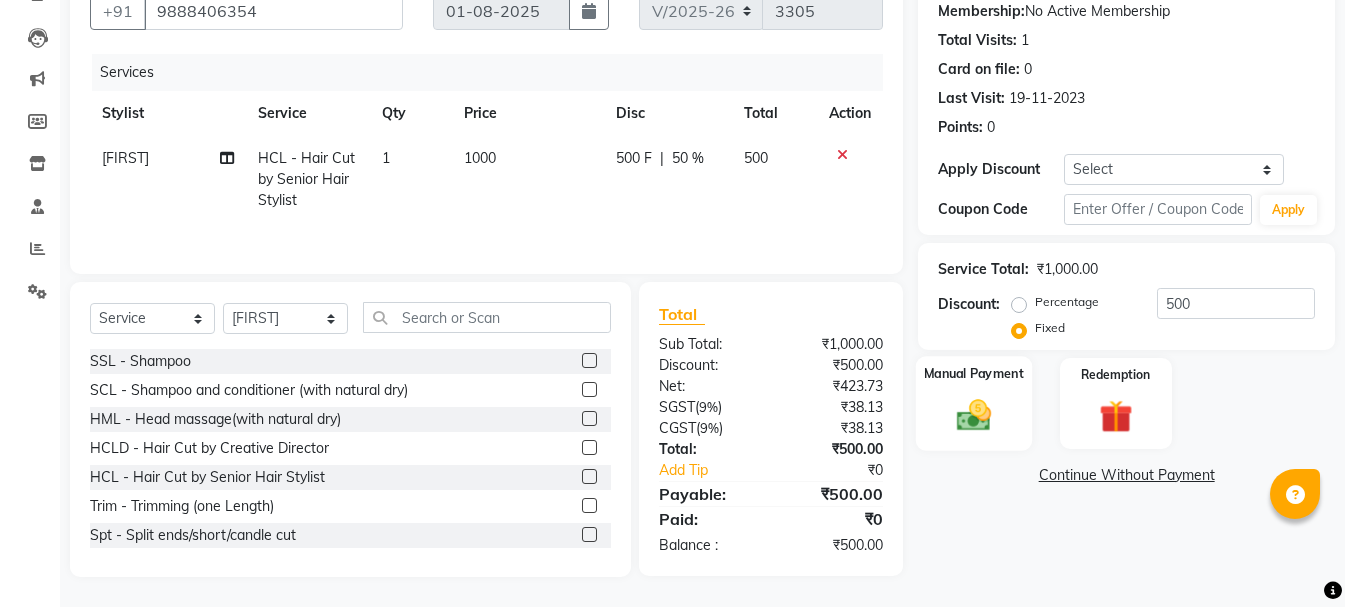 click 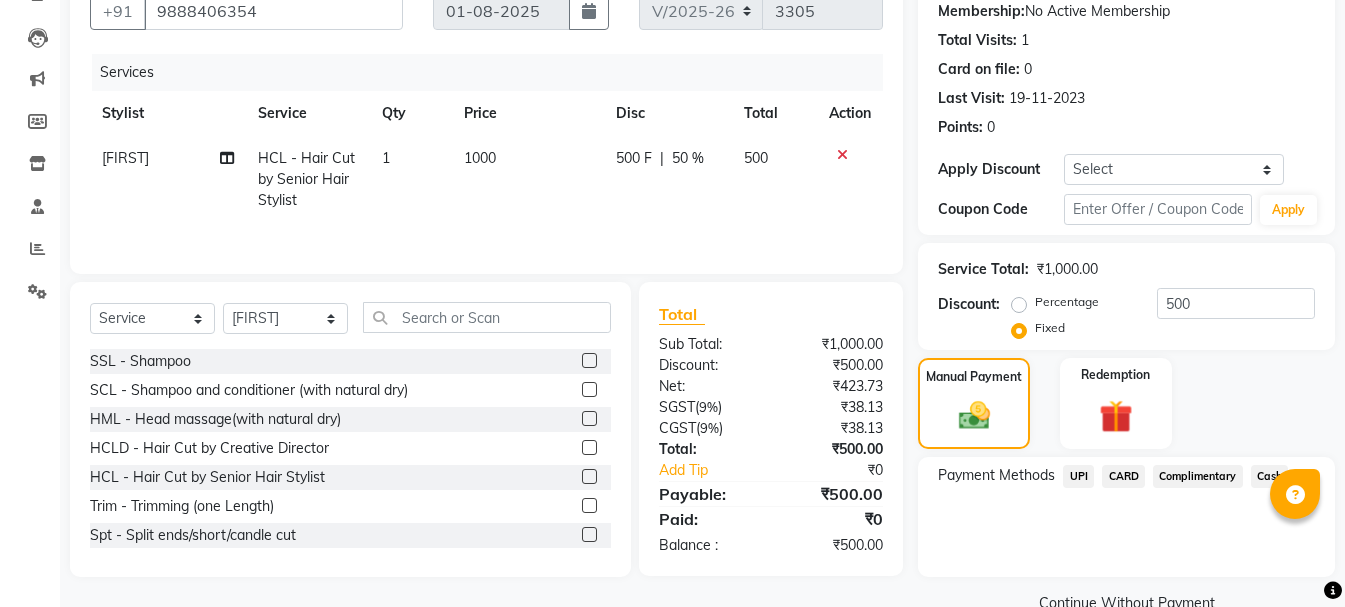 click on "Cash" 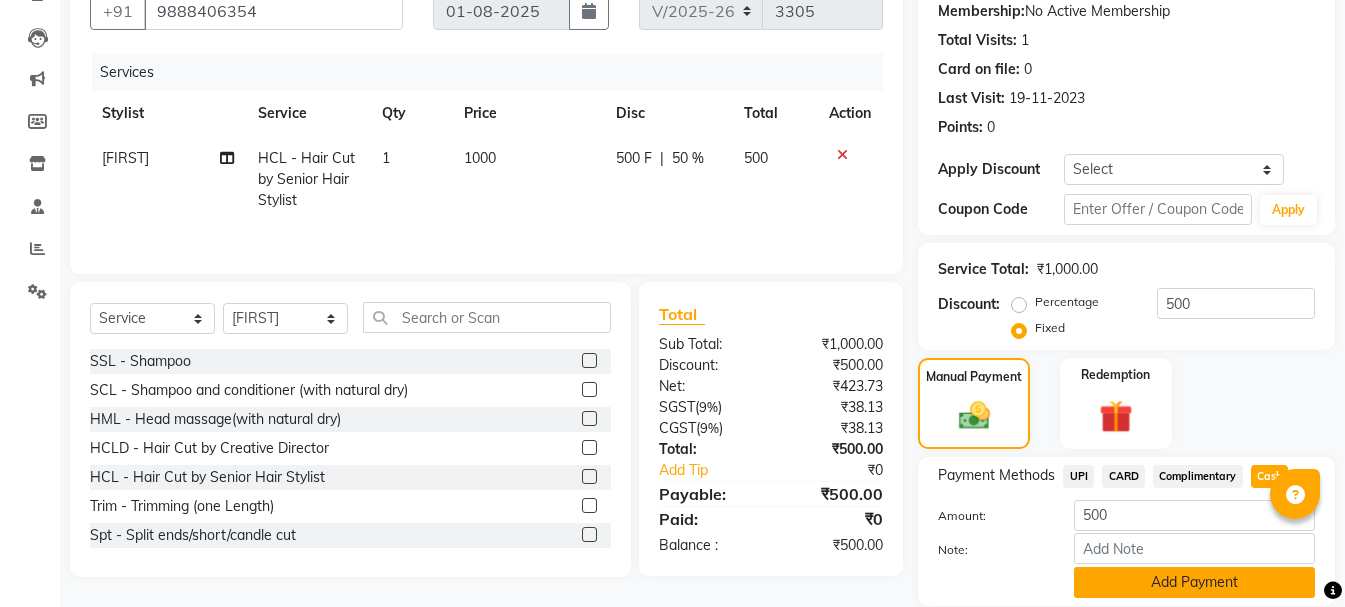 click on "Add Payment" 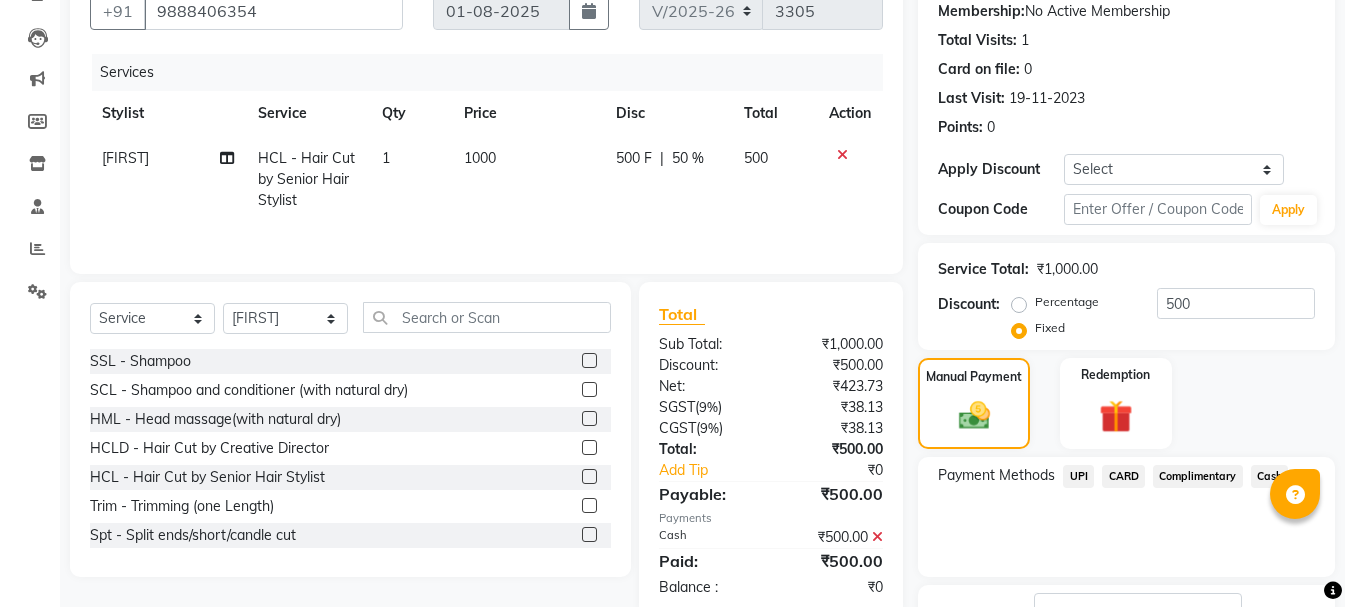 scroll, scrollTop: 348, scrollLeft: 0, axis: vertical 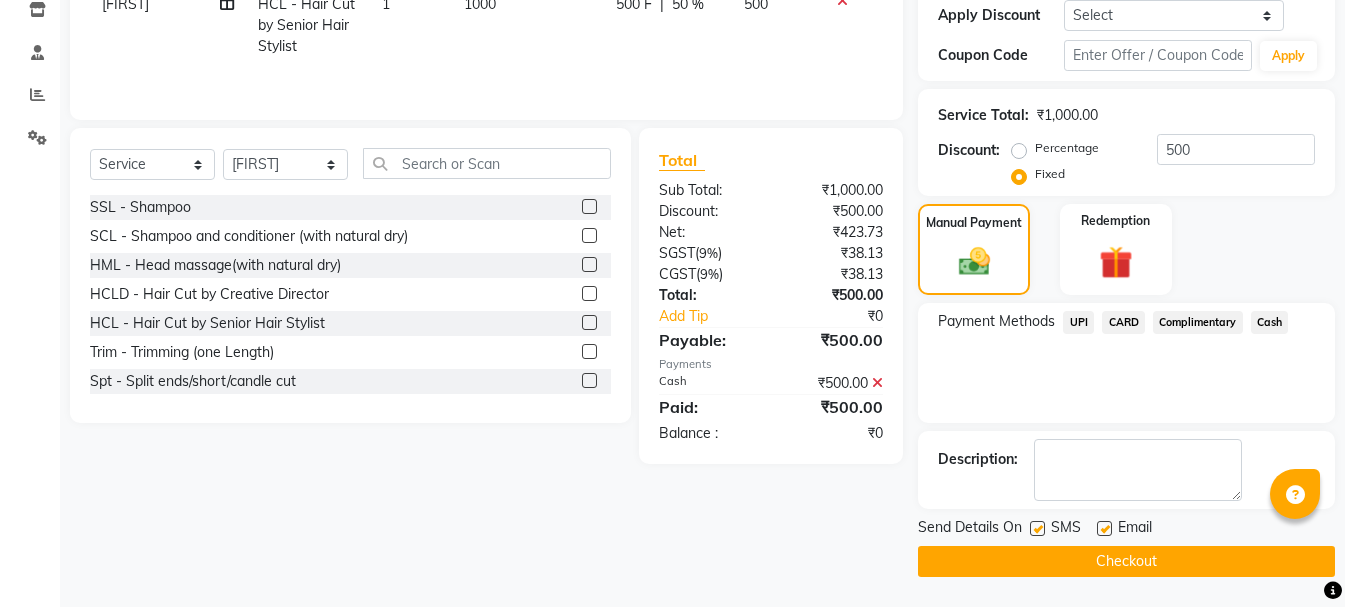 click on "Checkout" 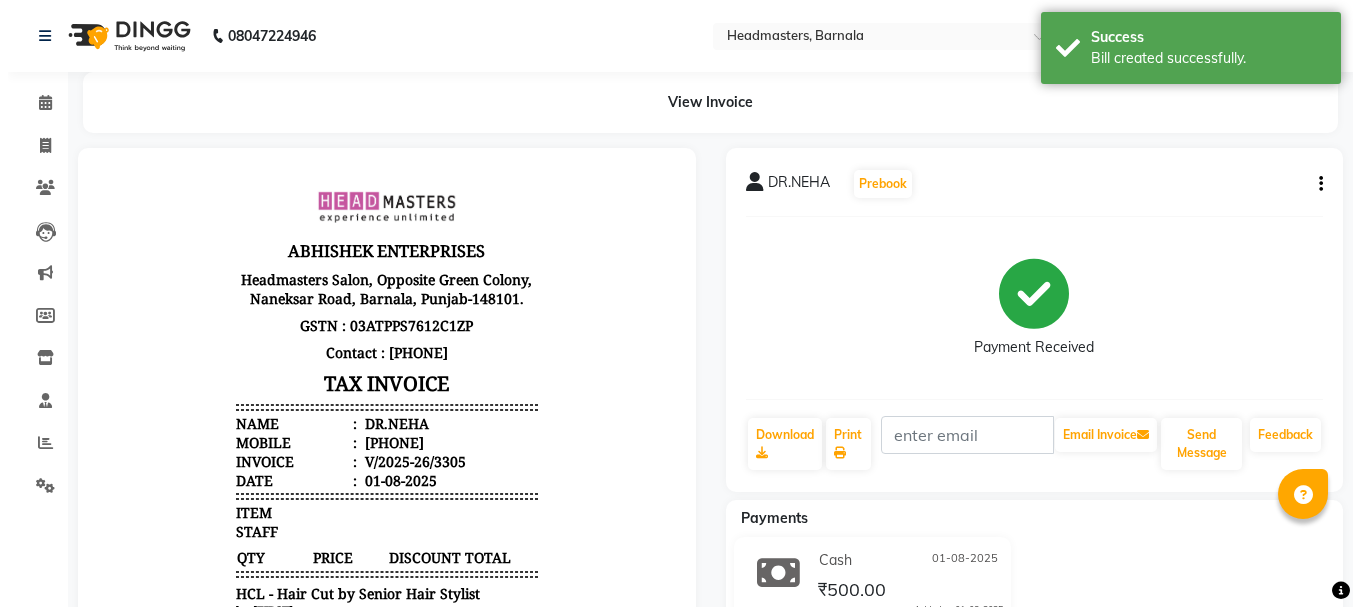 scroll, scrollTop: 0, scrollLeft: 0, axis: both 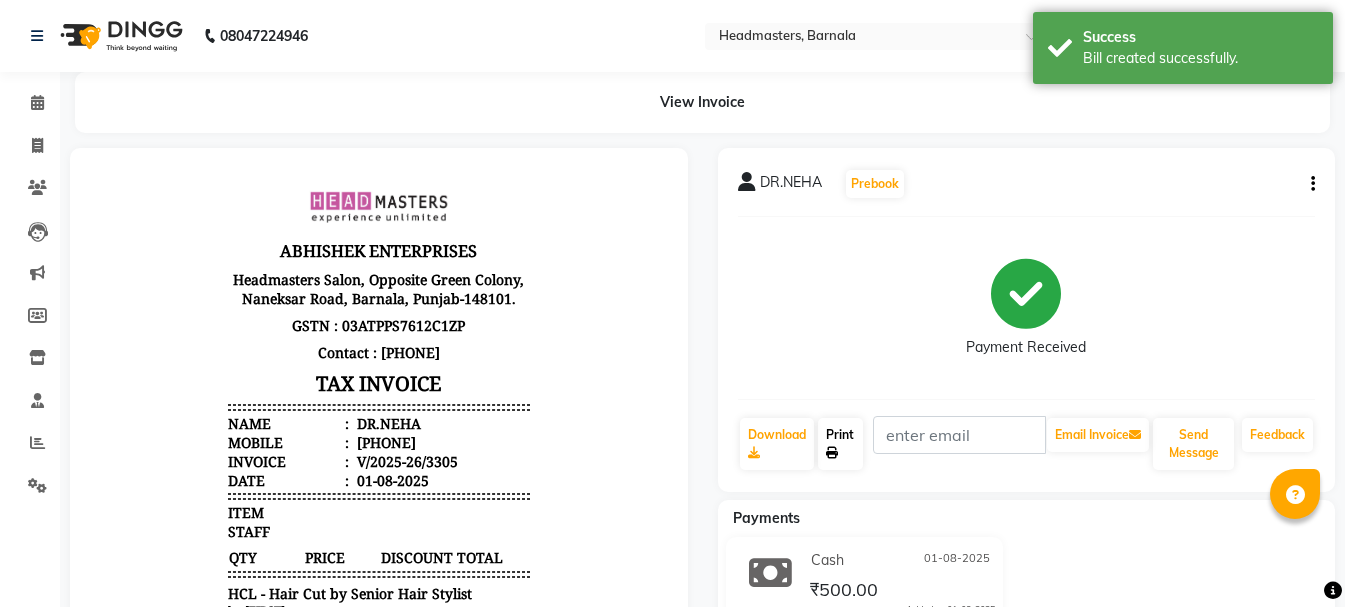 click on "Print" 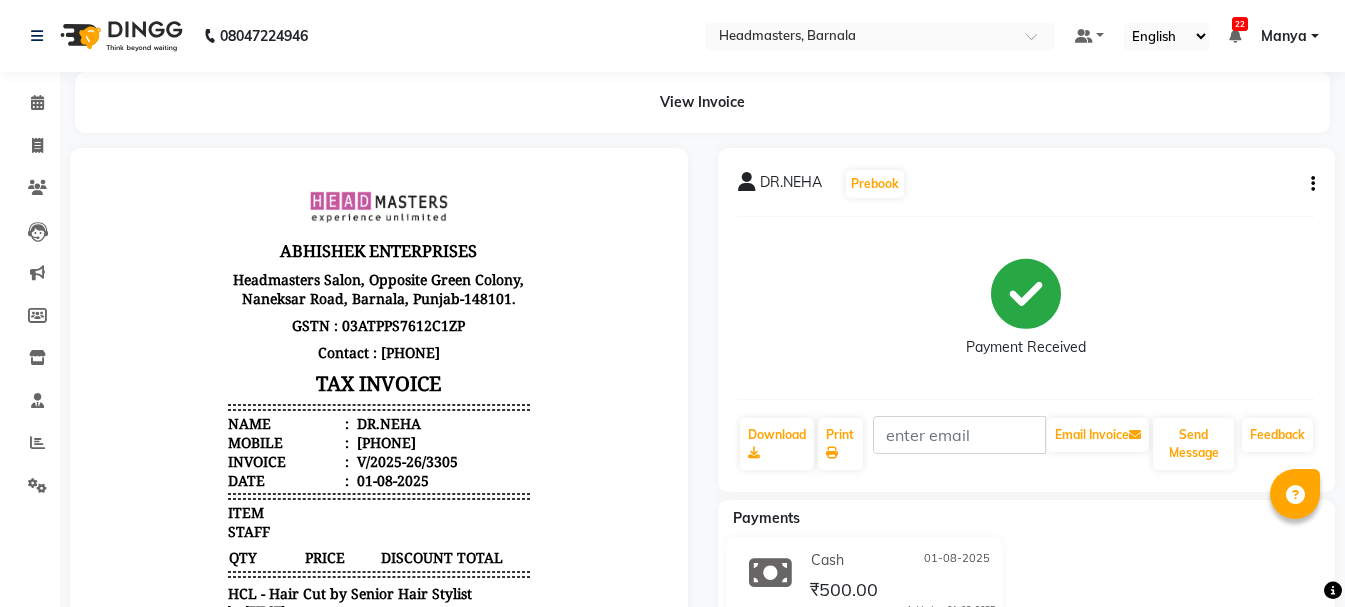 select on "service" 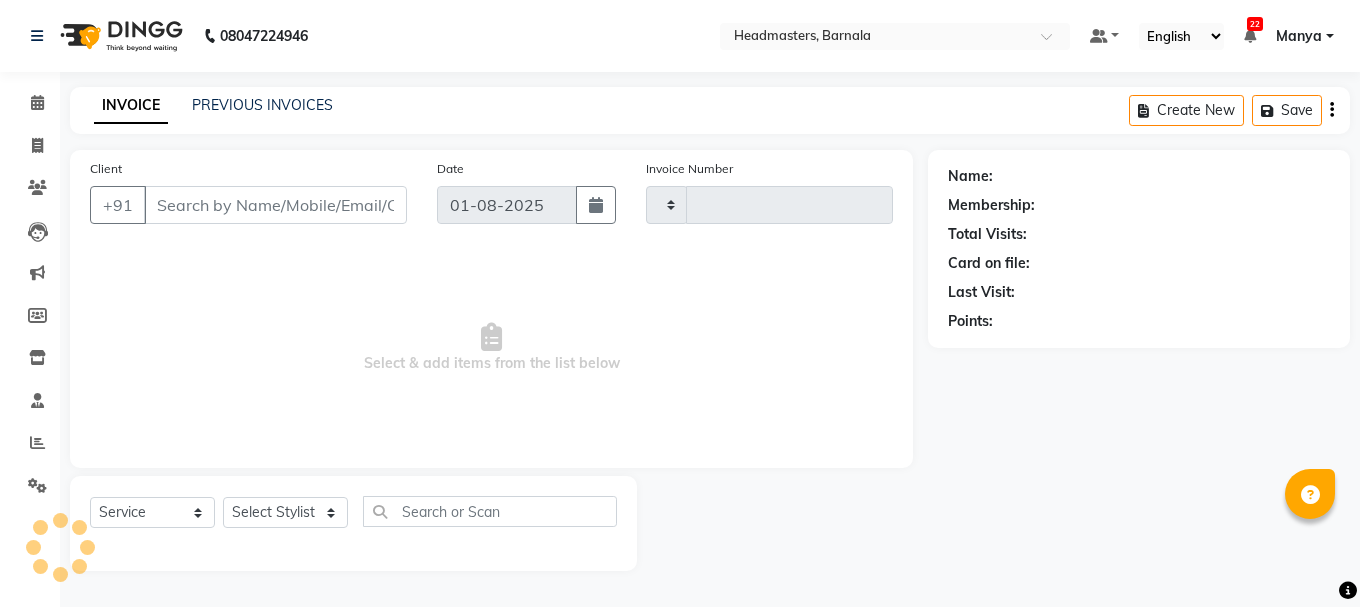 type on "3306" 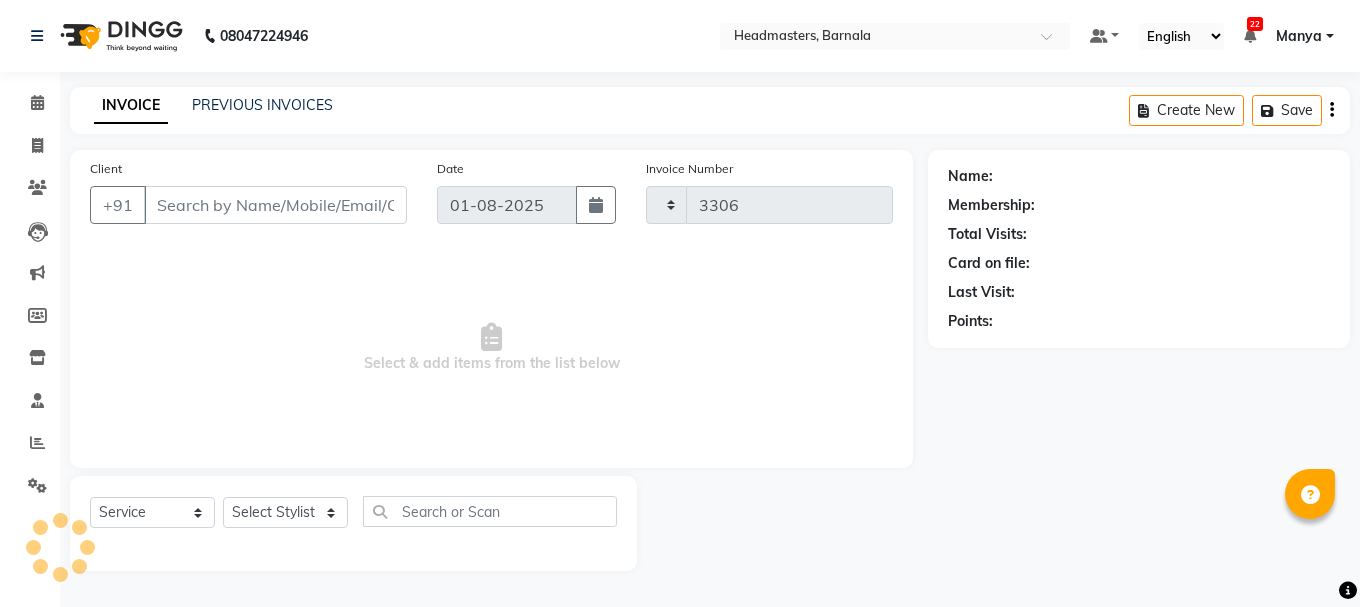 select on "7526" 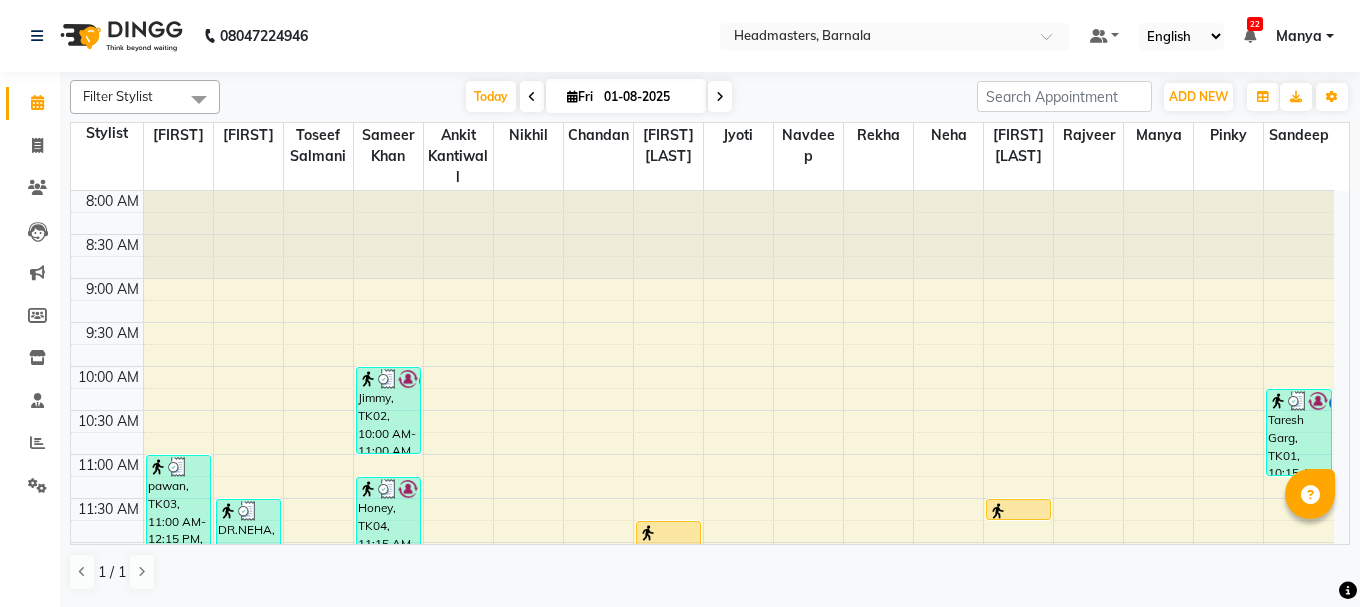 scroll, scrollTop: 0, scrollLeft: 0, axis: both 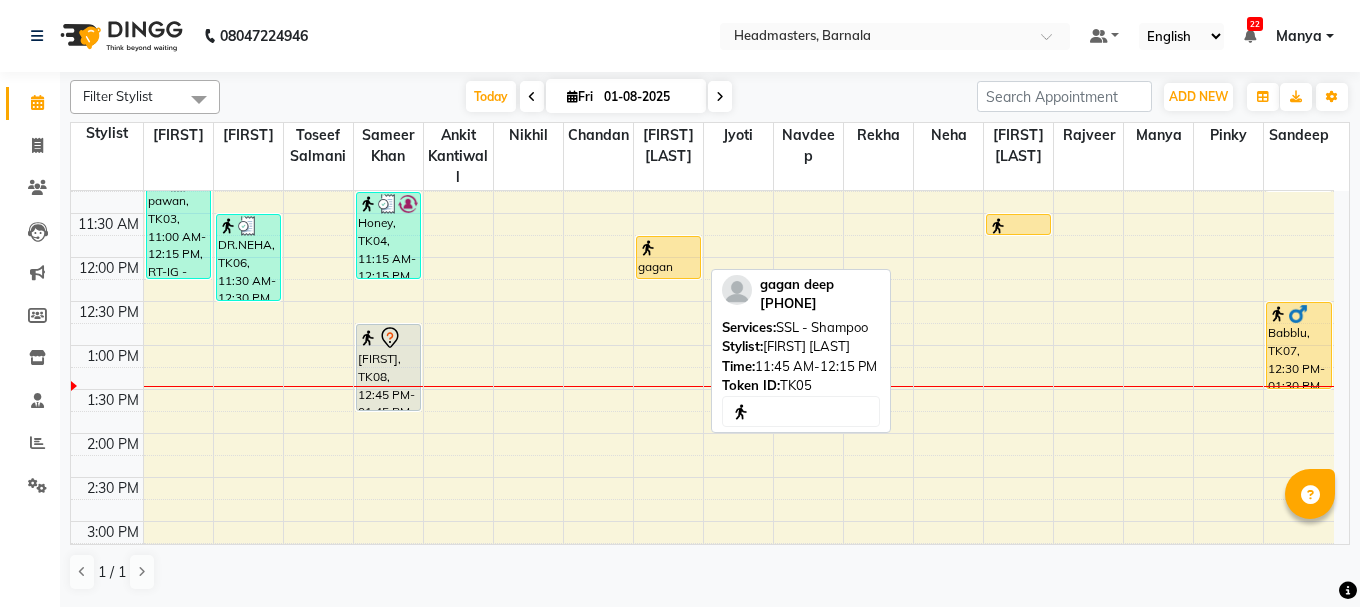 click on "gagan deep, TK05, 11:45 AM-12:15 PM, SSL - Shampoo" at bounding box center [668, 257] 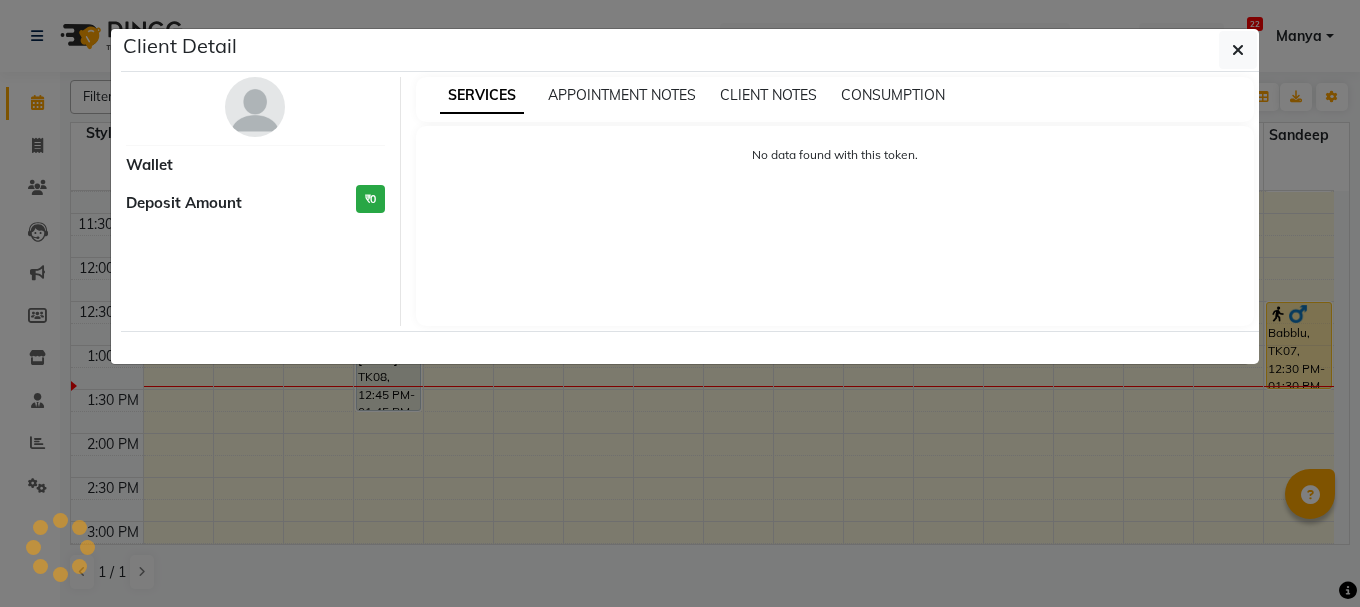 select on "1" 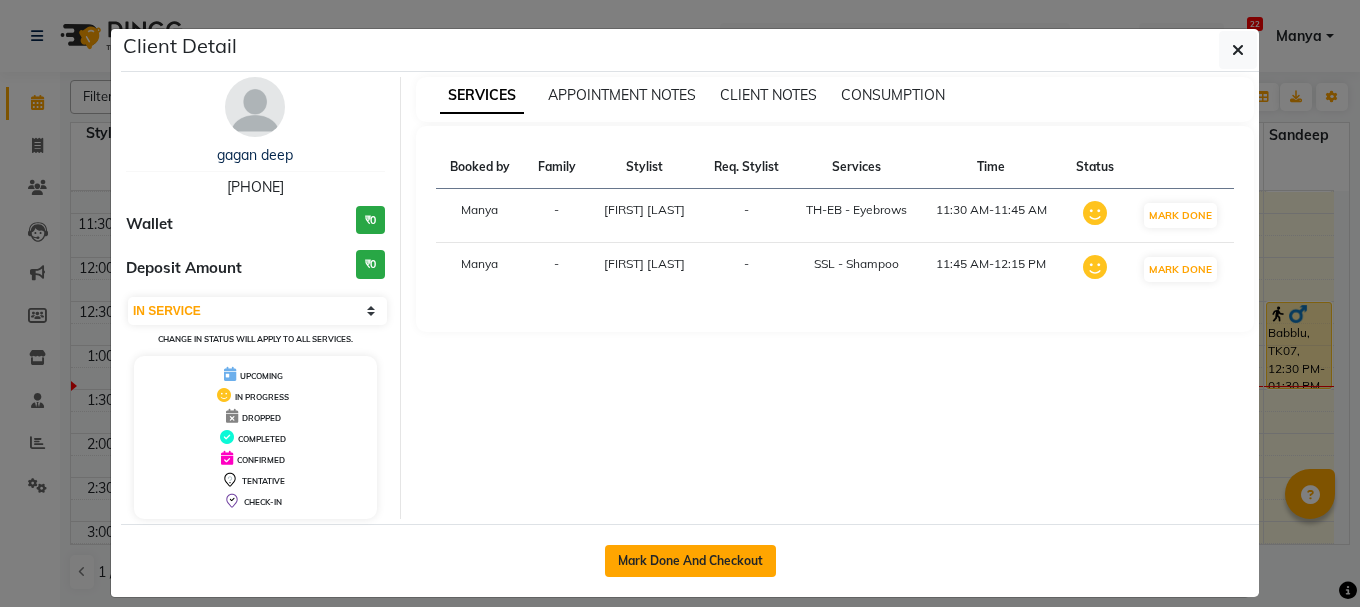 click on "Mark Done And Checkout" 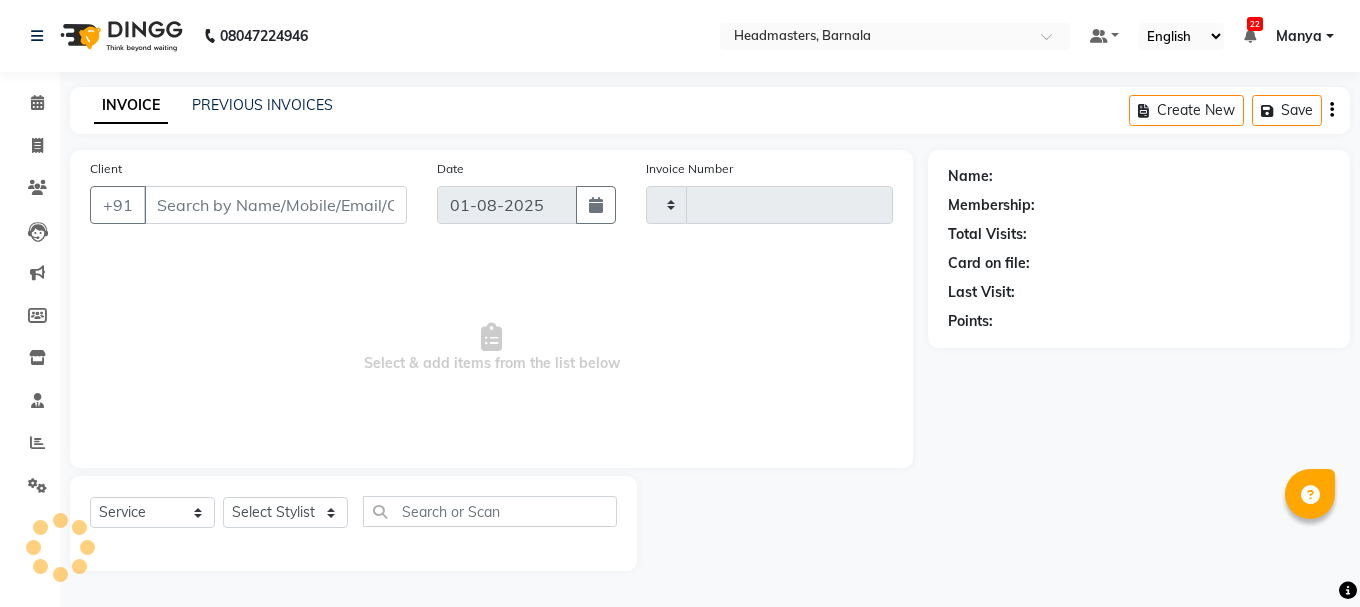 type on "3306" 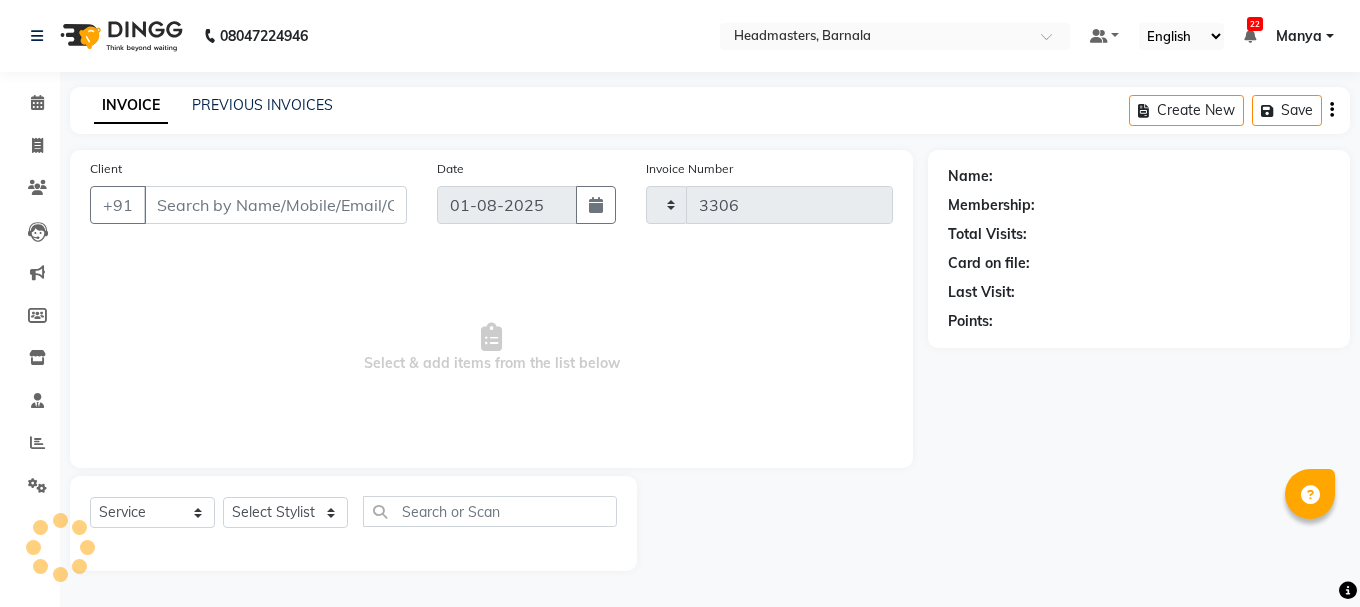 select on "7526" 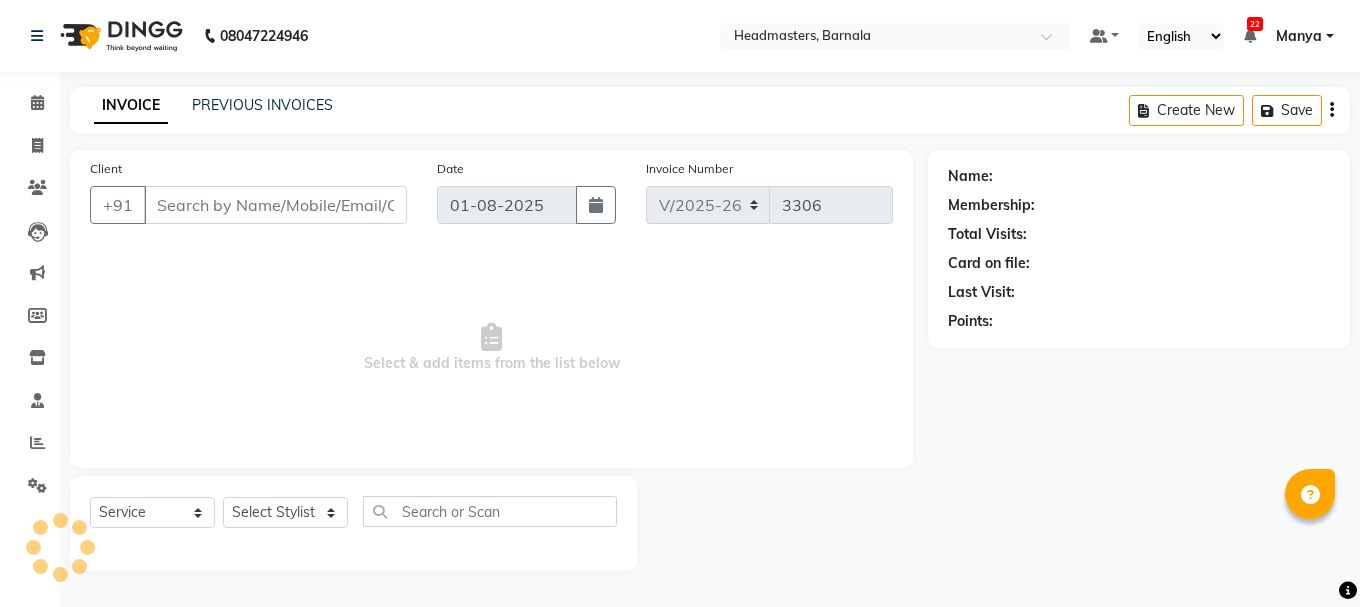 type on "[PHONE]" 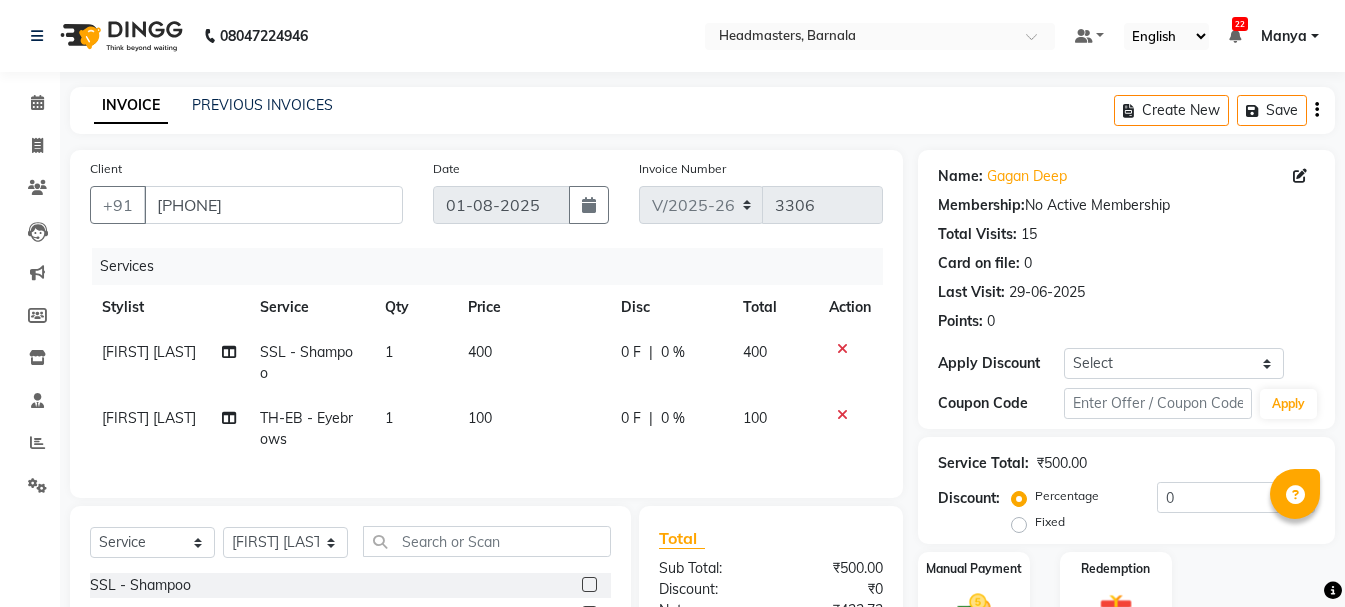 scroll, scrollTop: 184, scrollLeft: 0, axis: vertical 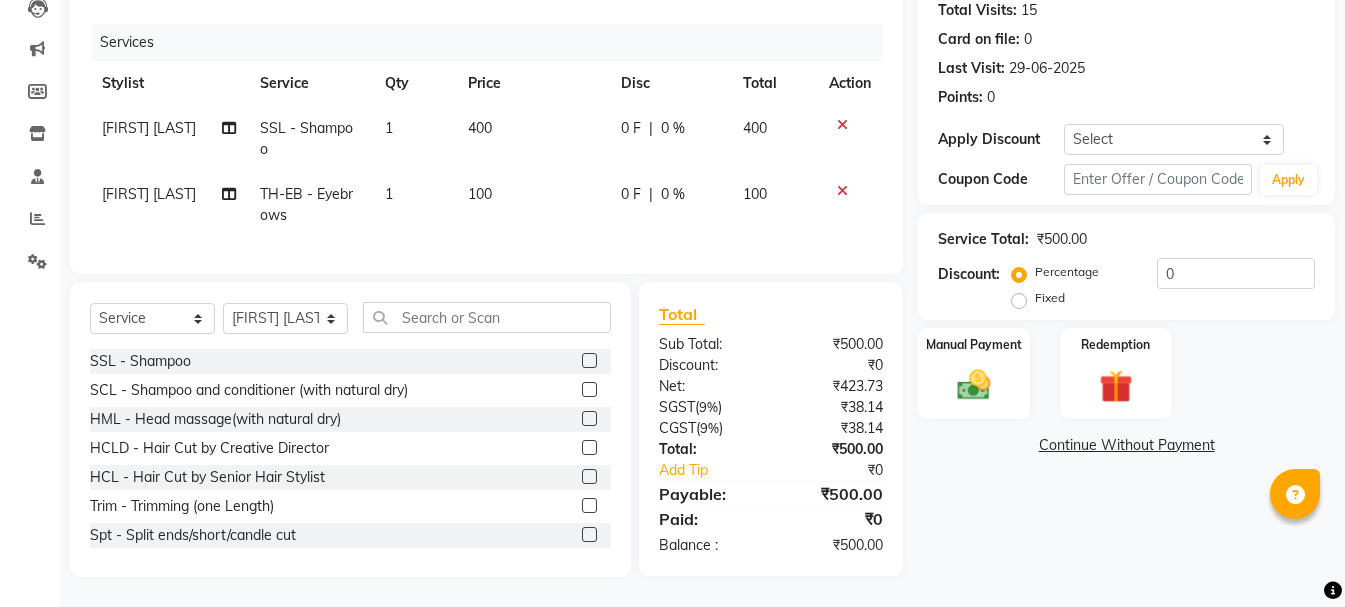 click on "TH-EB - Eyebrows" 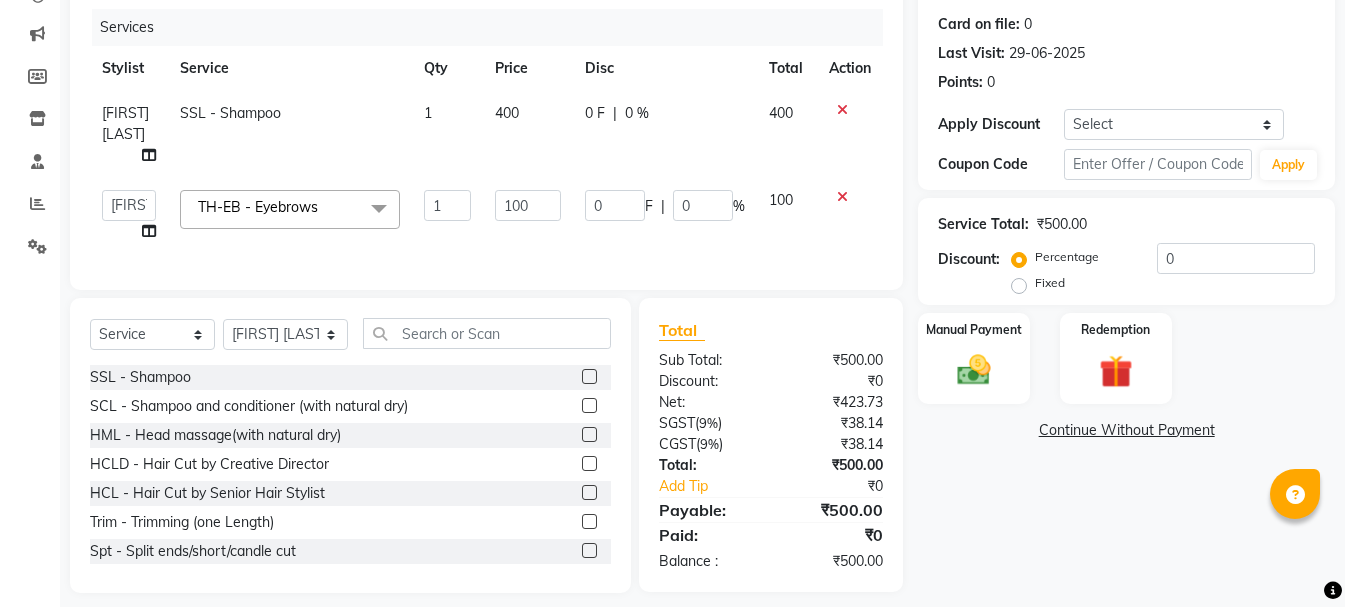 click on "TH-EB - Eyebrows" 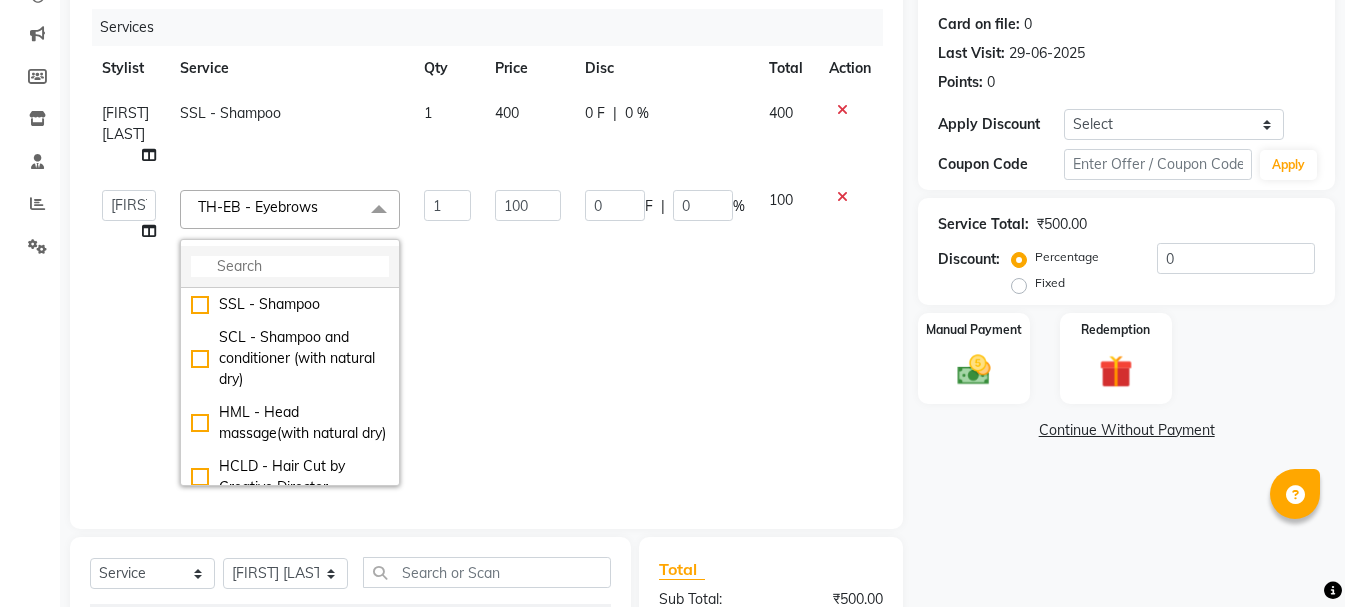click 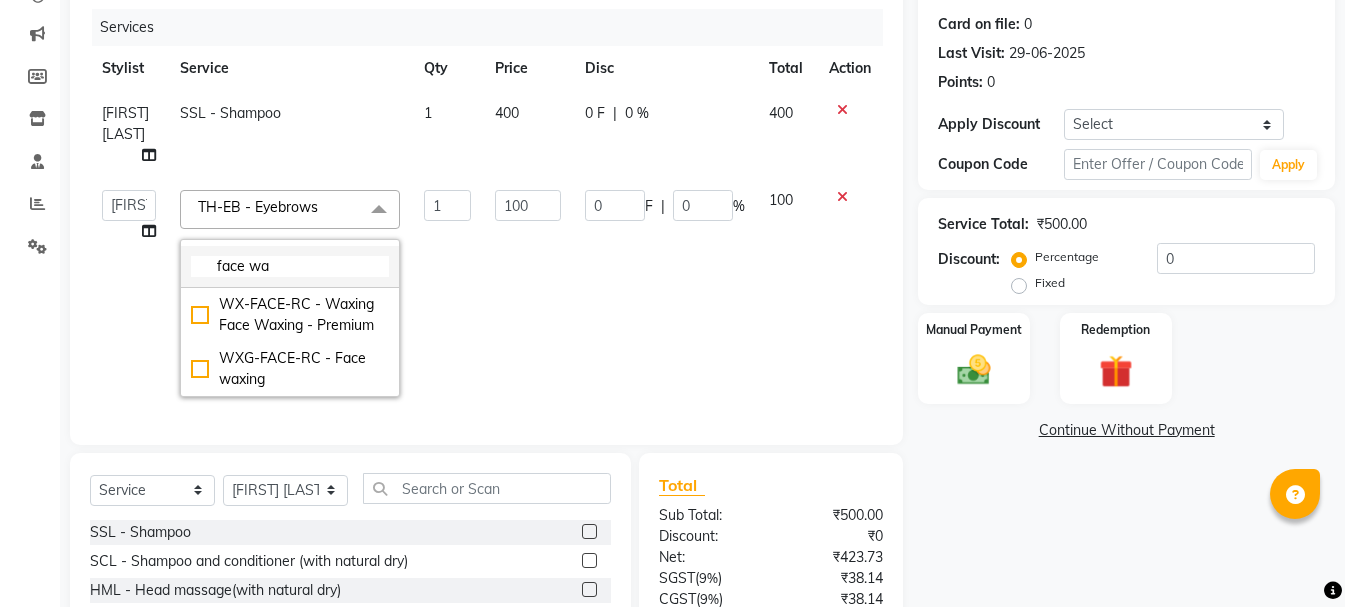type on "face wax" 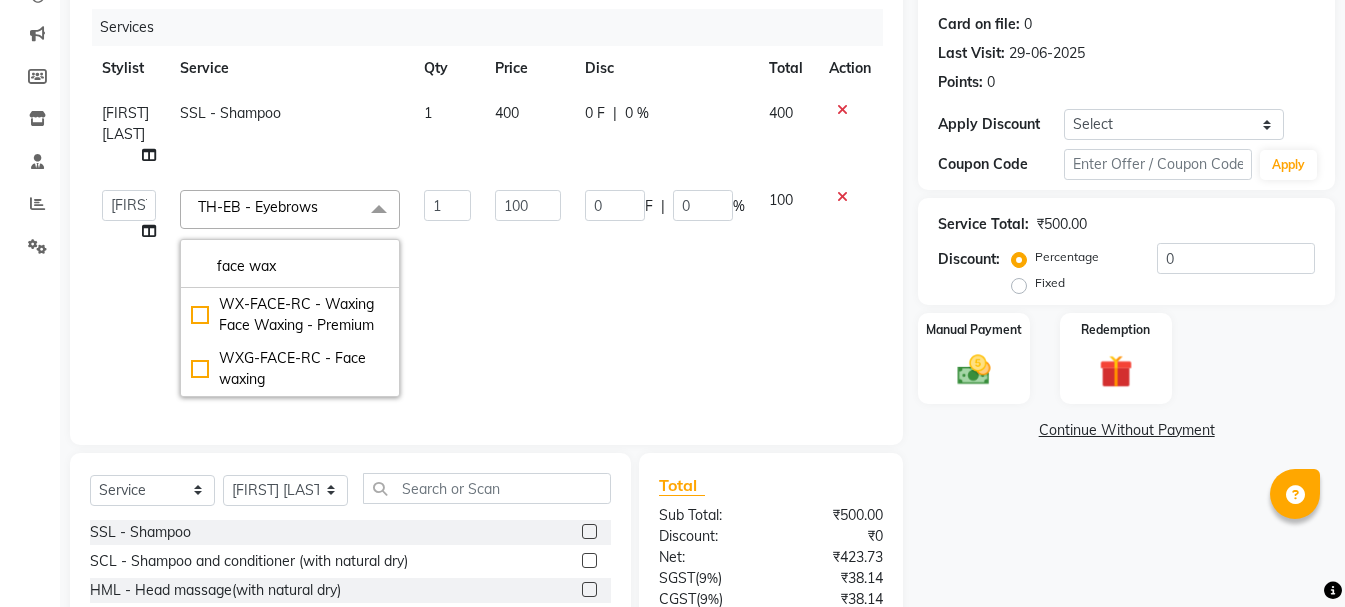 drag, startPoint x: 332, startPoint y: 248, endPoint x: 161, endPoint y: 257, distance: 171.23668 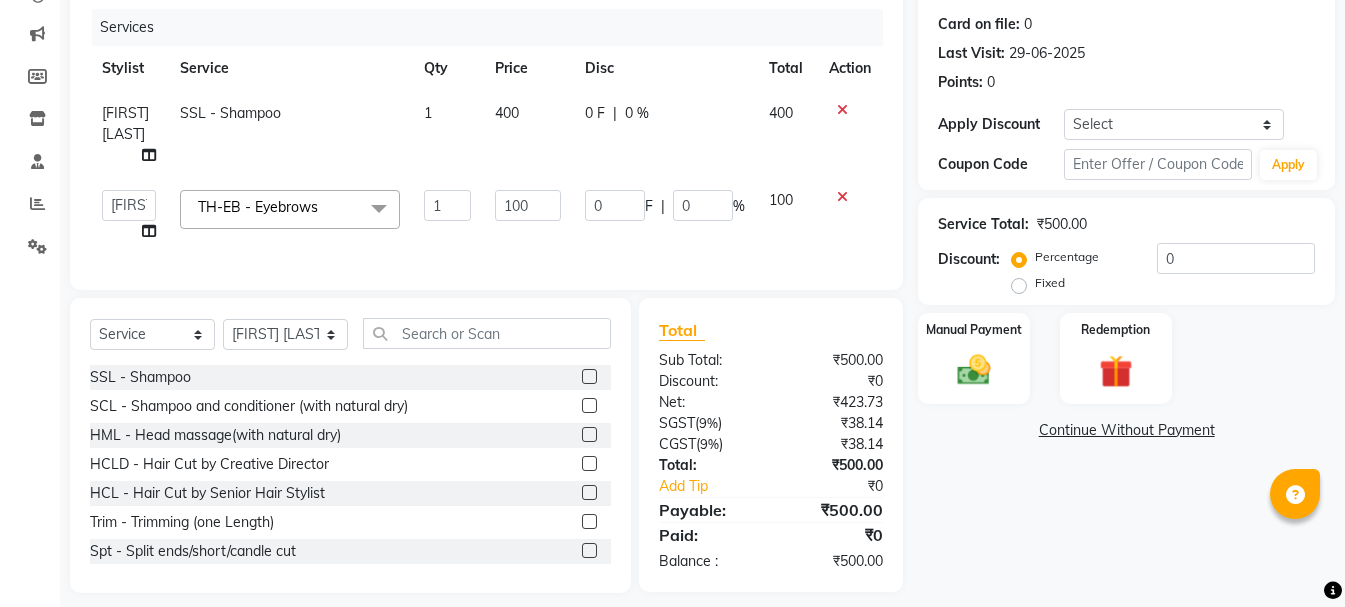 click on "TH-EB - Eyebrows" 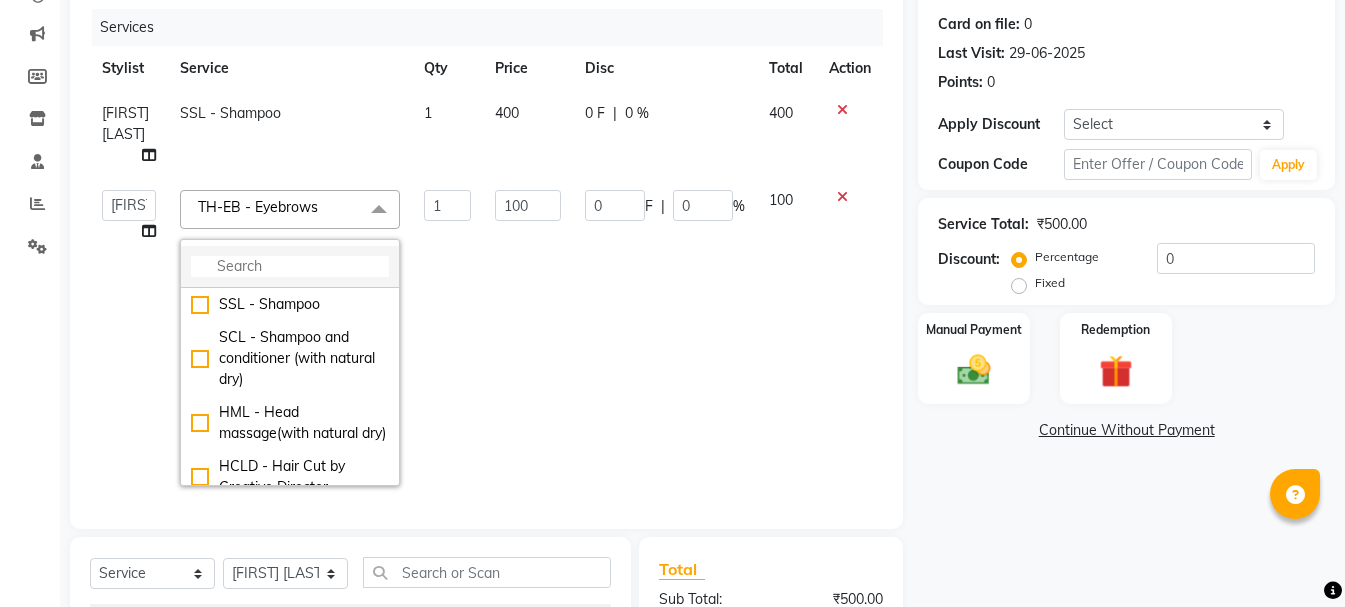 click 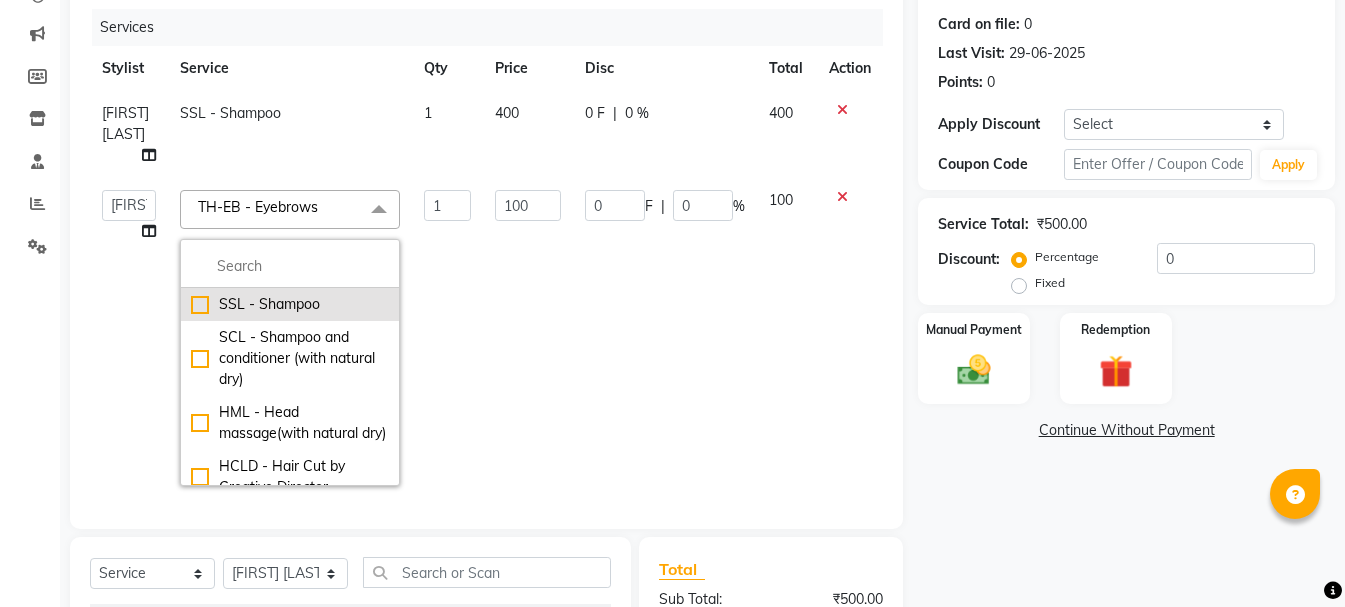 click on "SSL - Shampoo" 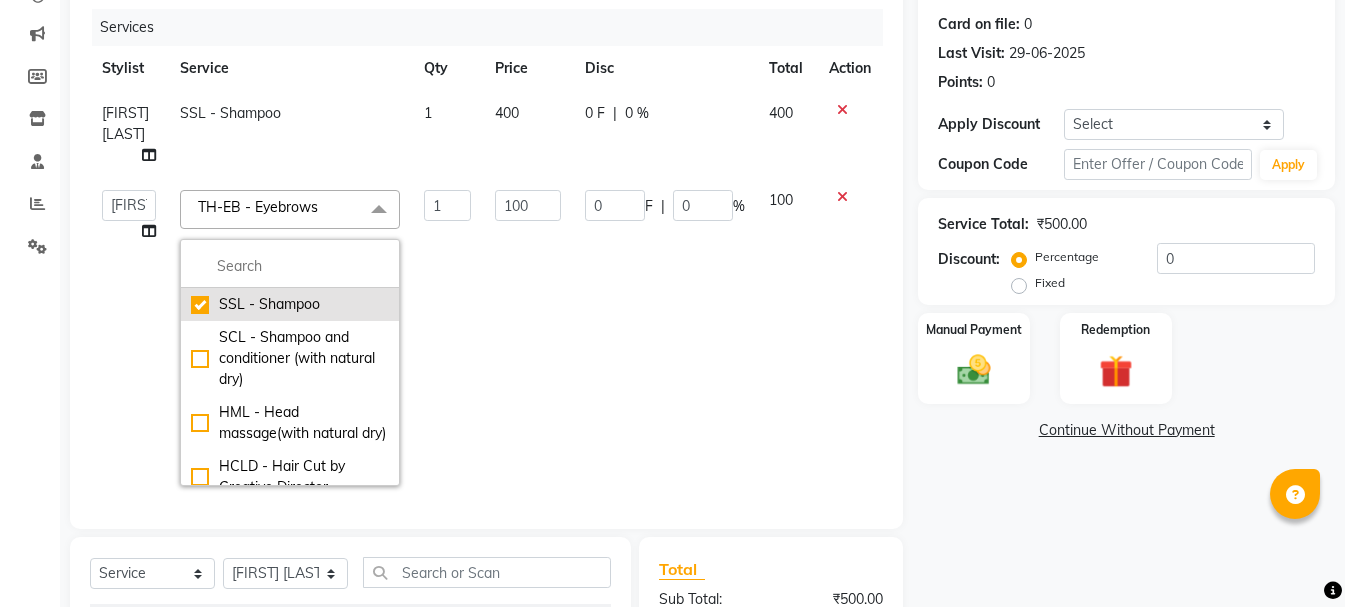 type on "400" 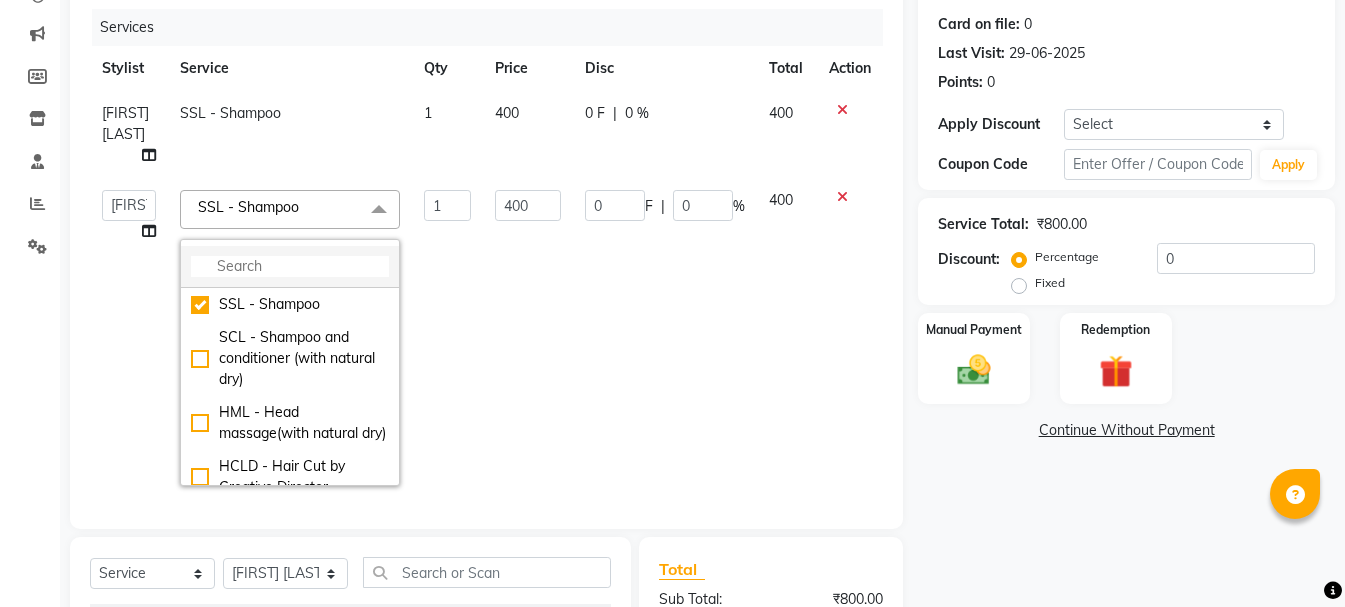 click 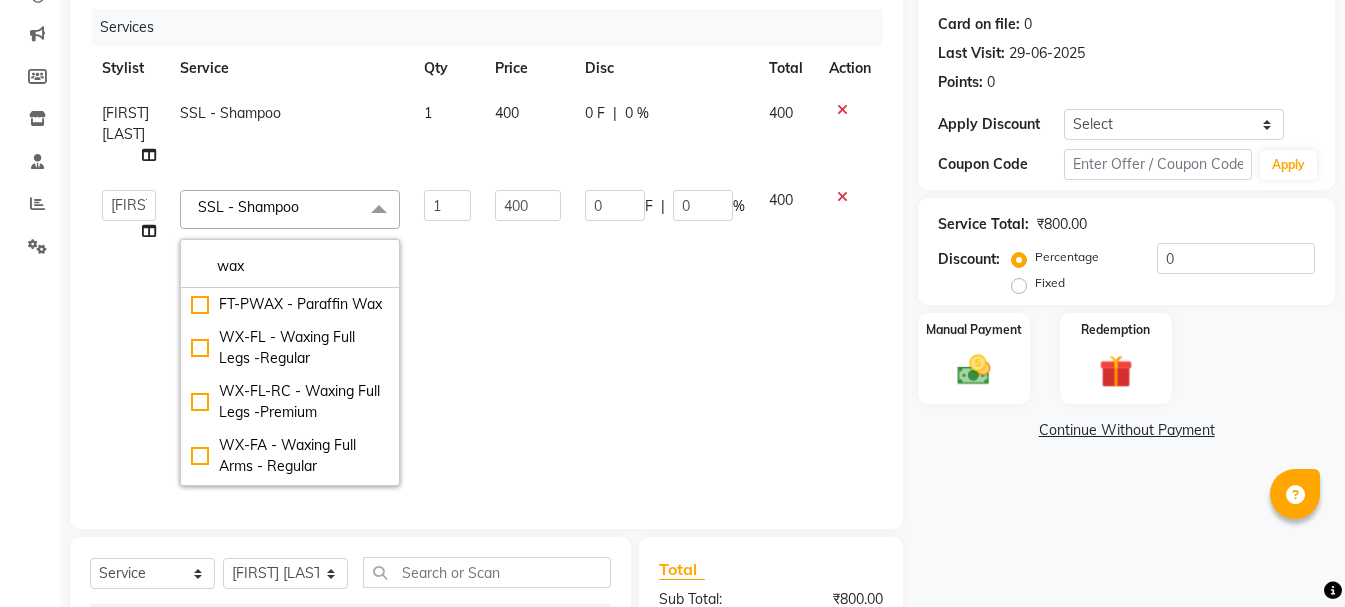 type on "wax" 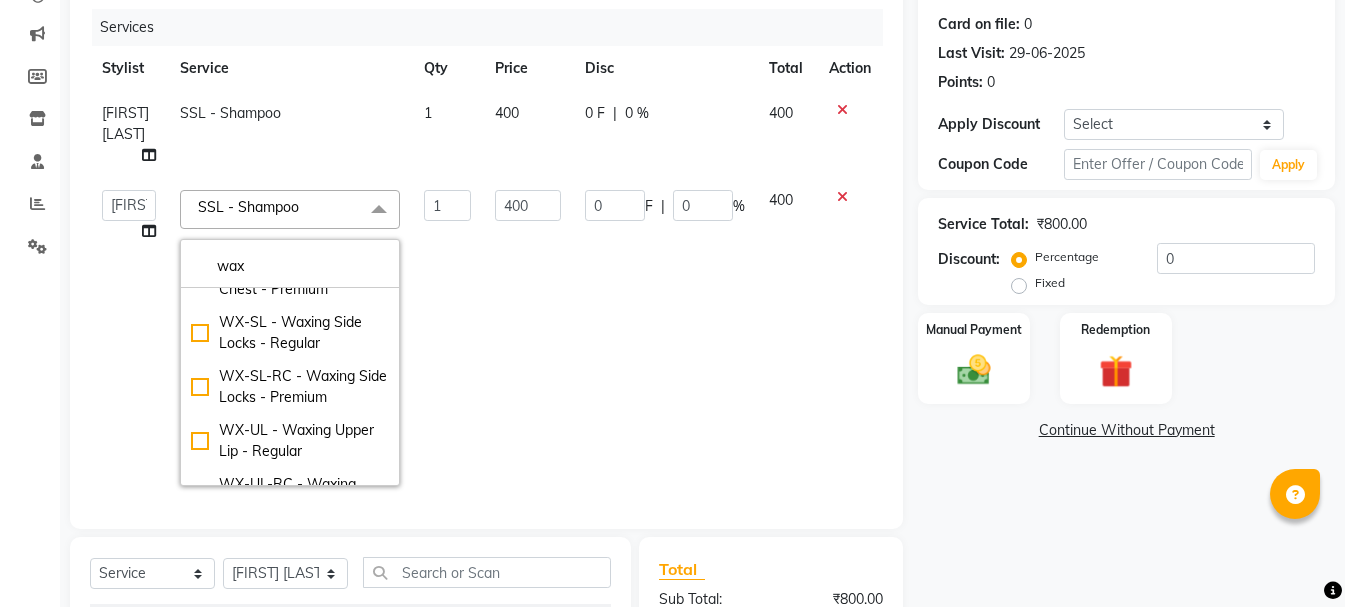 scroll, scrollTop: 1411, scrollLeft: 0, axis: vertical 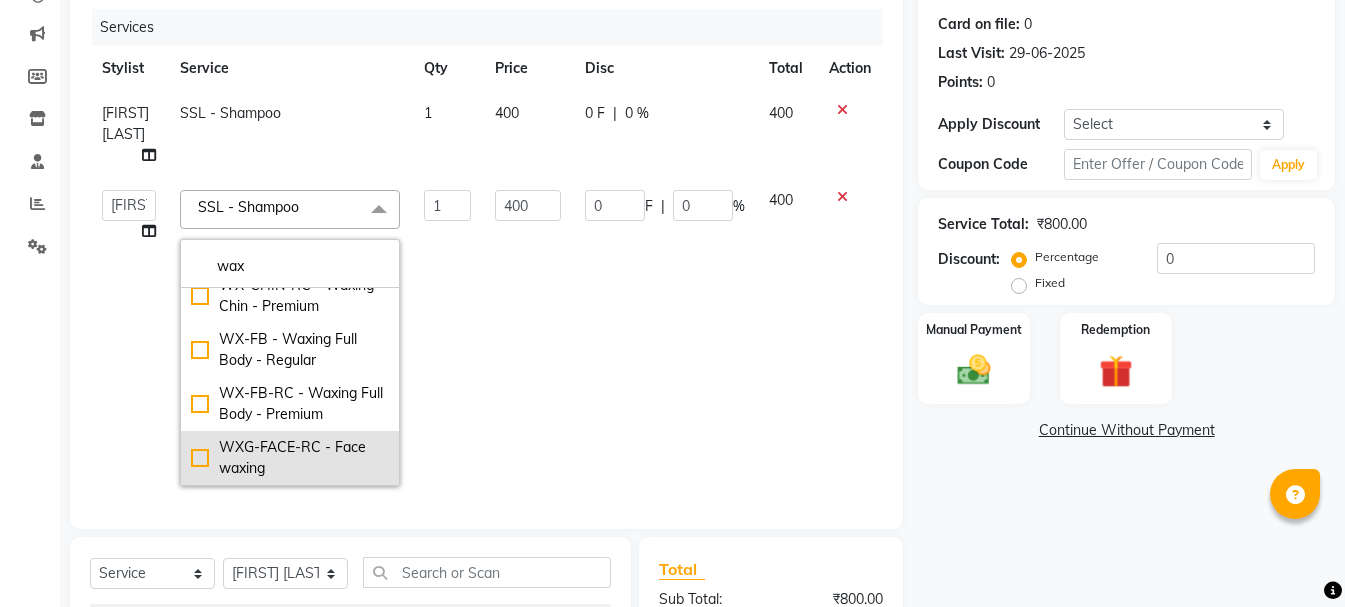 click on "WXG-FACE-RC - Face waxing" 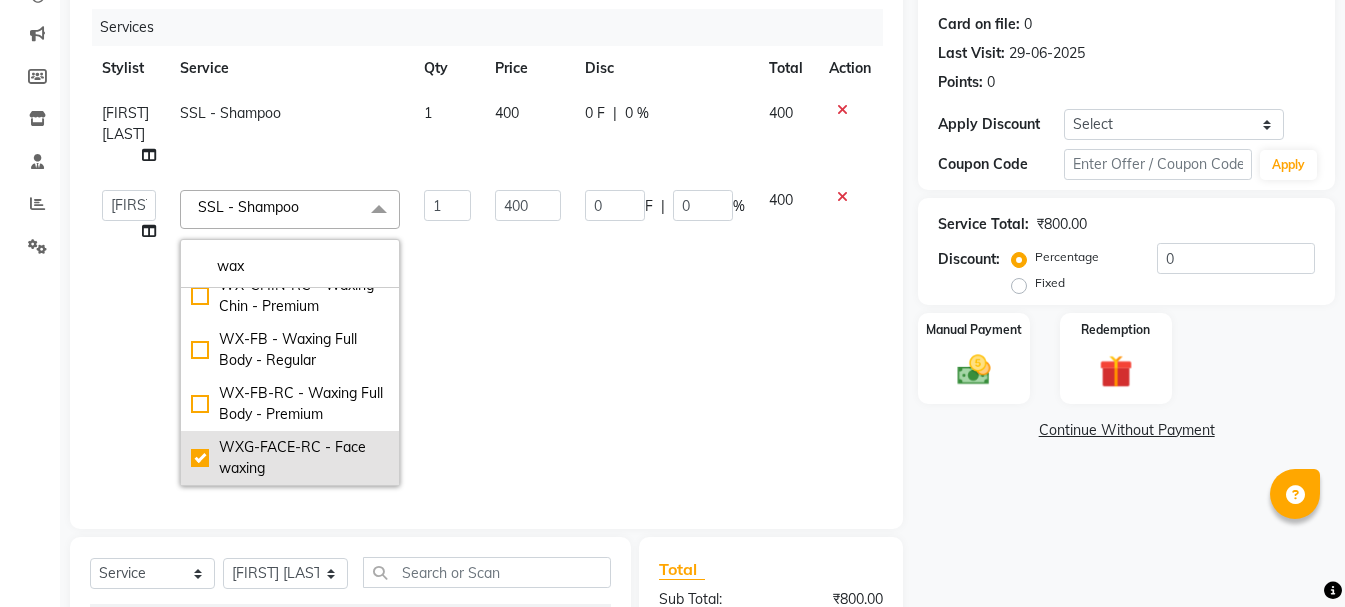 checkbox on "true" 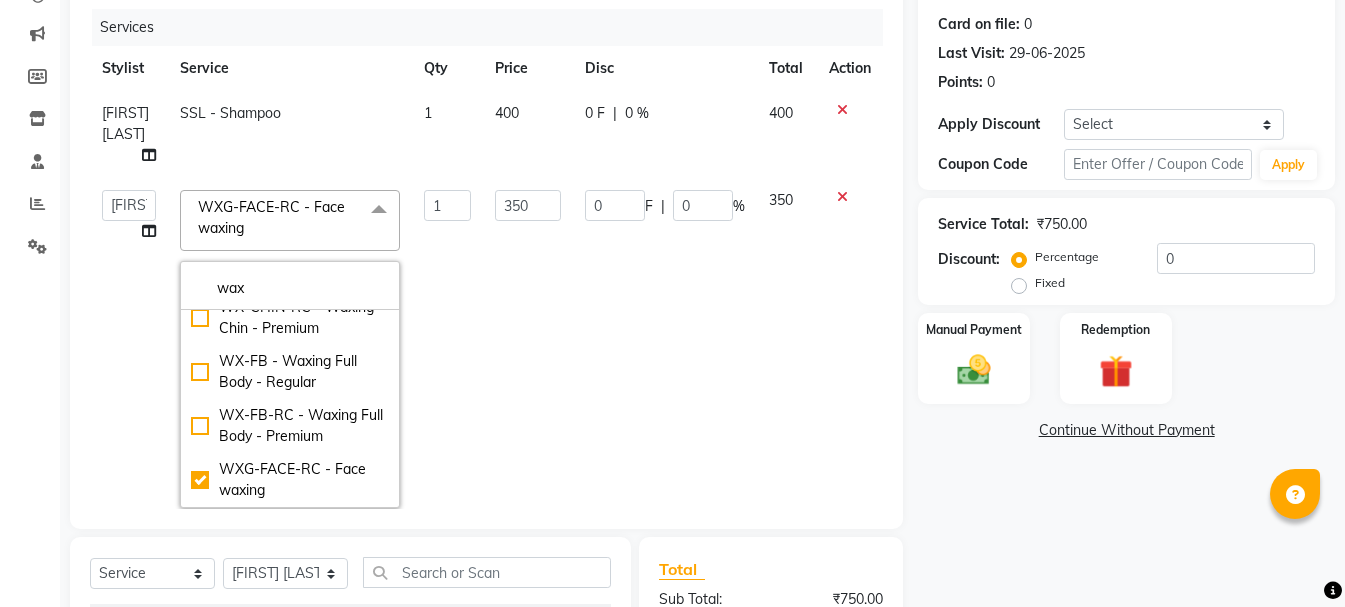 click on "1" 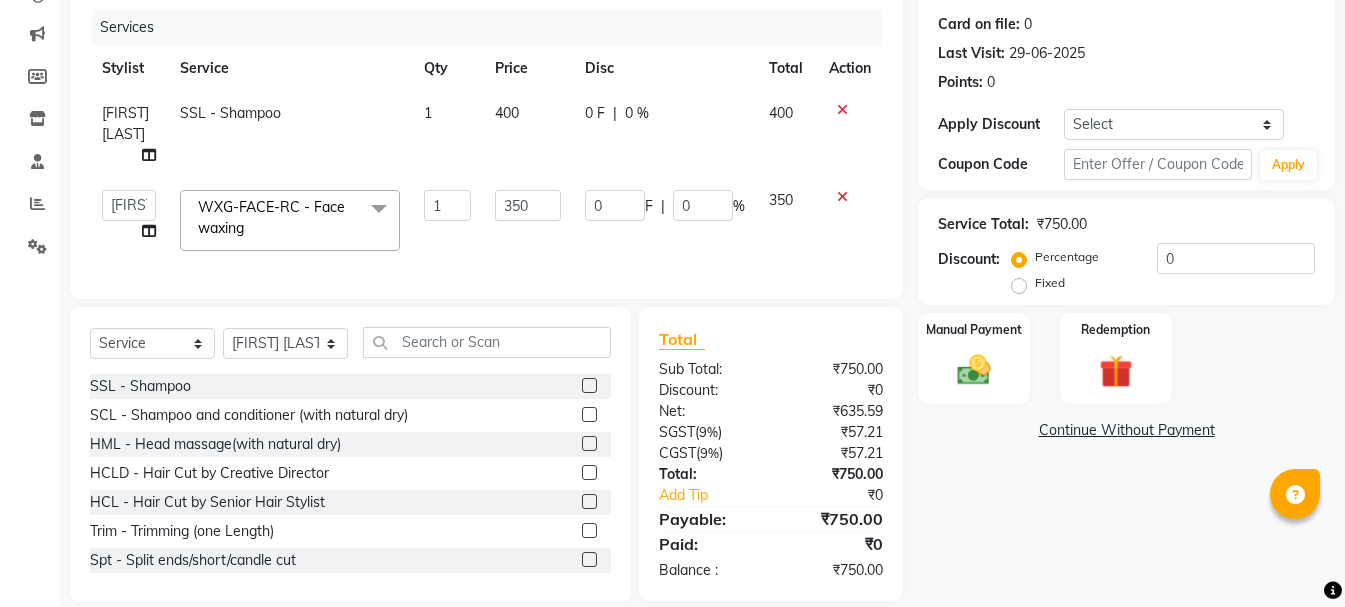 click on "SSL - Shampoo" 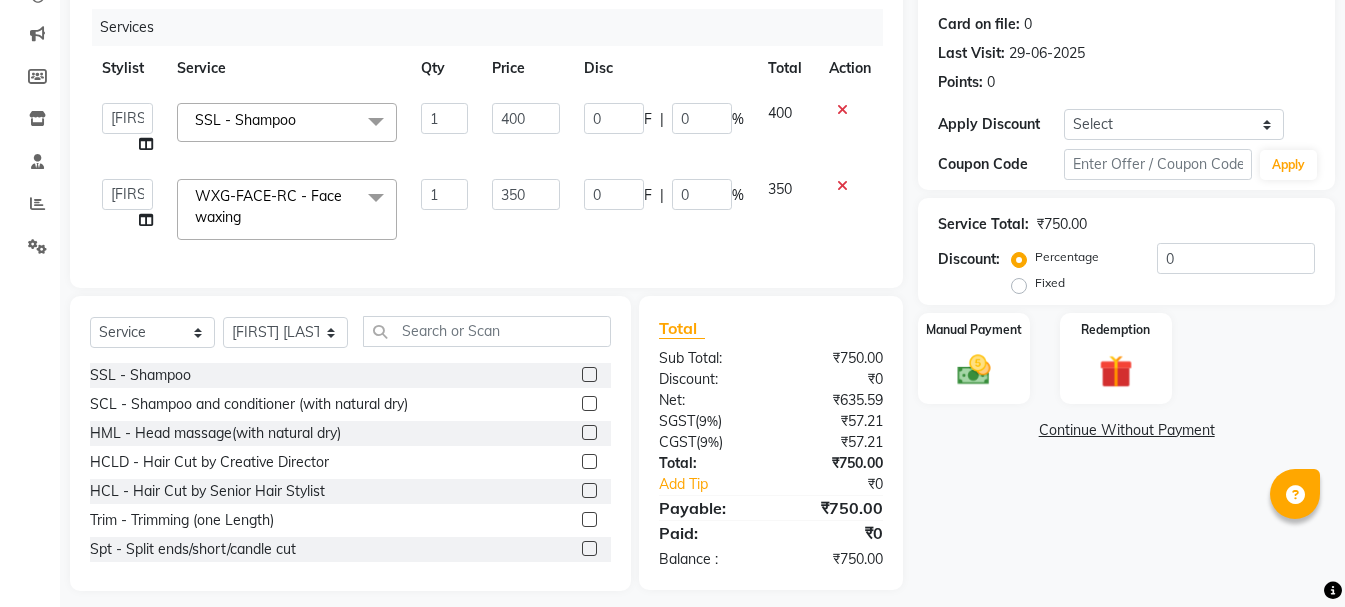 click on "SSL - Shampoo" 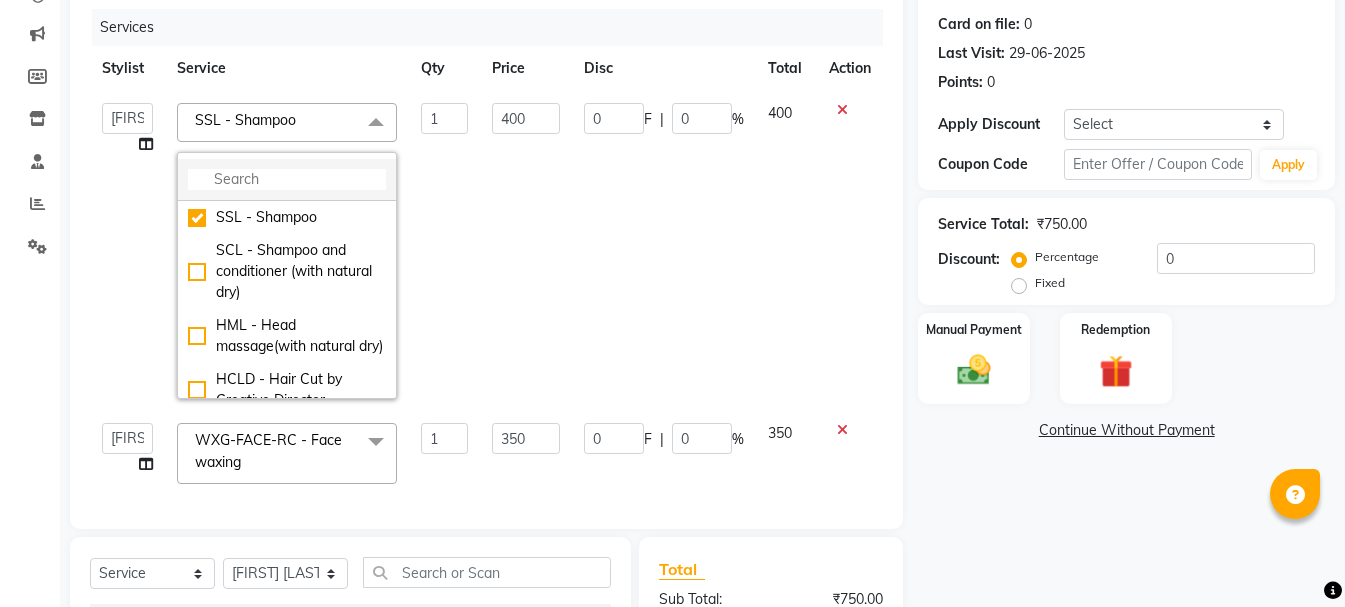 click 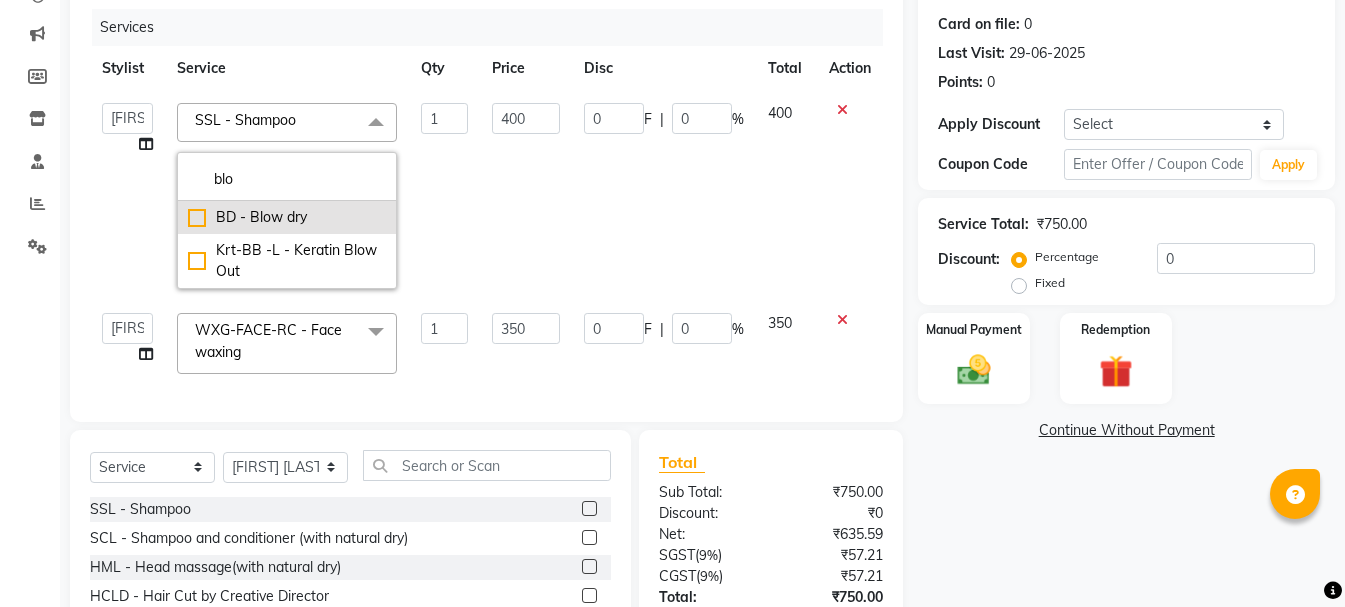 type on "blo" 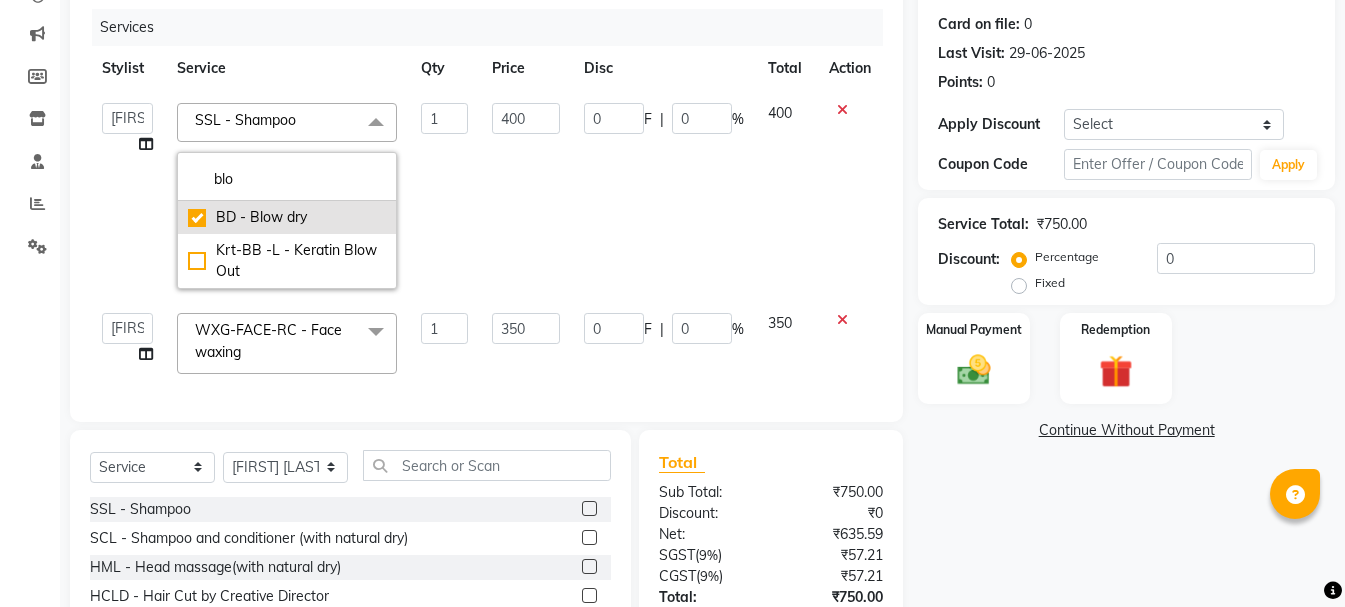 checkbox on "true" 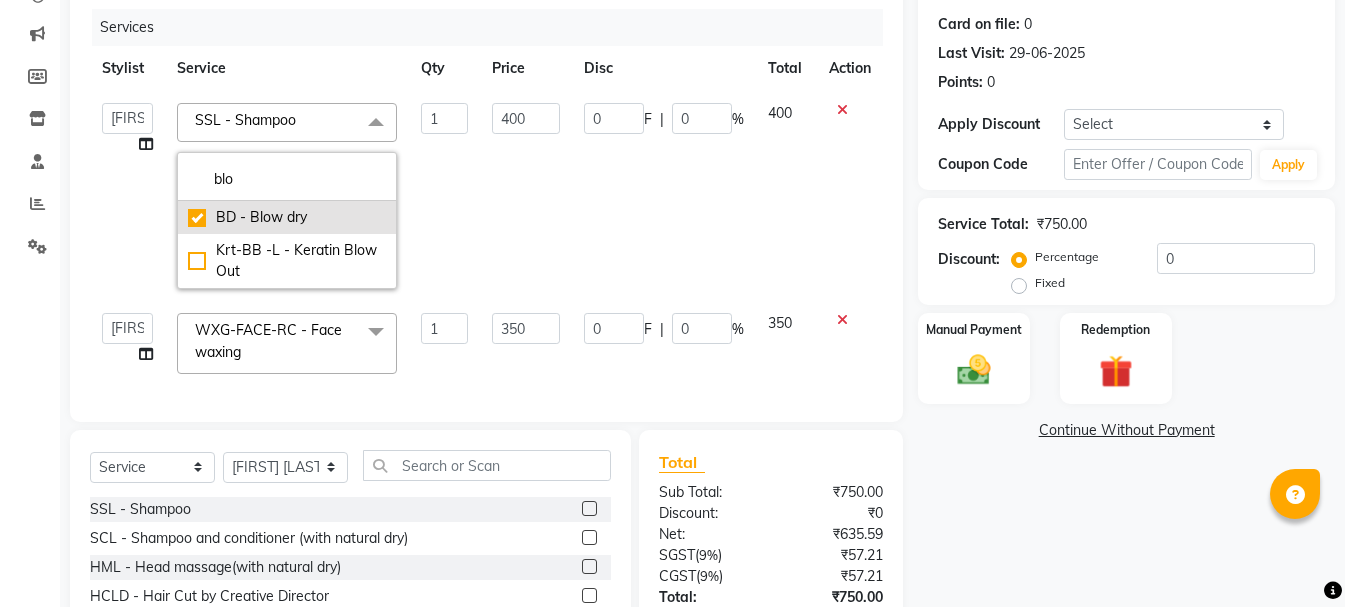 type on "800" 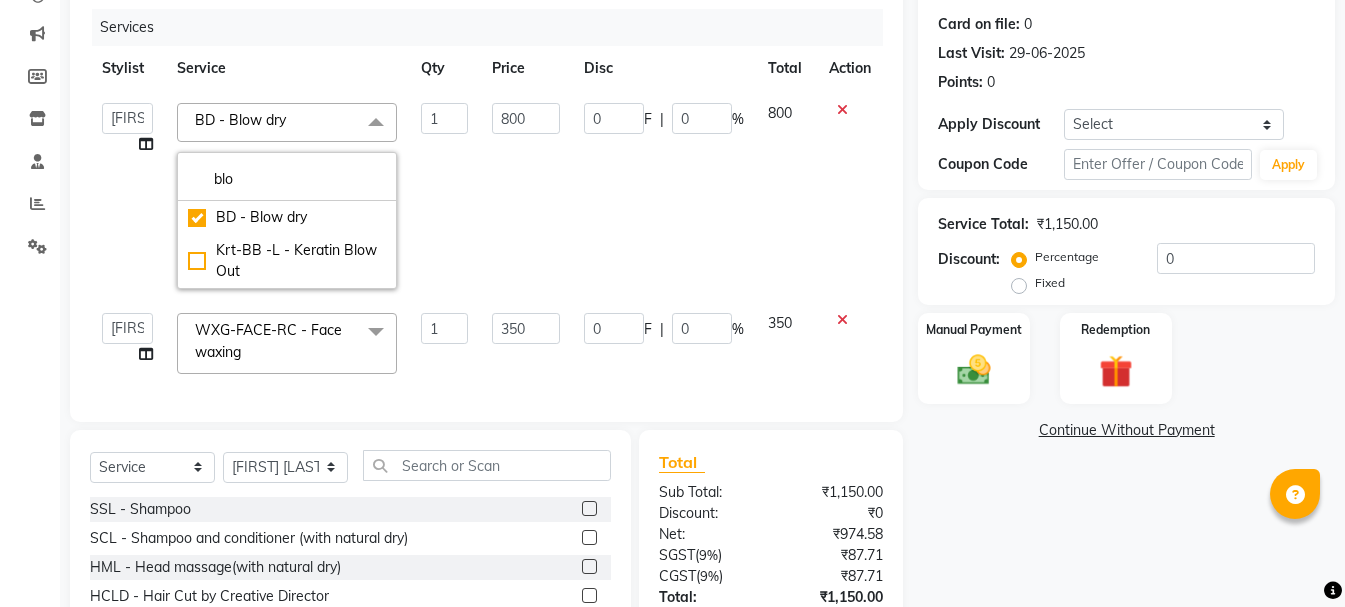 click on "800" 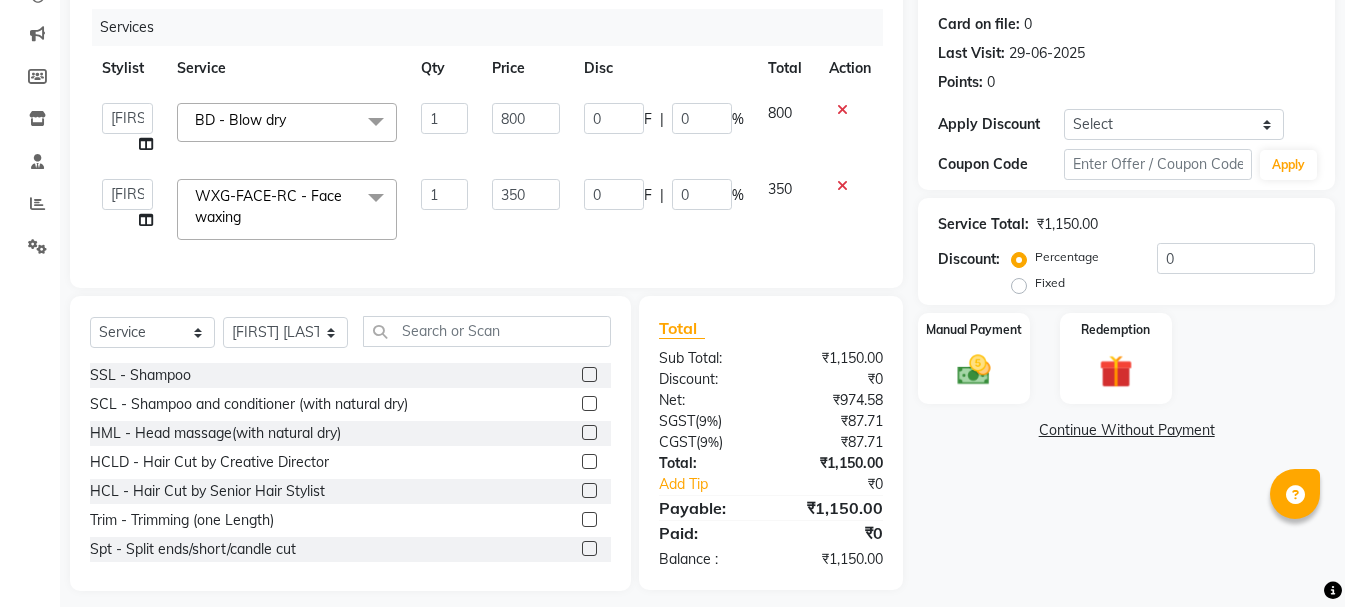 click on "Fixed" 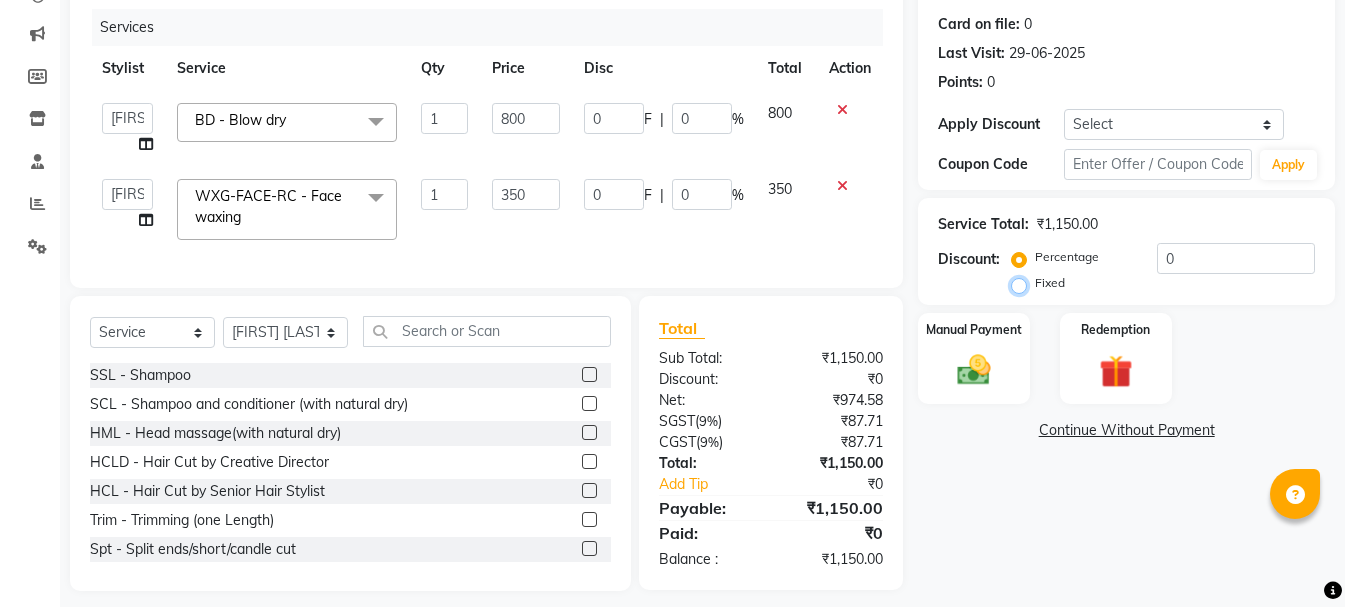 click on "Fixed" at bounding box center (1023, 283) 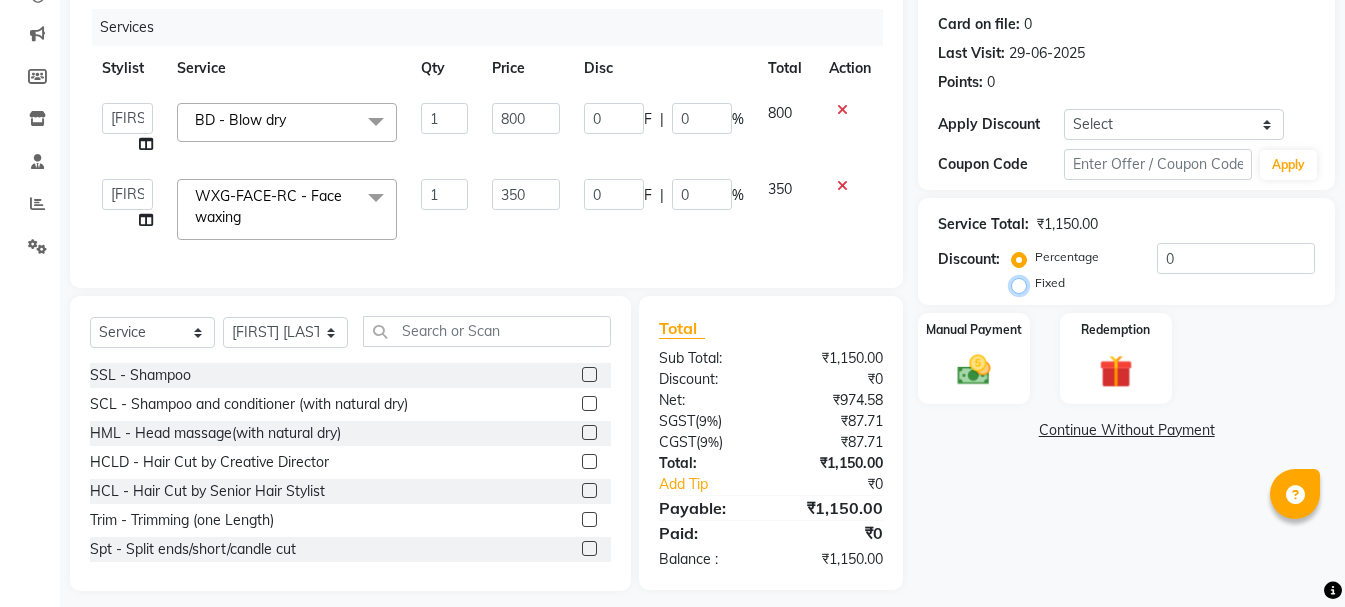 radio on "true" 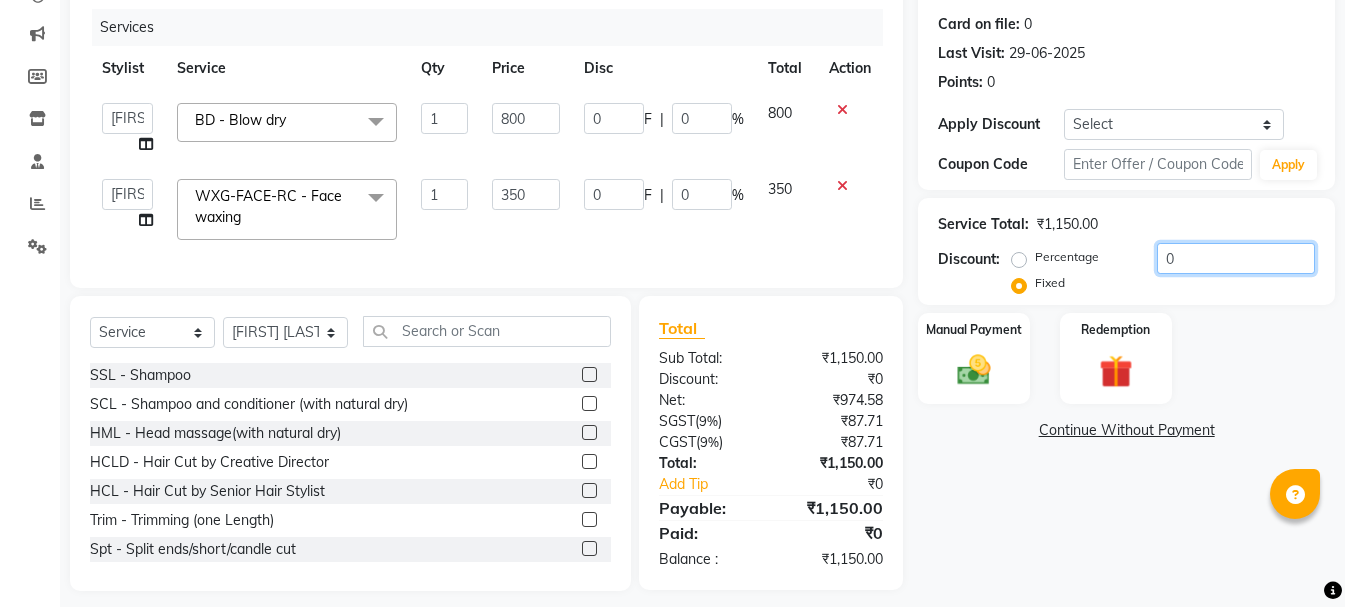 drag, startPoint x: 1190, startPoint y: 255, endPoint x: 1156, endPoint y: 267, distance: 36.05551 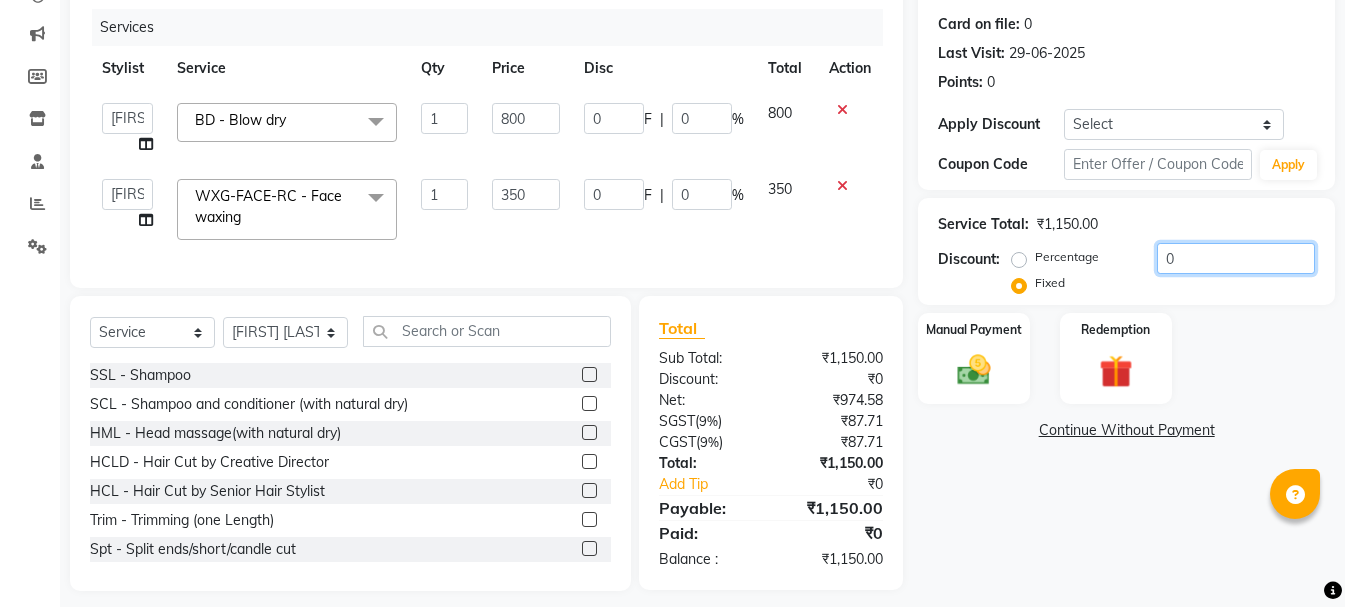 click on "0" 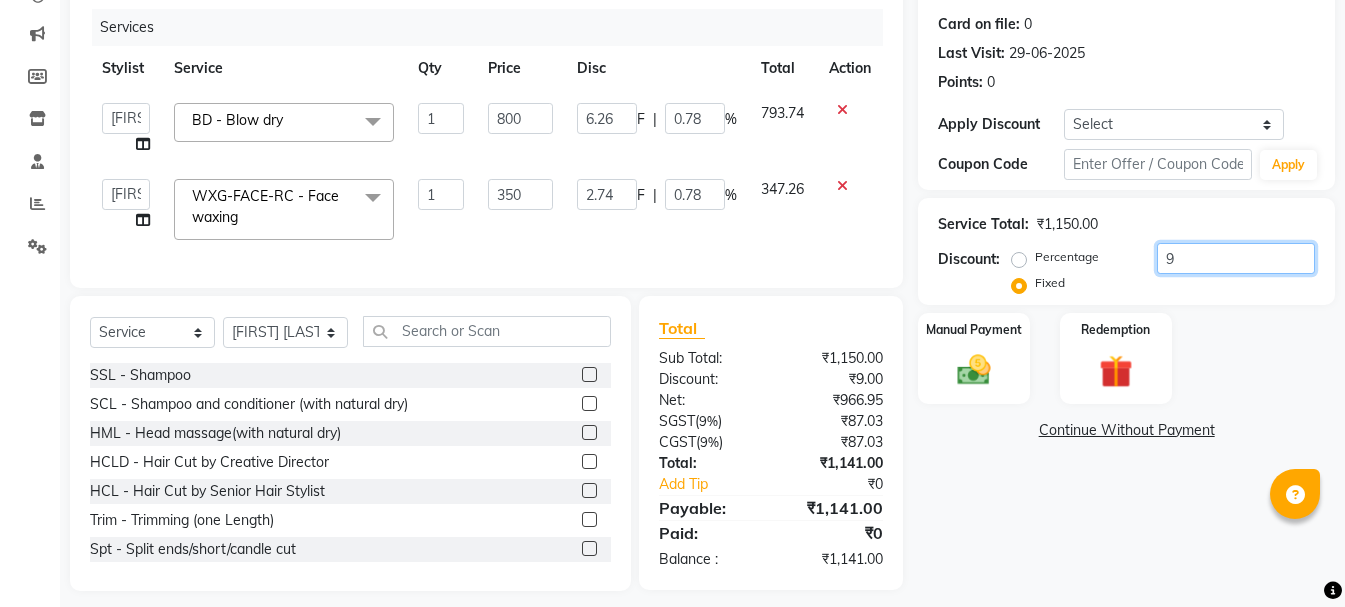 type on "95" 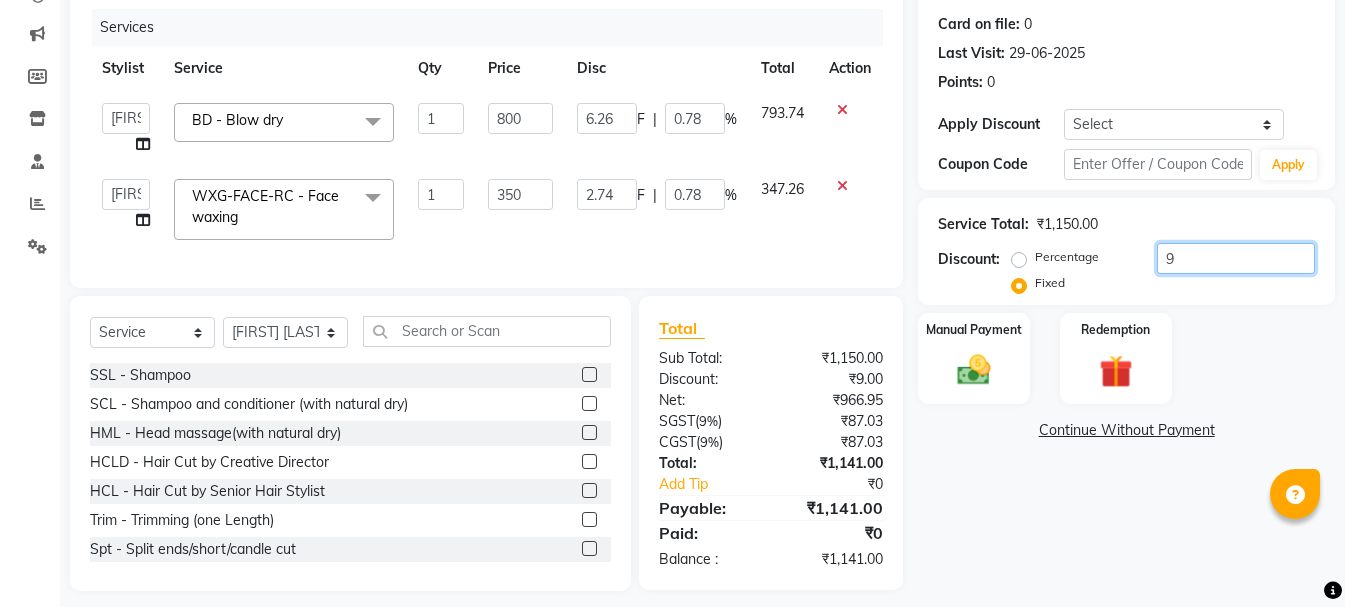 type on "28.91" 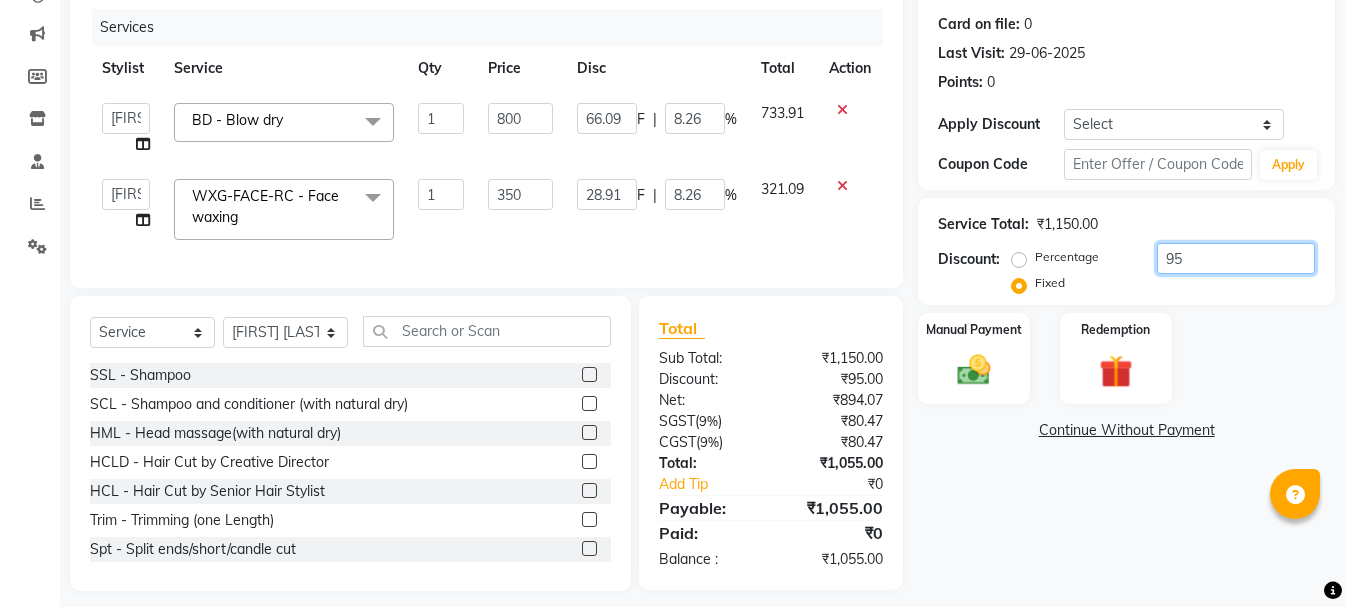 type on "950" 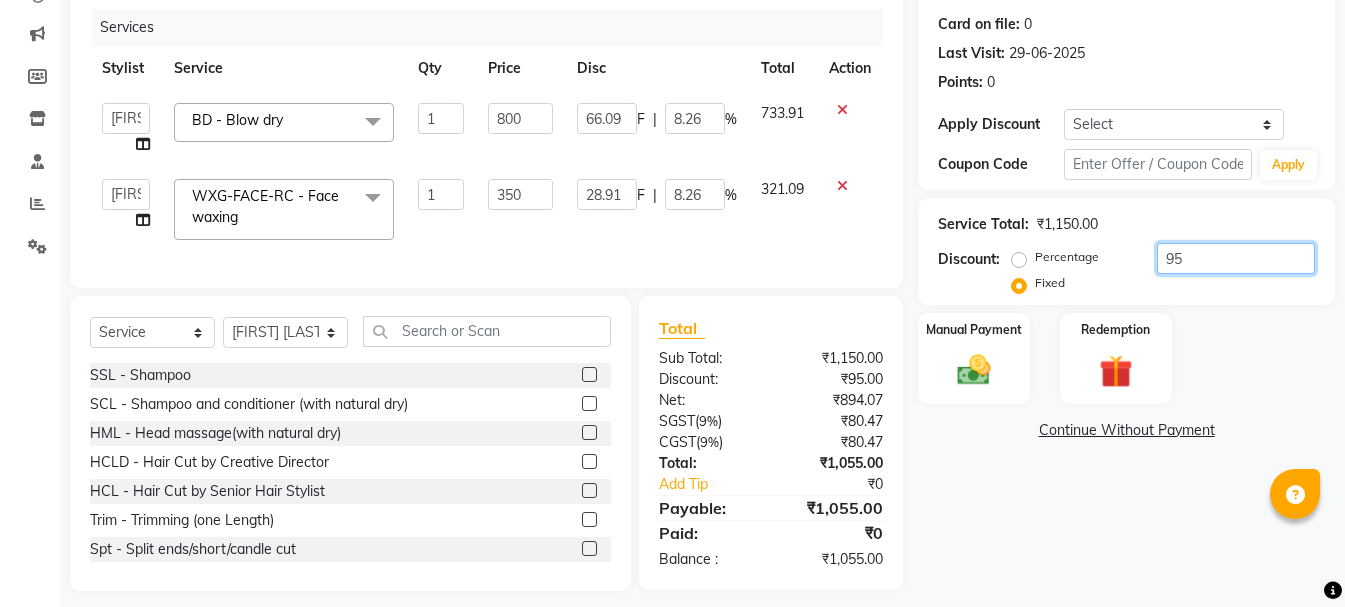 type on "289.13" 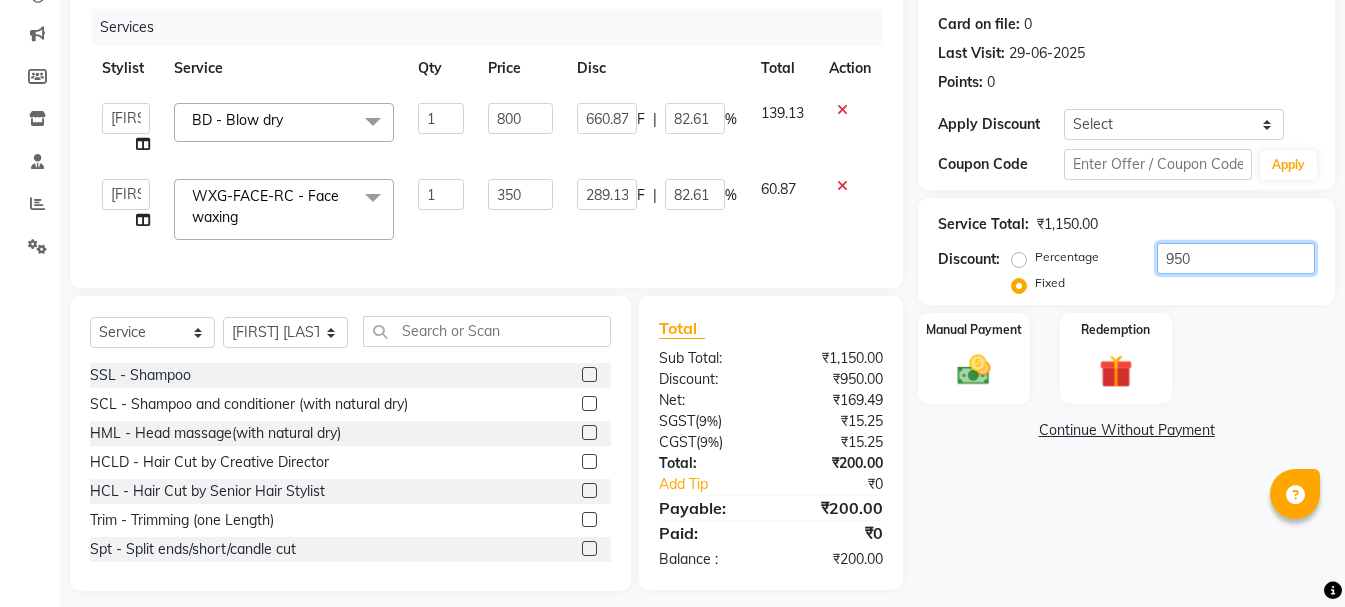 drag, startPoint x: 1214, startPoint y: 250, endPoint x: 1132, endPoint y: 280, distance: 87.31552 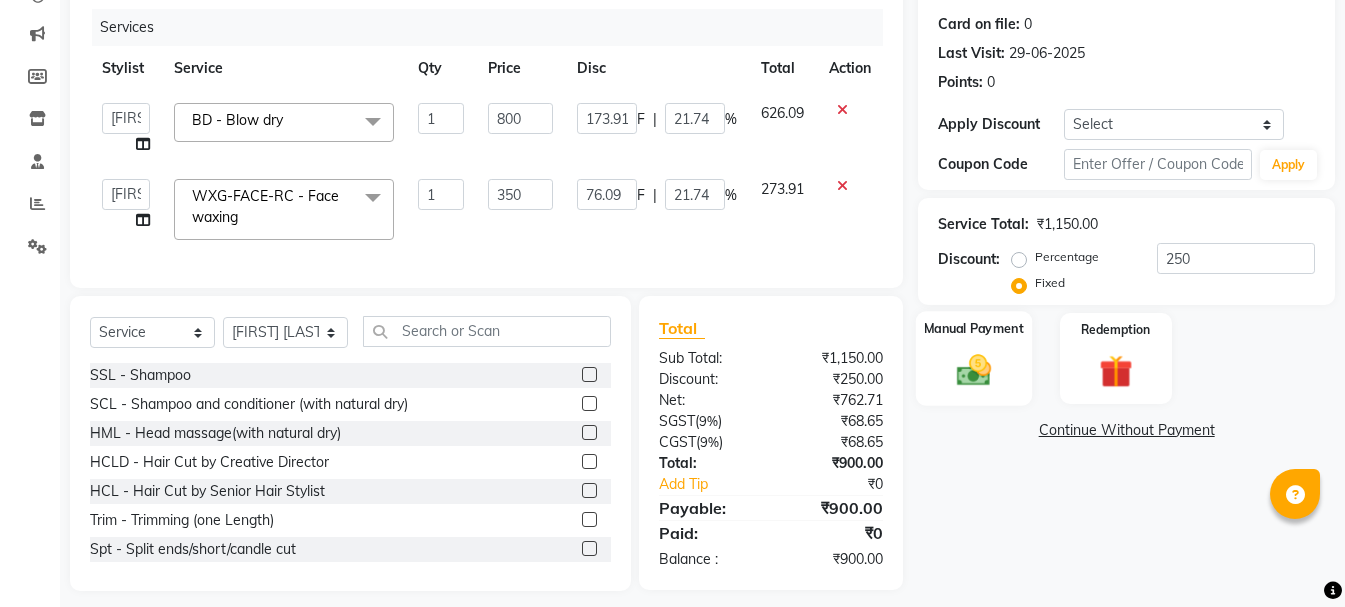 click on "Manual Payment" 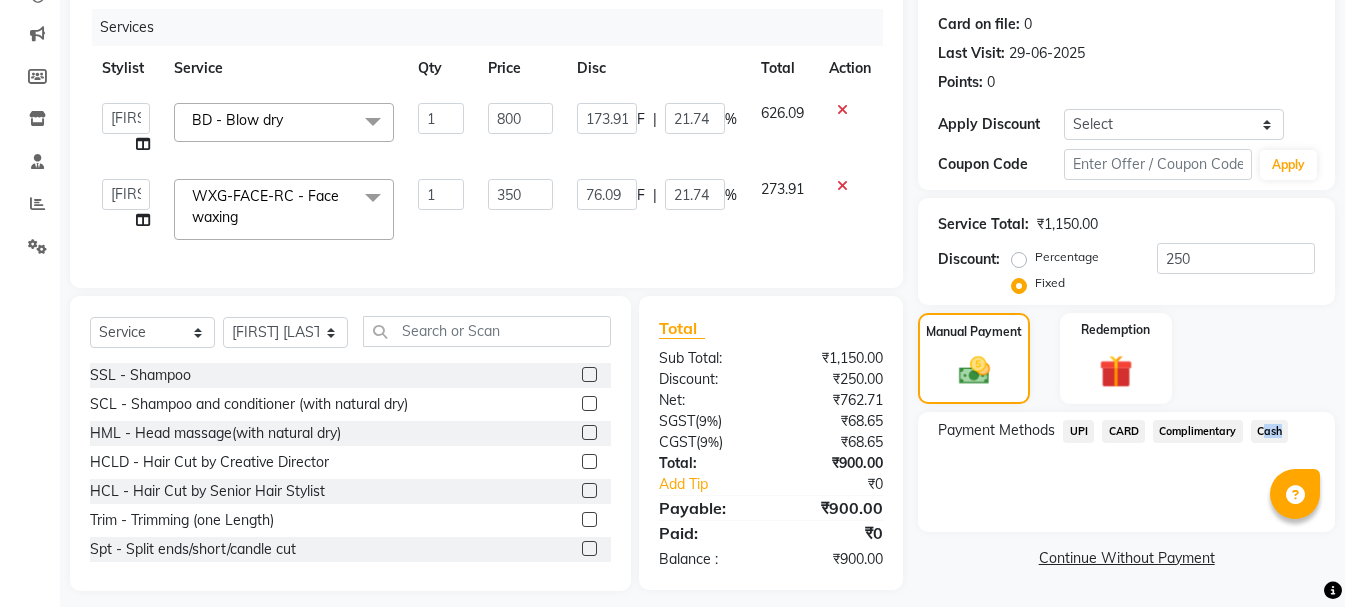 drag, startPoint x: 1258, startPoint y: 439, endPoint x: 1136, endPoint y: 545, distance: 161.61684 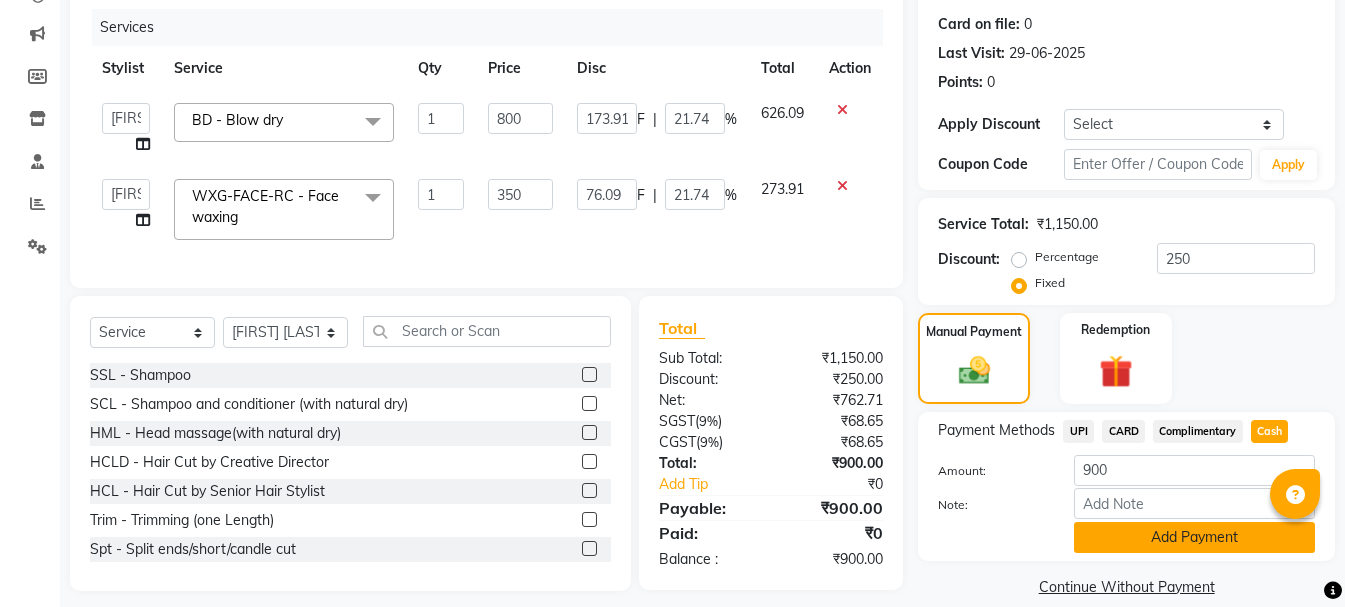 click on "Add Payment" 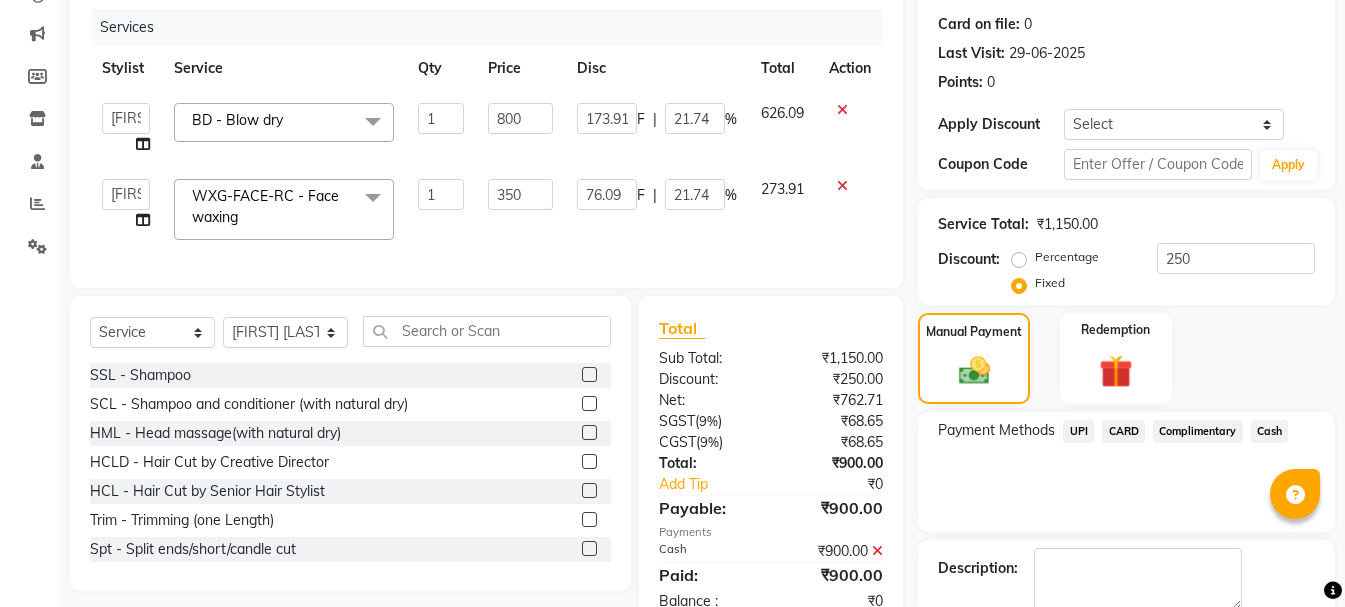 scroll, scrollTop: 348, scrollLeft: 0, axis: vertical 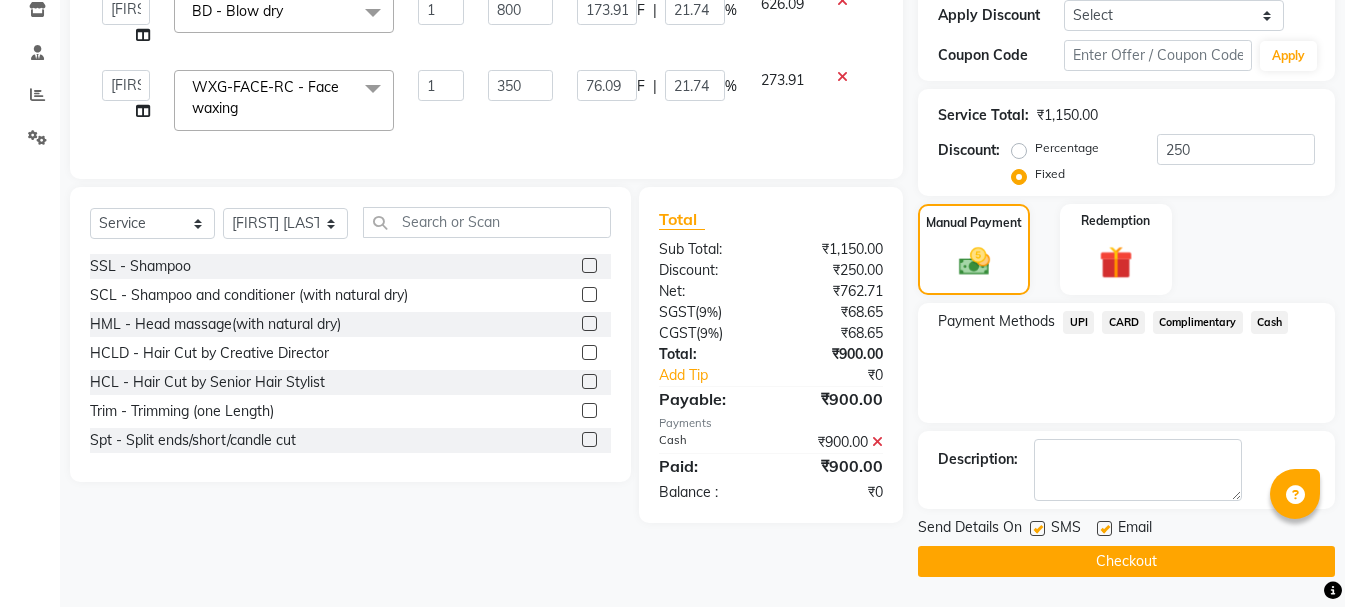 click on "Checkout" 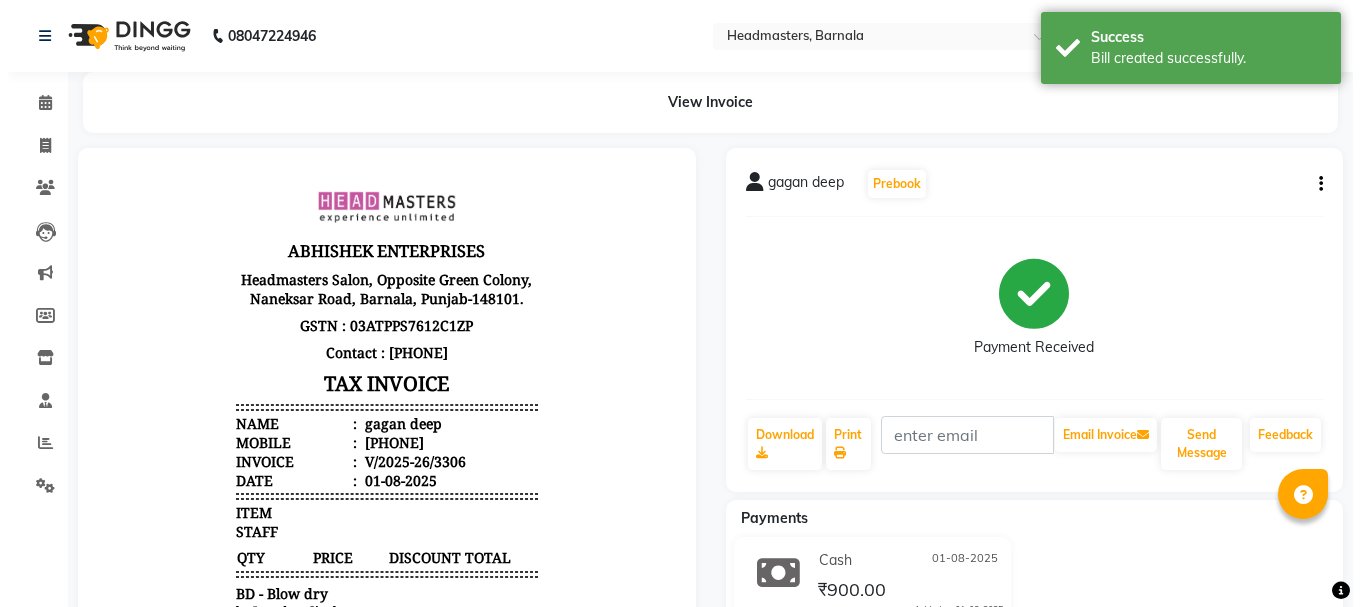 scroll, scrollTop: 0, scrollLeft: 0, axis: both 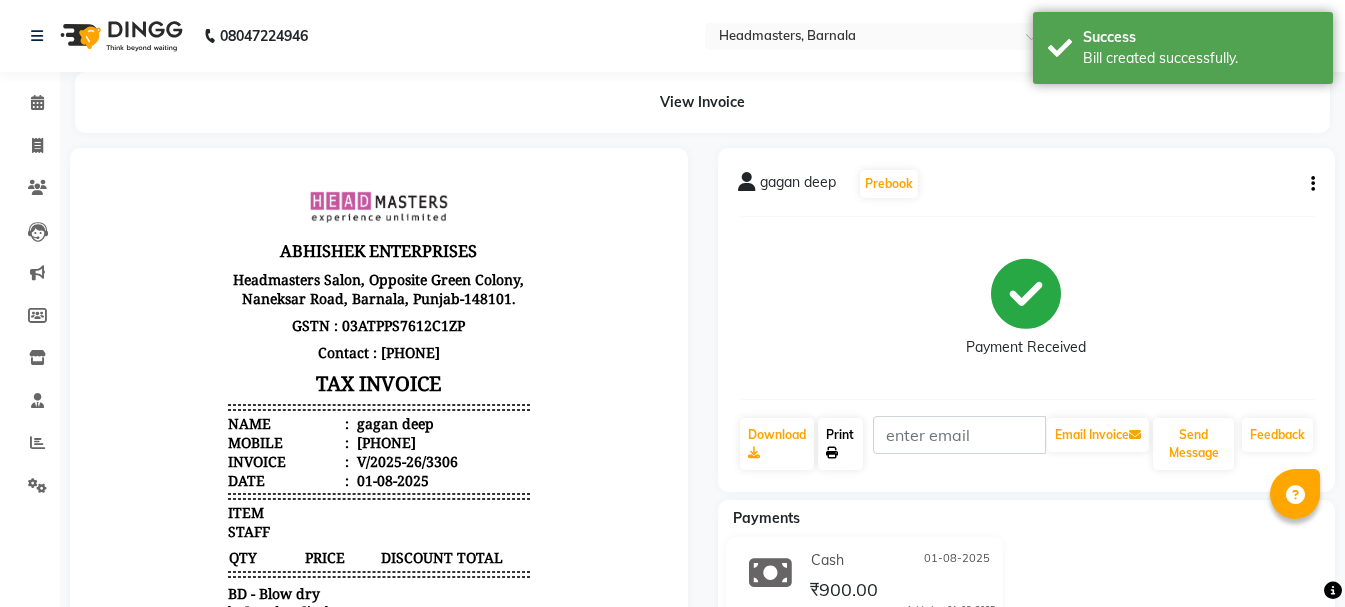 click on "Print" 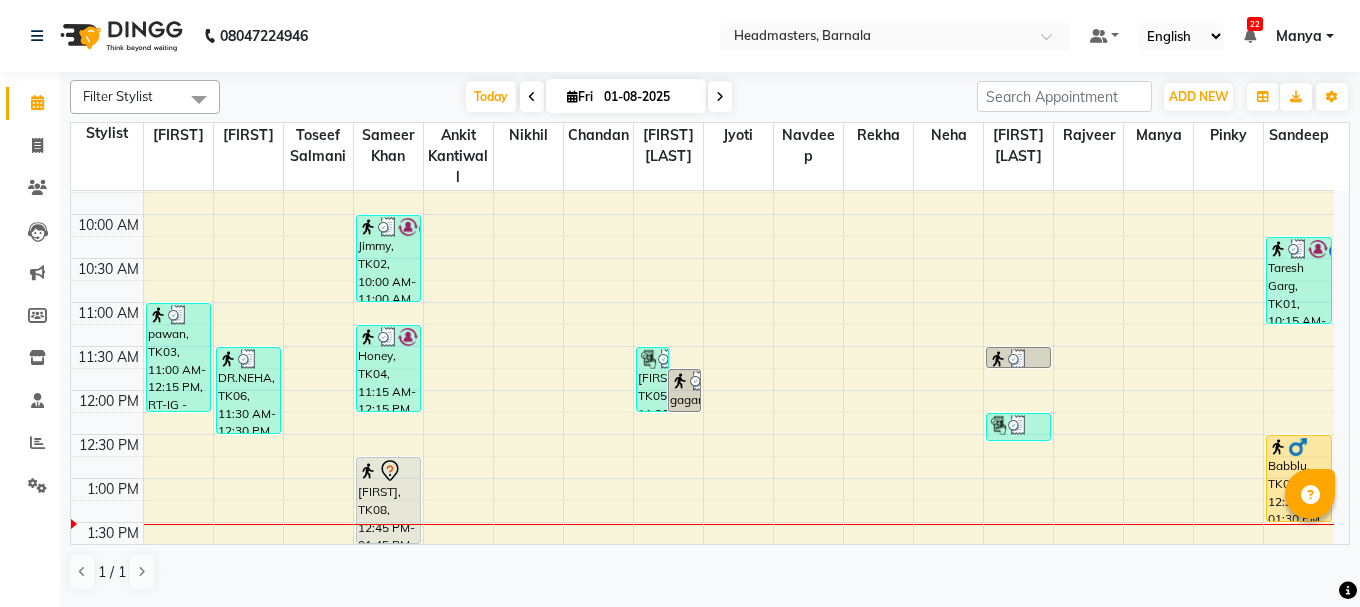 scroll, scrollTop: 220, scrollLeft: 0, axis: vertical 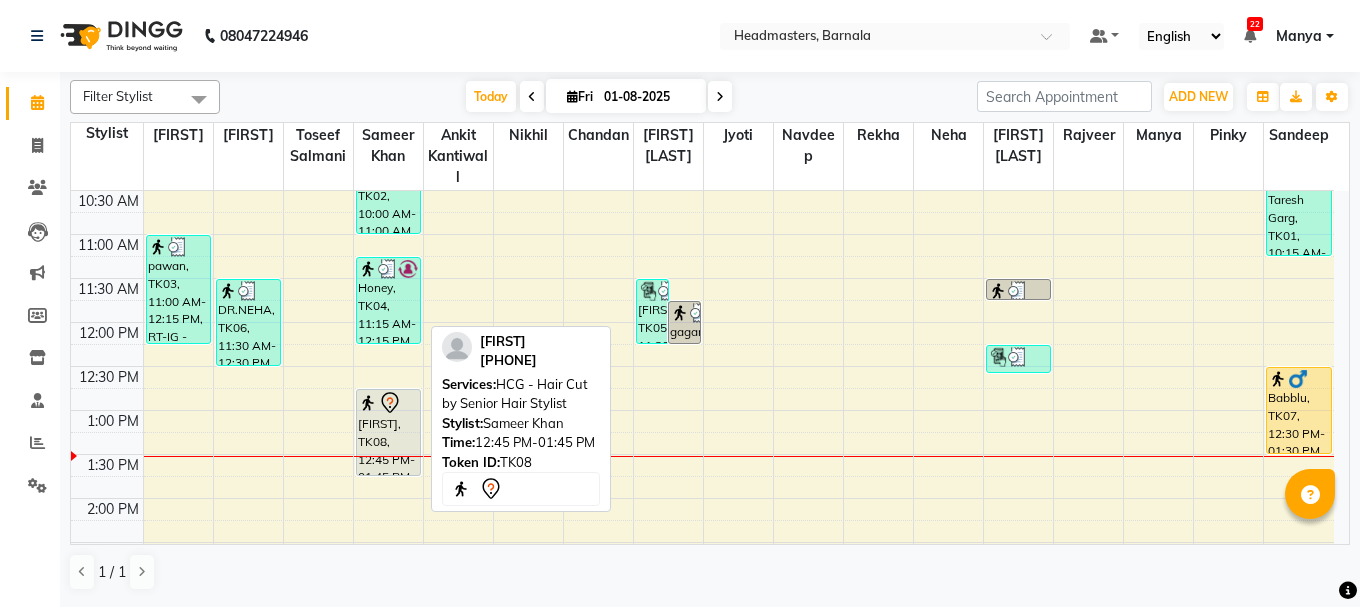 click on "[FIRST], TK08, 12:45 PM-01:45 PM, HCG - Hair Cut by Senior Hair Stylist" at bounding box center (388, 432) 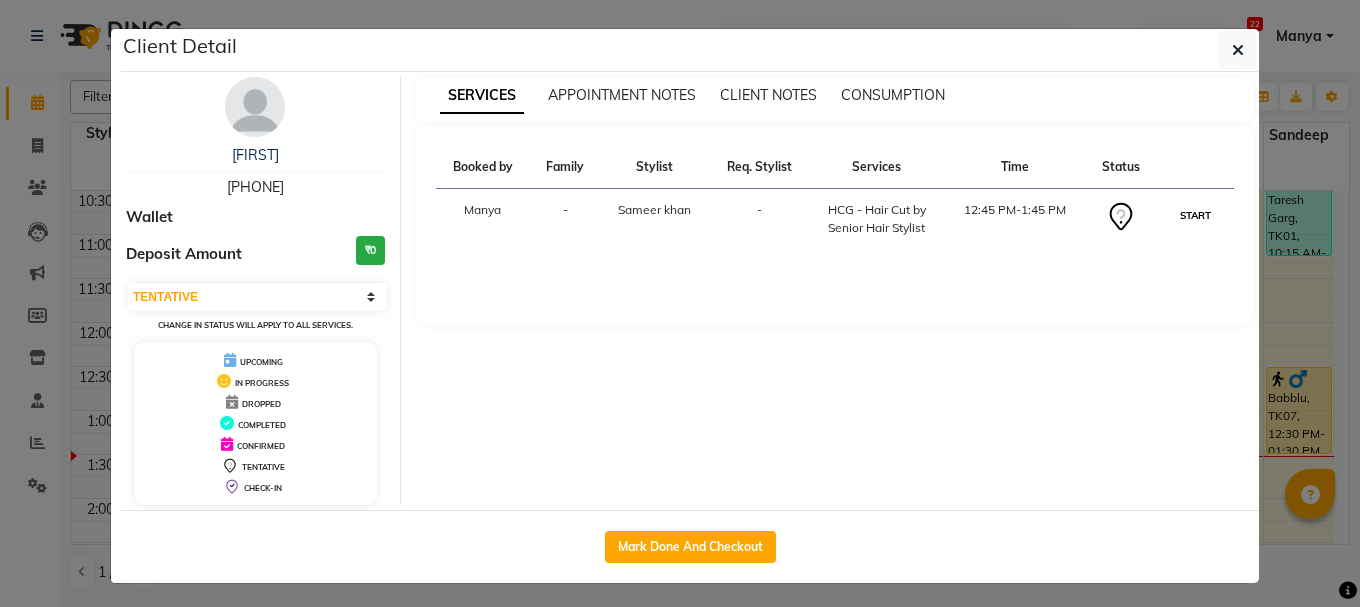 click on "START" at bounding box center [1195, 215] 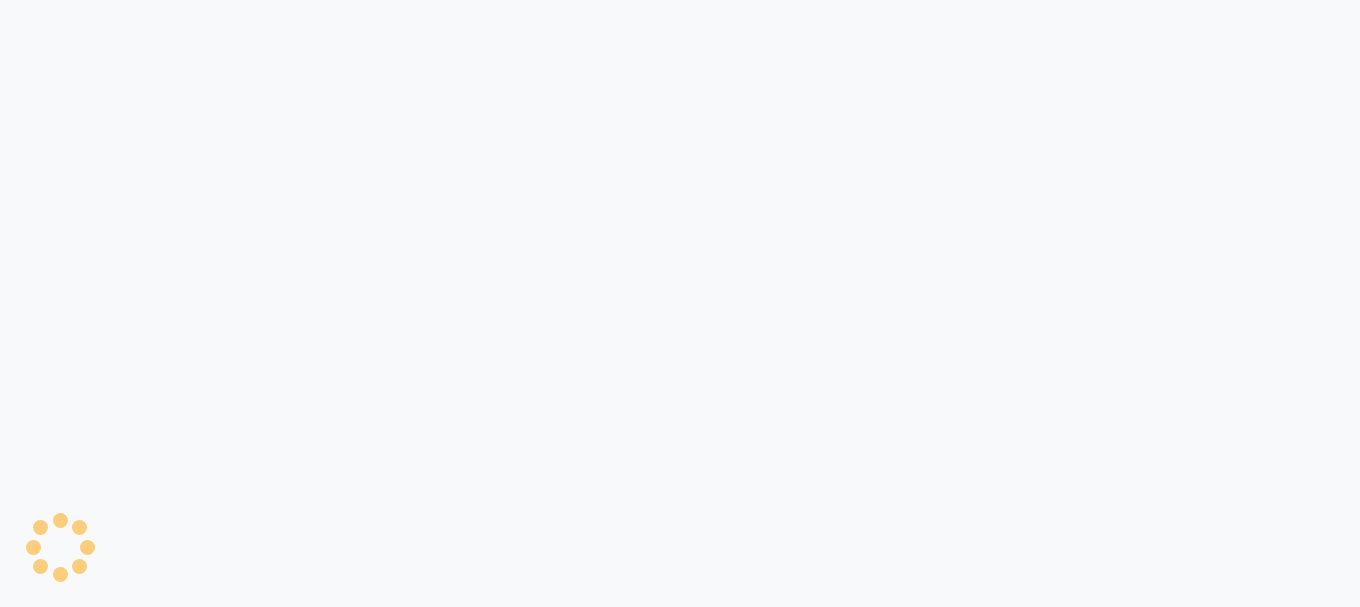 scroll, scrollTop: 0, scrollLeft: 0, axis: both 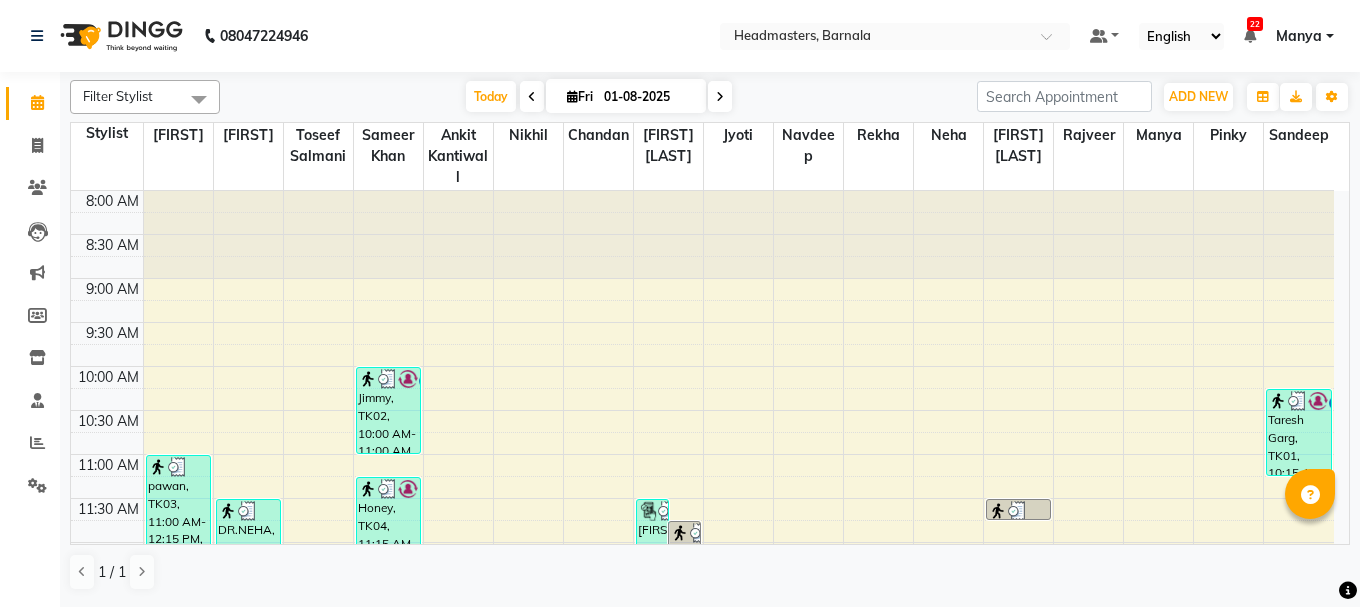 click on "[FIRST], TK03, [TIME]-[TIME], RT-IG - Igora Root Touchup(one inch only)     DR.[FIRST], TK06, [TIME]-[TIME], HCL - Hair Cut by Senior Hair Stylist     [FIRST], TK02, [TIME]-[TIME], HCG - Hair Cut by Senior Hair Stylist     [FIRST], TK04, [TIME]-[TIME], HCG - Hair Cut by Senior Hair Stylist     [FIRST], TK08, [TIME]-[TIME], HCG - Hair Cut by Senior Hair Stylist     [FIRST], TK05, [TIME]-[TIME], BD - Blow dry     [FIRST], TK05, [TIME]-[TIME], SSL - Shampoo     [FIRST], TK05, [TIME]-[TIME], TH-EB - Eyebrows     [FIRST], TK05, [TIME]-[TIME], WXG-FACE-RC - Face waxing     [FIRST] [LAST], TK01, [TIME]-[TIME], HCG - Hair Cut by Senior Hair Stylist     [FIRST], TK07, [TIME]-[TIME], HCG - Hair Cut by Senior Hair Stylist" at bounding box center [710, 368] 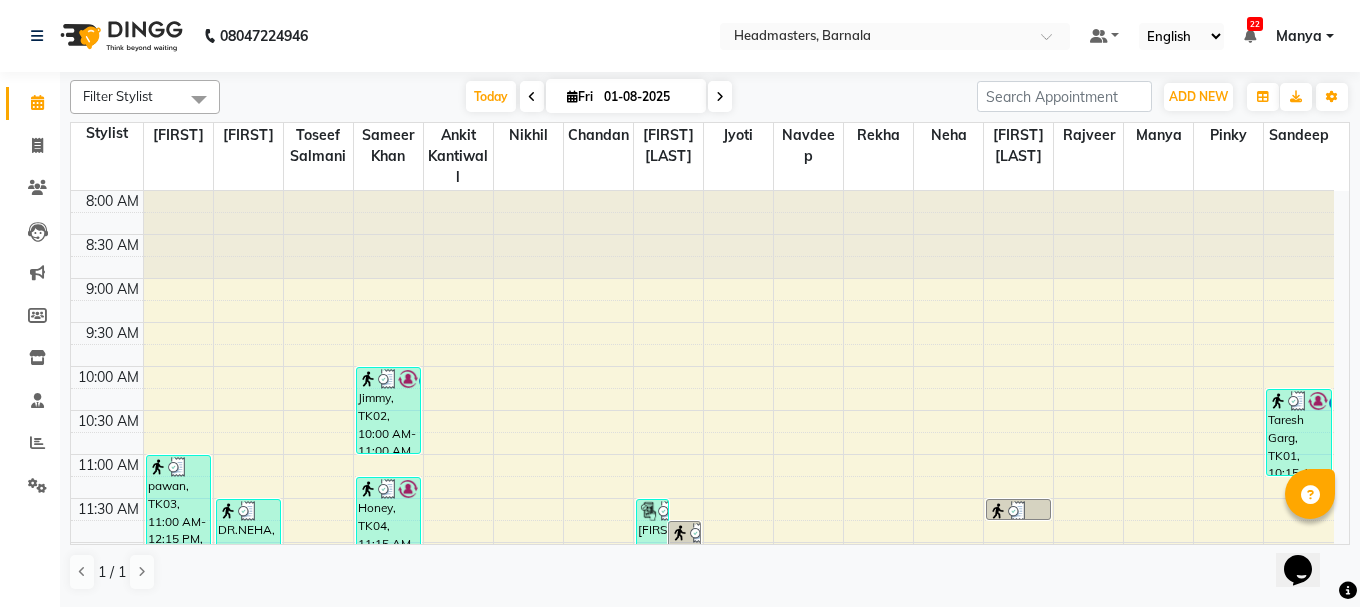 scroll, scrollTop: 0, scrollLeft: 0, axis: both 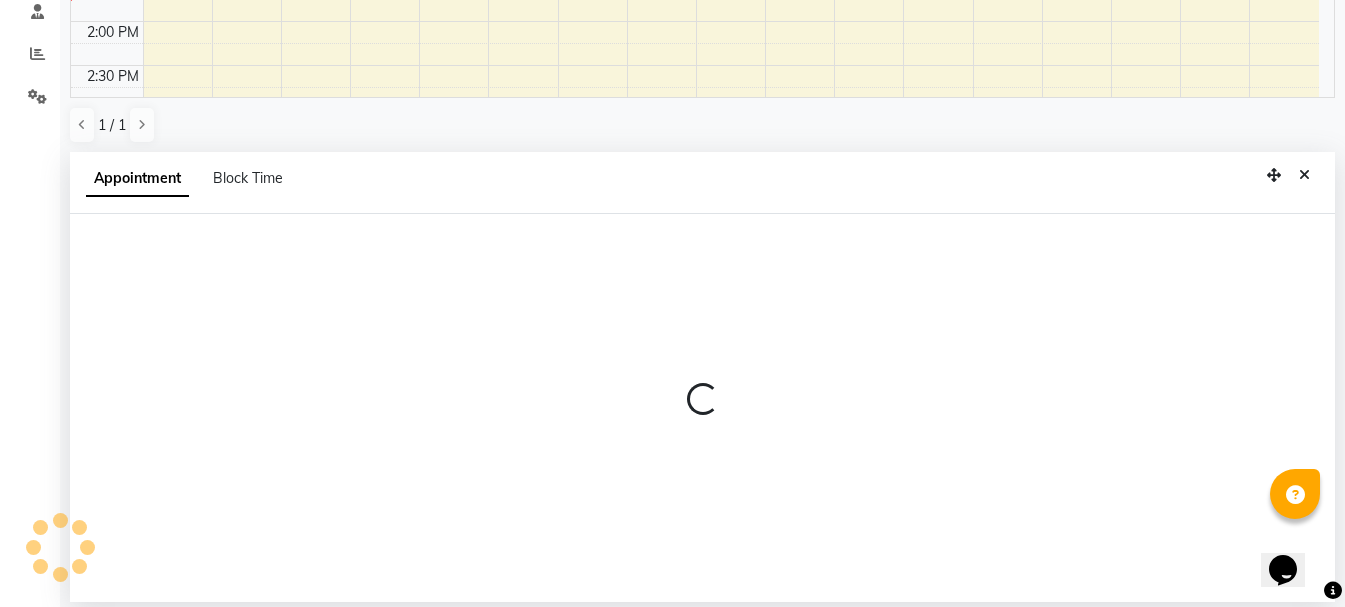 select on "67278" 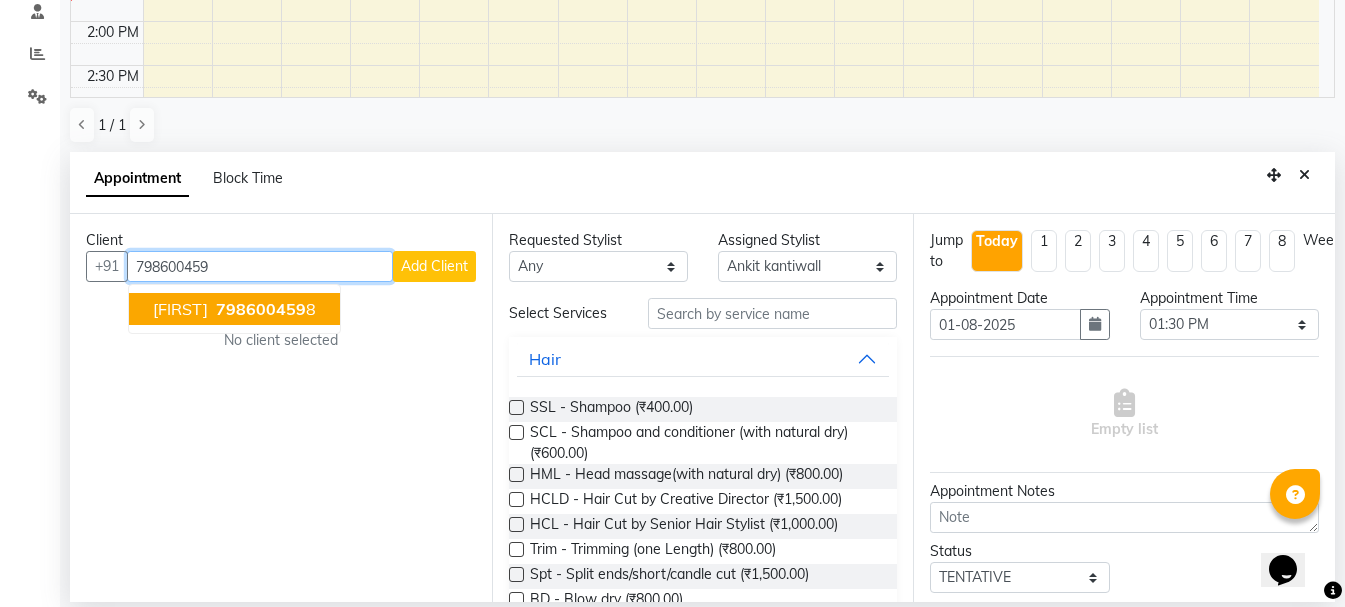 click on "798600459 8" at bounding box center (264, 309) 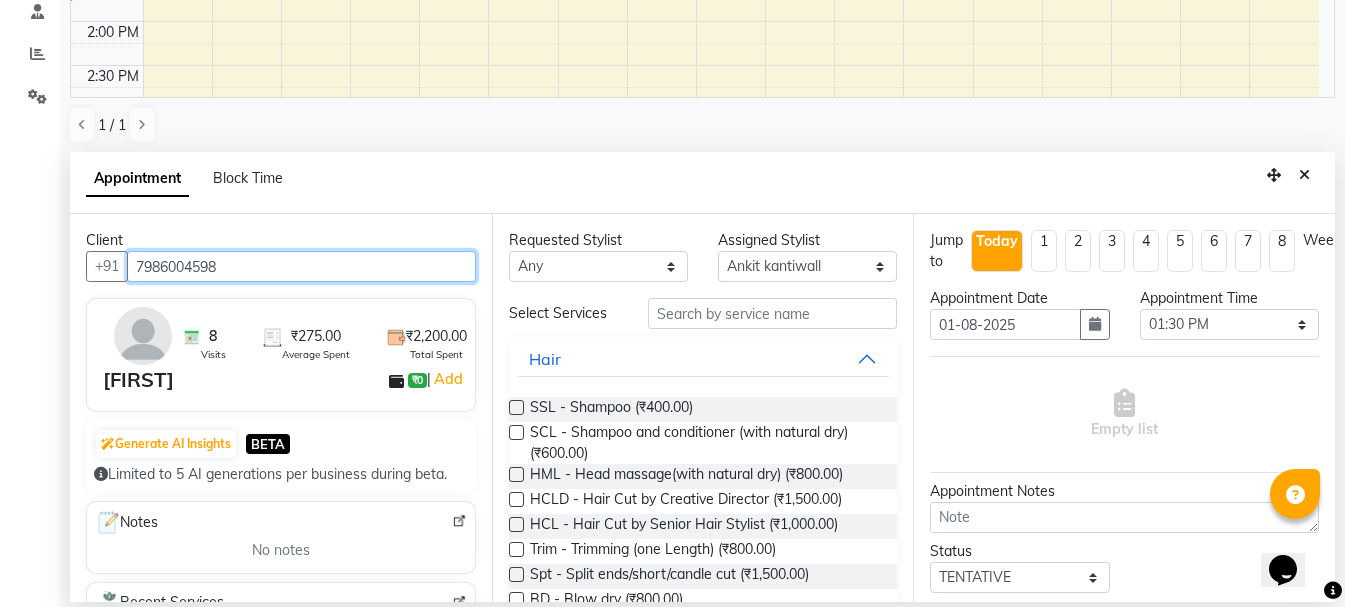 type on "7986004598" 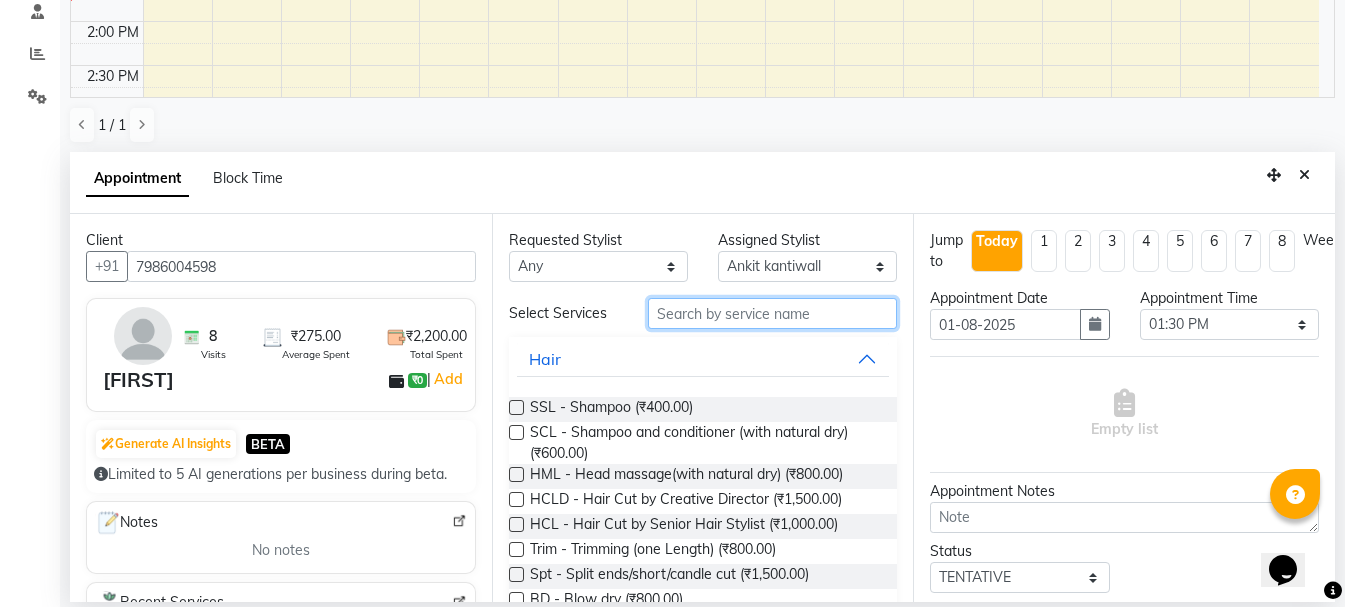 click at bounding box center (772, 313) 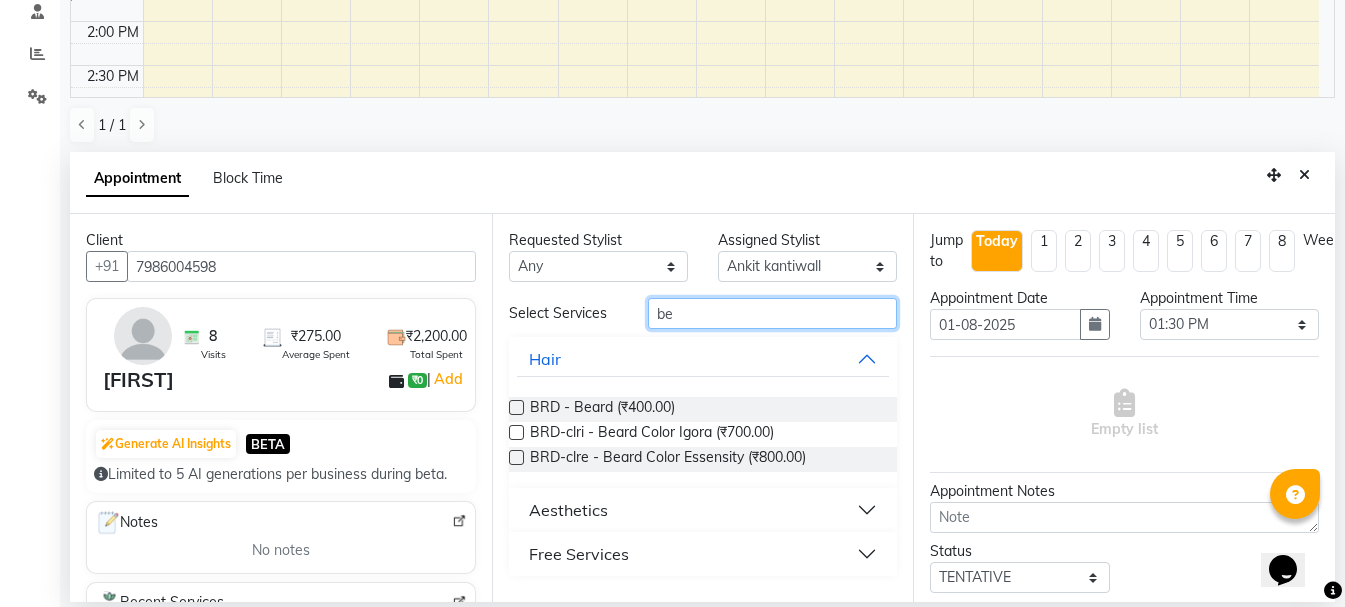 type on "be" 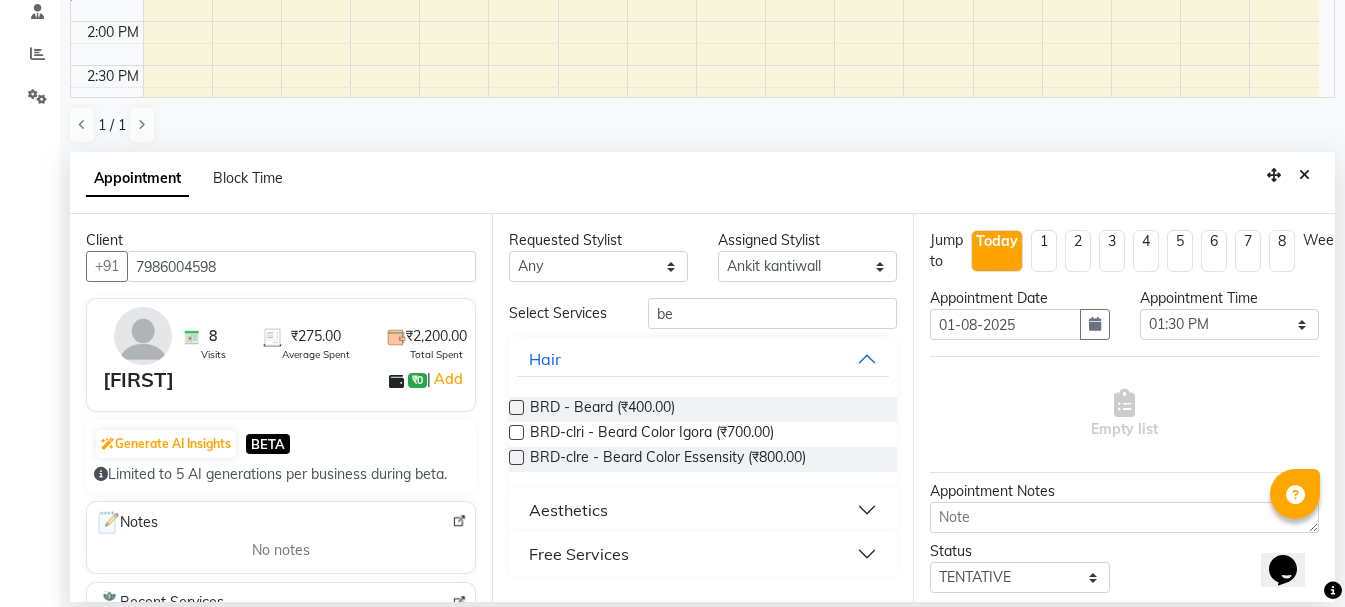 click at bounding box center [516, 407] 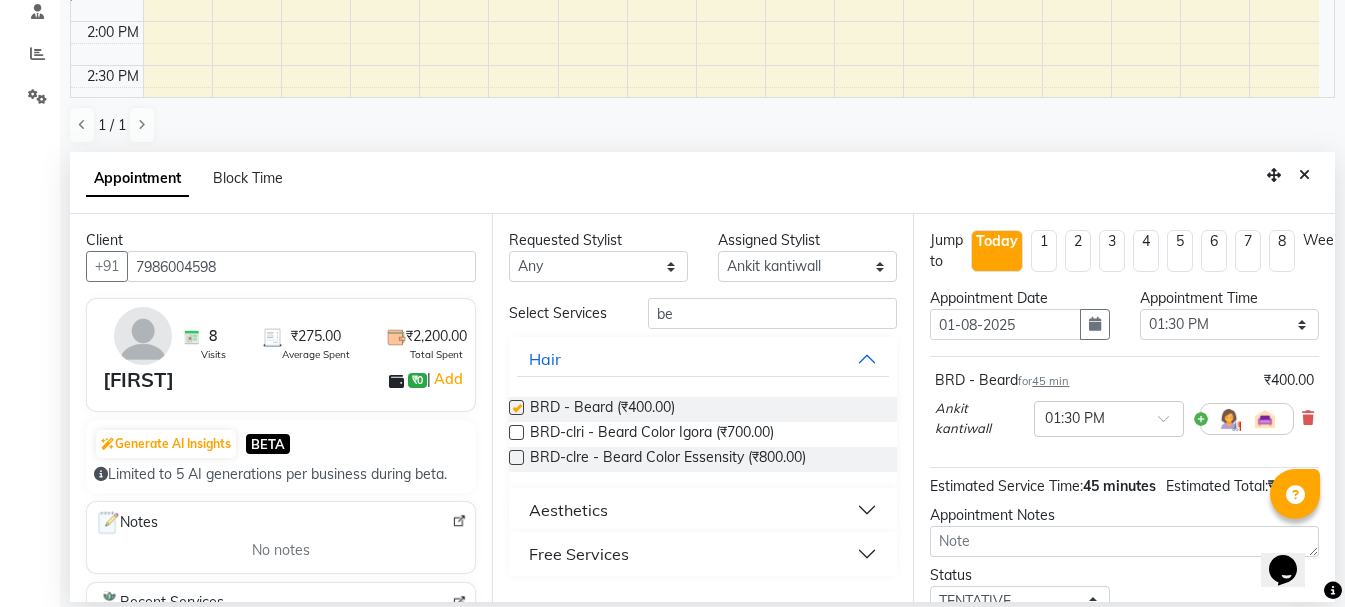 checkbox on "false" 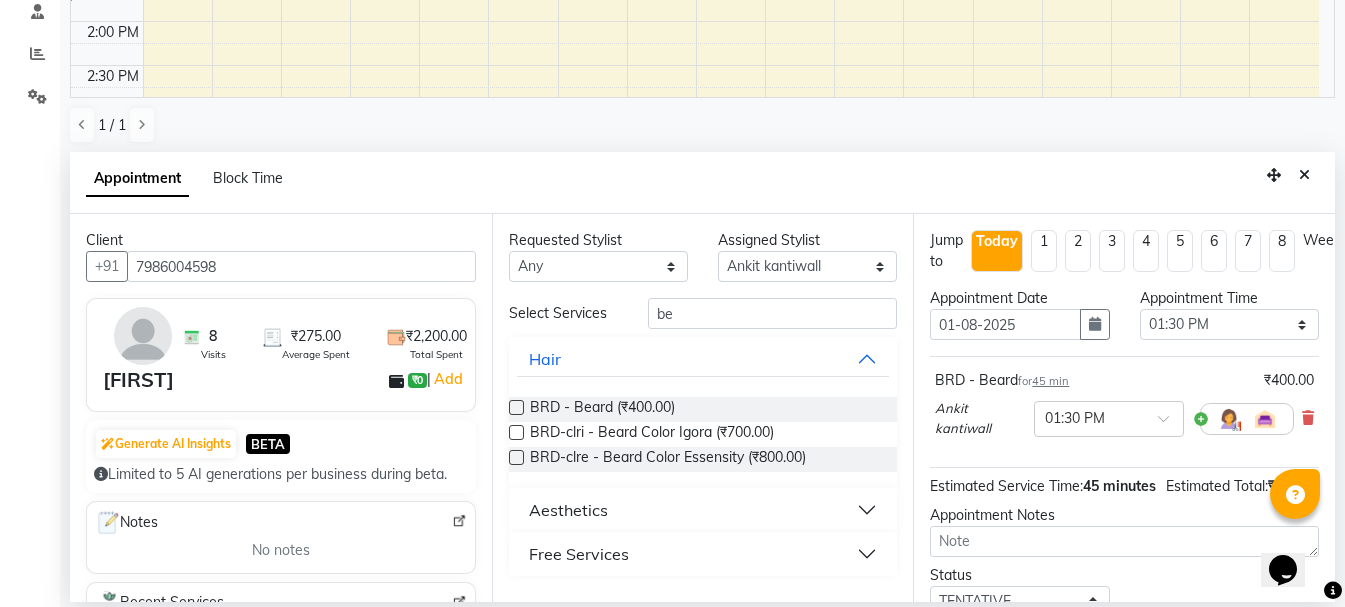 click on "Opens Chat This icon Opens the chat window." at bounding box center [1293, 535] 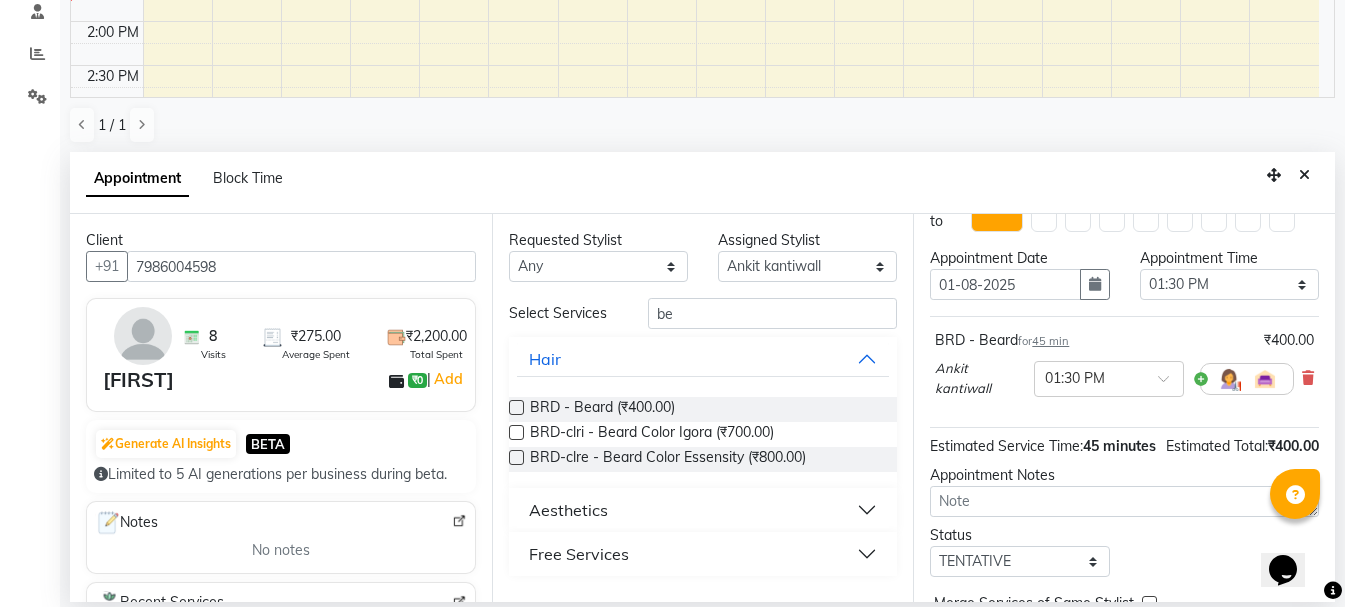 scroll, scrollTop: 177, scrollLeft: 0, axis: vertical 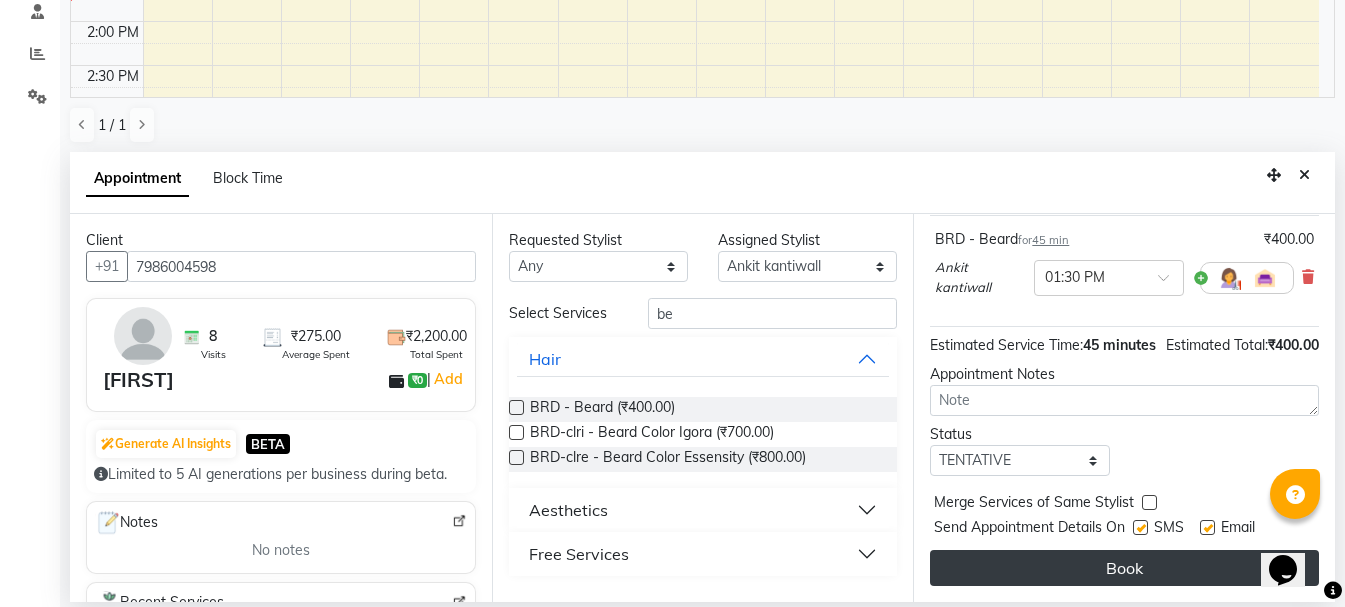 click on "Book" at bounding box center (1124, 568) 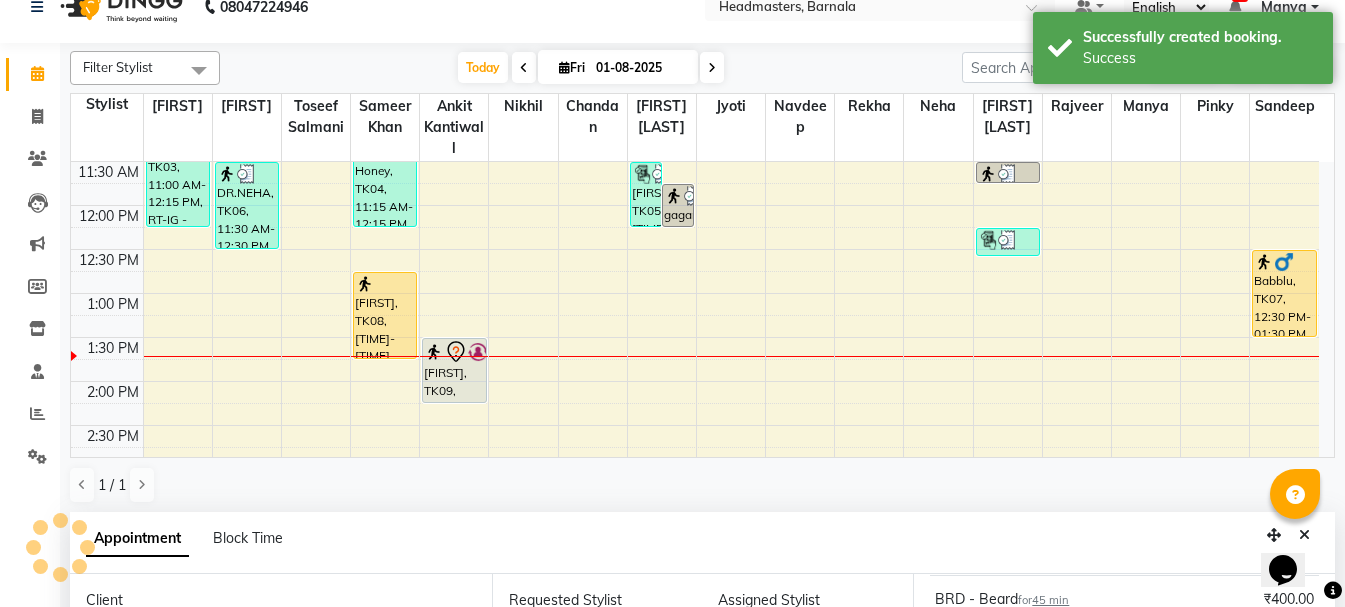 scroll, scrollTop: 0, scrollLeft: 0, axis: both 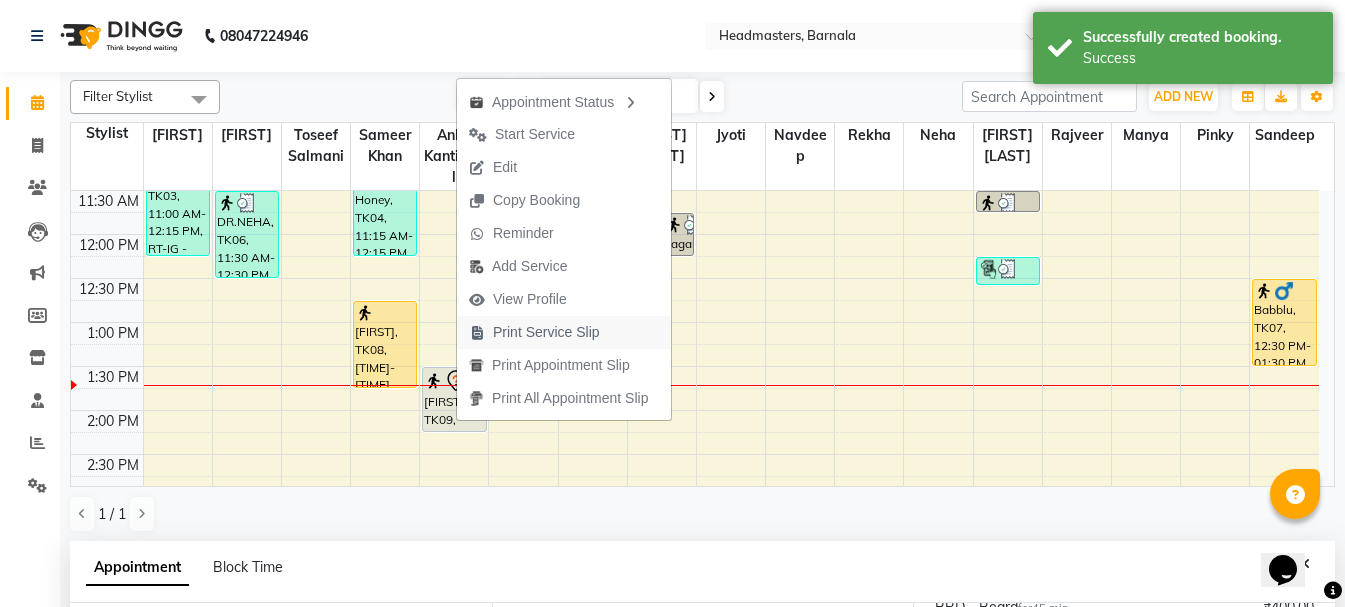 click on "Print Service Slip" at bounding box center (546, 332) 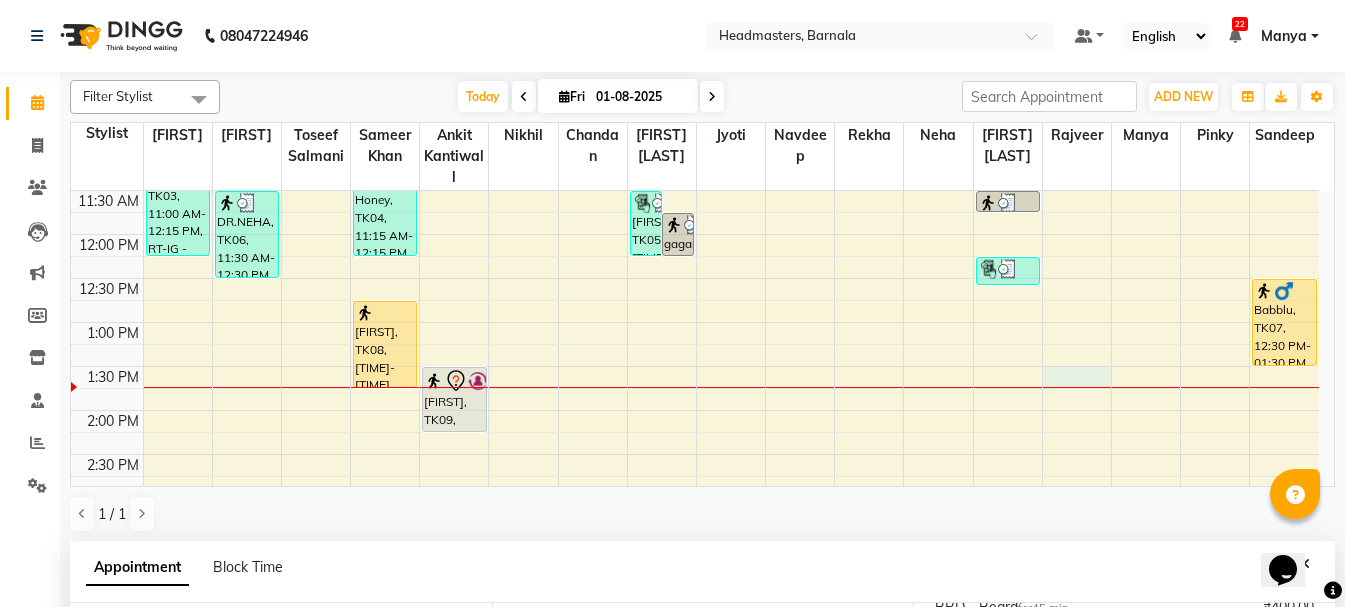 click on "8:00 AM 8:30 AM 9:00 AM 9:30 AM 10:00 AM 10:30 AM 11:00 AM 11:30 AM 12:00 PM 12:30 PM 1:00 PM 1:30 PM 2:00 PM 2:30 PM 3:00 PM 3:30 PM 4:00 PM 4:30 PM 5:00 PM 5:30 PM 6:00 PM 6:30 PM 7:00 PM 7:30 PM 8:00 PM 8:30 PM     pawan, TK03, 11:00 AM-12:15 PM, RT-IG - Igora Root Touchup(one inch only)     DR.NEHA, TK06, 11:30 AM-12:30 PM, HCL - Hair Cut by Senior Hair Stylist     Jimmy, TK02, 10:00 AM-11:00 AM, HCG - Hair Cut by Senior Hair Stylist     Honey, TK04, 11:15 AM-12:15 PM, HCG - Hair Cut by Senior Hair Stylist     Navjot, TK08, 12:45 PM-01:45 PM, HCG - Hair Cut by Senior Hair Stylist             Amanjot, TK09, 01:30 PM-02:15 PM, BRD - Beard     gagan deep, TK05, 11:30 AM-12:15 PM, BD - Blow dry     gagan deep, TK05, 11:45 AM-12:15 PM, SSL - Shampoo     gagan deep, TK05, 11:30 AM-11:45 AM, TH-EB - Eyebrows     gagan deep, TK05, 12:15 PM-12:35 PM, WXG-FACE-RC - Face waxing     Taresh Garg, TK01, 10:15 AM-11:15 AM, HCG - Hair Cut by Senior Hair Stylist" at bounding box center [695, 454] 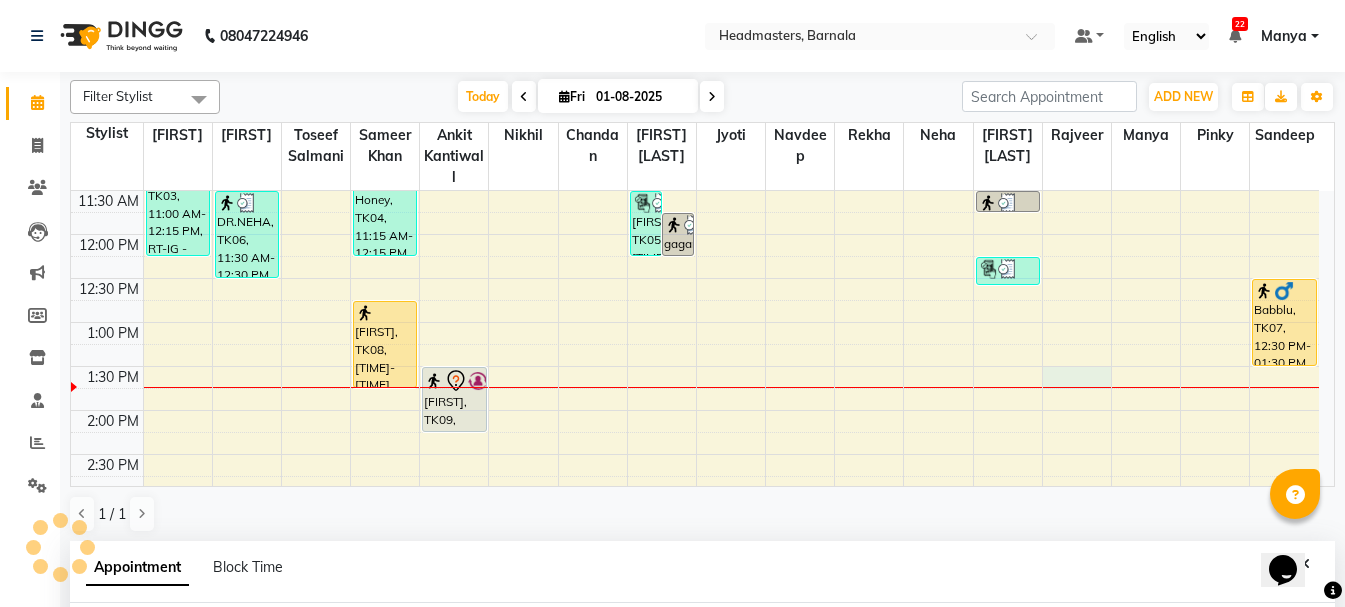 select on "67288" 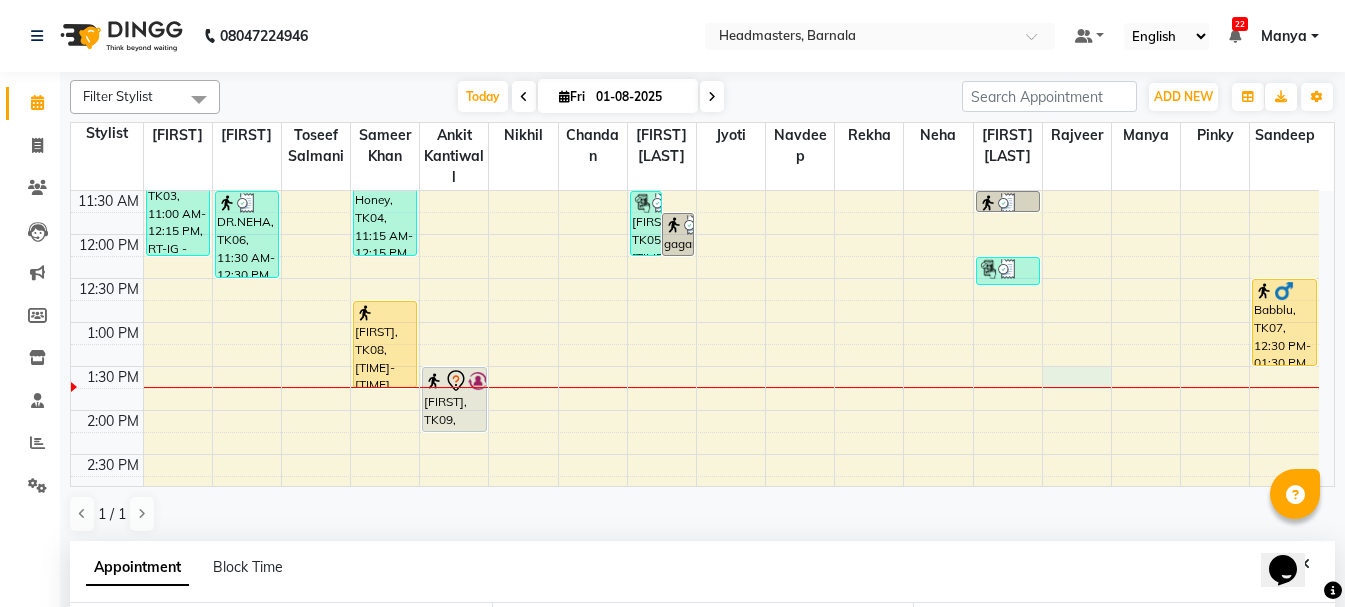 select on "810" 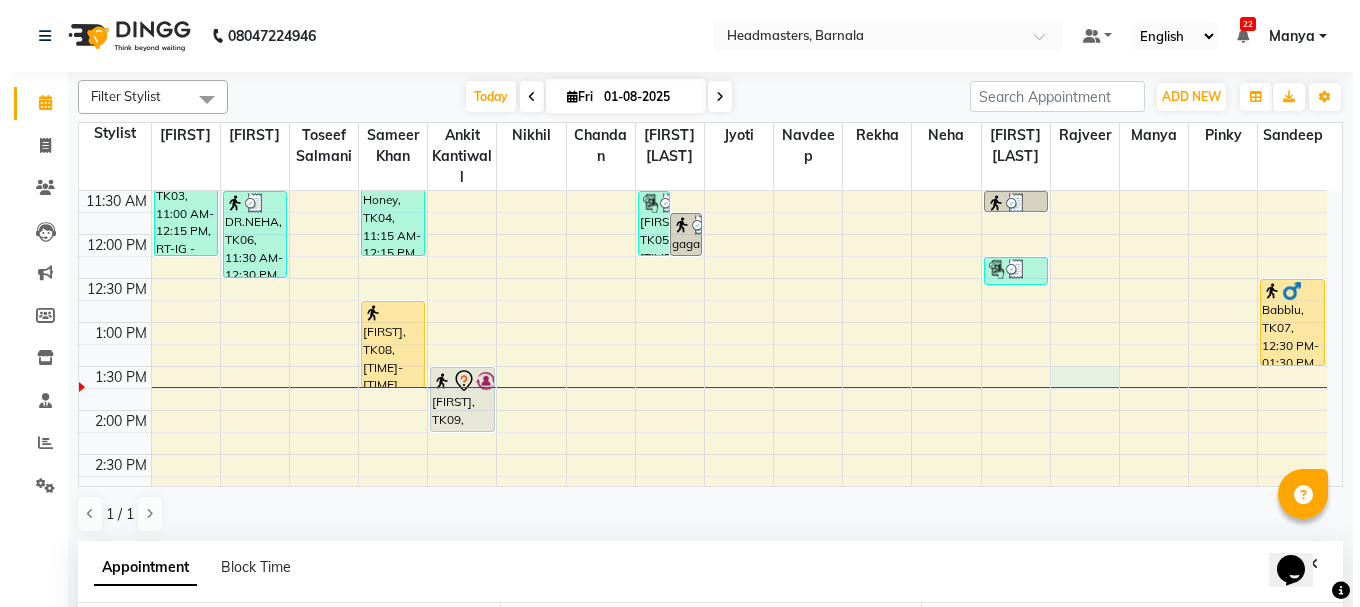 scroll, scrollTop: 389, scrollLeft: 0, axis: vertical 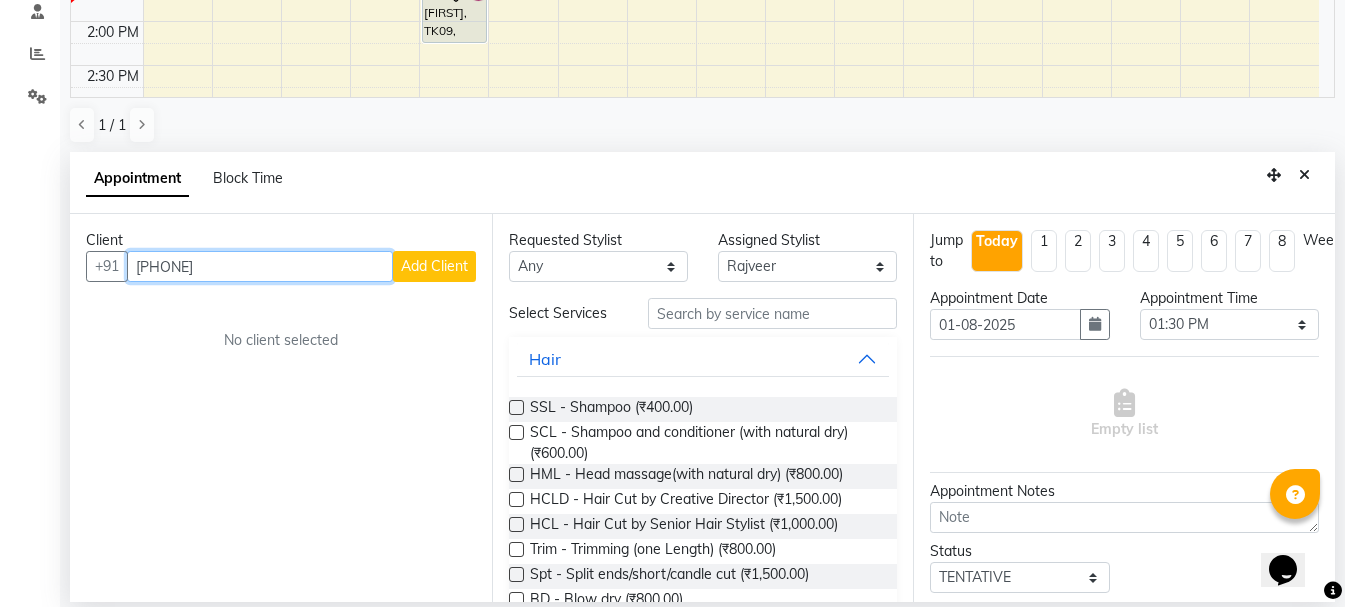 type on "9815318717" 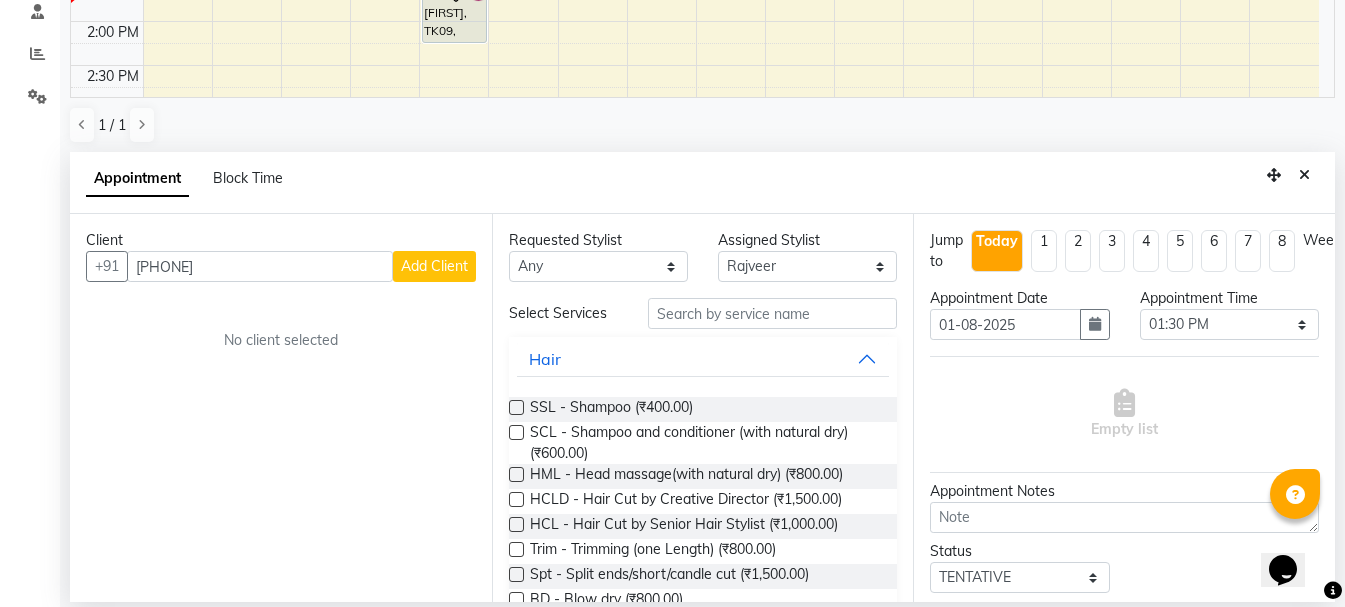 click on "Add Client" at bounding box center (434, 266) 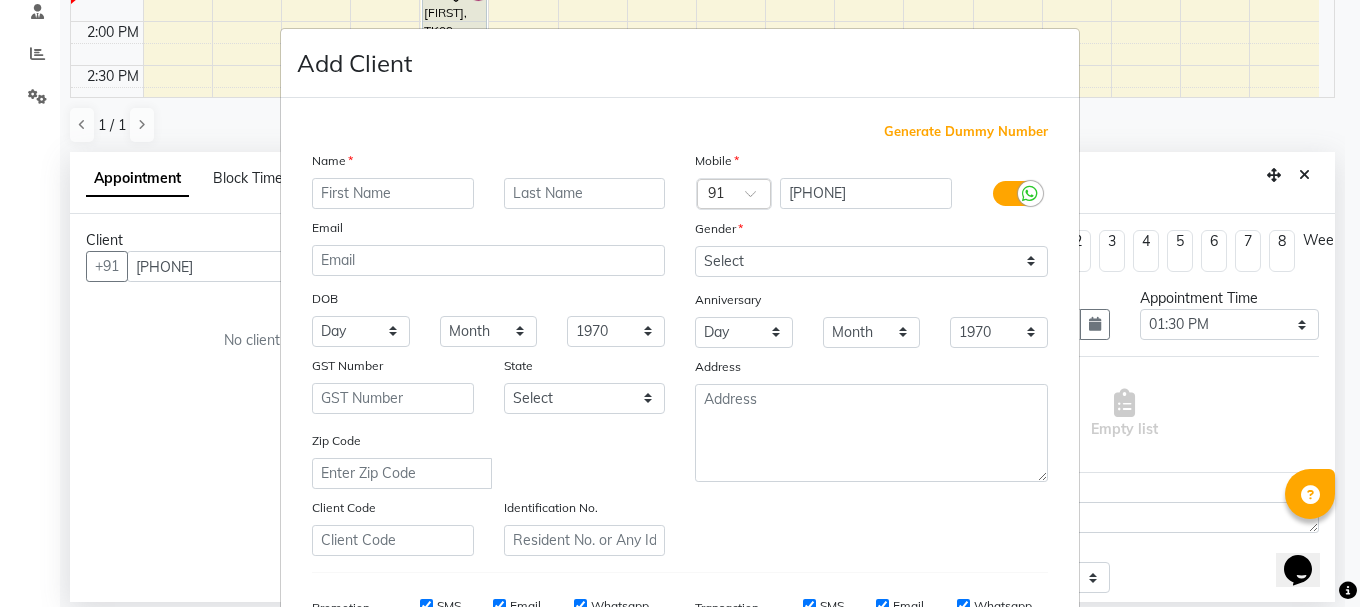 click at bounding box center (393, 193) 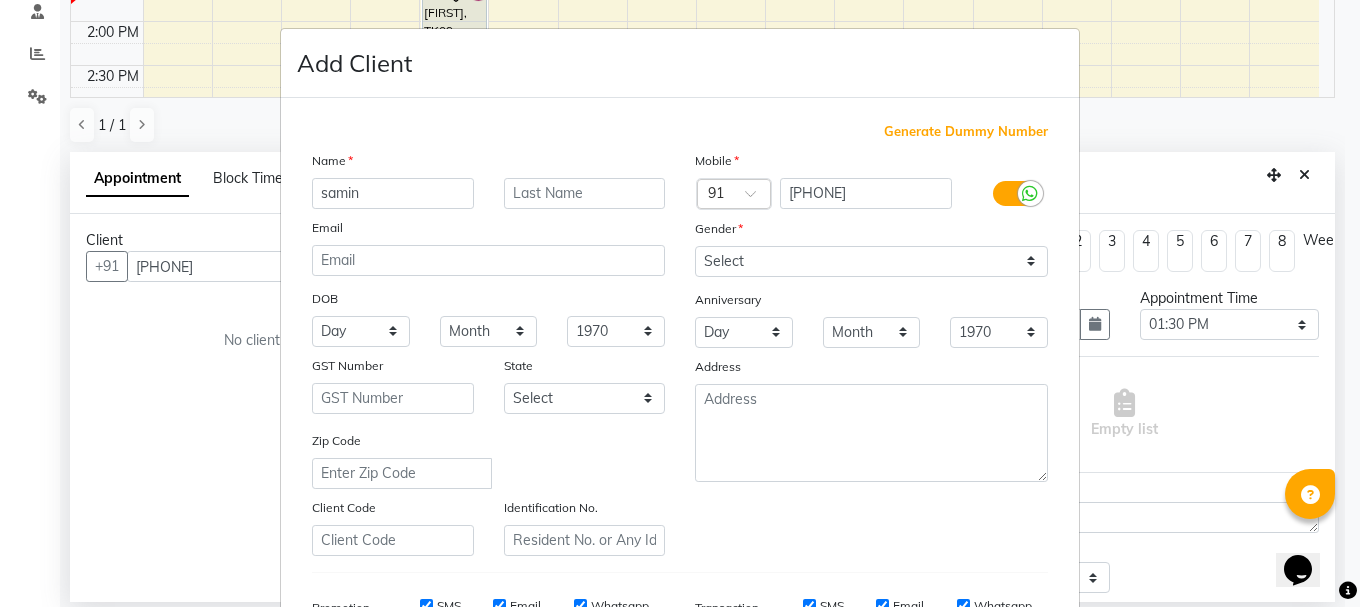 type on "samin" 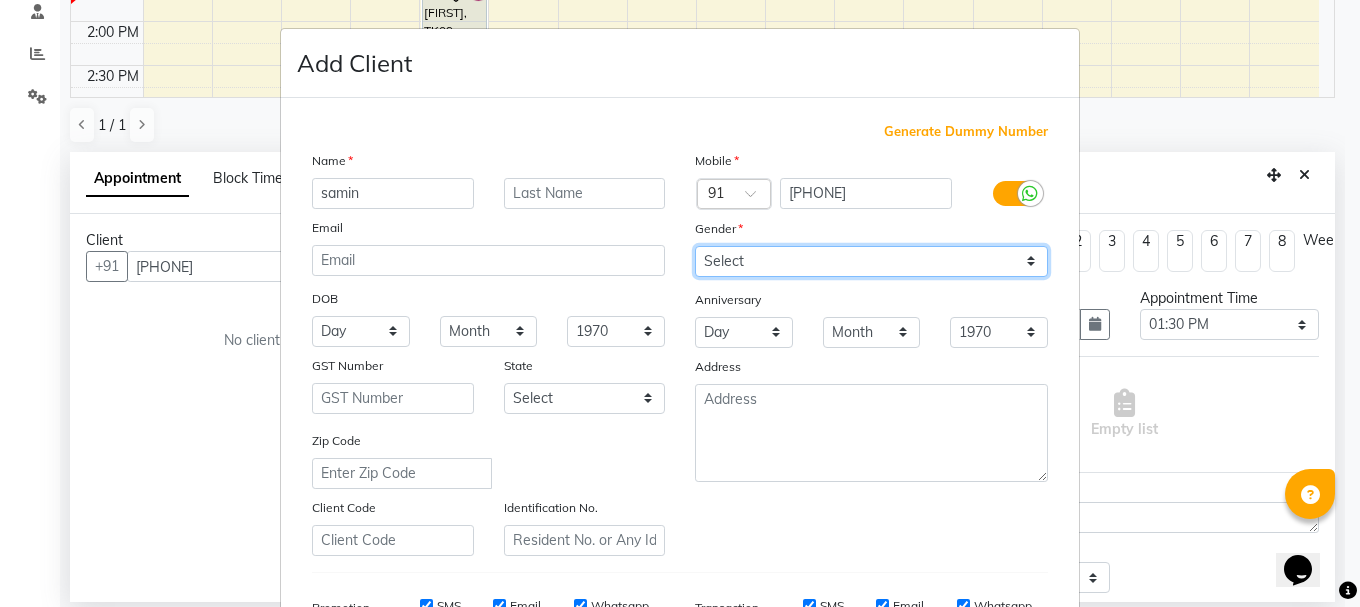 click on "Select Male Female Other Prefer Not To Say" at bounding box center (871, 261) 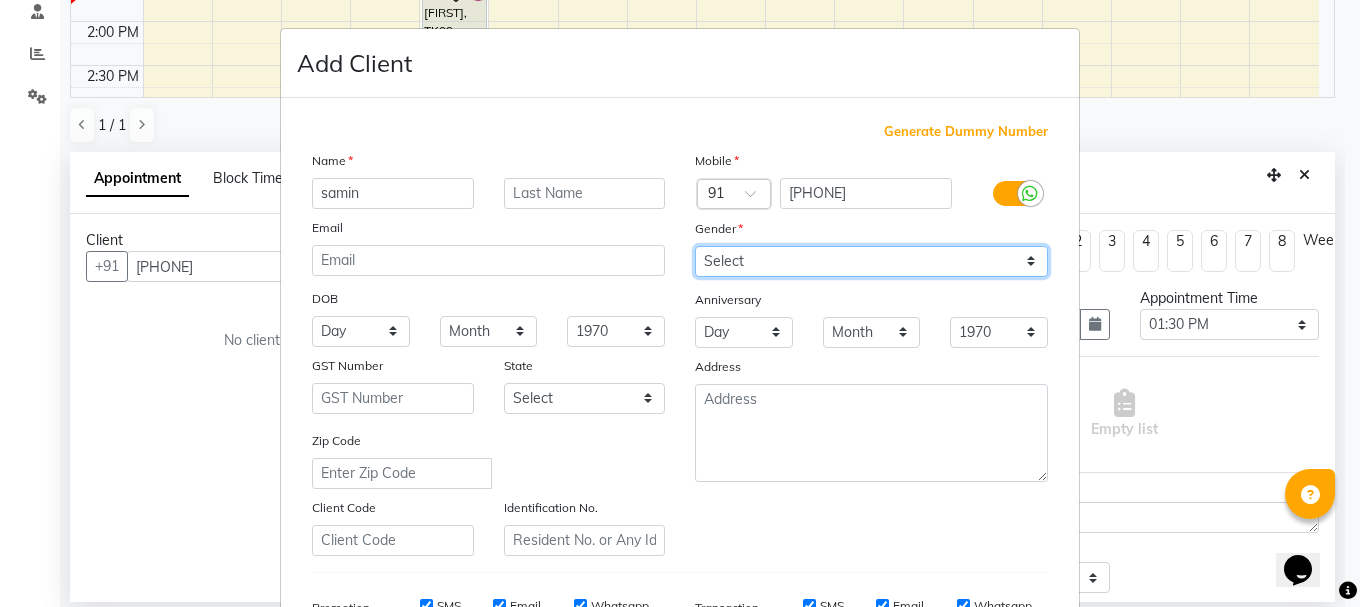 select on "female" 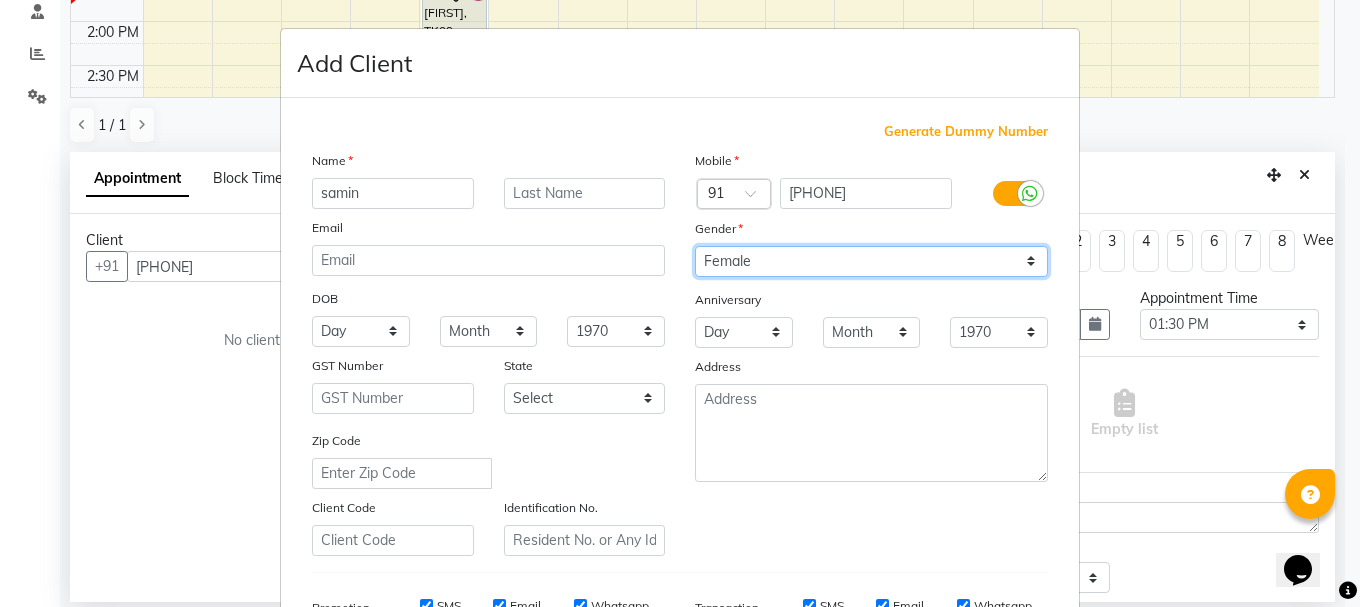 click on "Select Male Female Other Prefer Not To Say" at bounding box center [871, 261] 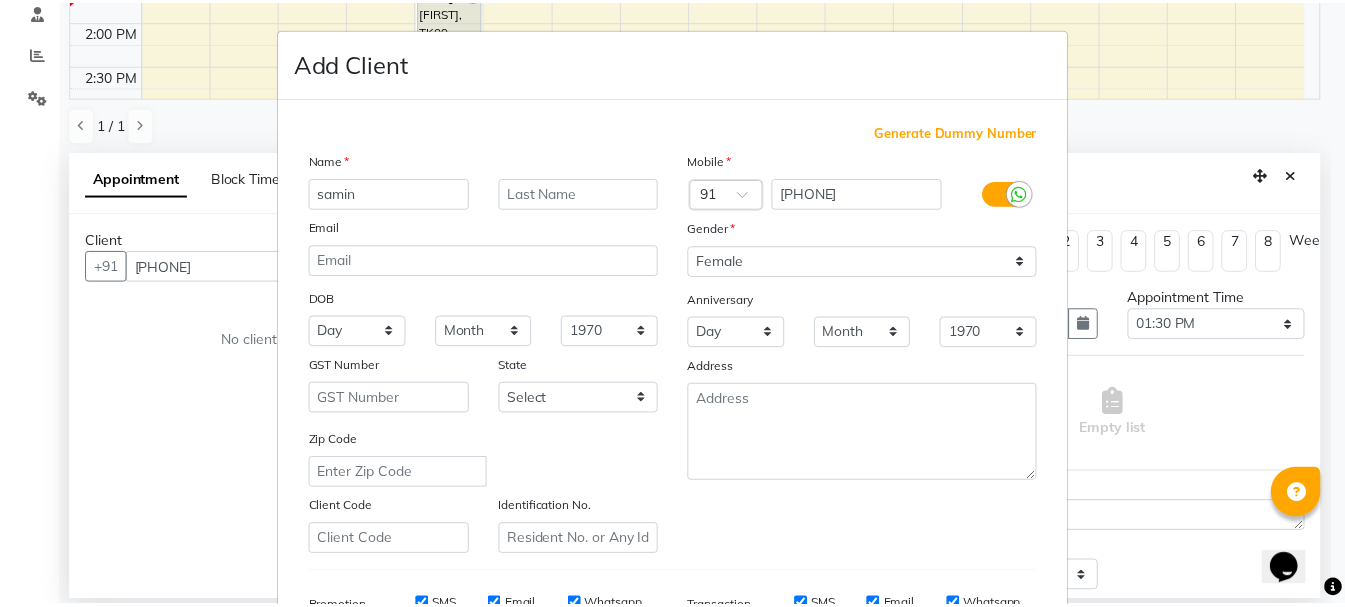 scroll, scrollTop: 316, scrollLeft: 0, axis: vertical 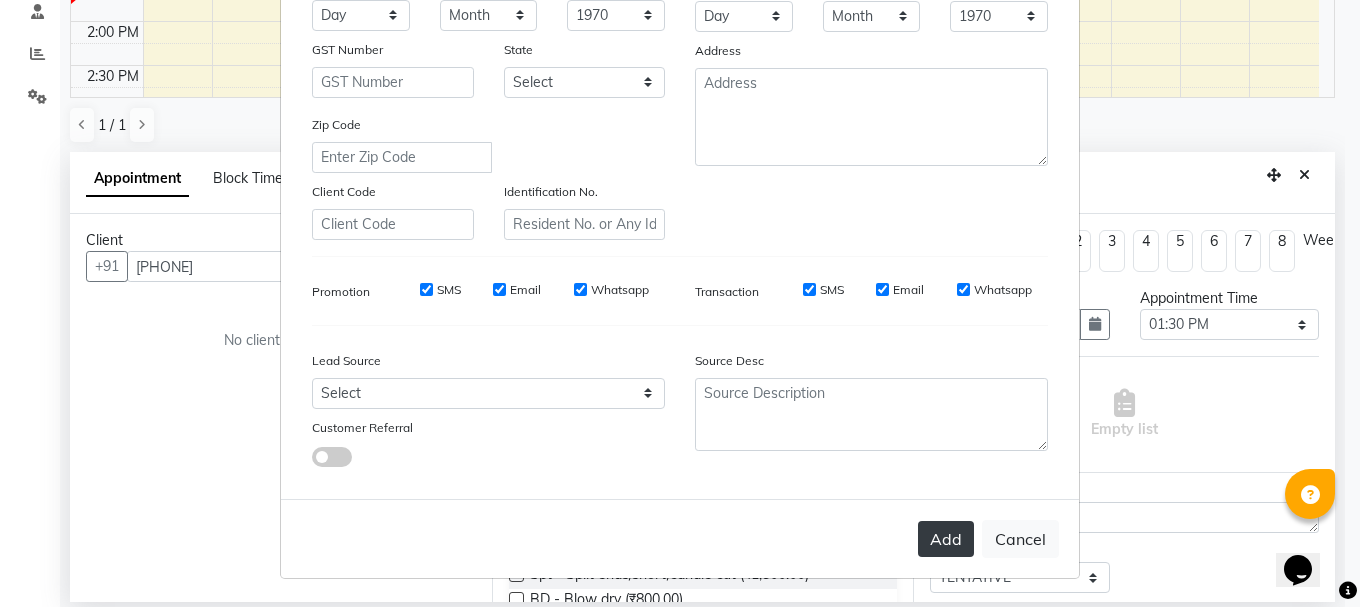 click on "Add" at bounding box center [946, 539] 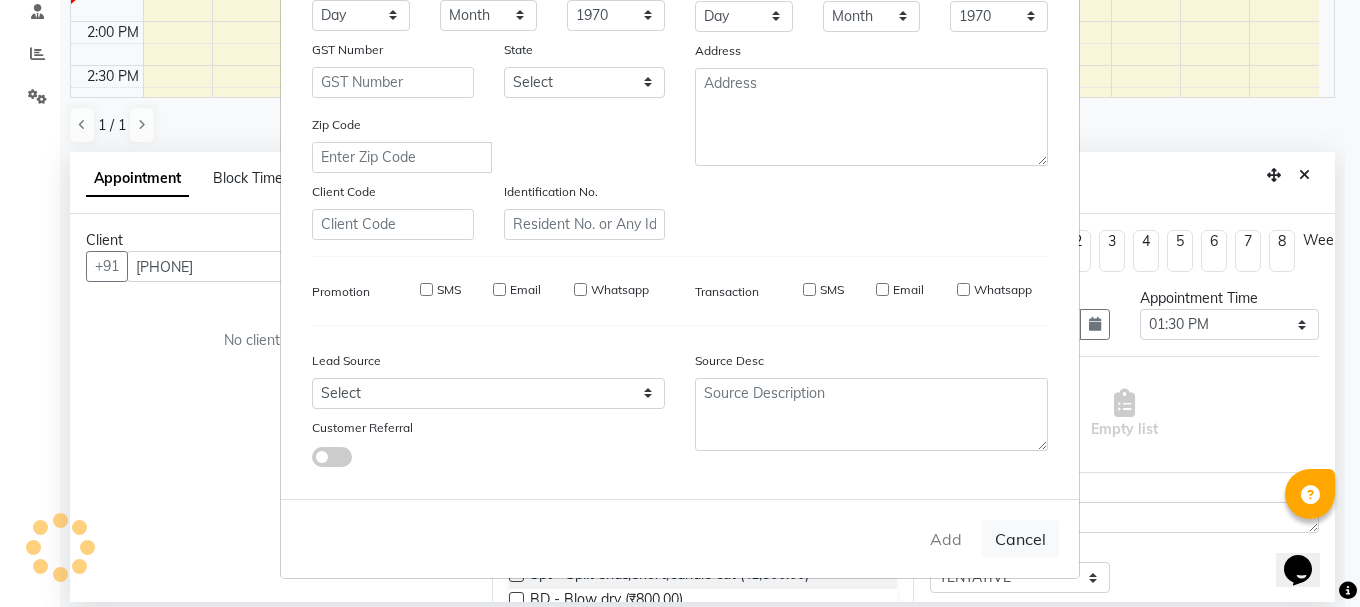 type 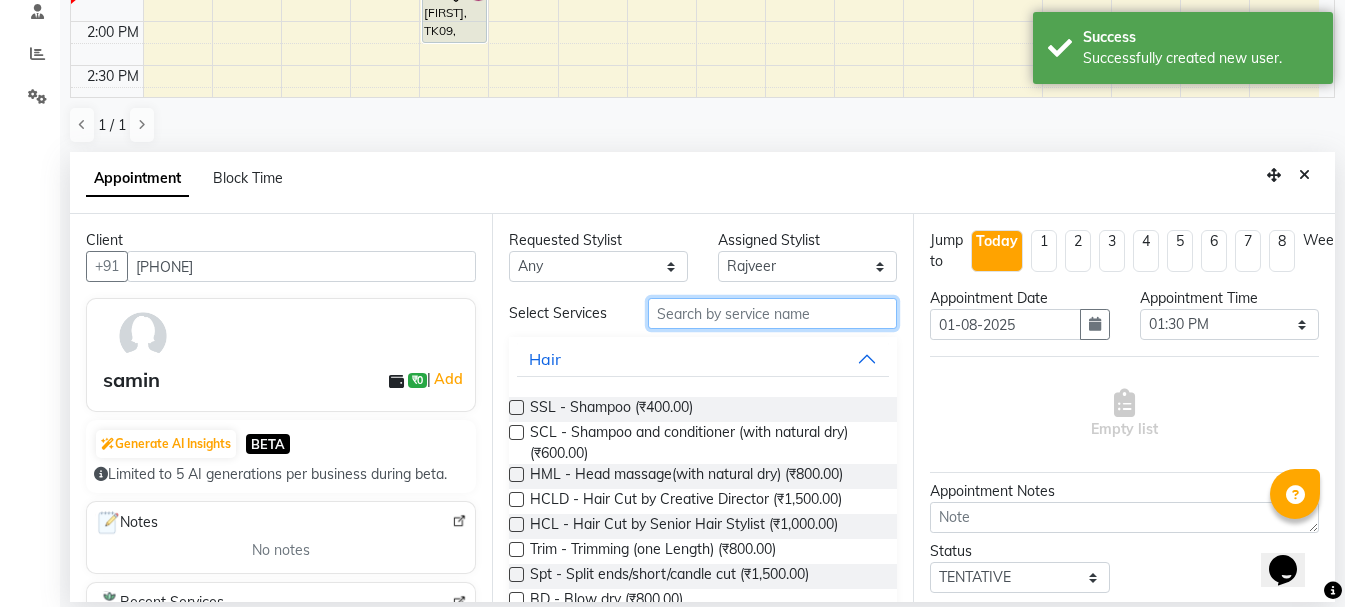 click at bounding box center (772, 313) 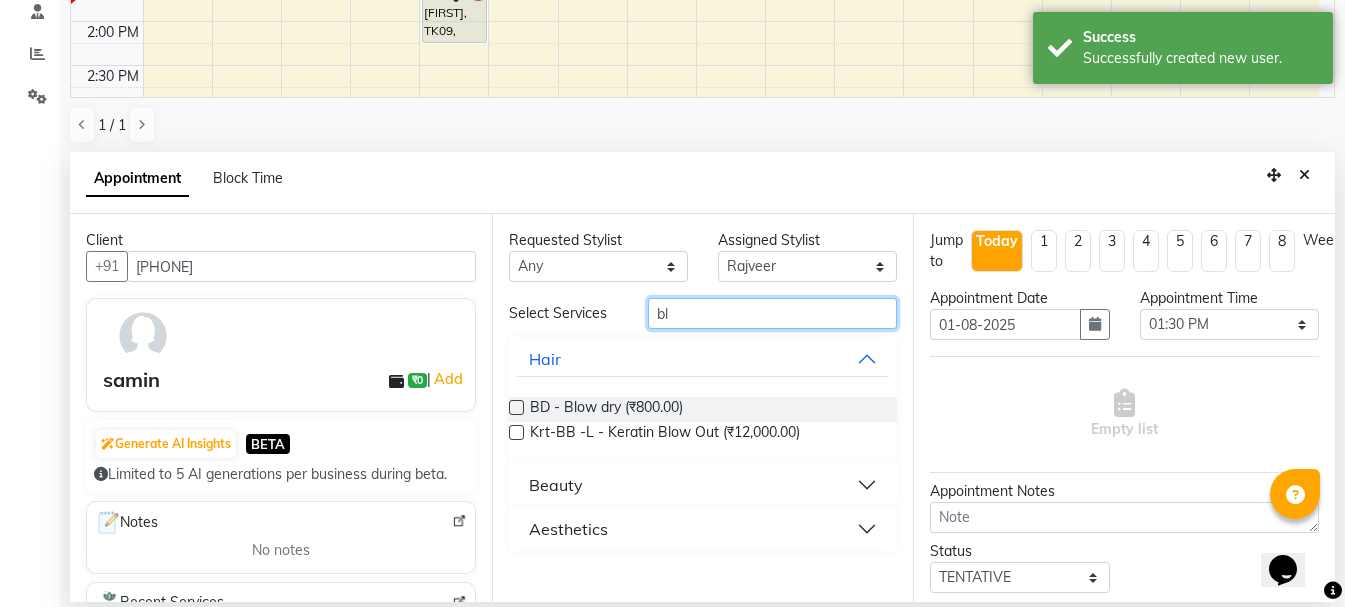 type on "bl" 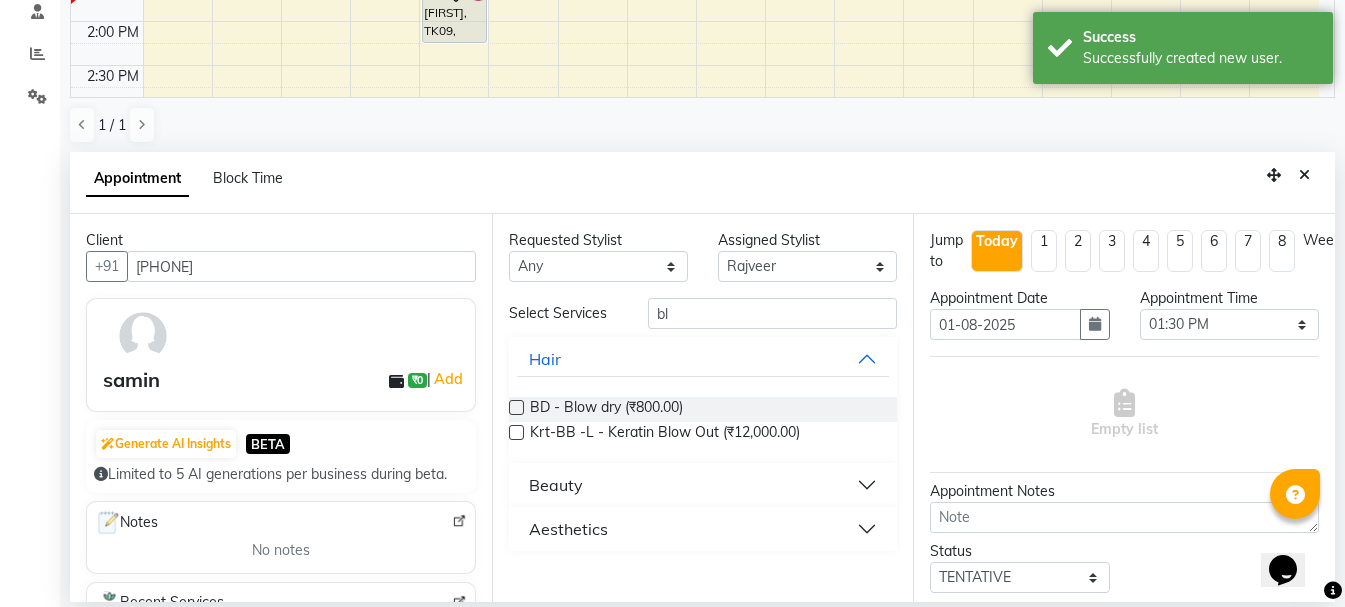click at bounding box center [516, 407] 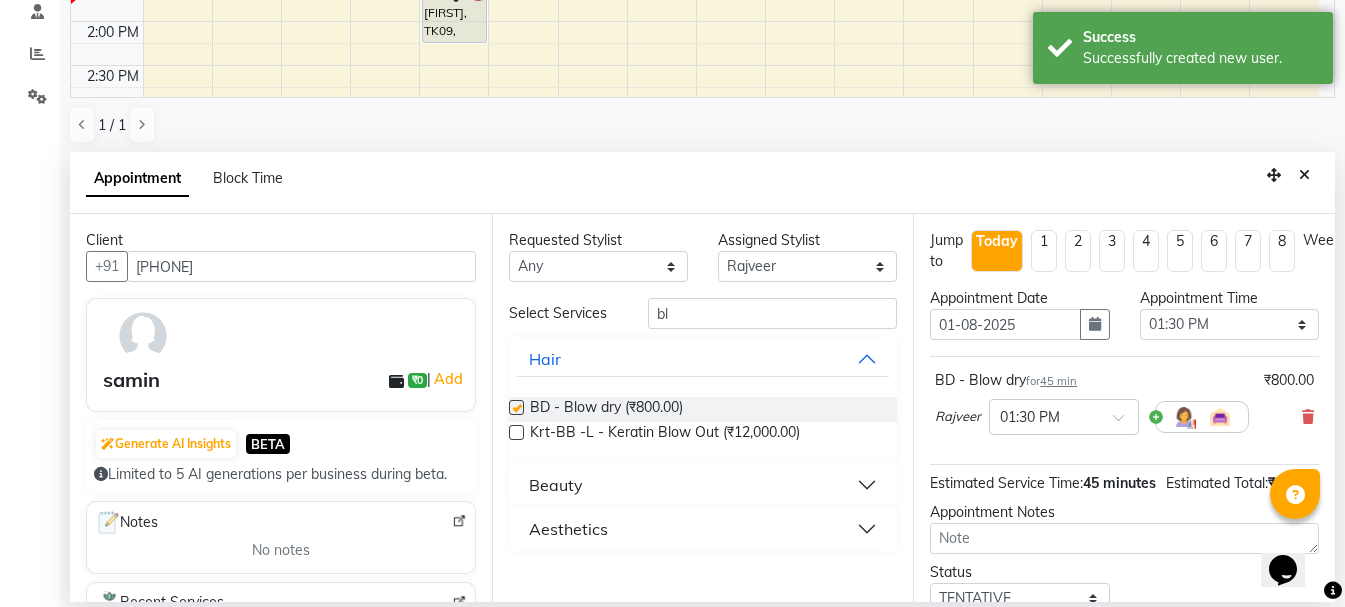 checkbox on "false" 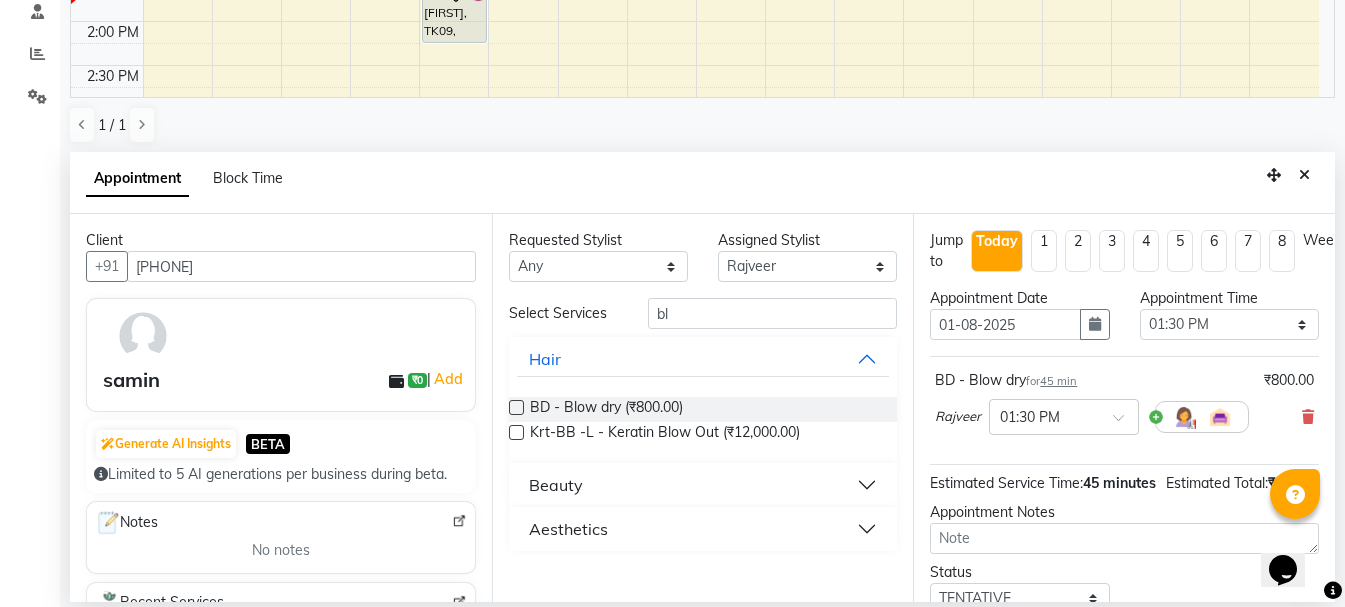 click on "Filter Stylist Select All  Ankit kantiwall  Navdeep  Pardeep kaur  Sameer khan Chandan Garry Jasvir Jyoti Lovedeep Singh Manya Neha Nikhil Pinky Rajveer Rekha Sandeep Toseef Salmani Today  Fri 01-08-2025 Toggle Dropdown Add Appointment Add Invoice Add Attendance Add Client Toggle Dropdown Add Appointment Add Invoice Add Attendance Add Client ADD NEW Toggle Dropdown Add Appointment Add Invoice Add Attendance Add Client Filter Stylist Select All  Ankit kantiwall  Navdeep  Pardeep kaur  Sameer khan Chandan Garry Jasvir Jyoti Lovedeep Singh Manya Neha Nikhil Pinky Rajveer Rekha Sandeep Toseef Salmani Group By  Staff View   Room View  View as Vertical  Vertical - Week View  Horizontal  Horizontal - Week View  List  Toggle Dropdown Calendar Settings Manage Tags   Arrange Stylists   Reset Stylists   Show Available Stylist  Appointment Form Zoom 100% Staff/Room Display Count 17 Stylist Garry Jasvir Toseef Salmani  Sameer khan  Ankit kantiwall Nikhil Chandan Lovedeep Singh Jyoti  Navdeep Rekha Neha  Pardeep kaur Manya" 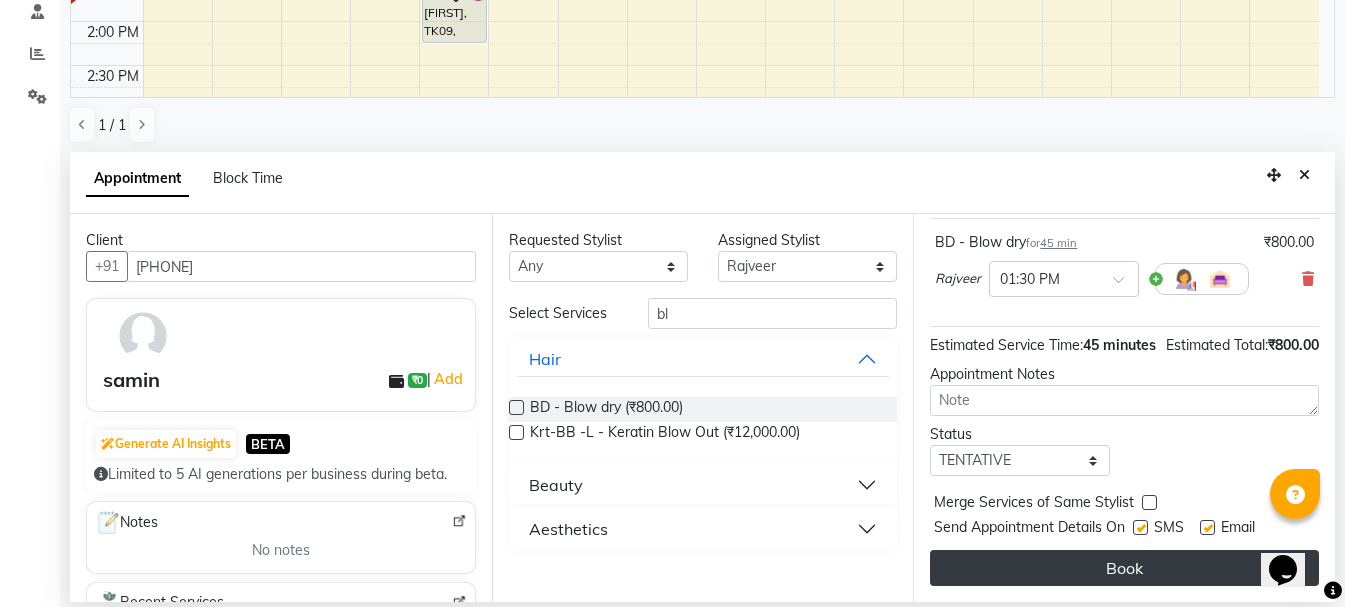 click on "Book" at bounding box center (1124, 568) 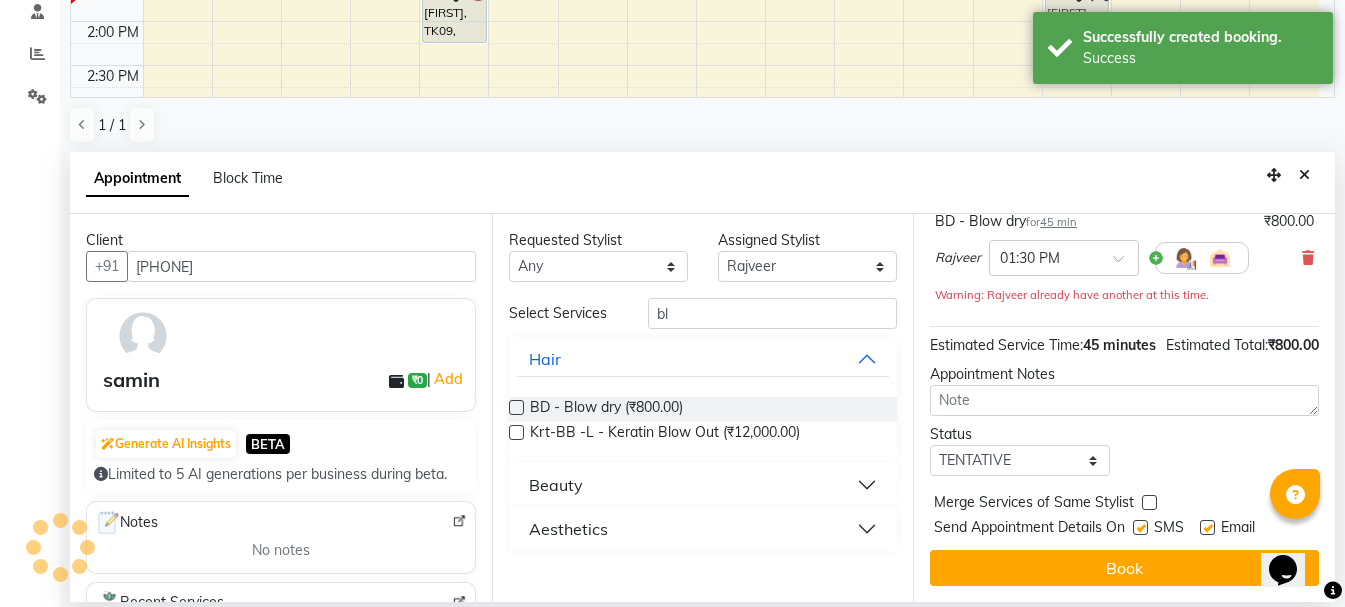 scroll, scrollTop: 0, scrollLeft: 0, axis: both 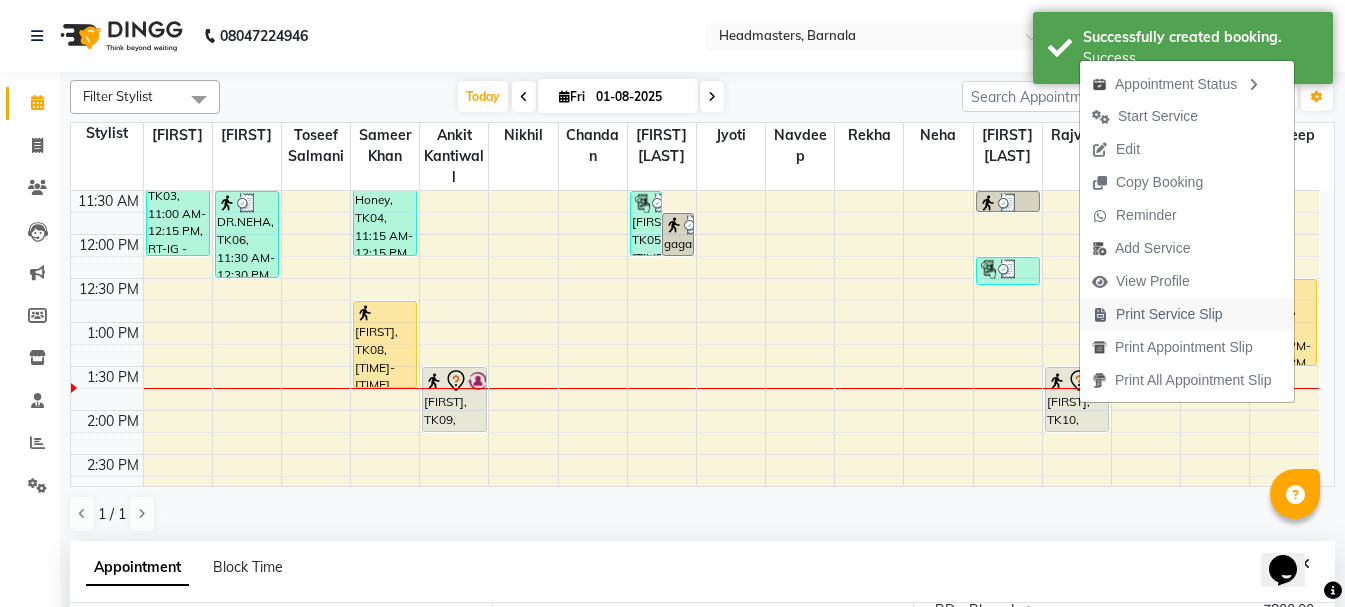 click on "Print Service Slip" at bounding box center (1169, 314) 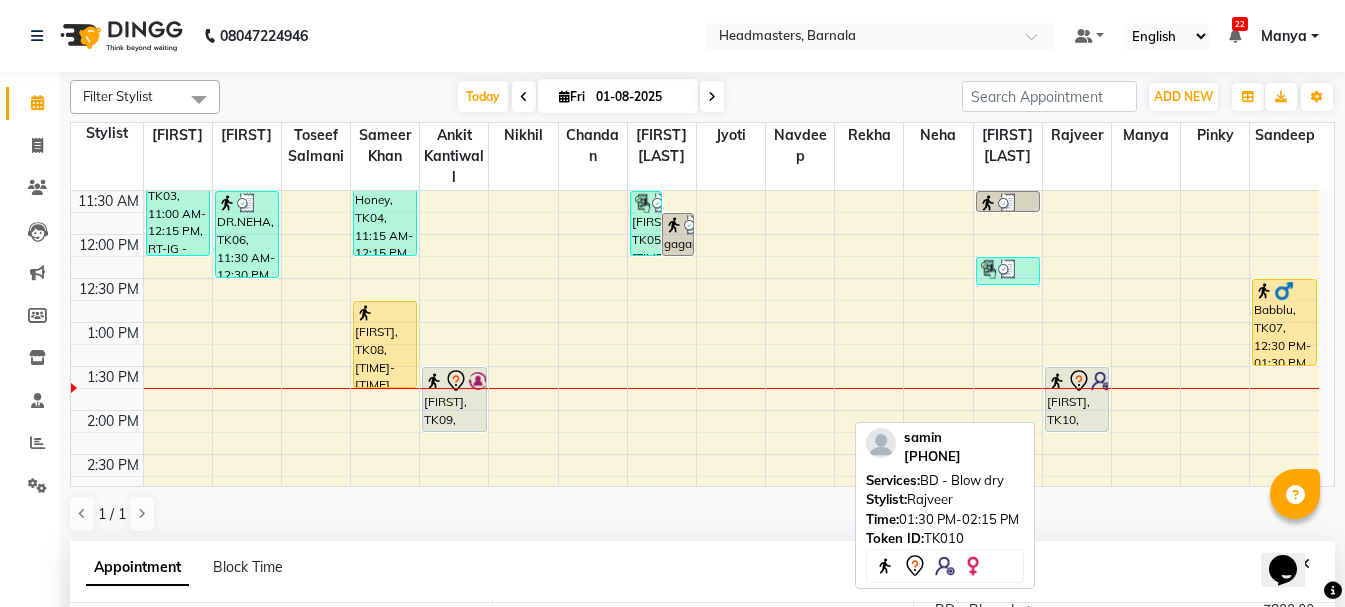 click on "samin, TK10, 01:30 PM-02:15 PM, BD - Blow dry" at bounding box center [1077, 399] 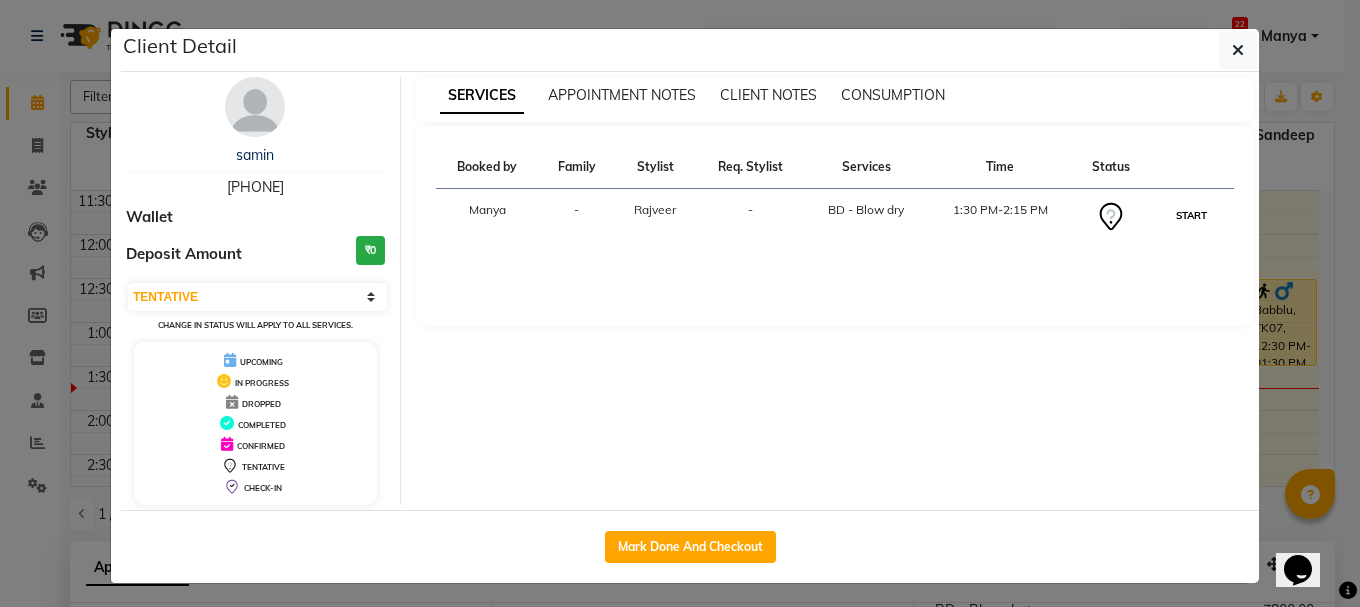 click on "START" at bounding box center [1191, 215] 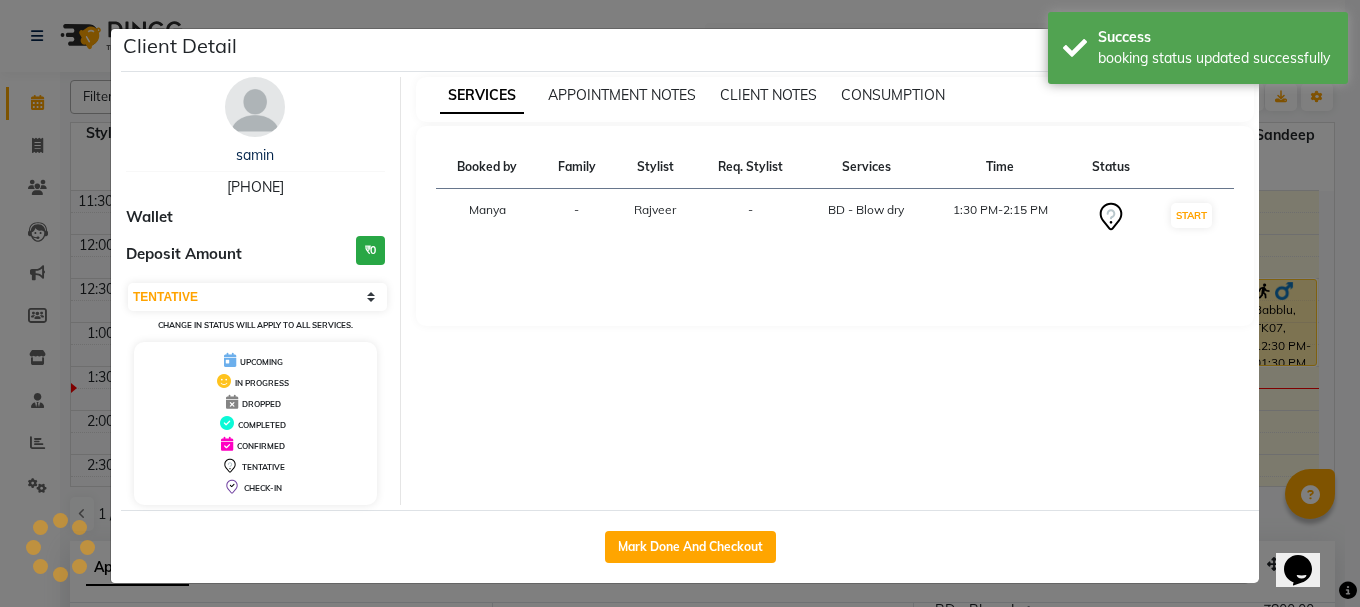 select on "1" 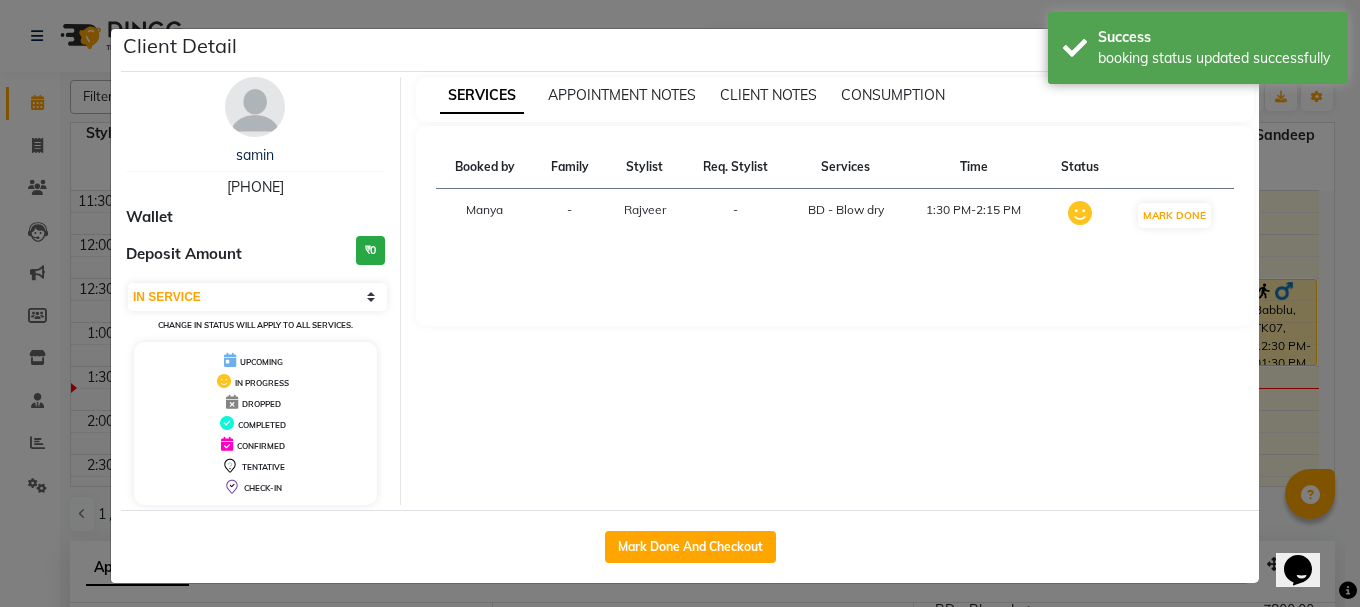 click on "Client Detail  samin    9815318717 Wallet Deposit Amount  ₹0  Select IN SERVICE CONFIRMED TENTATIVE CHECK IN MARK DONE UPCOMING Change in status will apply to all services. UPCOMING IN PROGRESS DROPPED COMPLETED CONFIRMED TENTATIVE CHECK-IN SERVICES APPOINTMENT NOTES CLIENT NOTES CONSUMPTION Booked by Family Stylist Req. Stylist Services Time Status  Manya  - Rajveer -  BD - Blow dry   1:30 PM-2:15 PM   MARK DONE   Mark Done And Checkout" 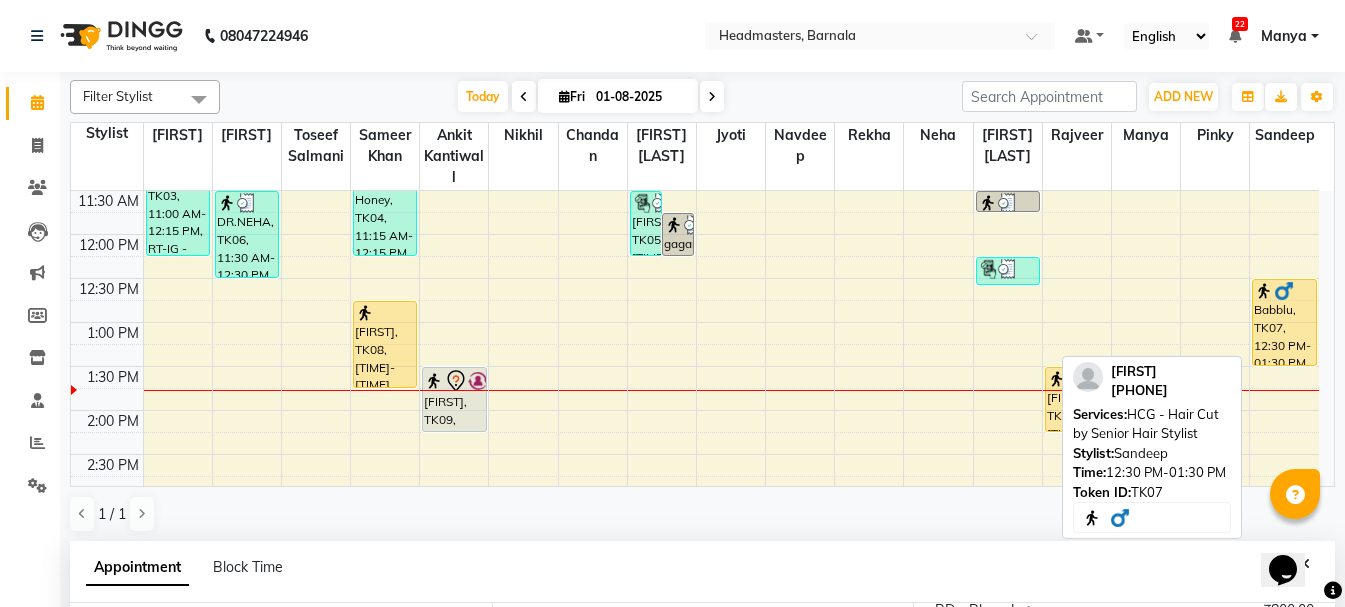 click on "Babblu, TK07, 12:30 PM-01:30 PM, HCG - Hair Cut by Senior Hair Stylist" at bounding box center [1284, 322] 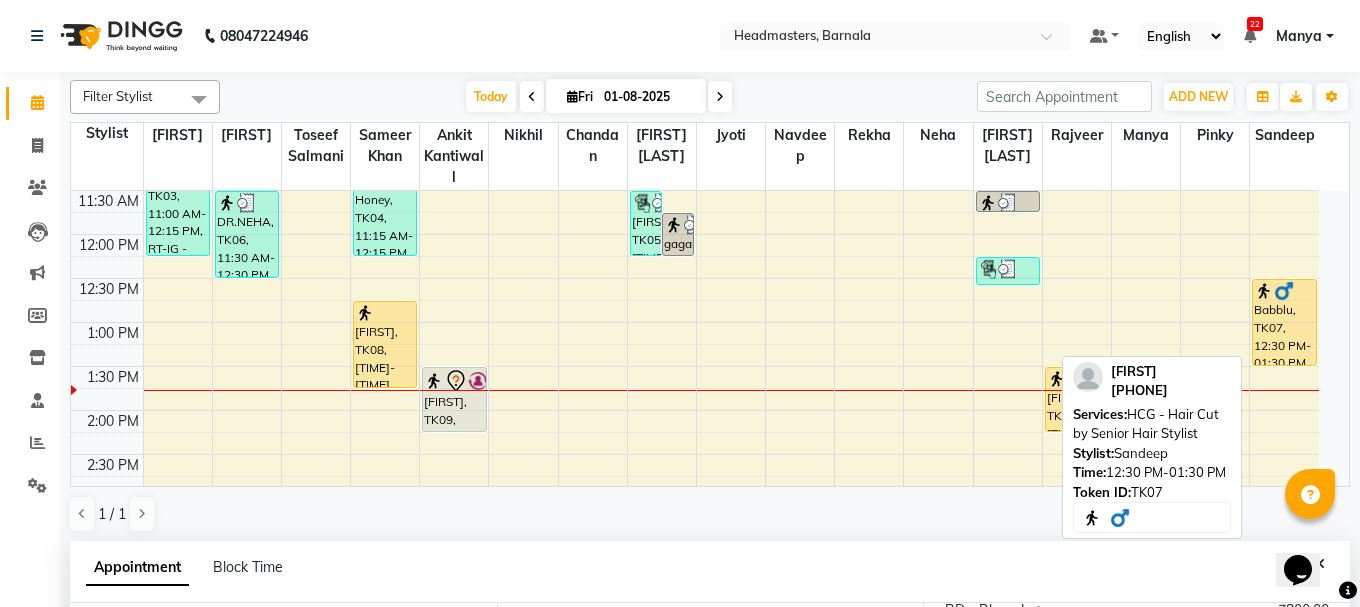 select on "1" 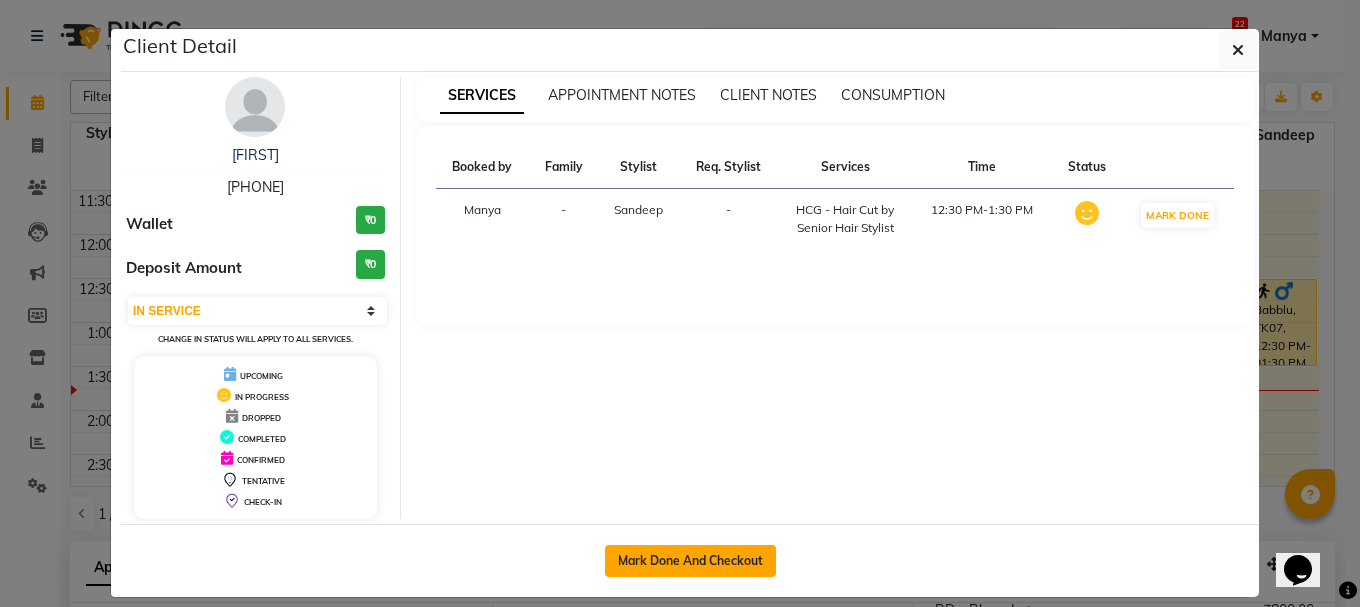 click on "Mark Done And Checkout" 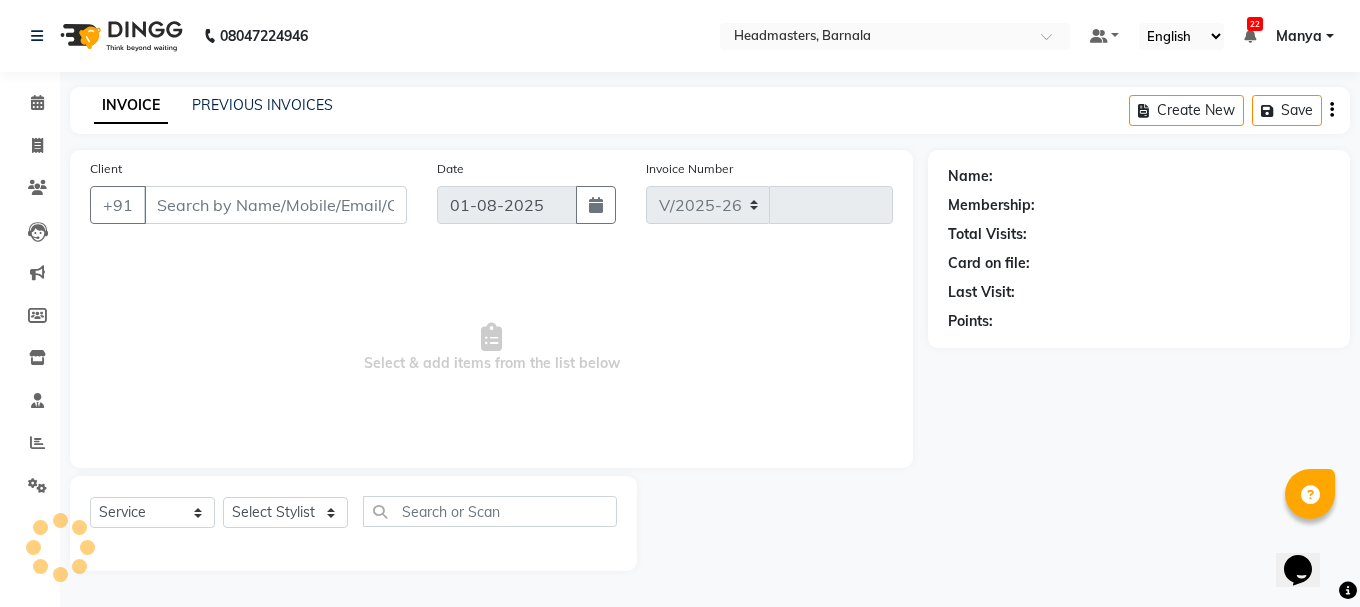 select on "7526" 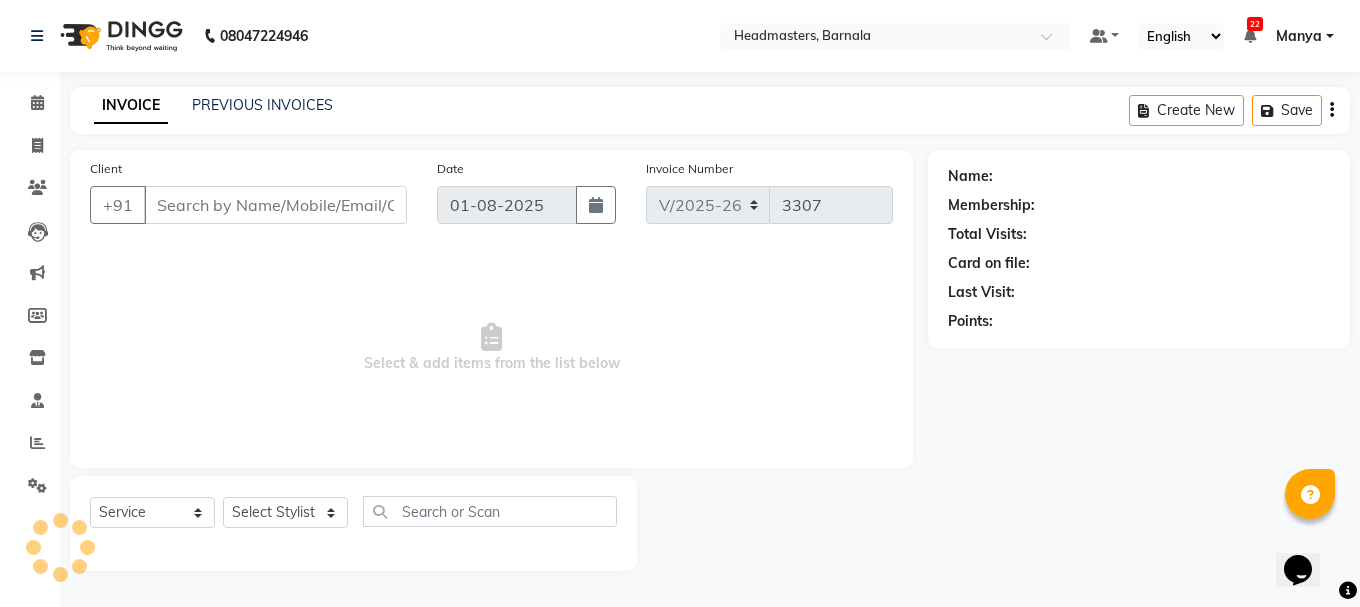 type on "[PHONE]" 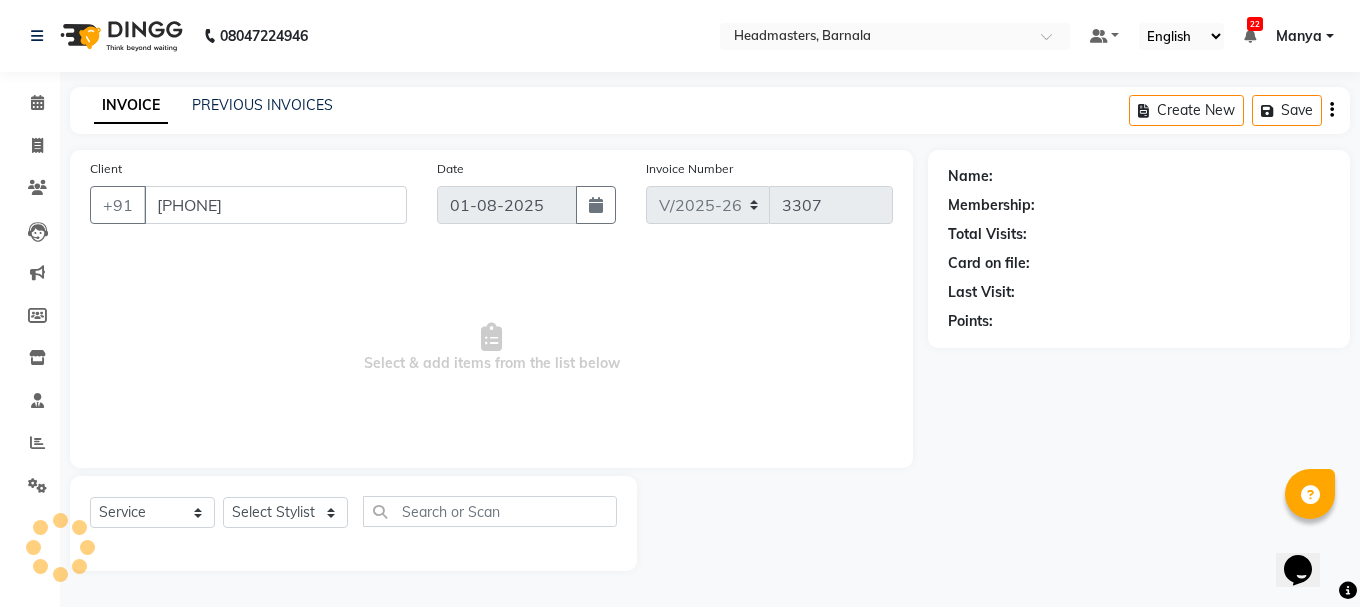 select on "71857" 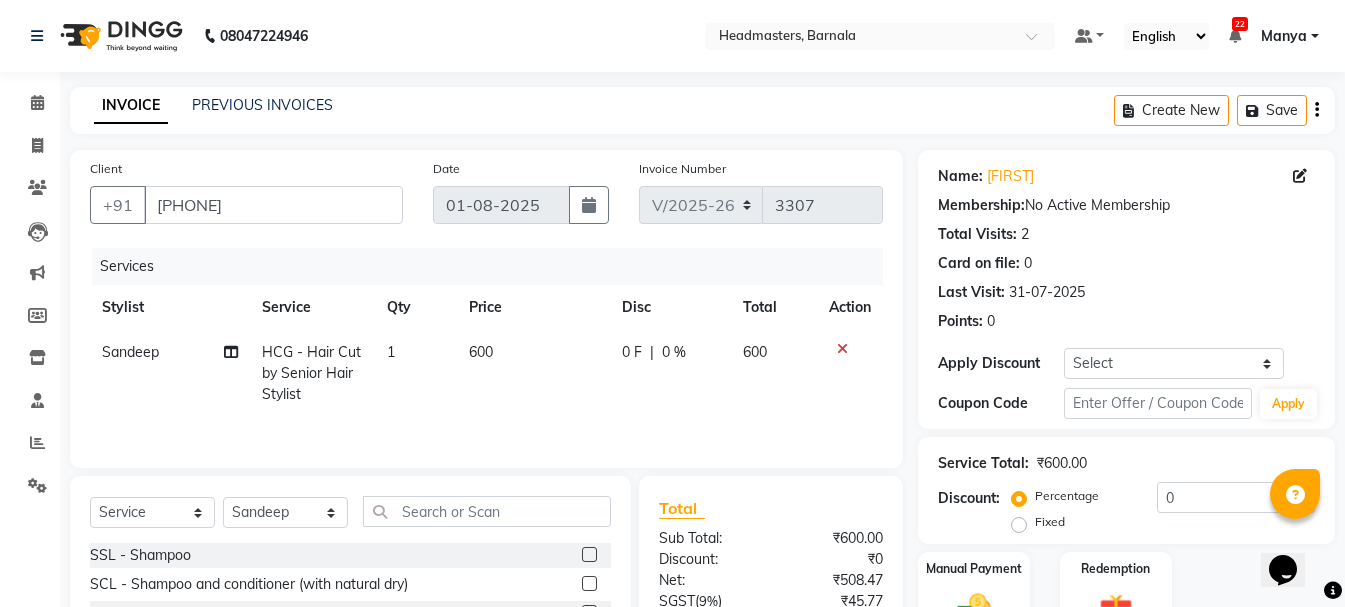 scroll, scrollTop: 194, scrollLeft: 0, axis: vertical 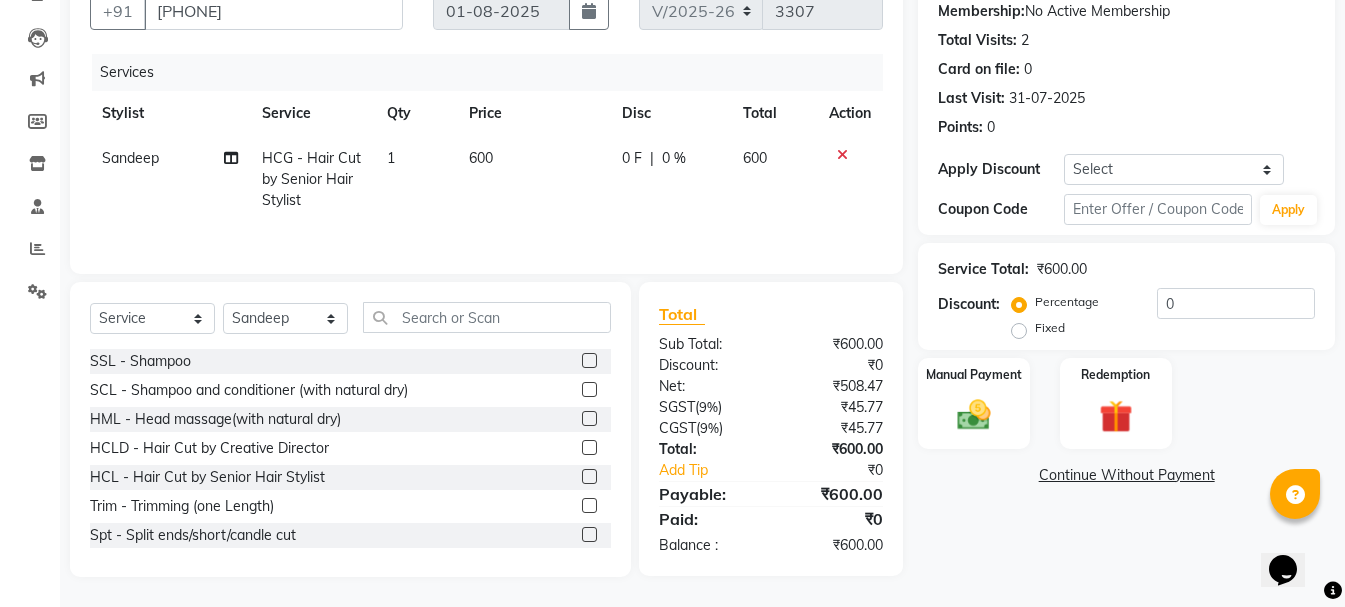 click on "Fixed" 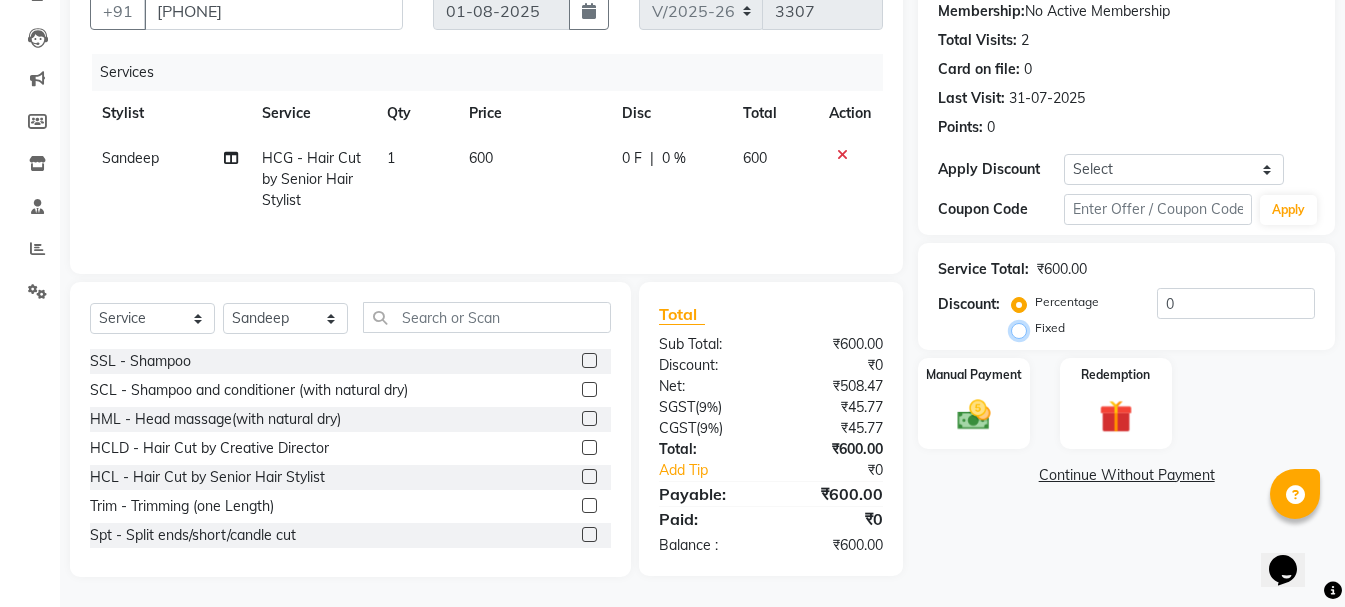 click on "Fixed" at bounding box center [1023, 328] 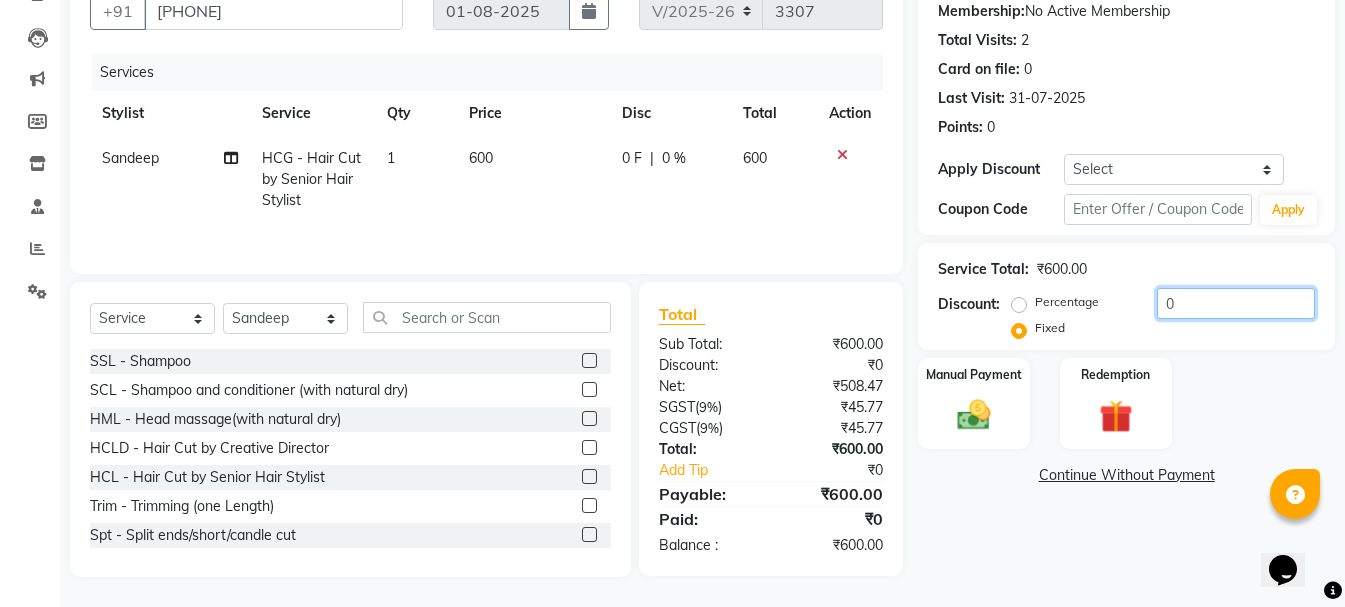 click on "0" 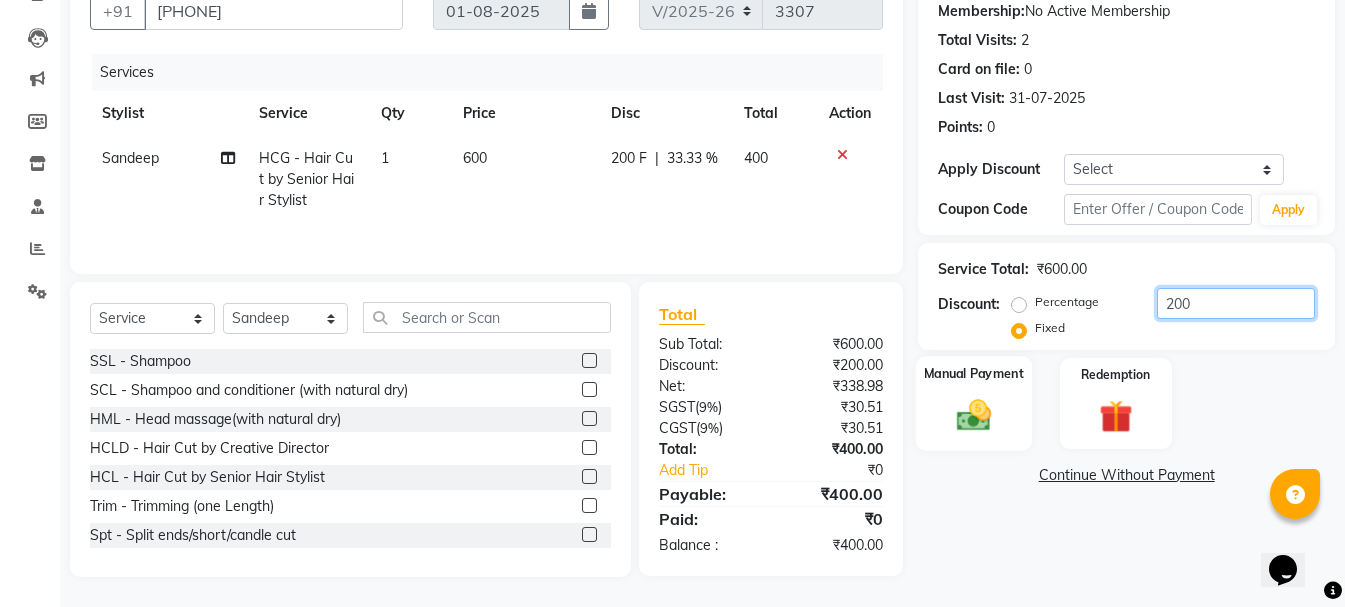 type on "200" 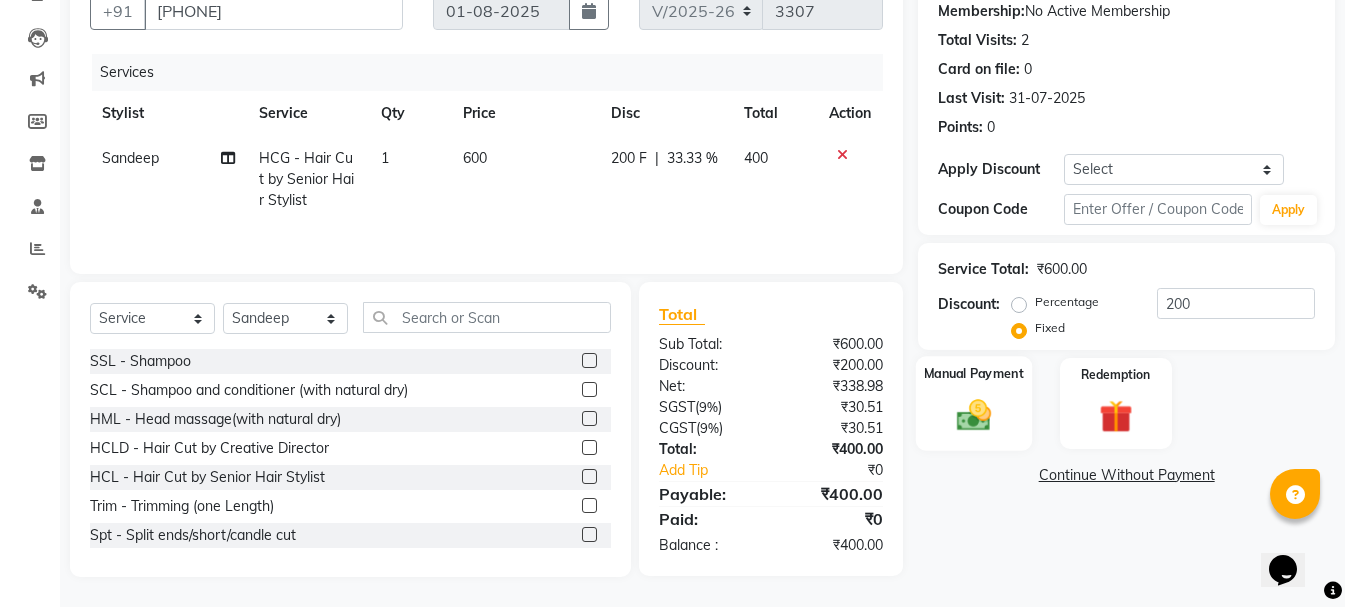click on "Manual Payment" 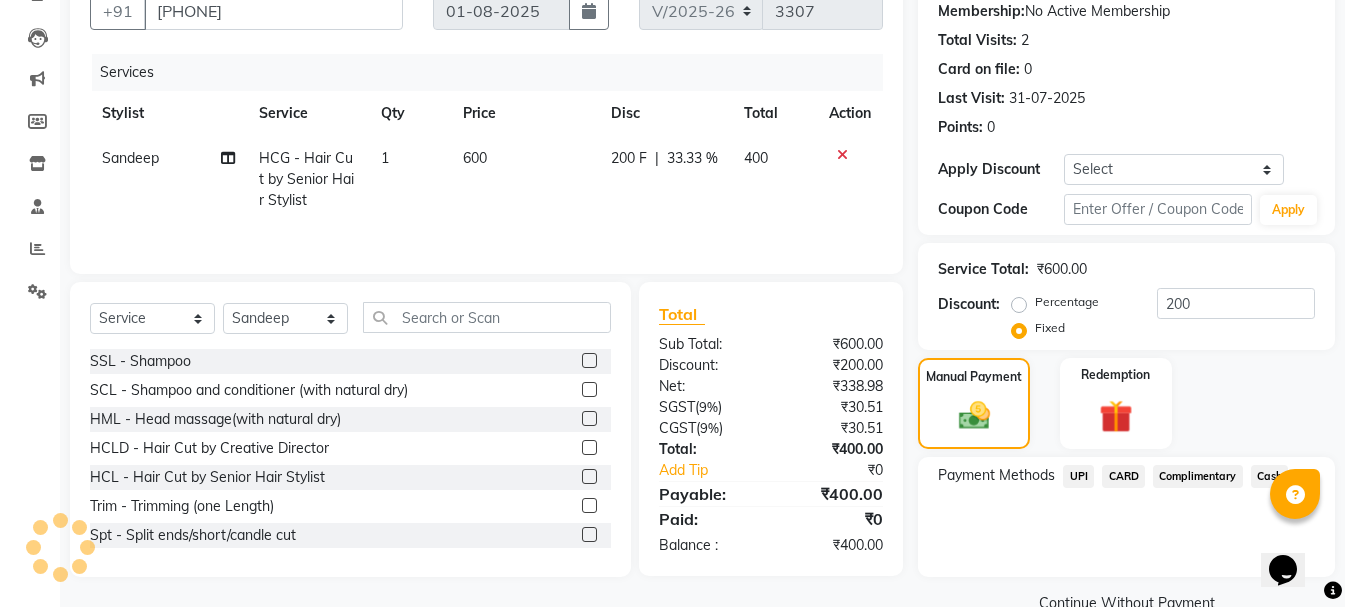 click on "Cash" 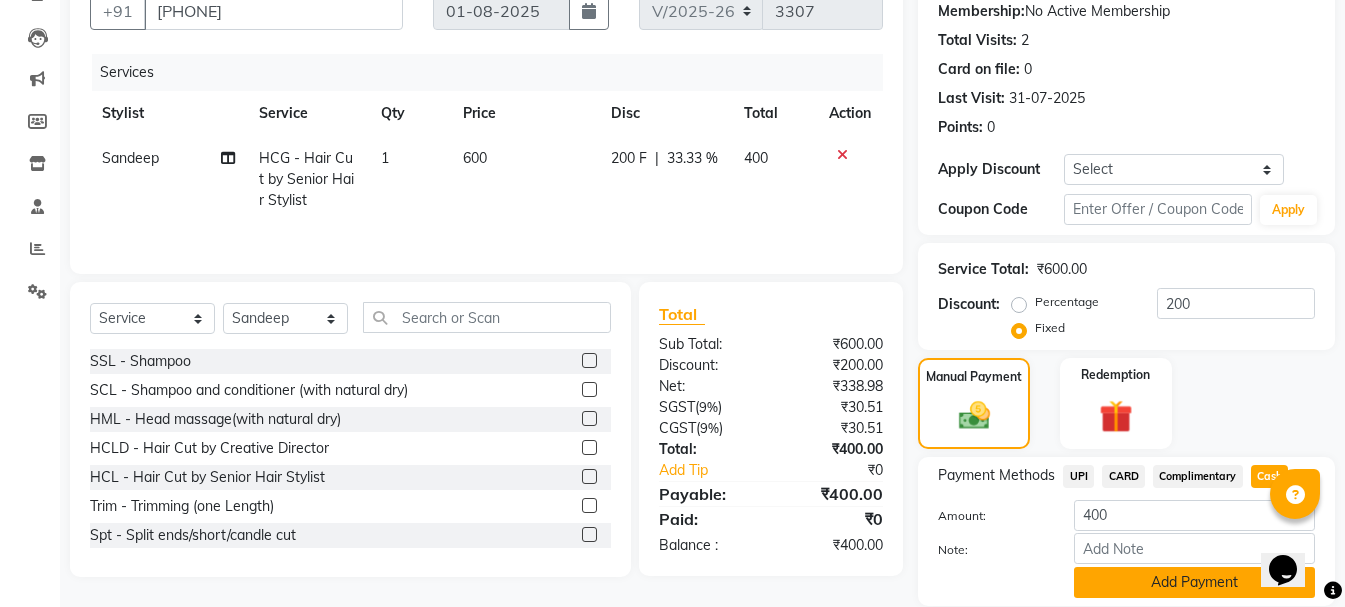 click on "Add Payment" 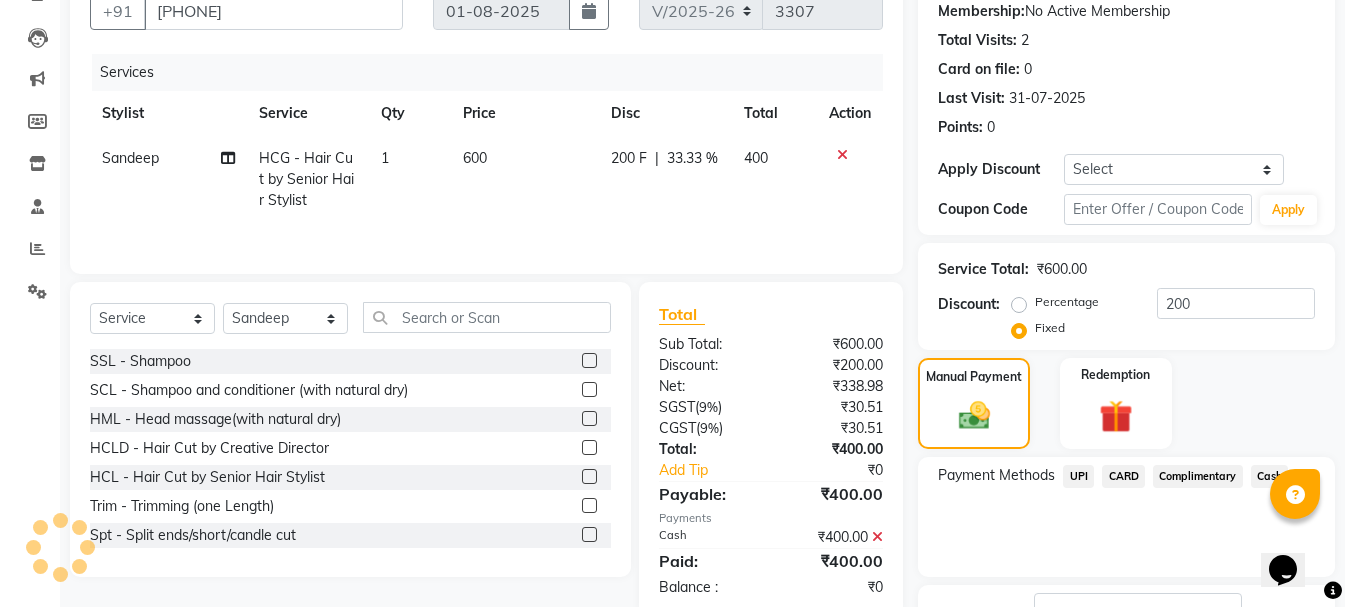 scroll, scrollTop: 348, scrollLeft: 0, axis: vertical 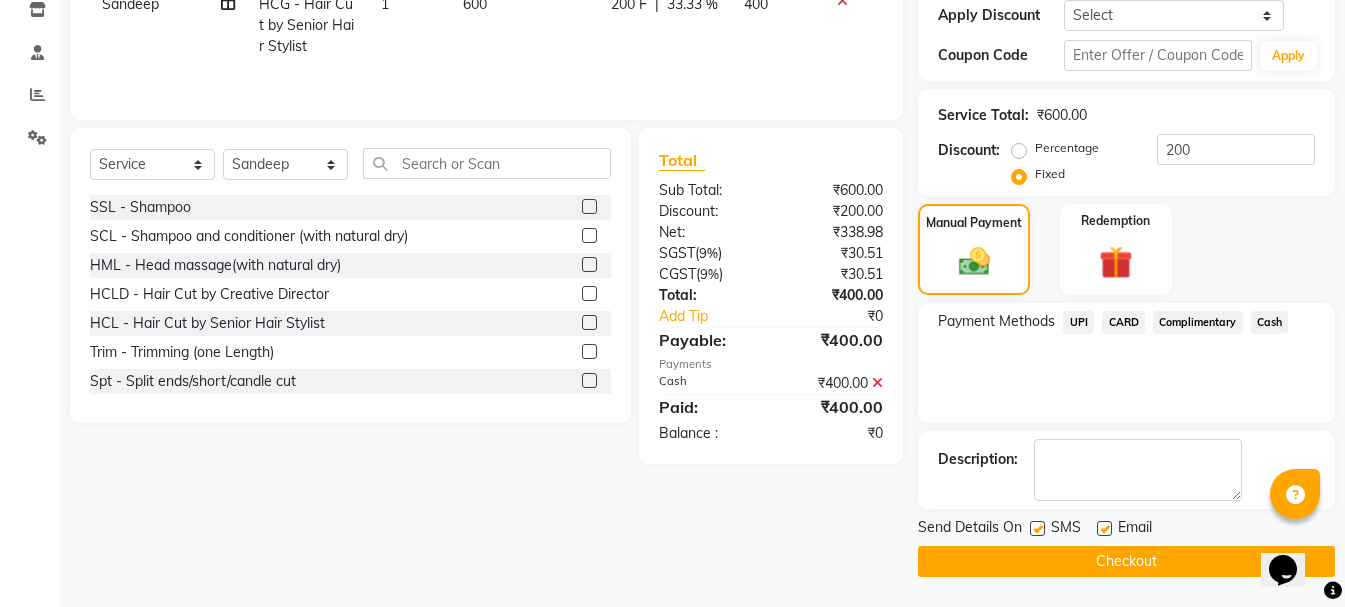 click on "Checkout" 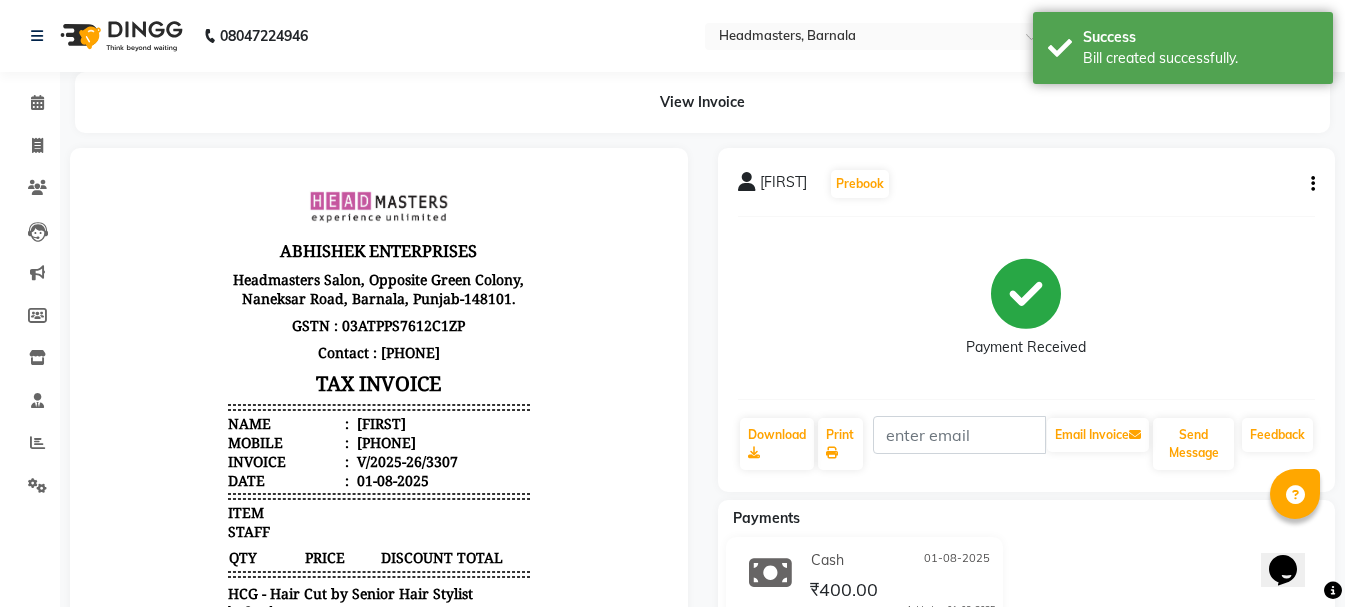 scroll, scrollTop: 0, scrollLeft: 0, axis: both 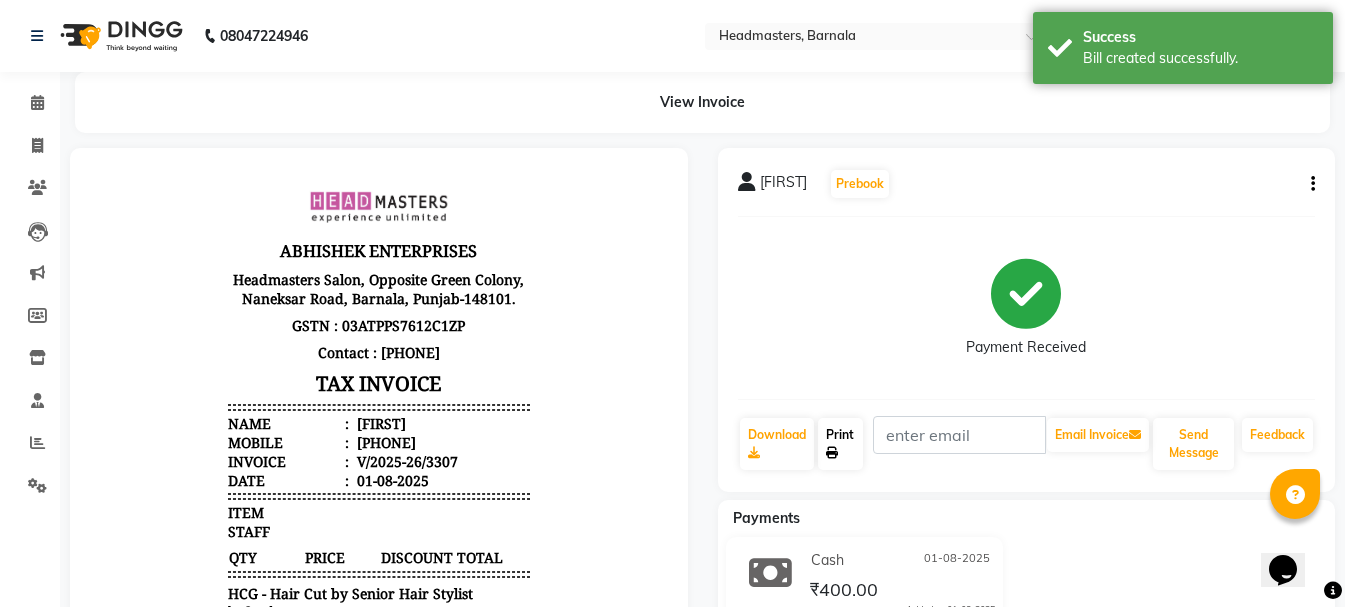click on "Print" 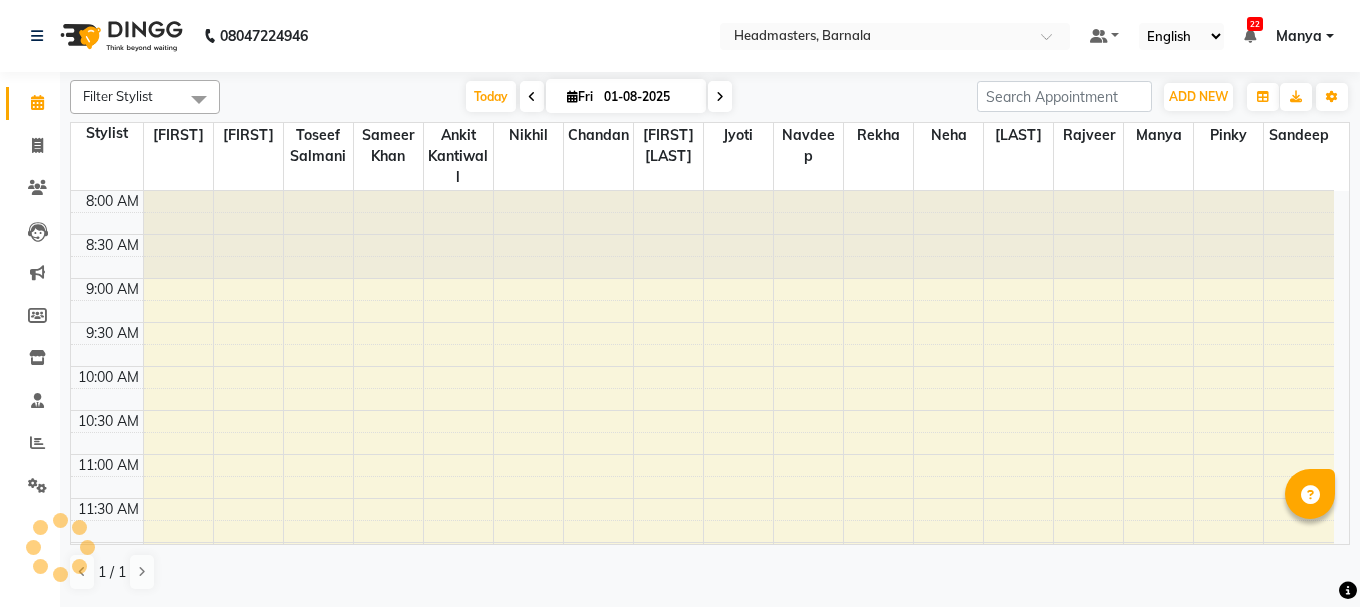 scroll, scrollTop: 0, scrollLeft: 0, axis: both 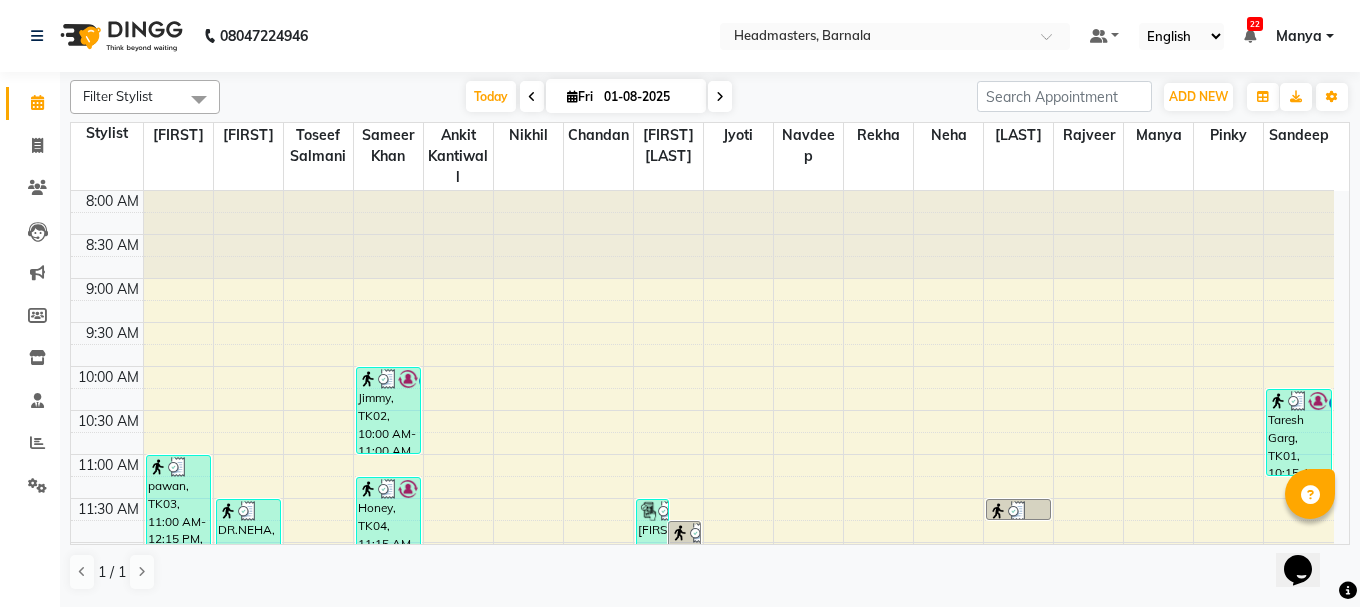 click on "Filter Stylist Select All  Ankit kantiwall  Navdeep  Pardeep kaur  Sameer khan Chandan Garry Jasvir Jyoti Lovedeep Singh Manya Neha Nikhil Pinky Rajveer Rekha Sandeep Toseef Salmani Today  Fri 01-08-2025 Toggle Dropdown Add Appointment Add Invoice Add Attendance Add Client Toggle Dropdown Add Appointment Add Invoice Add Attendance Add Client ADD NEW Toggle Dropdown Add Appointment Add Invoice Add Attendance Add Client Filter Stylist Select All  Ankit kantiwall  Navdeep  Pardeep kaur  Sameer khan Chandan Garry Jasvir Jyoti Lovedeep Singh Manya Neha Nikhil Pinky Rajveer Rekha Sandeep Toseef Salmani Group By  Staff View   Room View  View as Vertical  Vertical - Week View  Horizontal  Horizontal - Week View  List  Toggle Dropdown Calendar Settings Manage Tags   Arrange Stylists   Reset Stylists   Show Available Stylist  Appointment Form Zoom 100% Staff/Room Display Count 17 Stylist Garry Jasvir Toseef Salmani  Sameer khan  Ankit kantiwall Nikhil Chandan Lovedeep Singh Jyoti  Navdeep Rekha Neha  Pardeep kaur Manya" 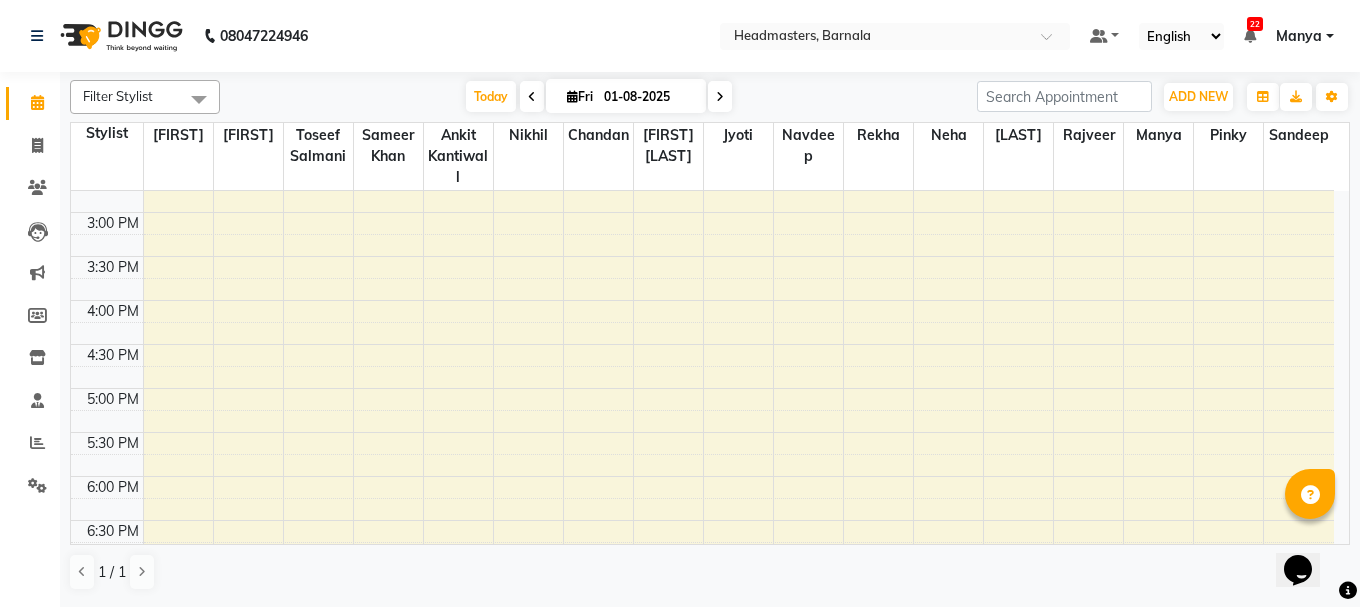 scroll, scrollTop: 616, scrollLeft: 0, axis: vertical 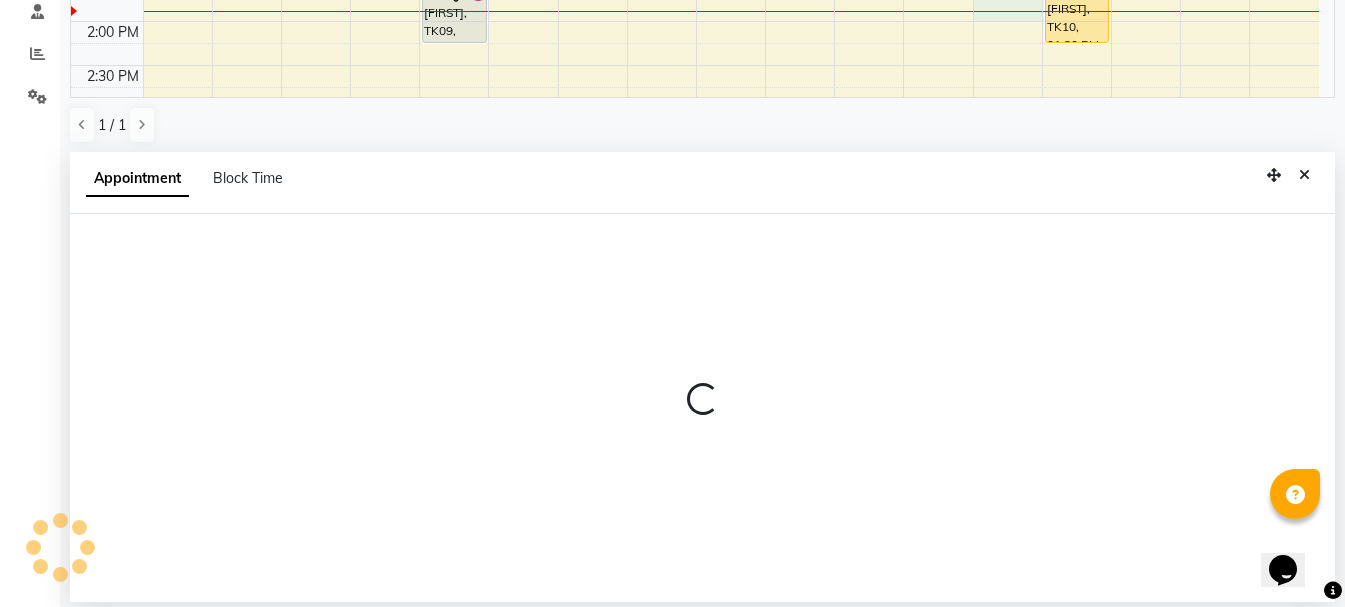 select on "67287" 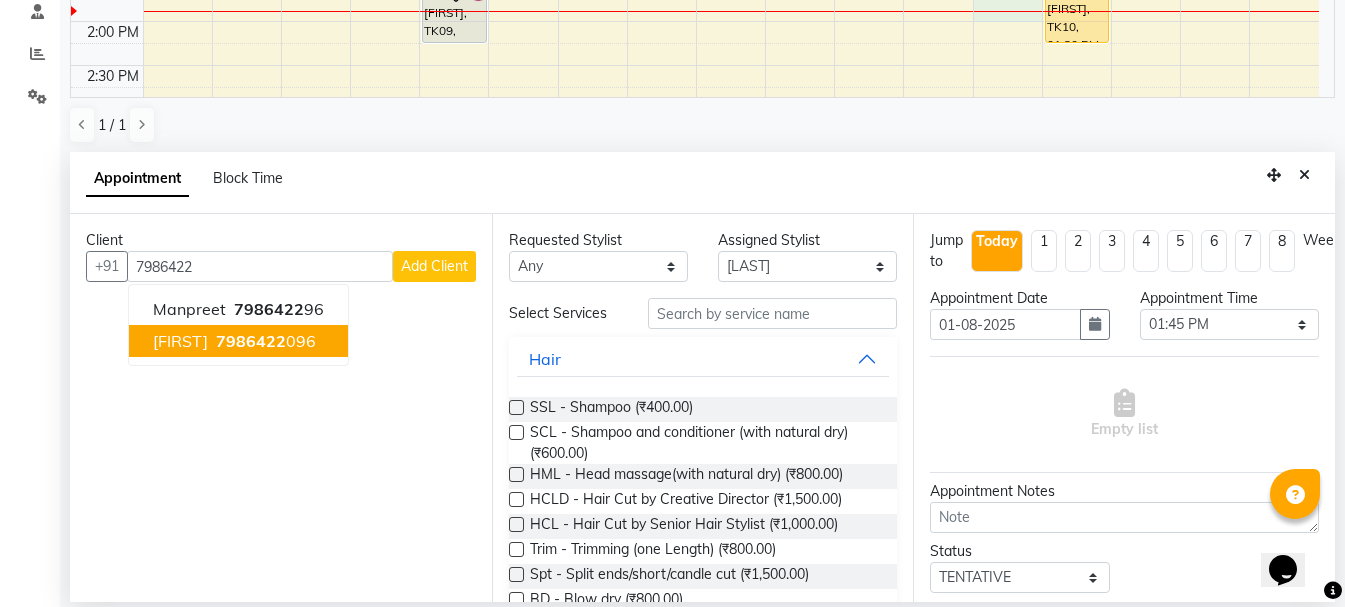 click on "nivedhita   7986422 096" at bounding box center (238, 341) 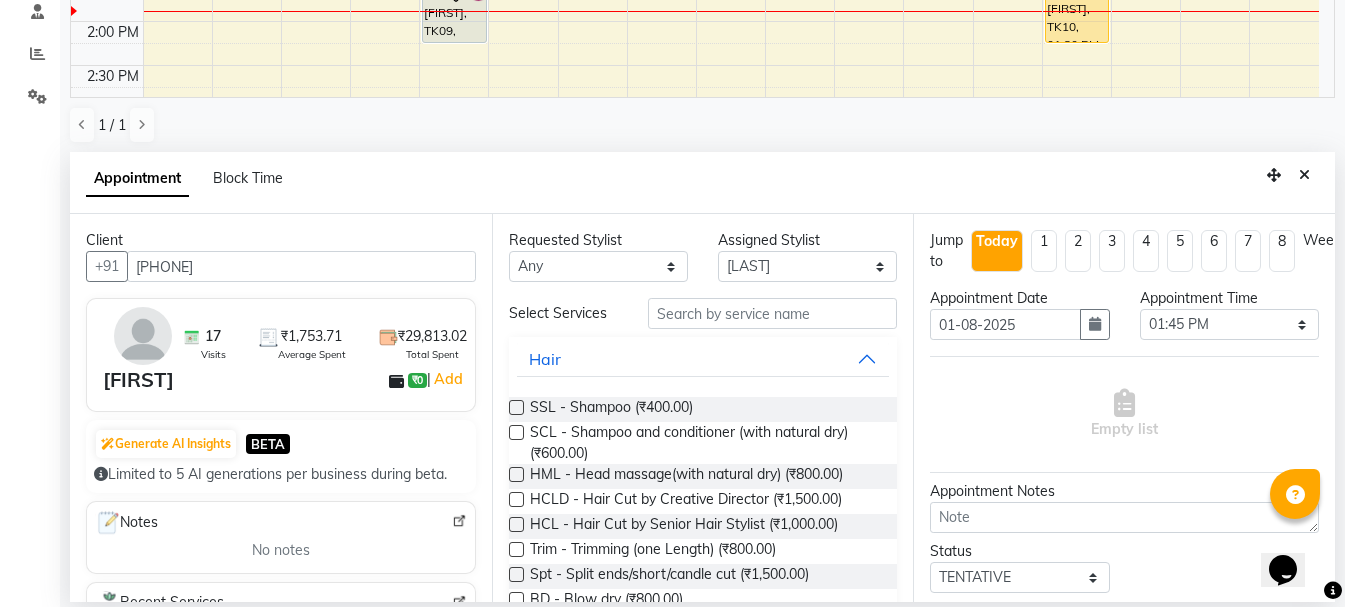 type on "7986422096" 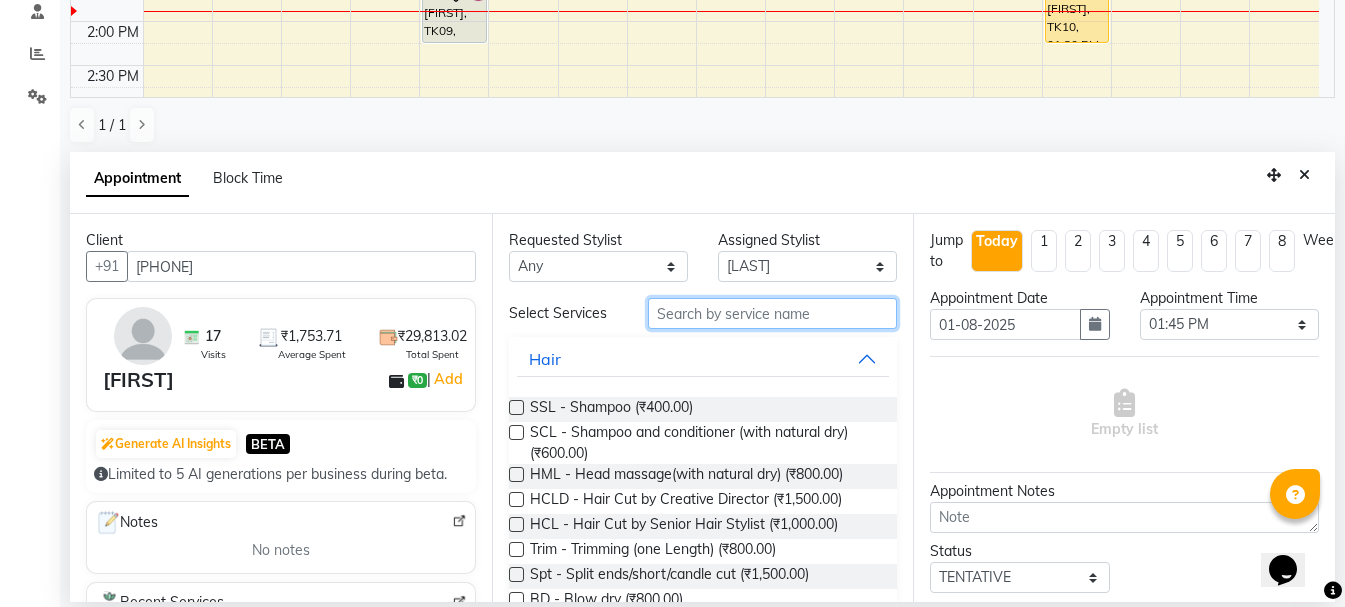 click at bounding box center [772, 313] 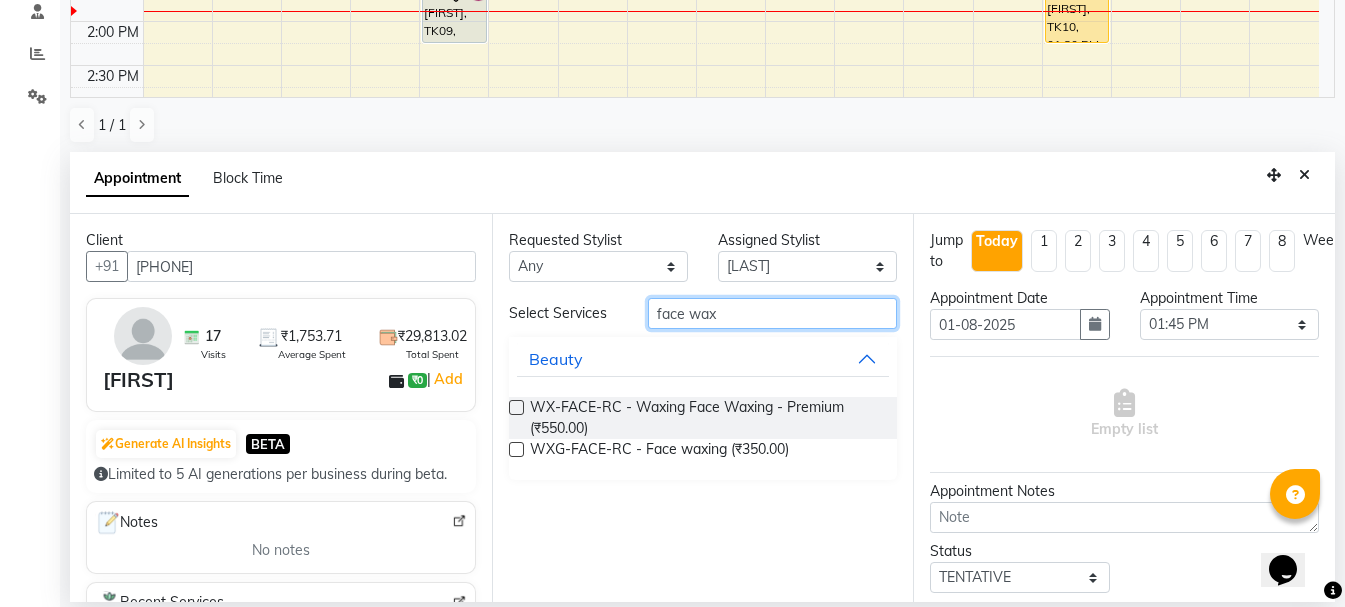 type on "face wax" 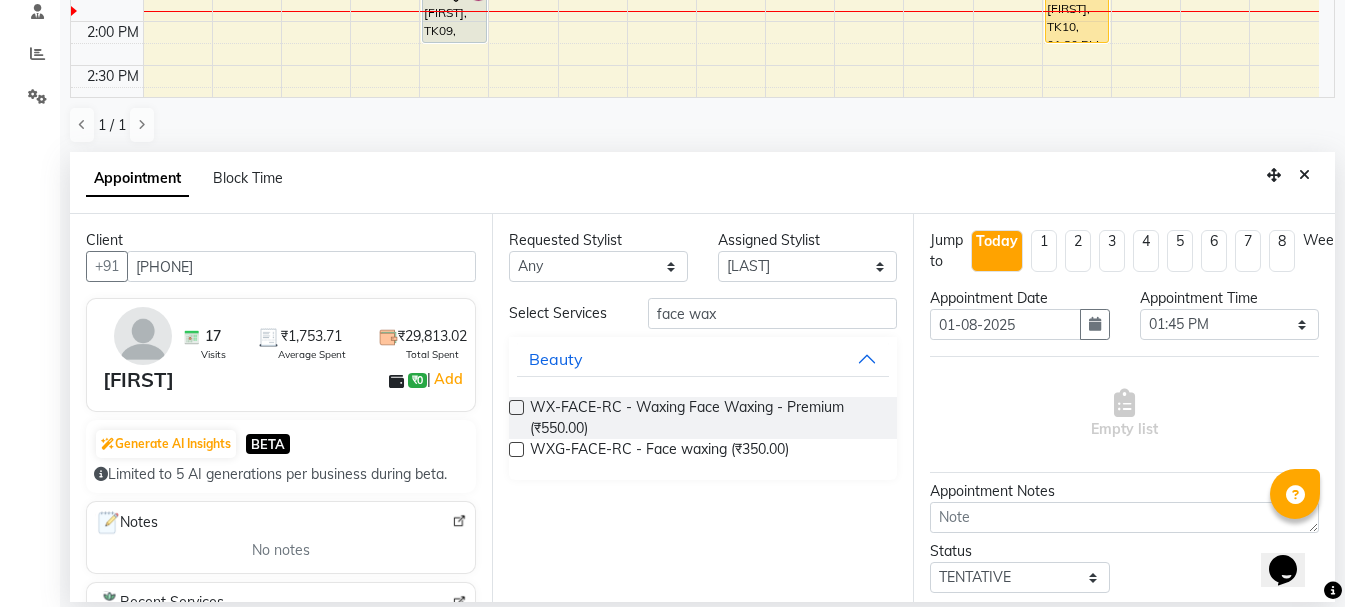 click on "Requested Stylist Any  Ankit kantiwall Chandan Garry Jasvir Jyoti Lovedeep Singh Manya  Navdeep Neha Nikhil  Pardeep kaur Pinky Rajveer Rekha  Sameer khan Sandeep Toseef Salmani Assigned Stylist Select  Ankit kantiwall Chandan Garry Jasvir Jyoti Lovedeep Singh Manya  Navdeep Neha Nikhil  Pardeep kaur Pinky Rajveer Rekha  Sameer khan Sandeep Toseef Salmani Select Services face wax    Beauty WX-FACE-RC - Waxing Face Waxing - Premium (₹550.00) WXG-FACE-RC - Face waxing (₹350.00)" at bounding box center (703, 408) 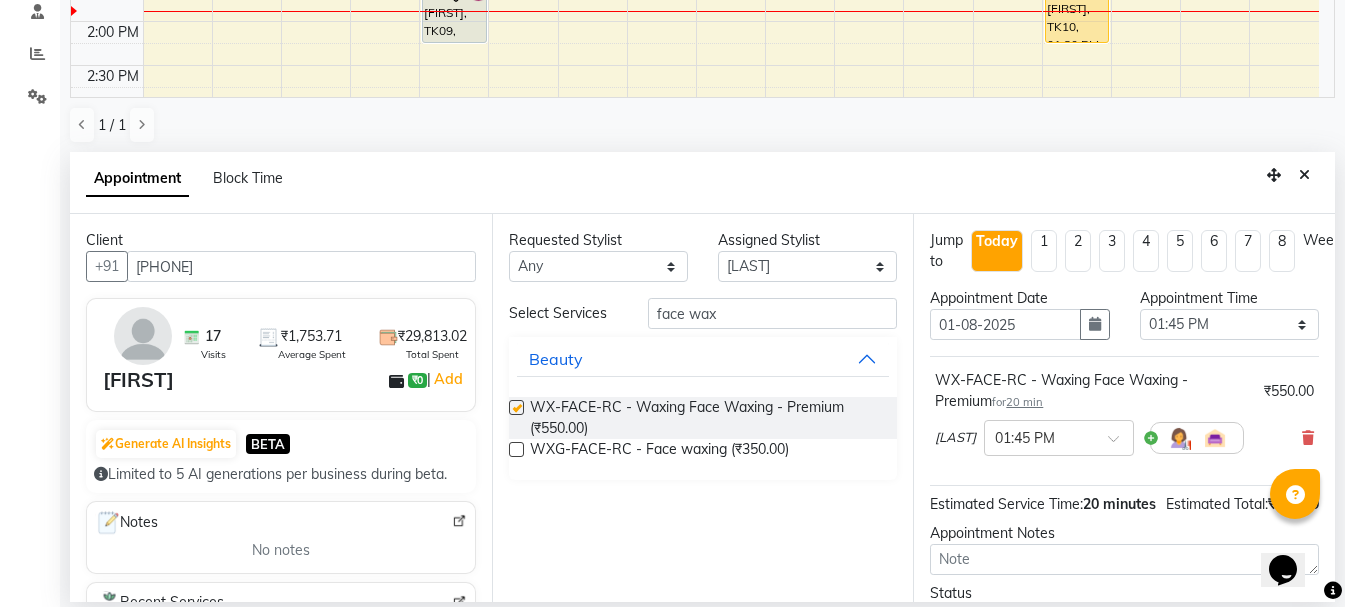 checkbox on "false" 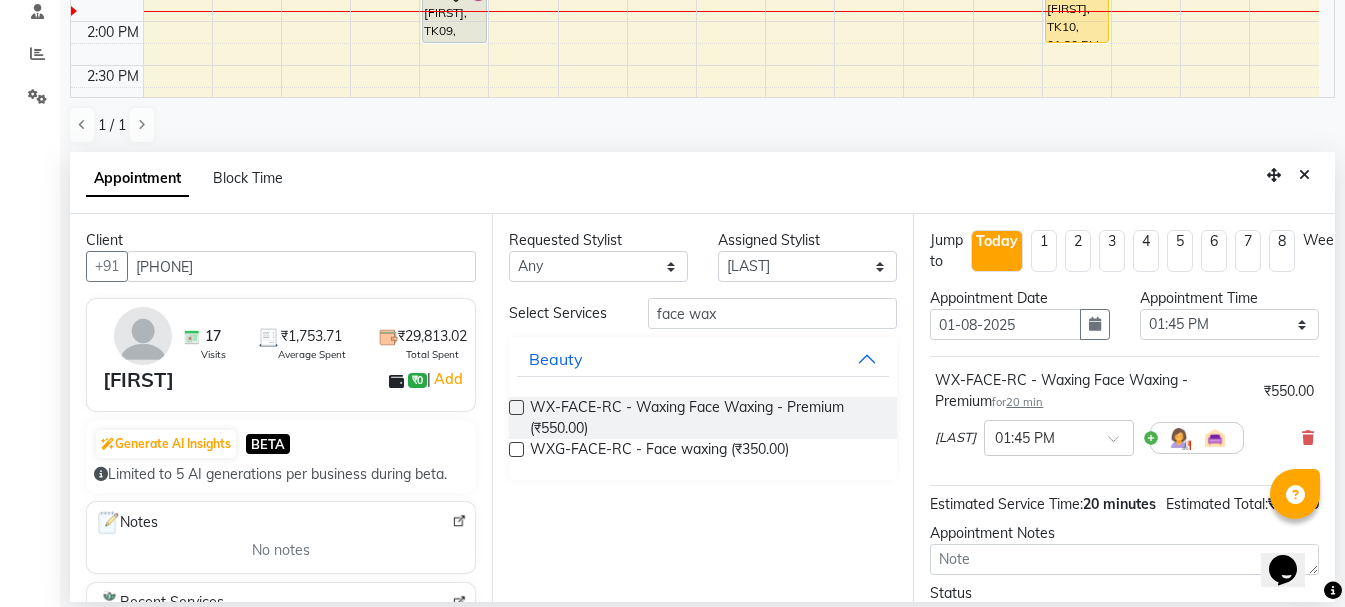 click on "Filter Stylist Select All  Ankit kantiwall  Navdeep  Pardeep kaur  Sameer khan Chandan Garry Jasvir Jyoti Lovedeep Singh Manya Neha Nikhil Pinky Rajveer Rekha Sandeep Toseef Salmani Today  Fri 01-08-2025 Toggle Dropdown Add Appointment Add Invoice Add Attendance Add Client Toggle Dropdown Add Appointment Add Invoice Add Attendance Add Client ADD NEW Toggle Dropdown Add Appointment Add Invoice Add Attendance Add Client Filter Stylist Select All  Ankit kantiwall  Navdeep  Pardeep kaur  Sameer khan Chandan Garry Jasvir Jyoti Lovedeep Singh Manya Neha Nikhil Pinky Rajveer Rekha Sandeep Toseef Salmani Group By  Staff View   Room View  View as Vertical  Vertical - Week View  Horizontal  Horizontal - Week View  List  Toggle Dropdown Calendar Settings Manage Tags   Arrange Stylists   Reset Stylists   Show Available Stylist  Appointment Form Zoom 100% Staff/Room Display Count 17 Stylist Garry Jasvir Toseef Salmani  Sameer khan  Ankit kantiwall Nikhil Chandan Lovedeep Singh Jyoti  Navdeep Rekha Neha  Pardeep kaur Manya" 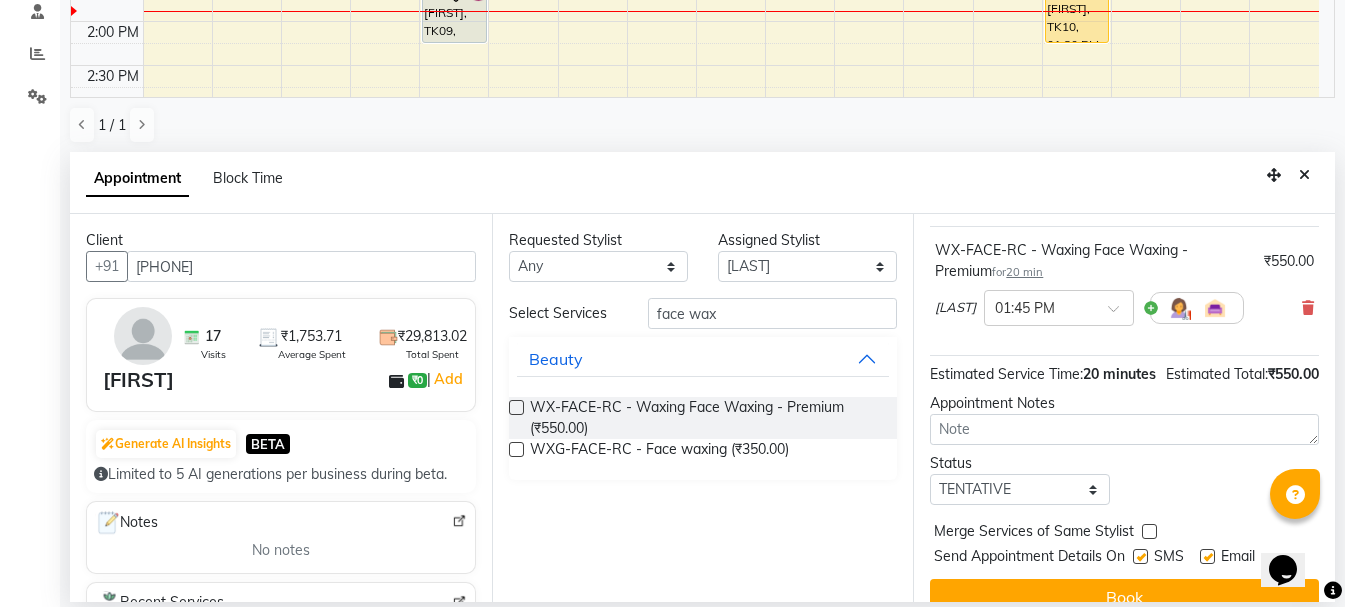 scroll, scrollTop: 198, scrollLeft: 0, axis: vertical 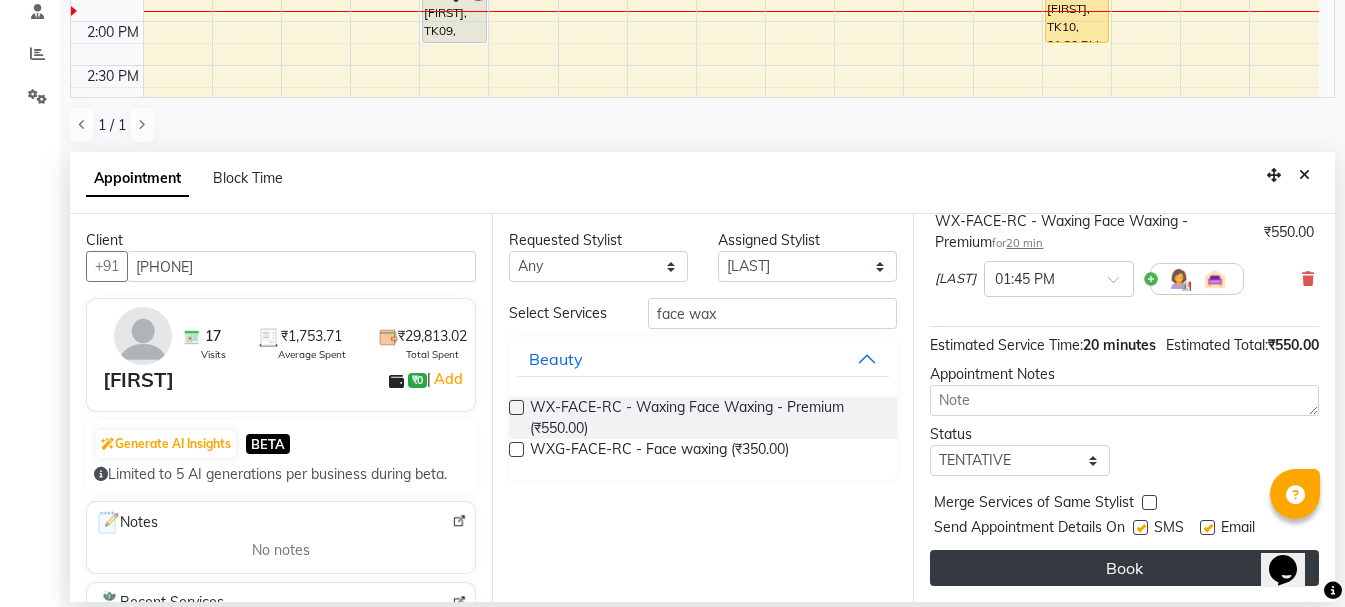 click on "Book" at bounding box center [1124, 568] 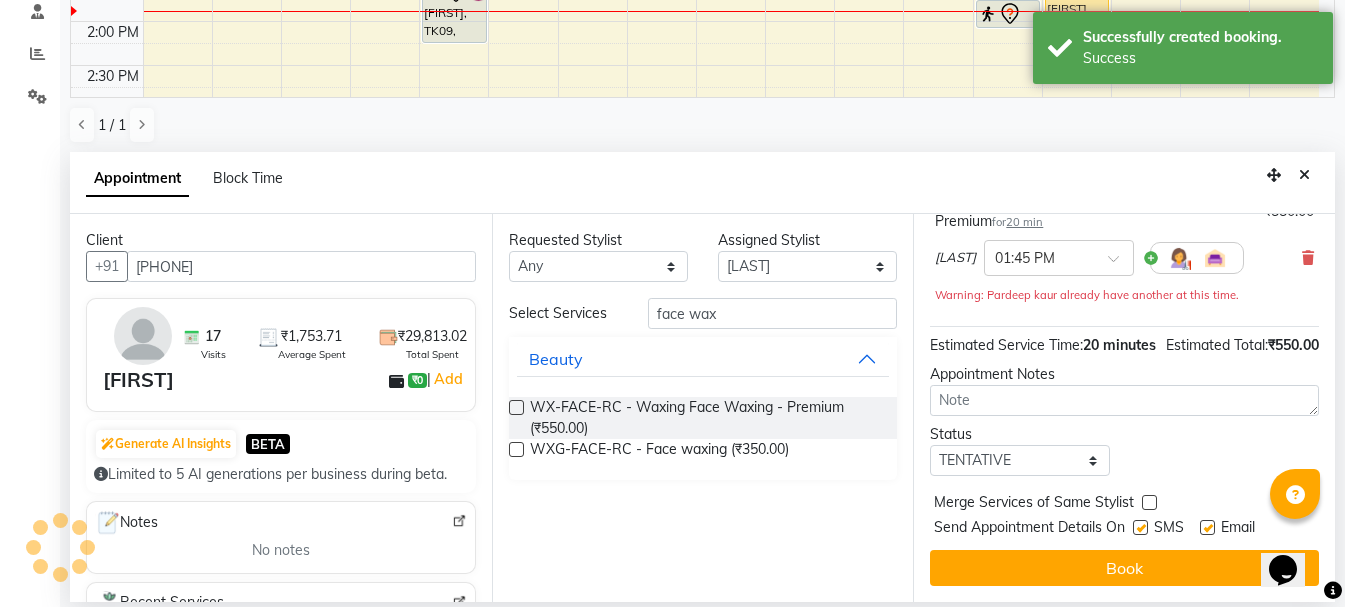 scroll, scrollTop: 0, scrollLeft: 0, axis: both 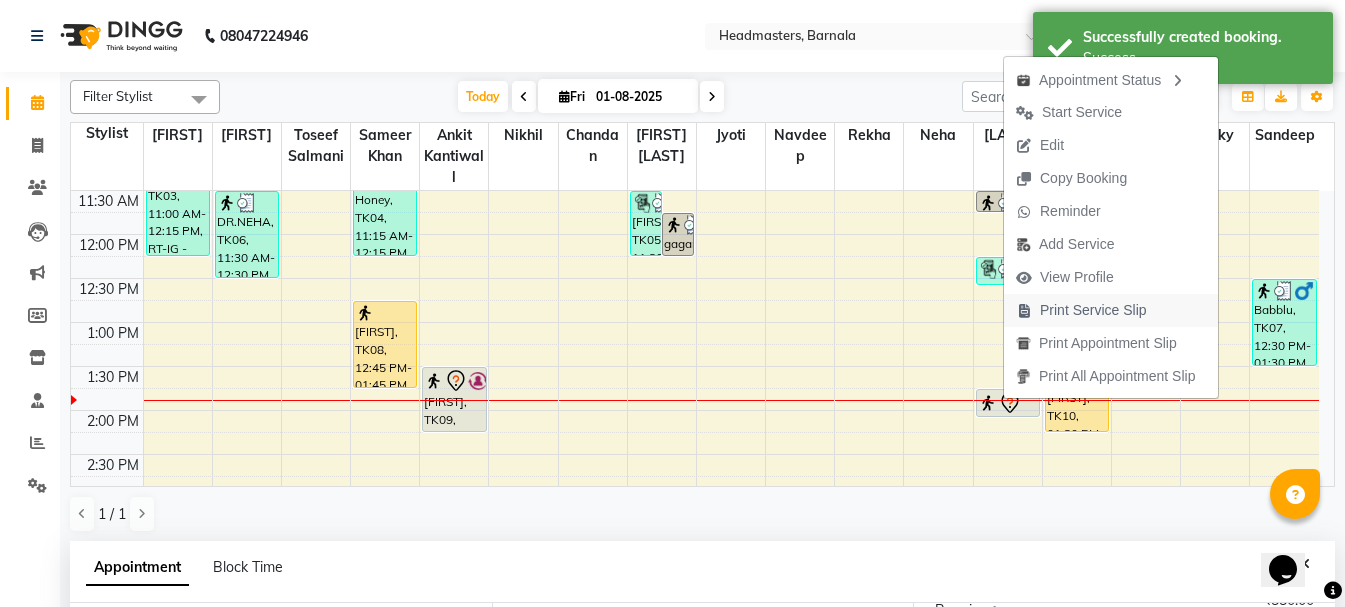 click on "Print Service Slip" at bounding box center (1093, 310) 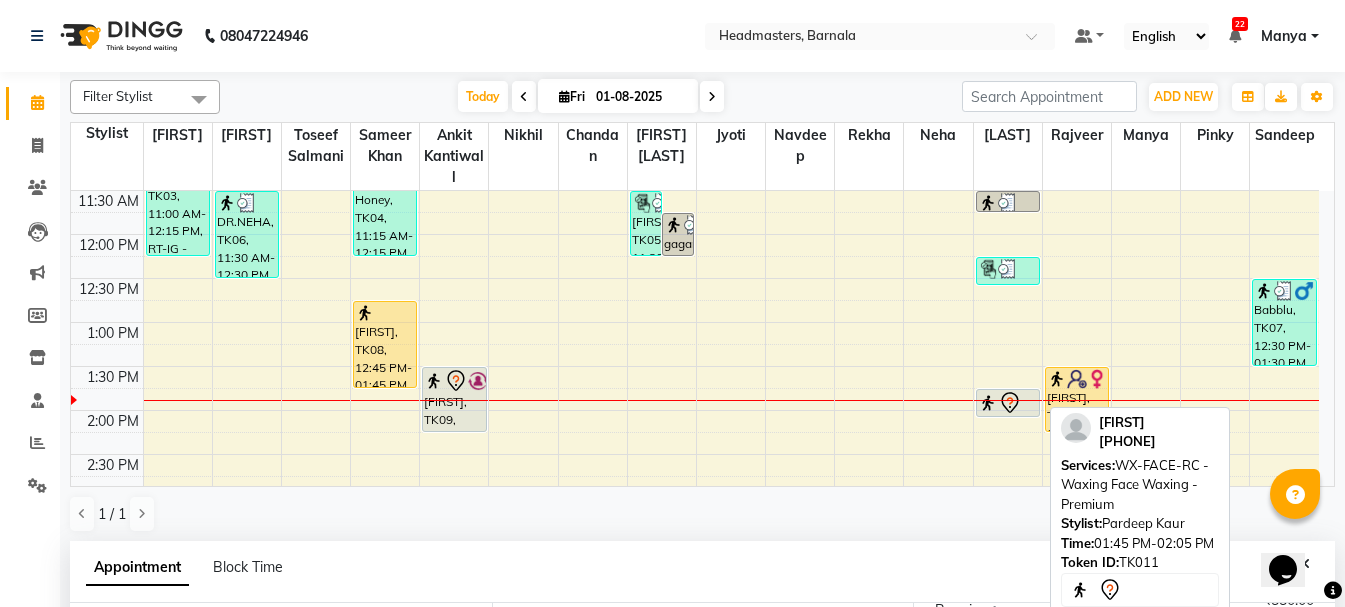 click at bounding box center [1008, 403] 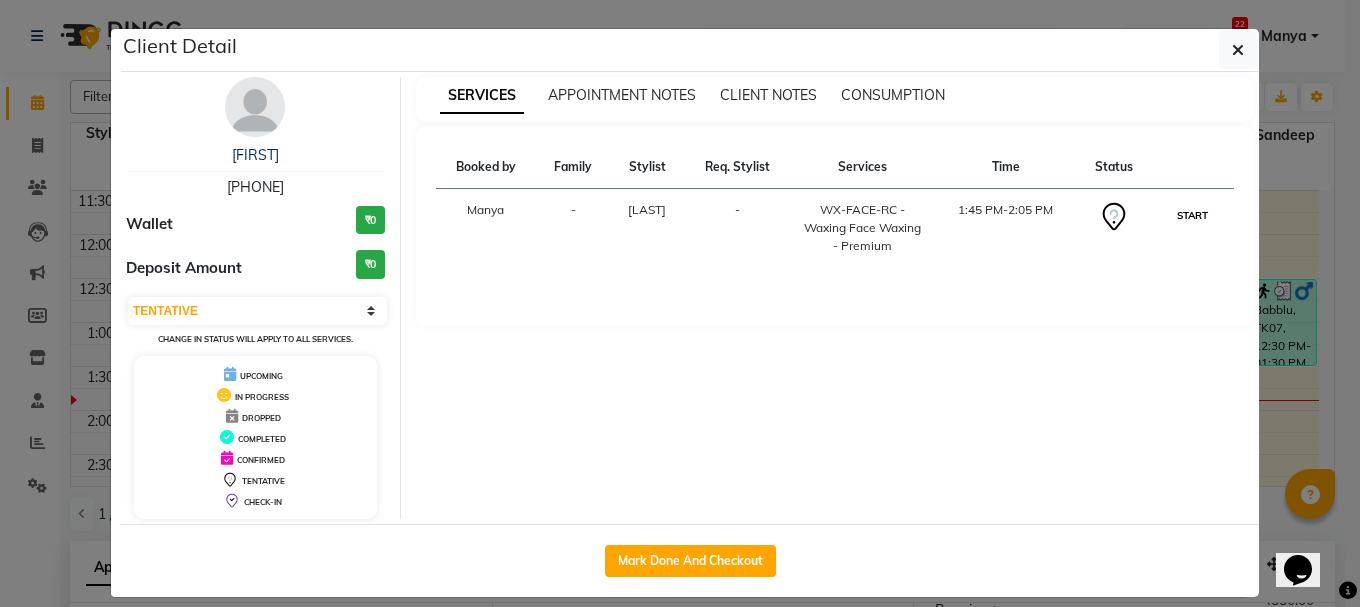 click on "START" at bounding box center [1192, 215] 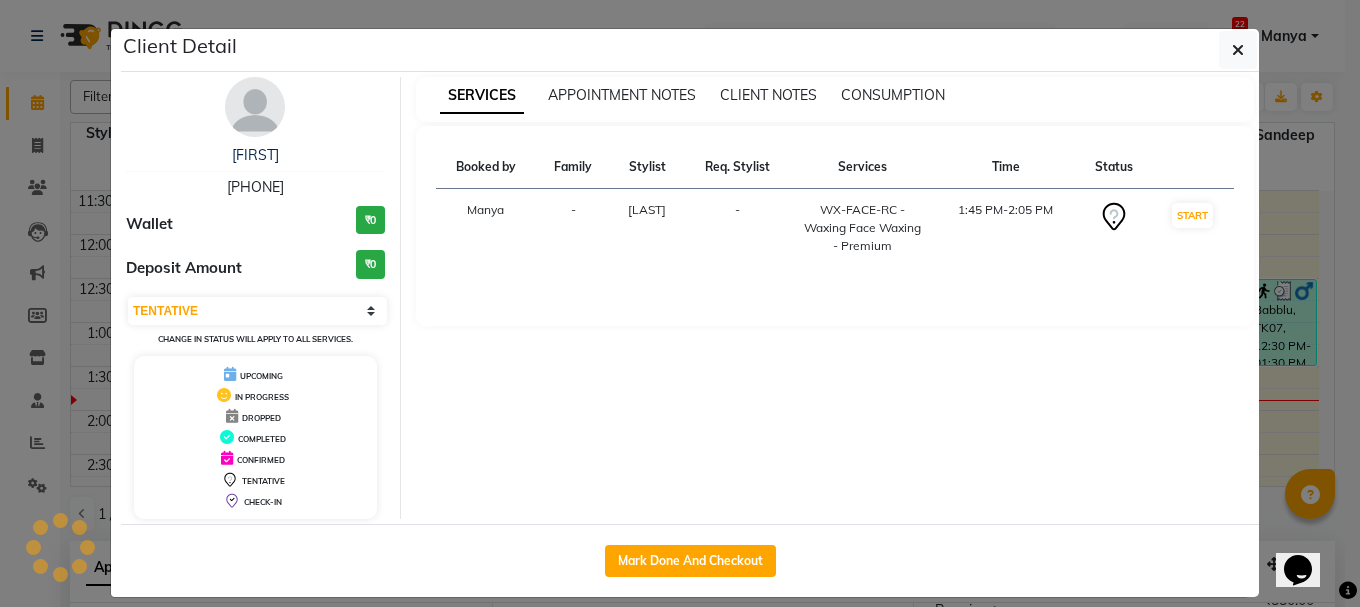 select on "1" 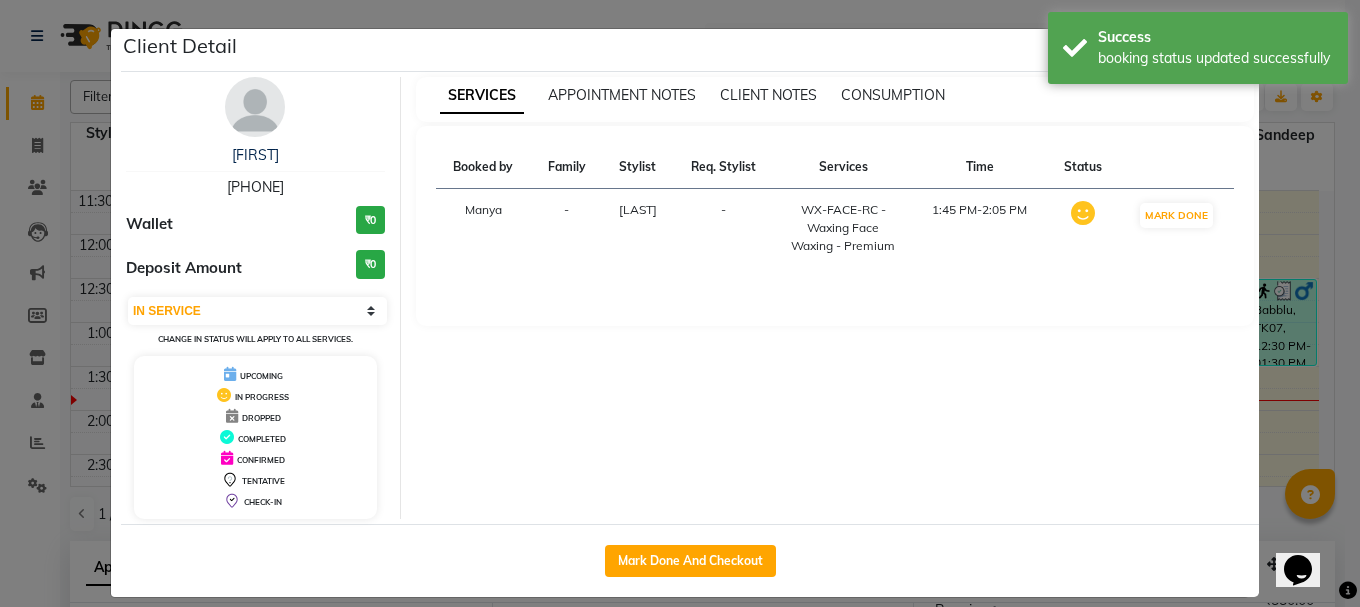 click on "Client Detail  nivedhita    7986422096 Wallet ₹0 Deposit Amount  ₹0  Select IN SERVICE CONFIRMED TENTATIVE CHECK IN MARK DONE UPCOMING Change in status will apply to all services. UPCOMING IN PROGRESS DROPPED COMPLETED CONFIRMED TENTATIVE CHECK-IN SERVICES APPOINTMENT NOTES CLIENT NOTES CONSUMPTION Booked by Family Stylist Req. Stylist Services Time Status  Manya  -  Pardeep kaur -  WX-FACE-RC - Waxing Face Waxing - Premium   1:45 PM-2:05 PM   MARK DONE   Mark Done And Checkout" 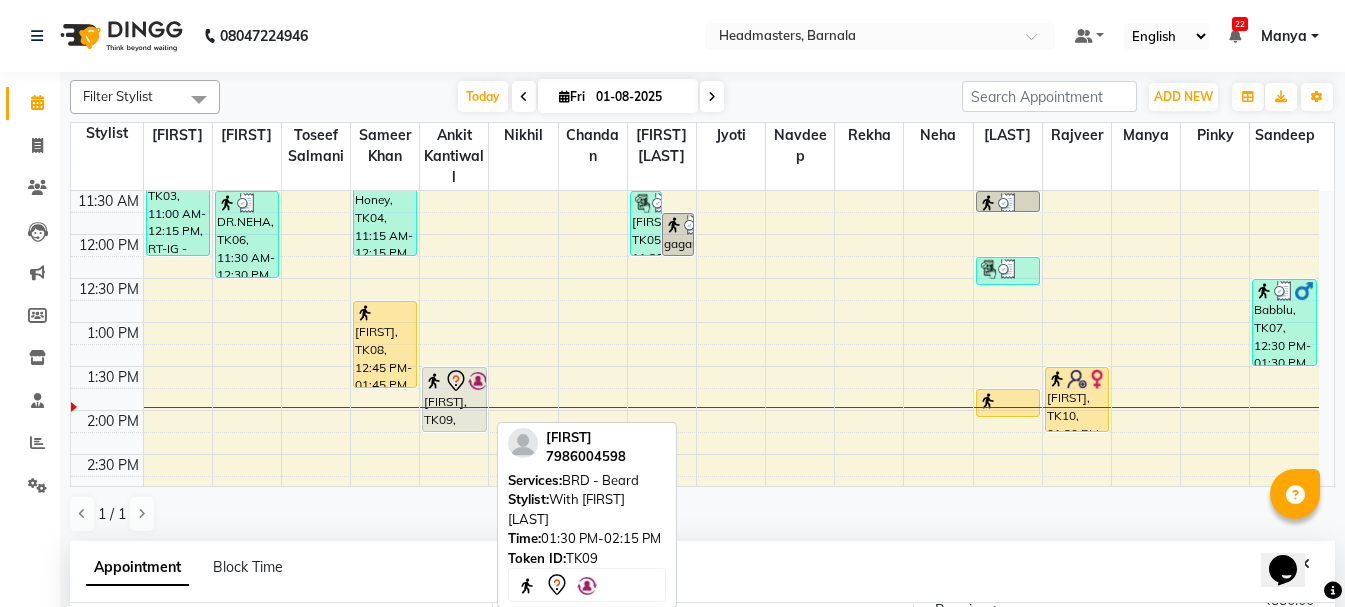 click on "Amanjot, TK09, 01:30 PM-02:15 PM, BRD - Beard" at bounding box center (454, 399) 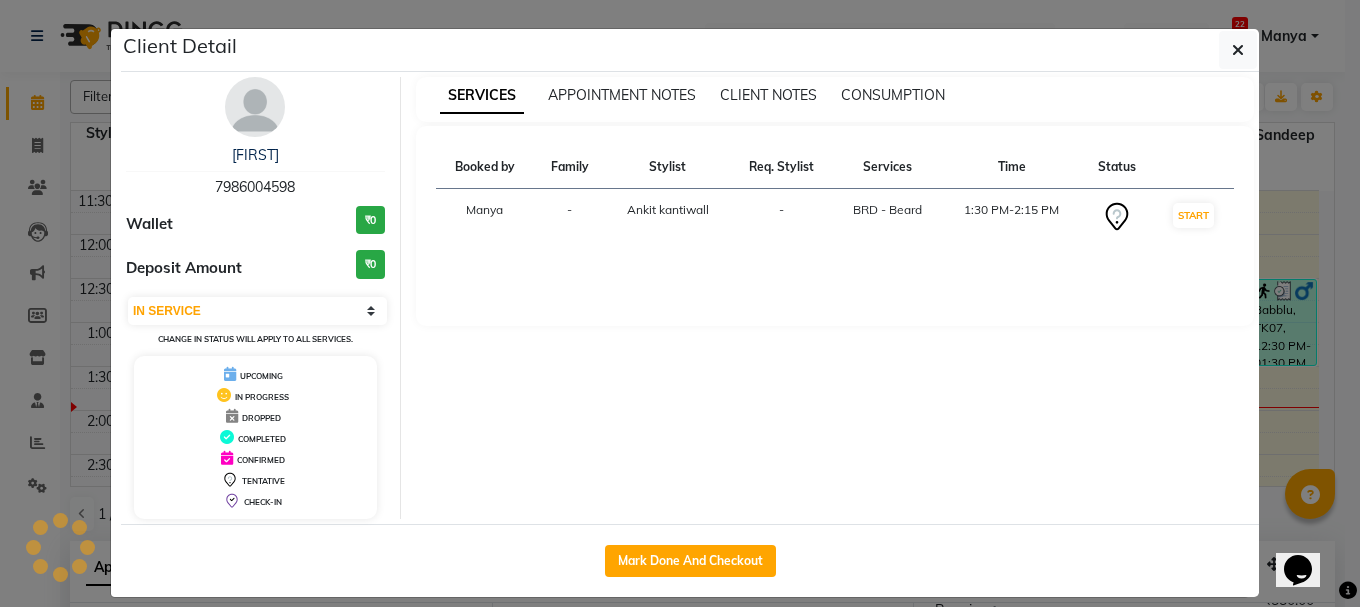 select on "7" 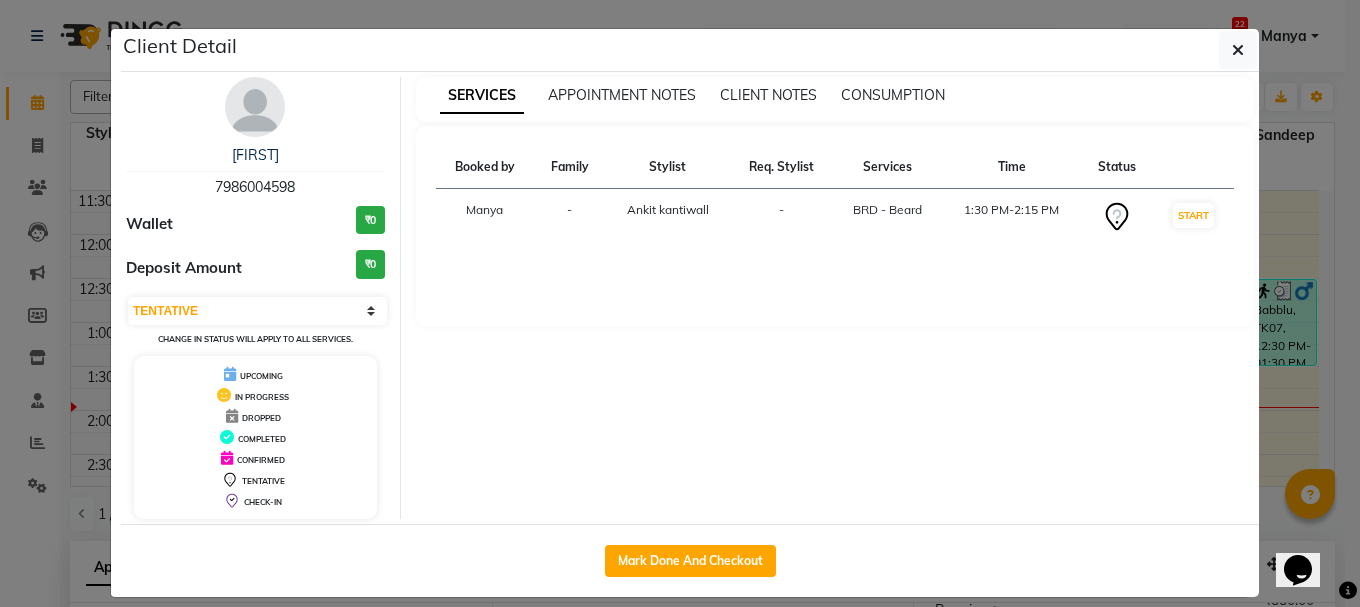 drag, startPoint x: 631, startPoint y: 552, endPoint x: 660, endPoint y: 367, distance: 187.25919 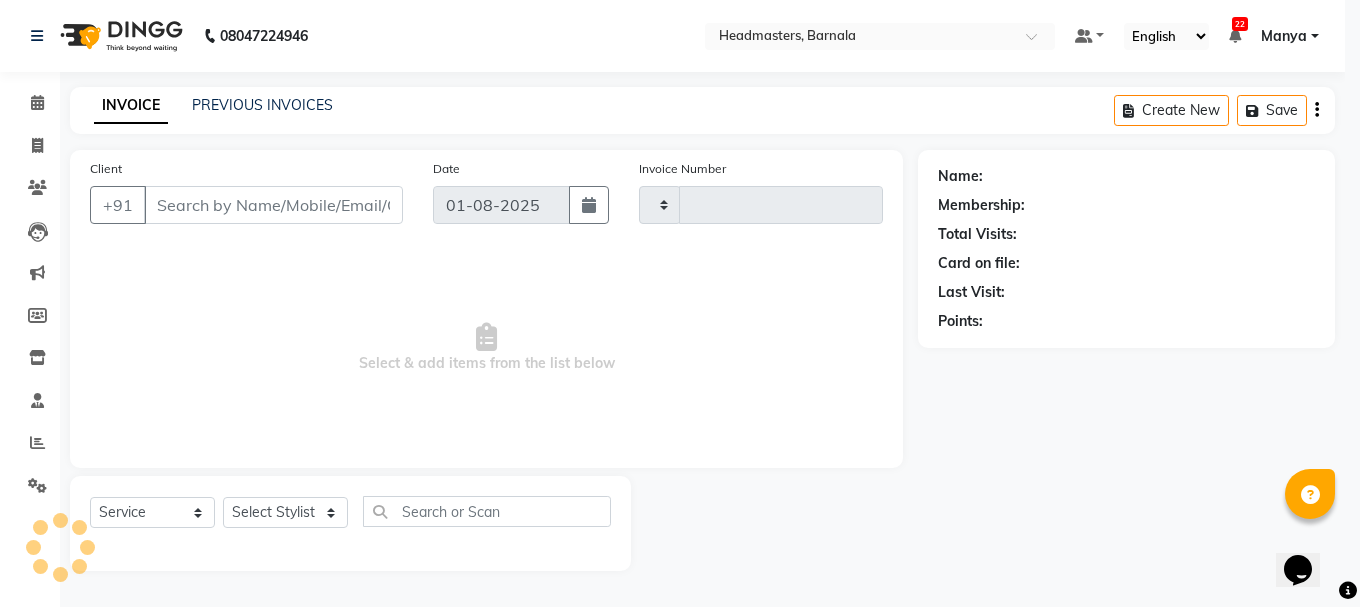 type on "3308" 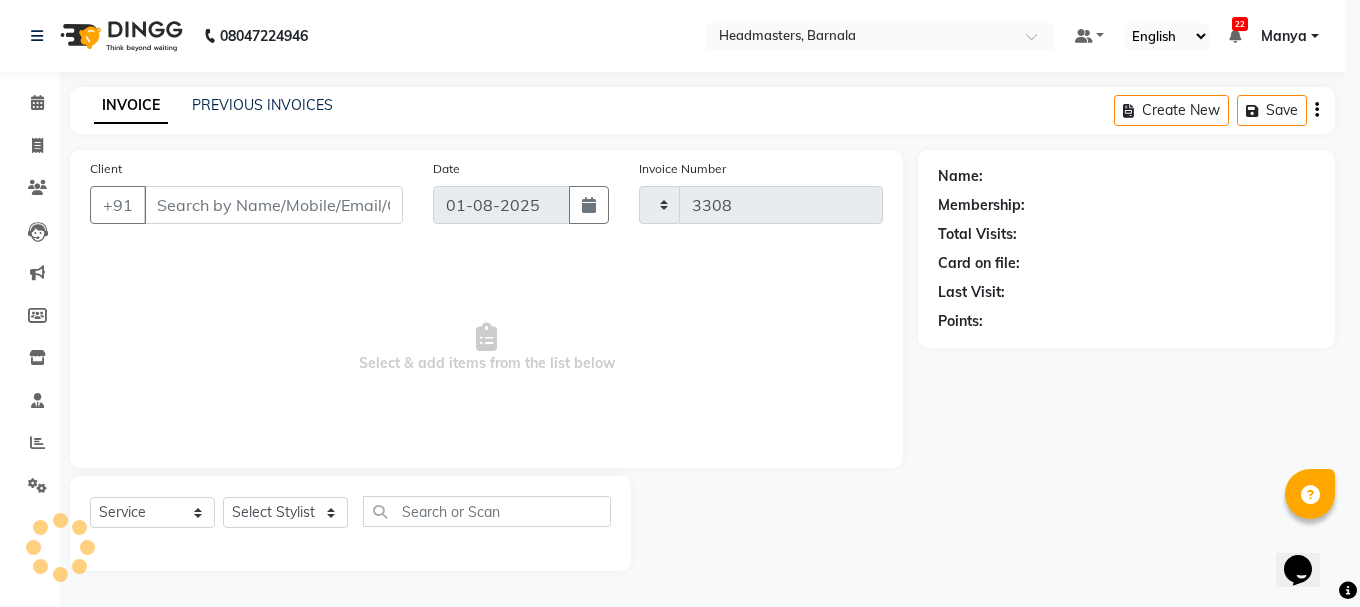 select on "7526" 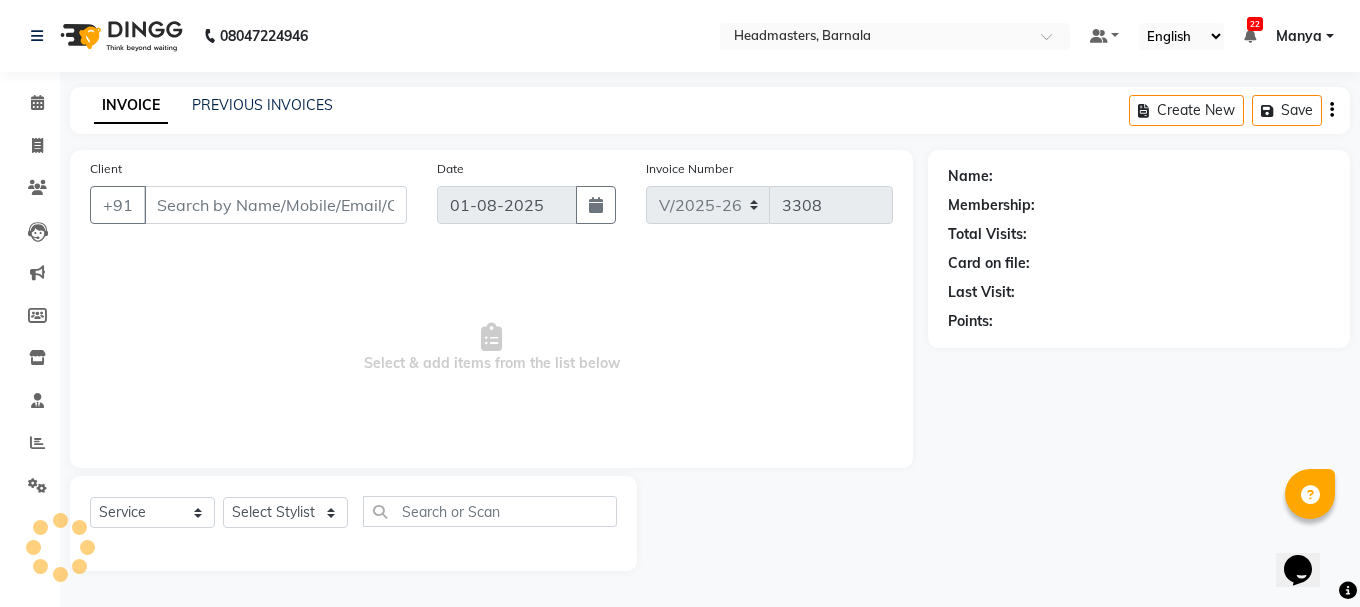 type on "7986004598" 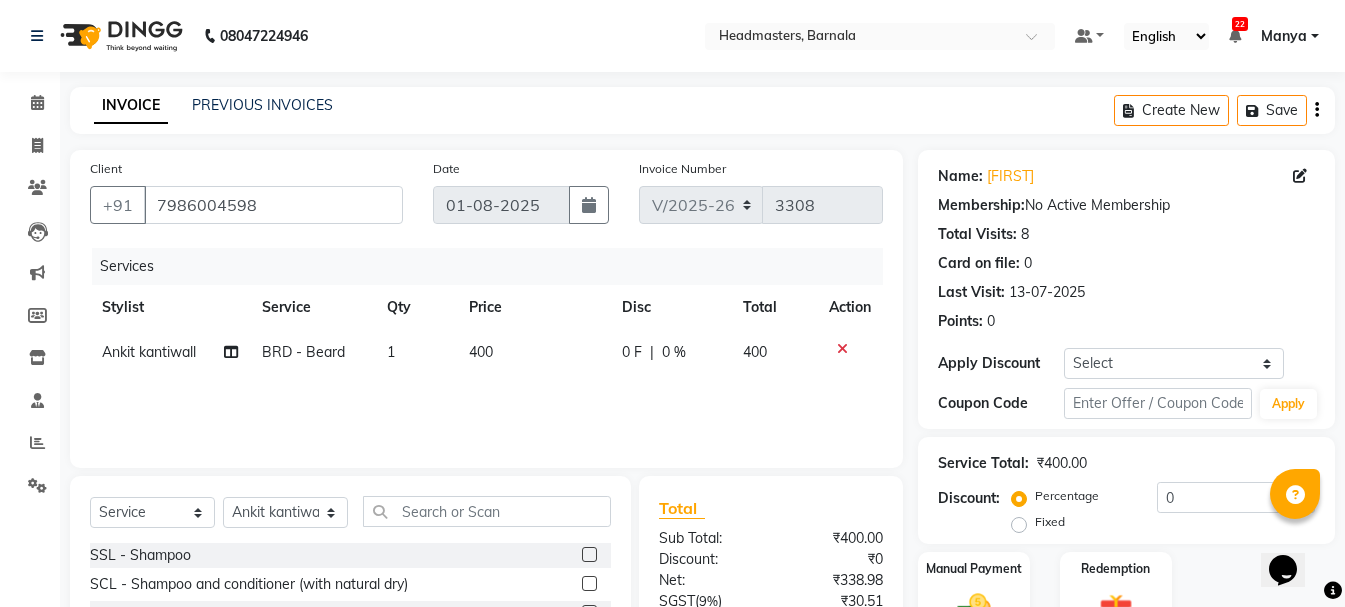 click on "Fixed" 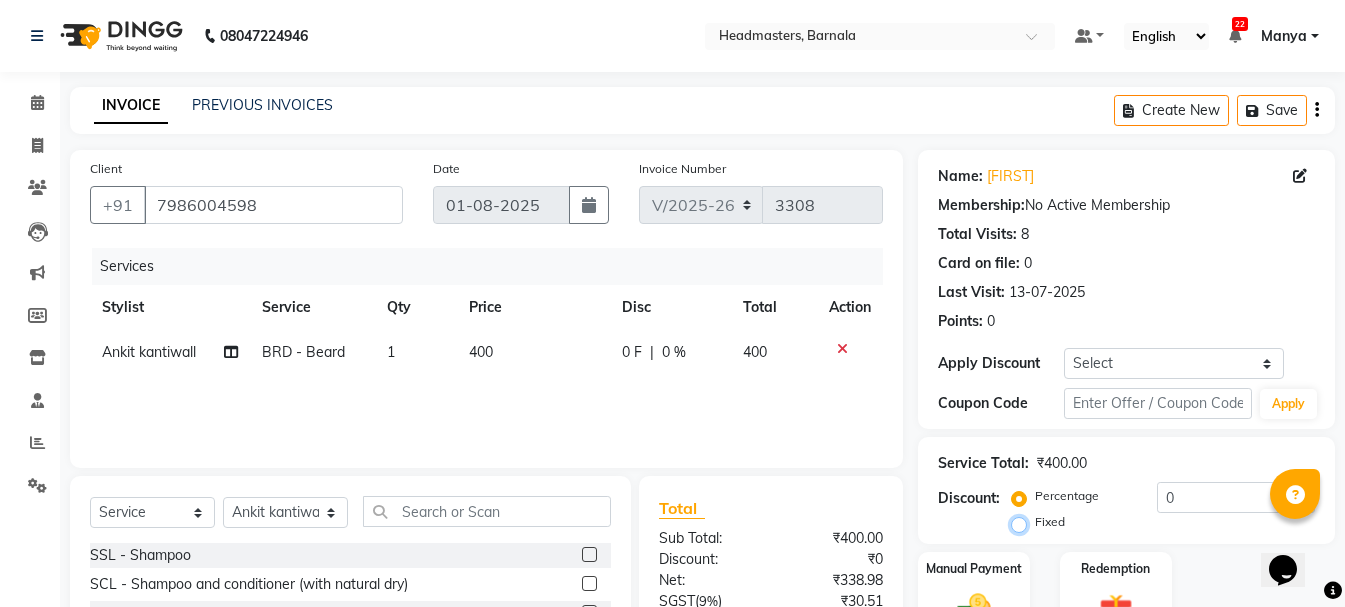 click on "Fixed" at bounding box center [1023, 522] 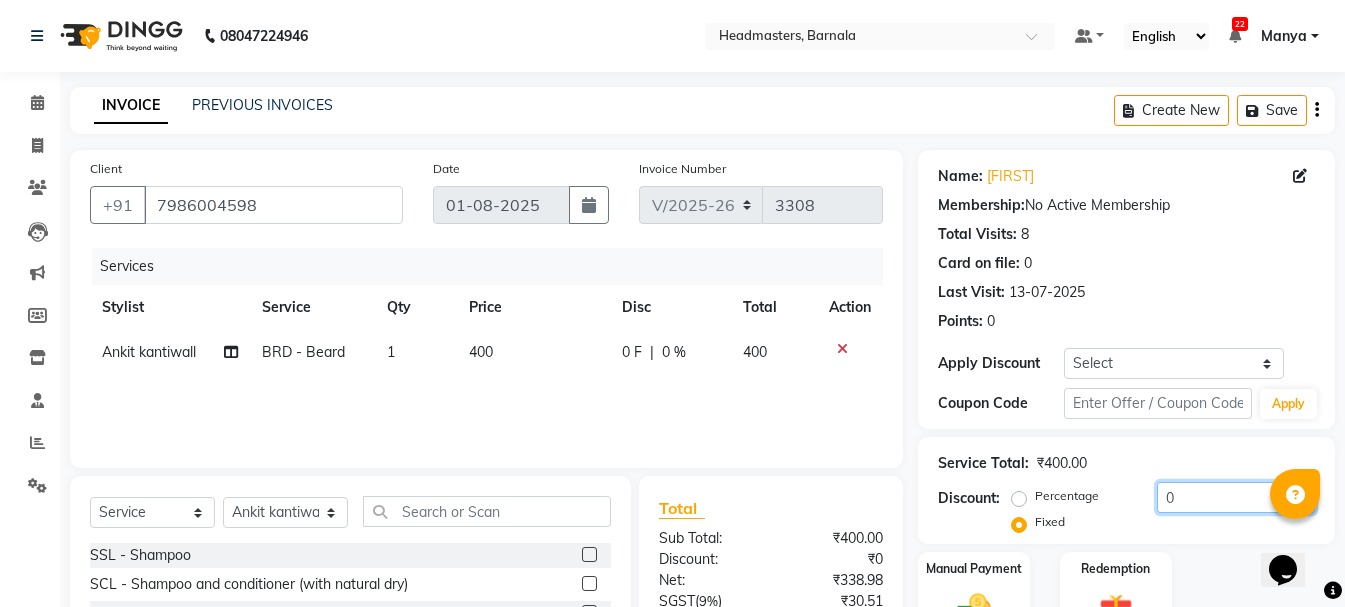drag, startPoint x: 1195, startPoint y: 498, endPoint x: 1048, endPoint y: 481, distance: 147.97972 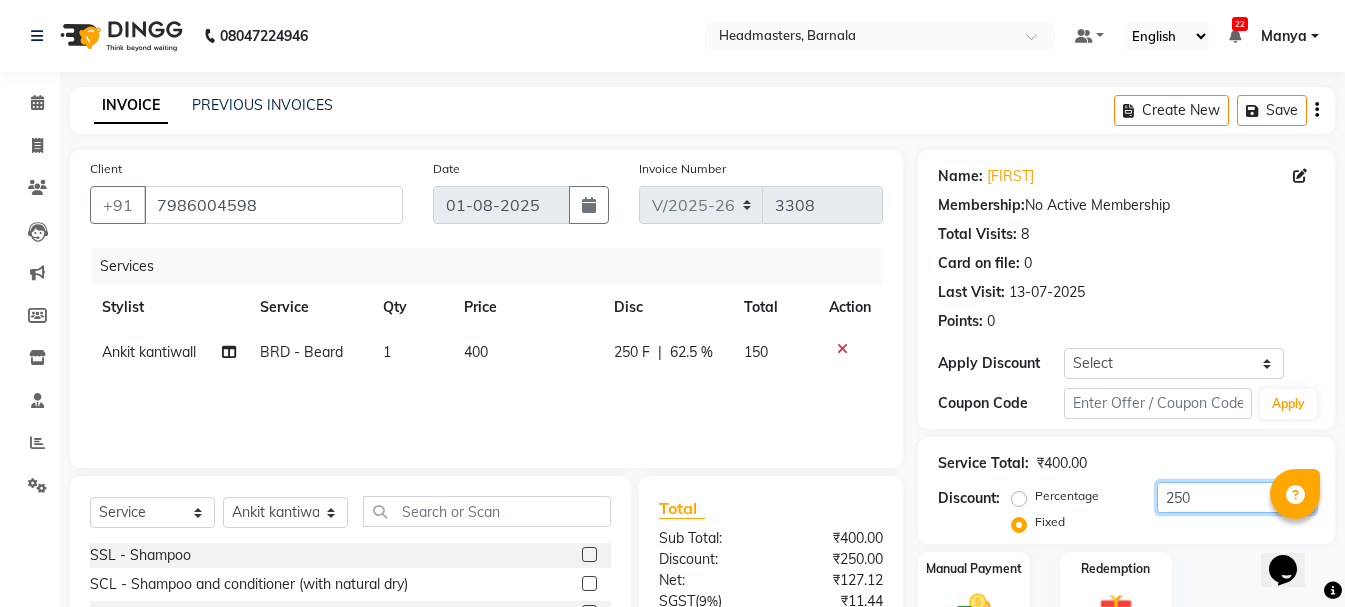 scroll, scrollTop: 194, scrollLeft: 0, axis: vertical 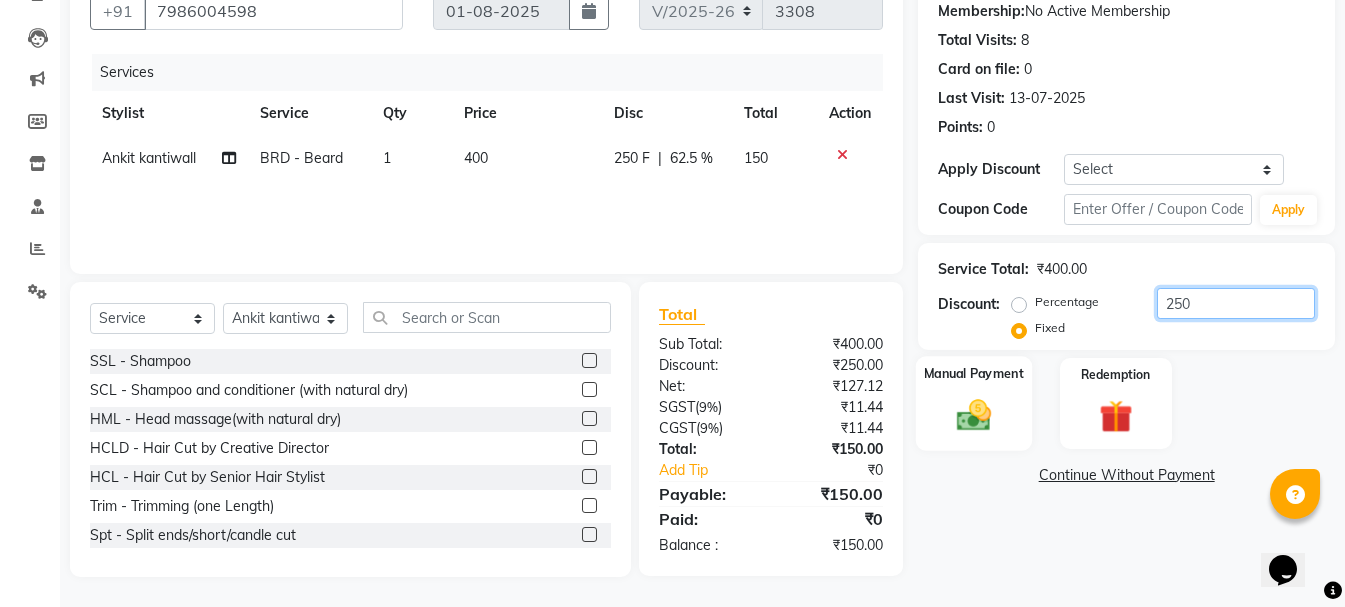 type on "250" 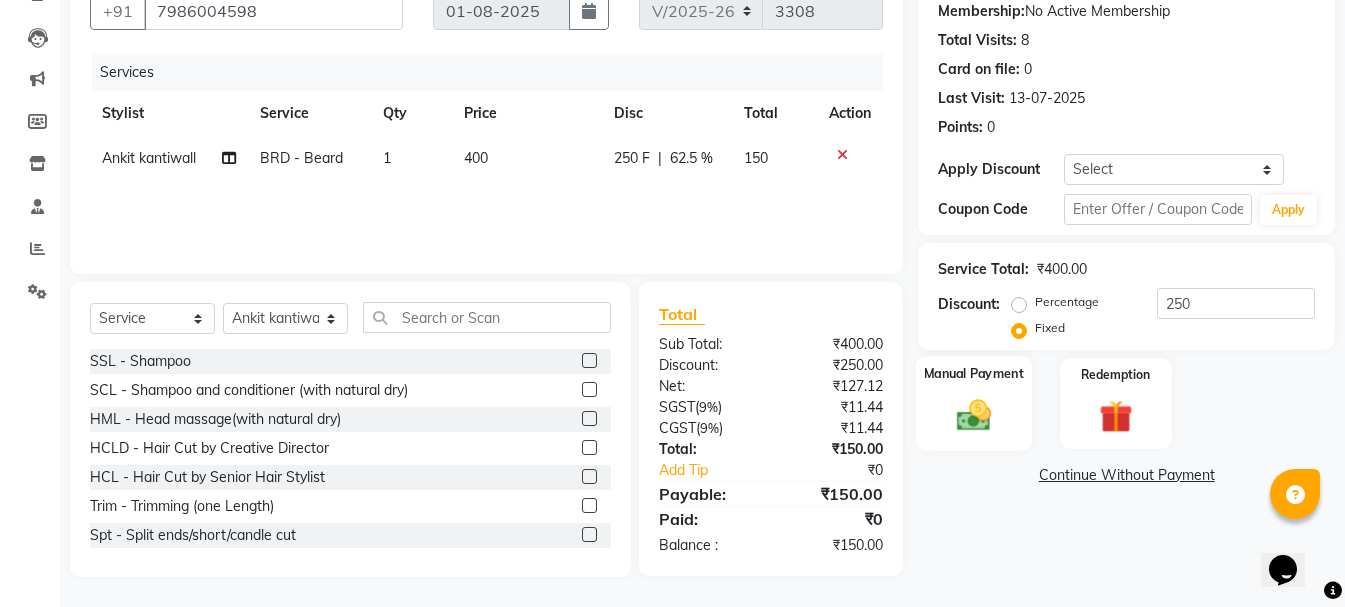click on "Manual Payment" 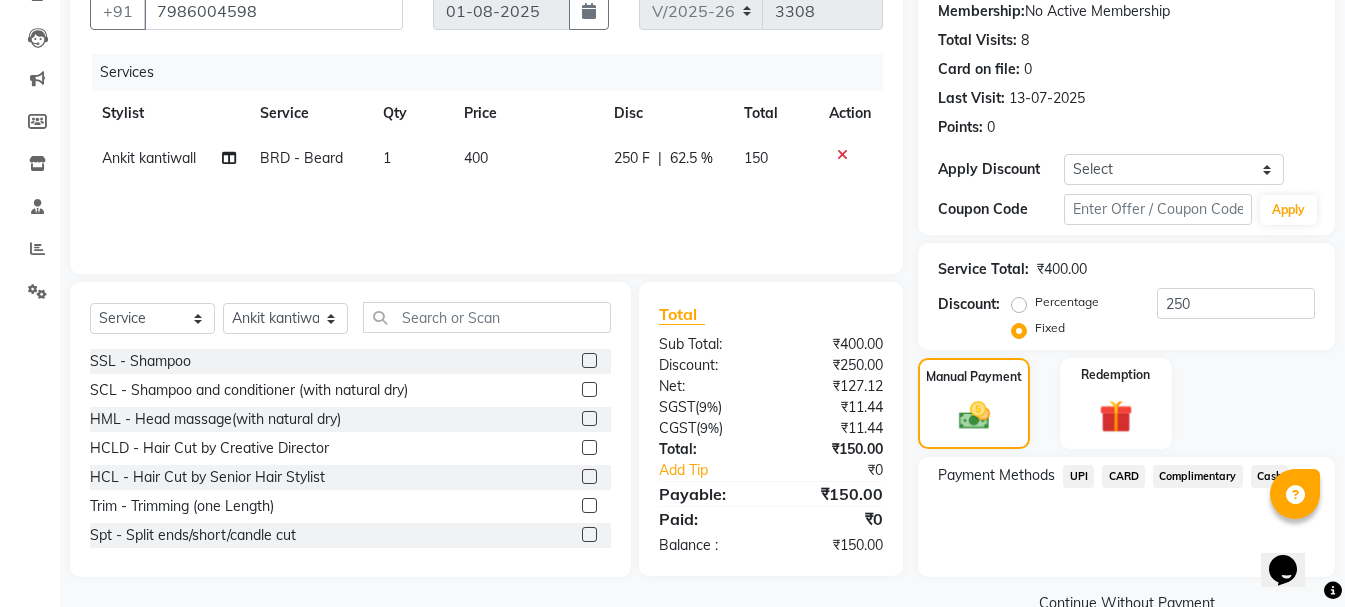 click on "UPI" 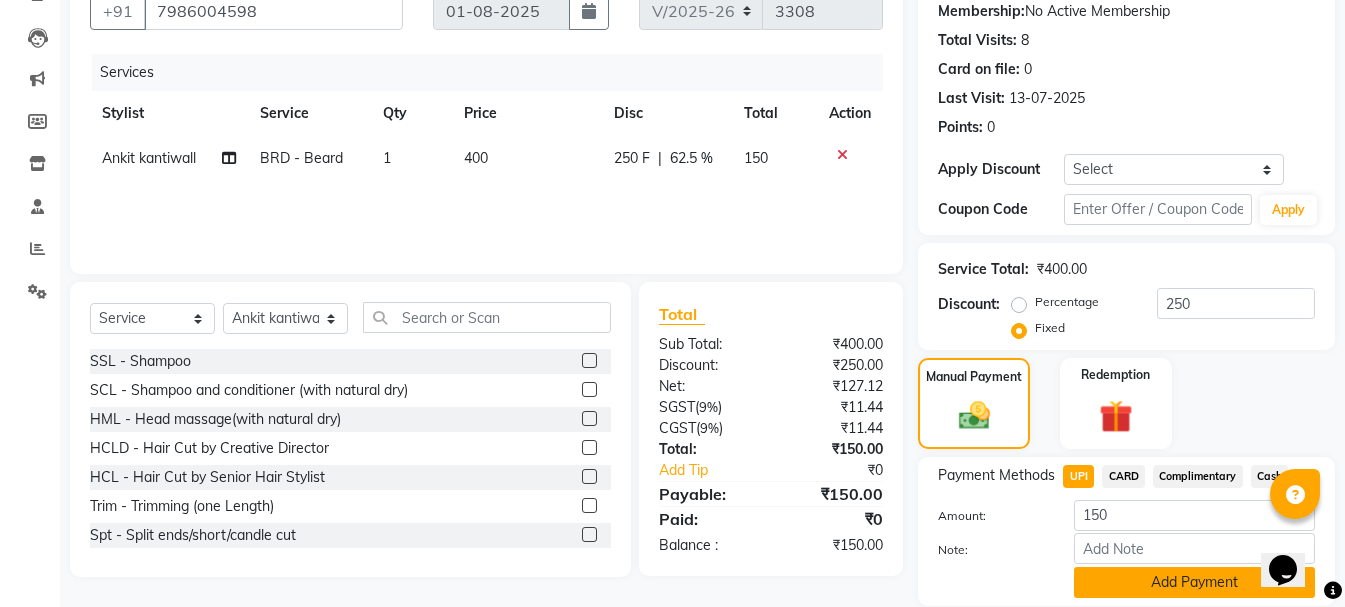 click on "Add Payment" 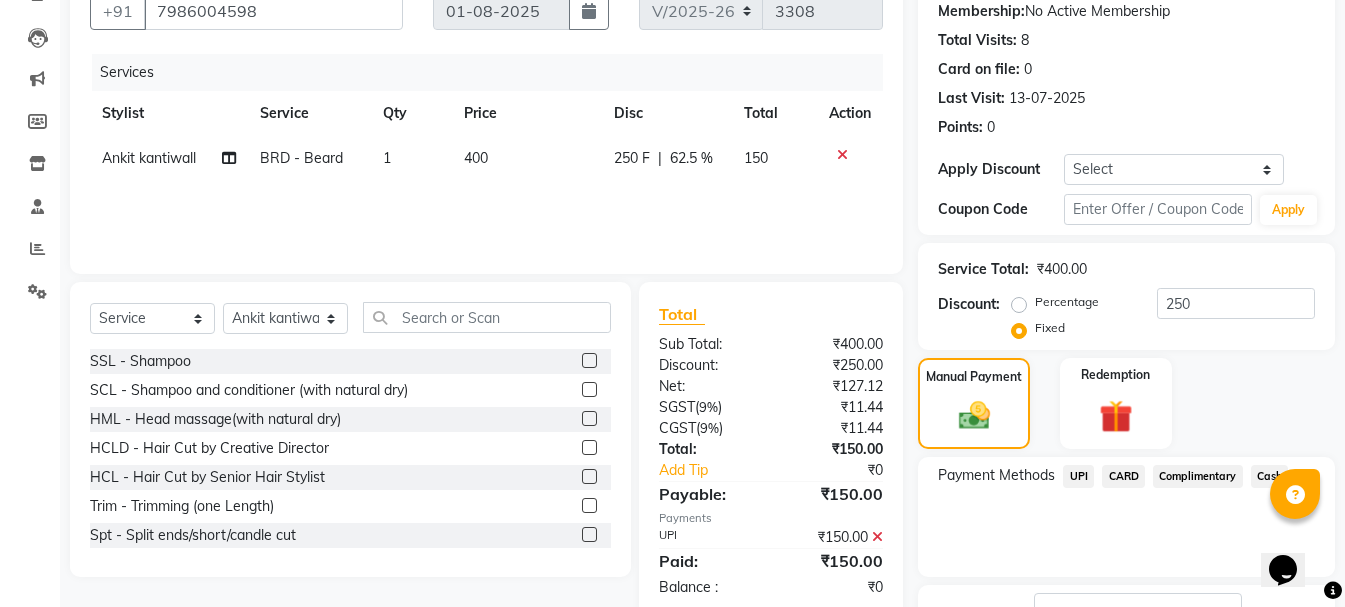 scroll, scrollTop: 348, scrollLeft: 0, axis: vertical 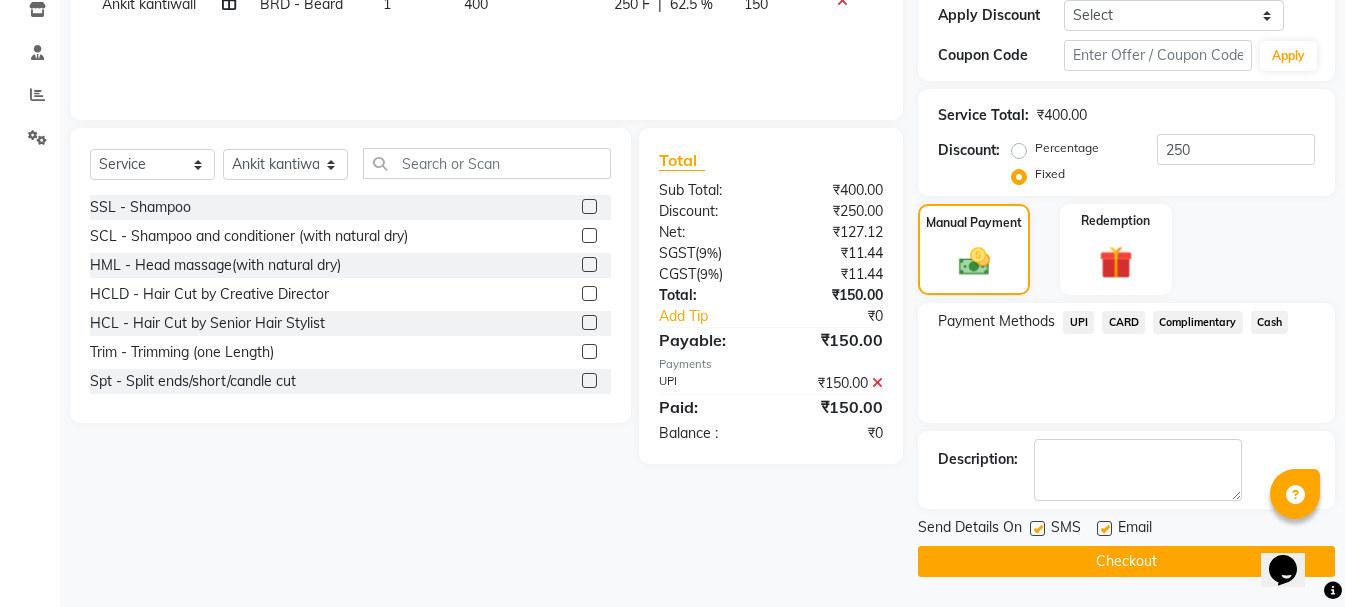 click on "Checkout" 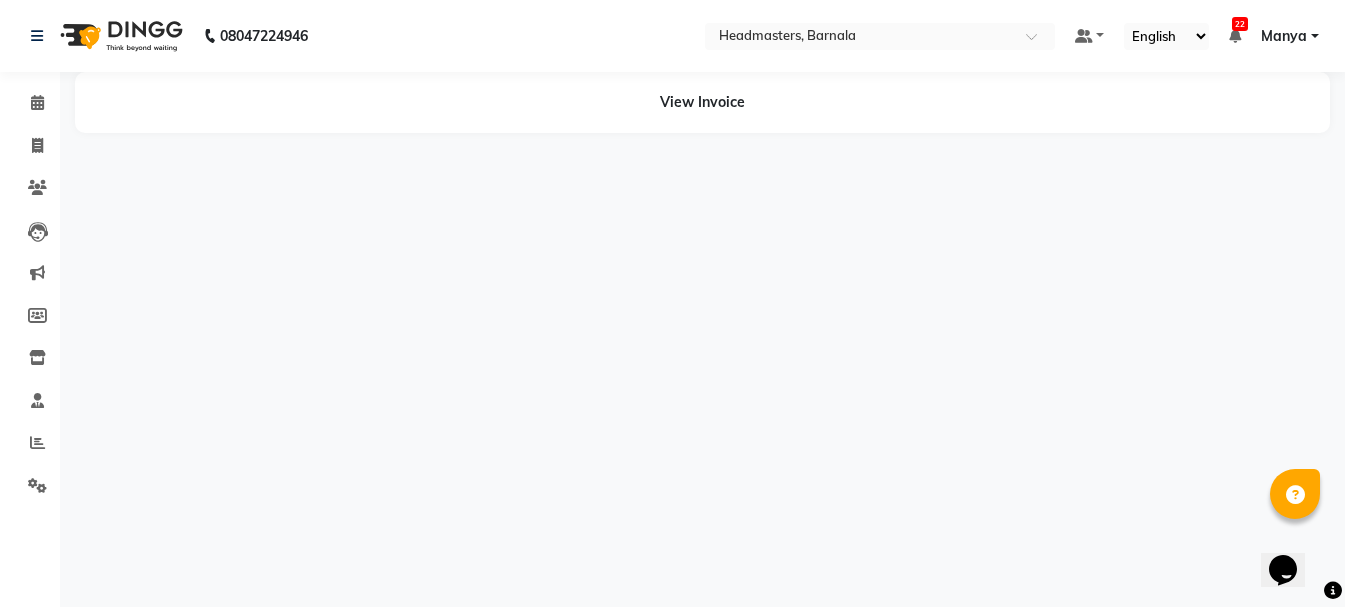 scroll, scrollTop: 0, scrollLeft: 0, axis: both 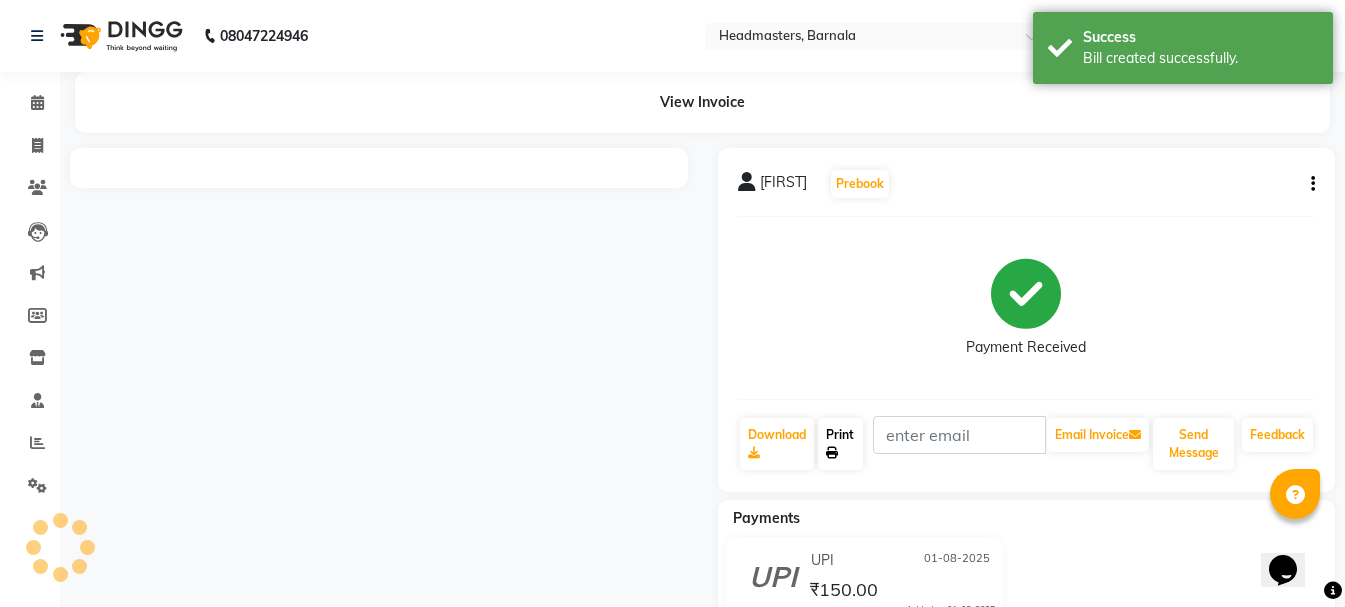 click 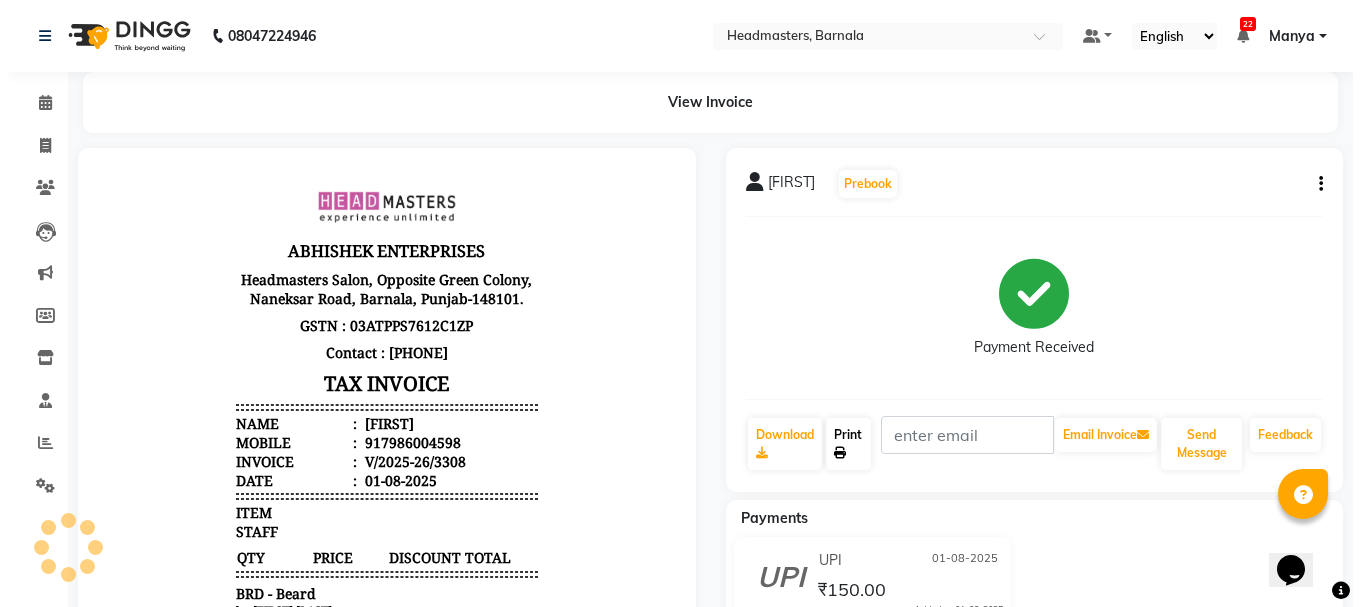 scroll, scrollTop: 0, scrollLeft: 0, axis: both 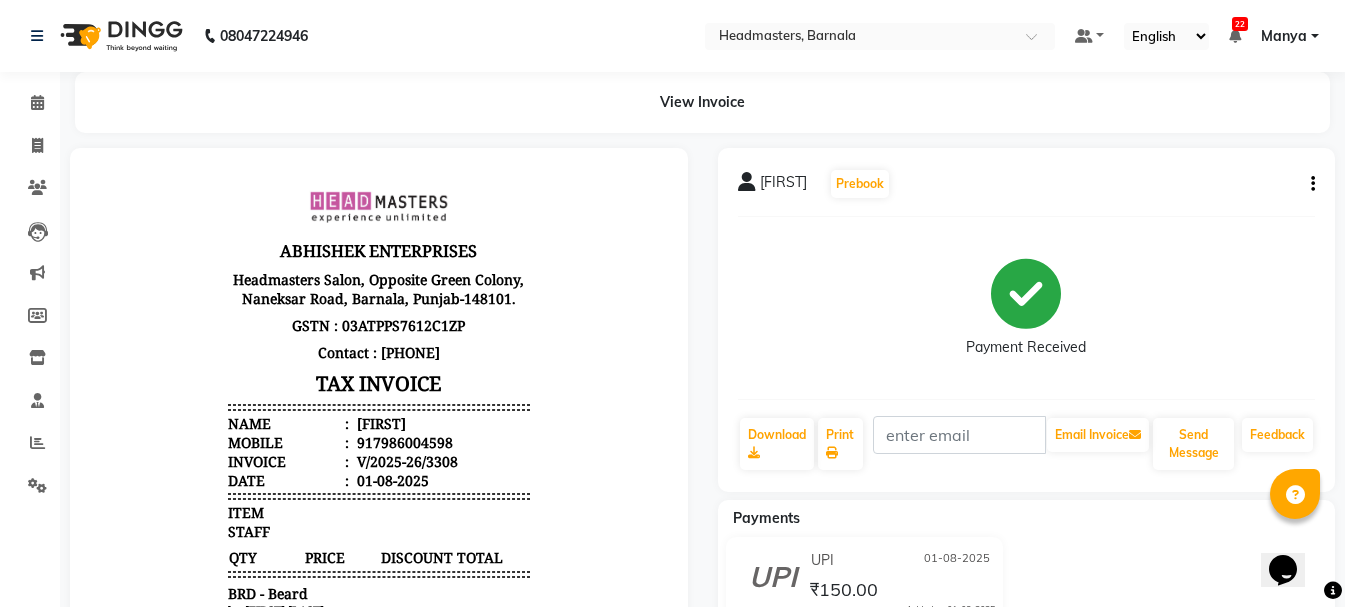 select on "service" 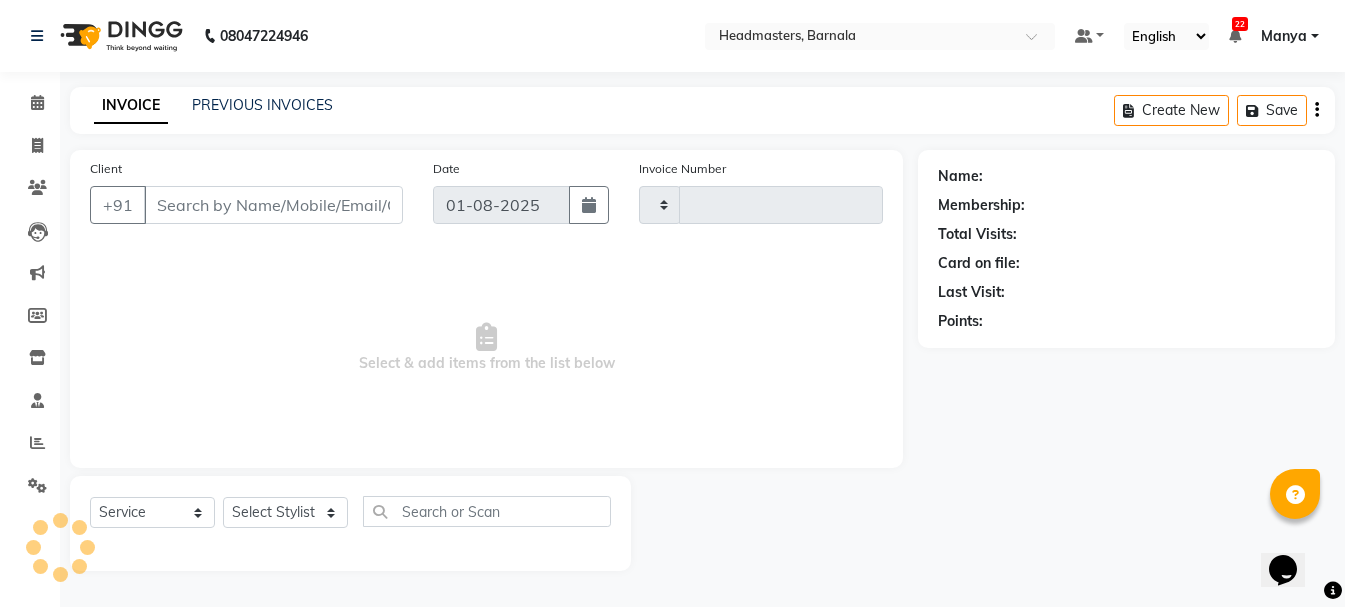 type on "3309" 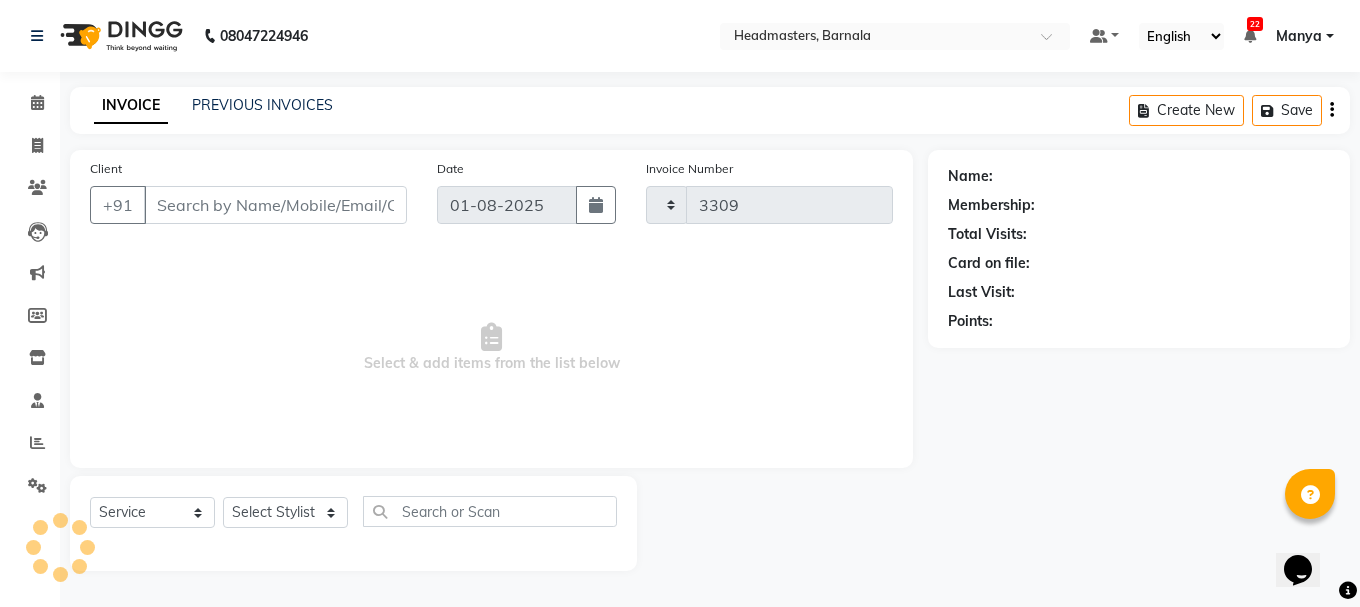 select on "7526" 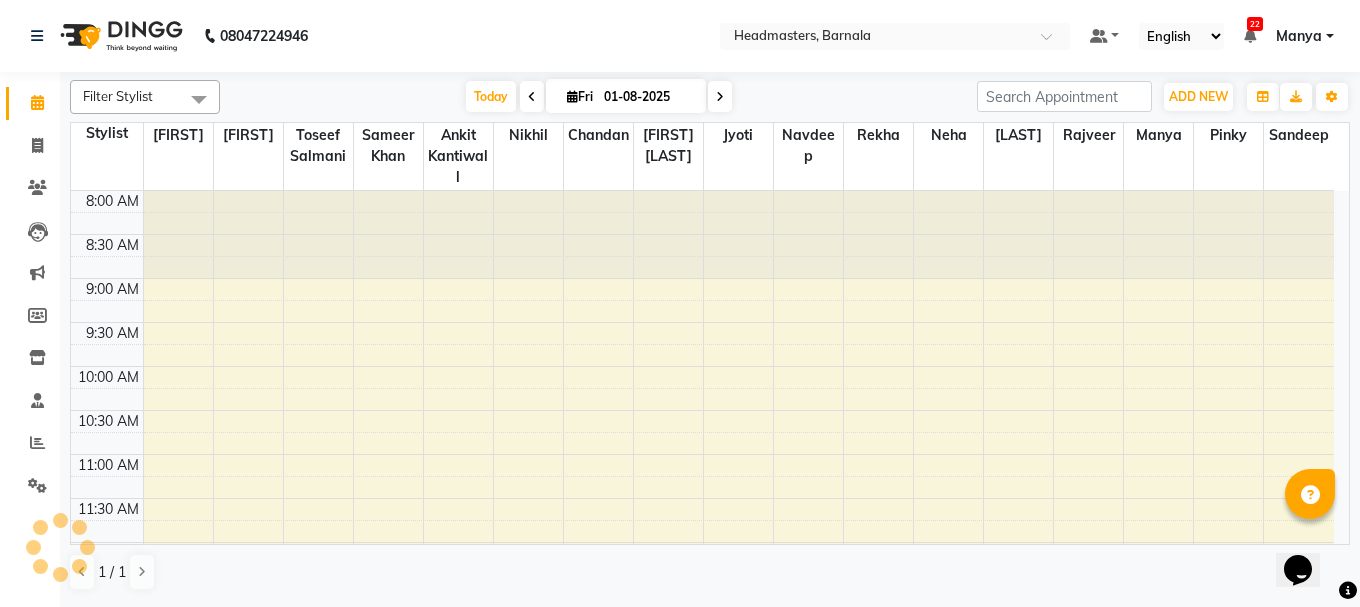 scroll, scrollTop: 0, scrollLeft: 0, axis: both 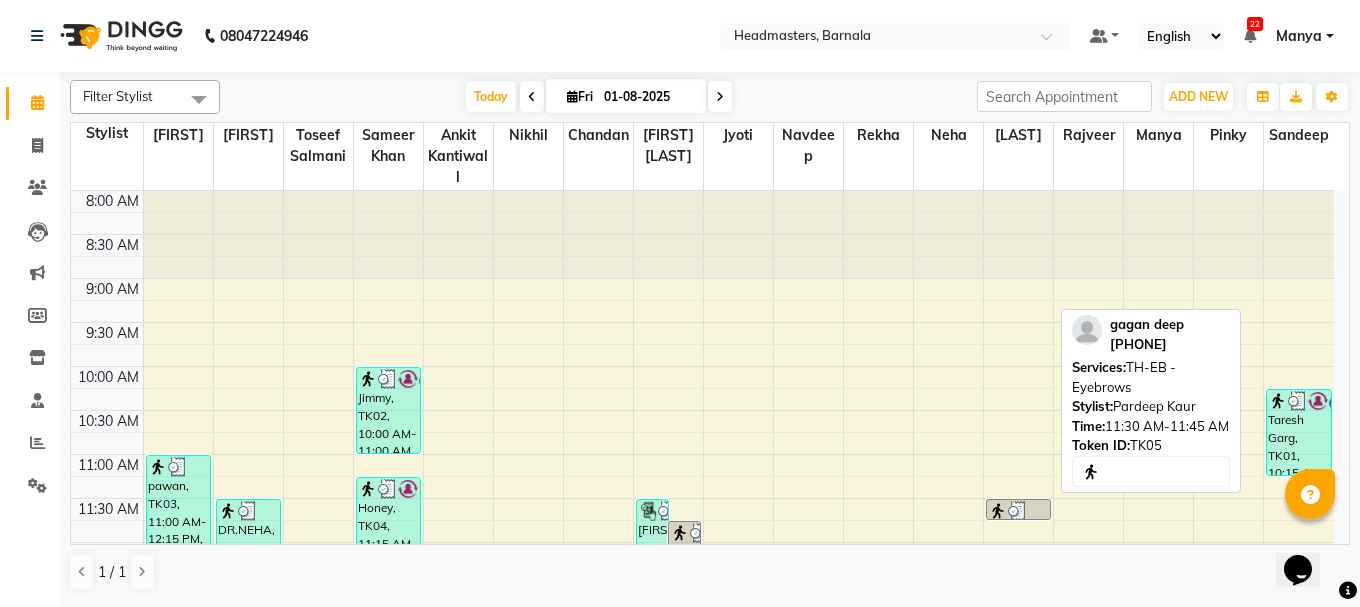 click at bounding box center (1018, 511) 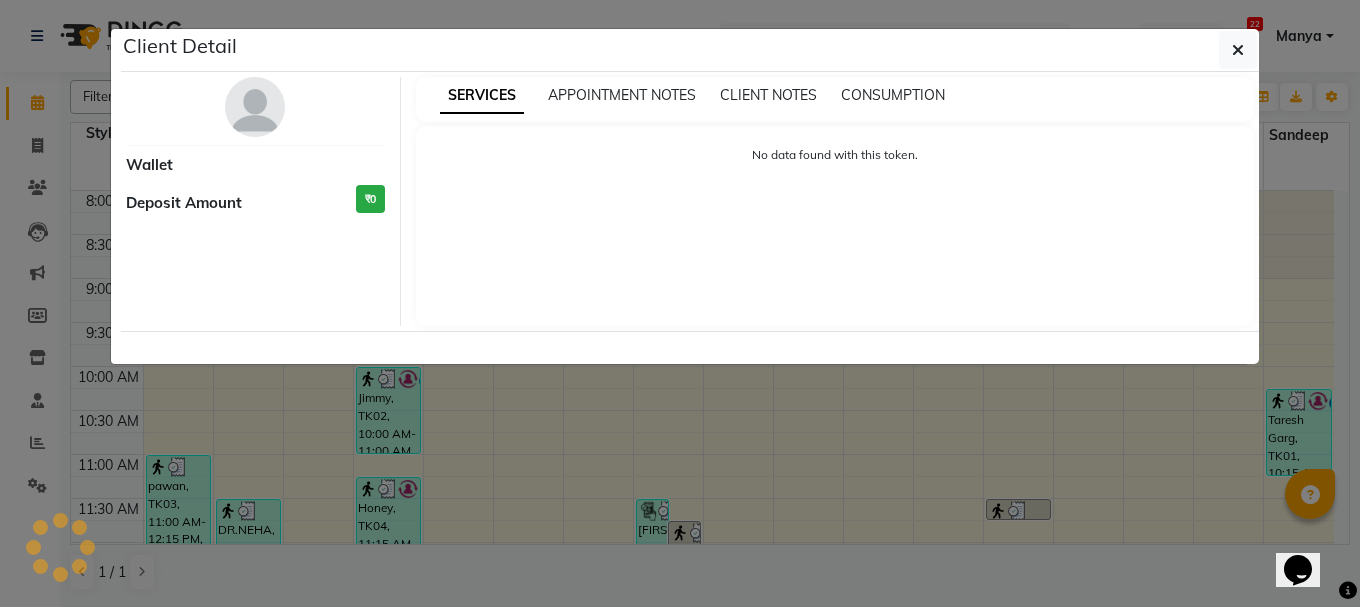 select on "3" 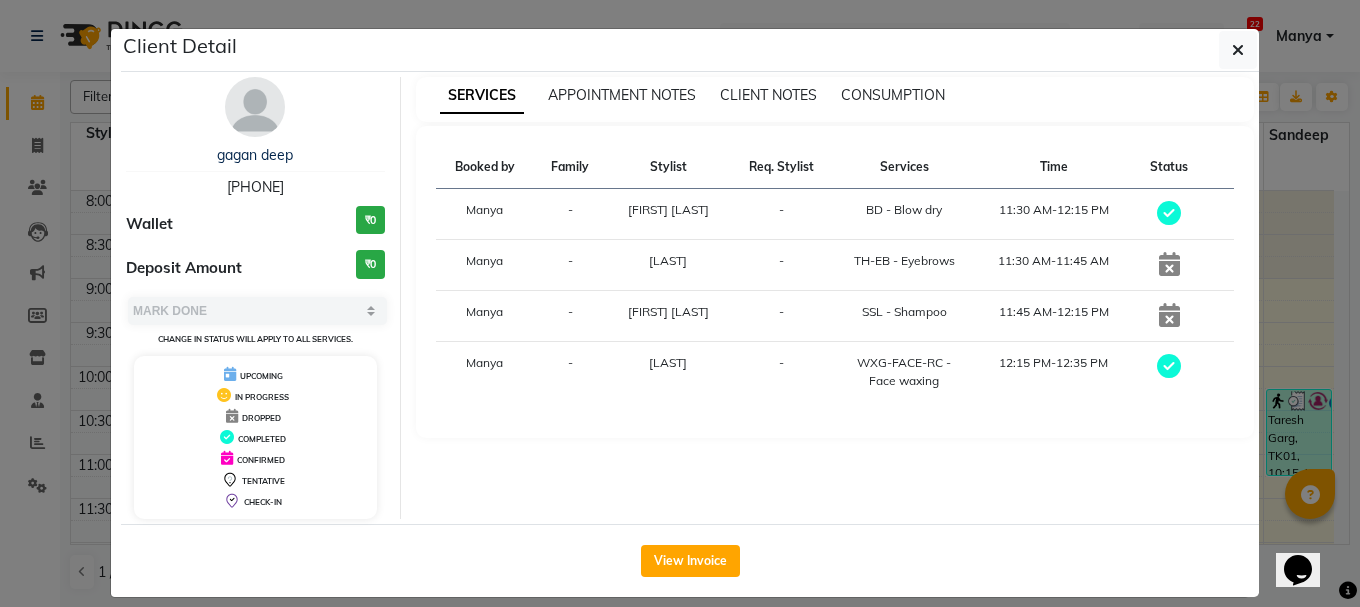 click on "Opens Chat This icon Opens the chat window." at bounding box center [1308, 535] 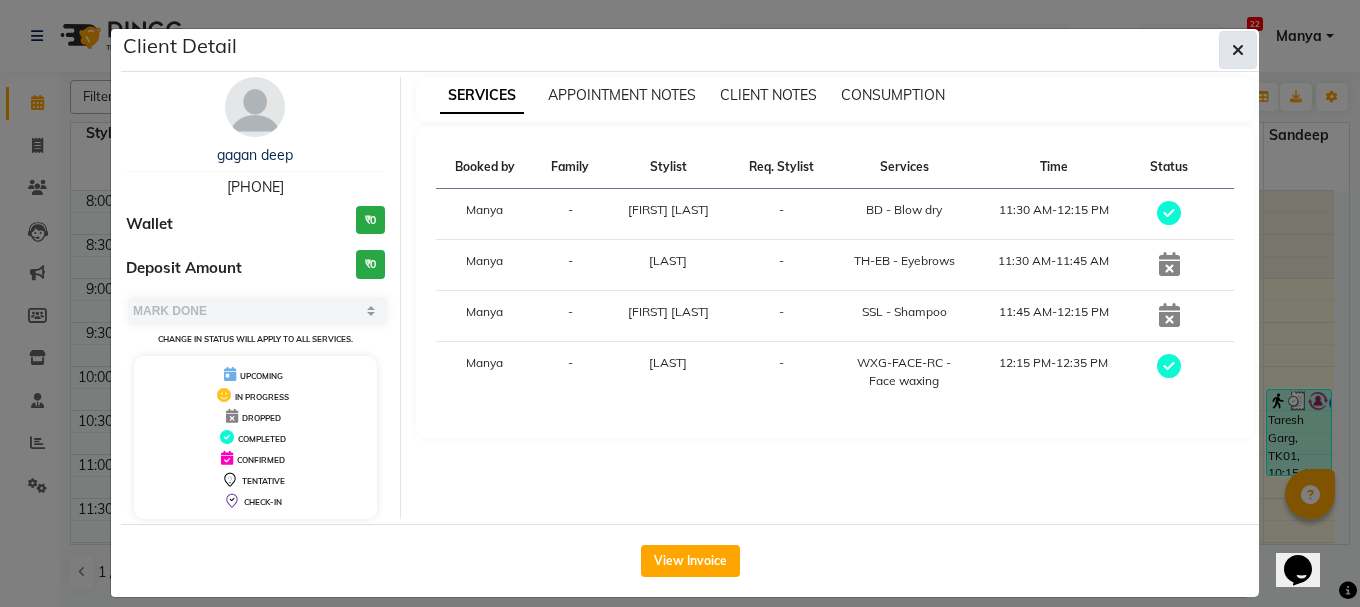 click 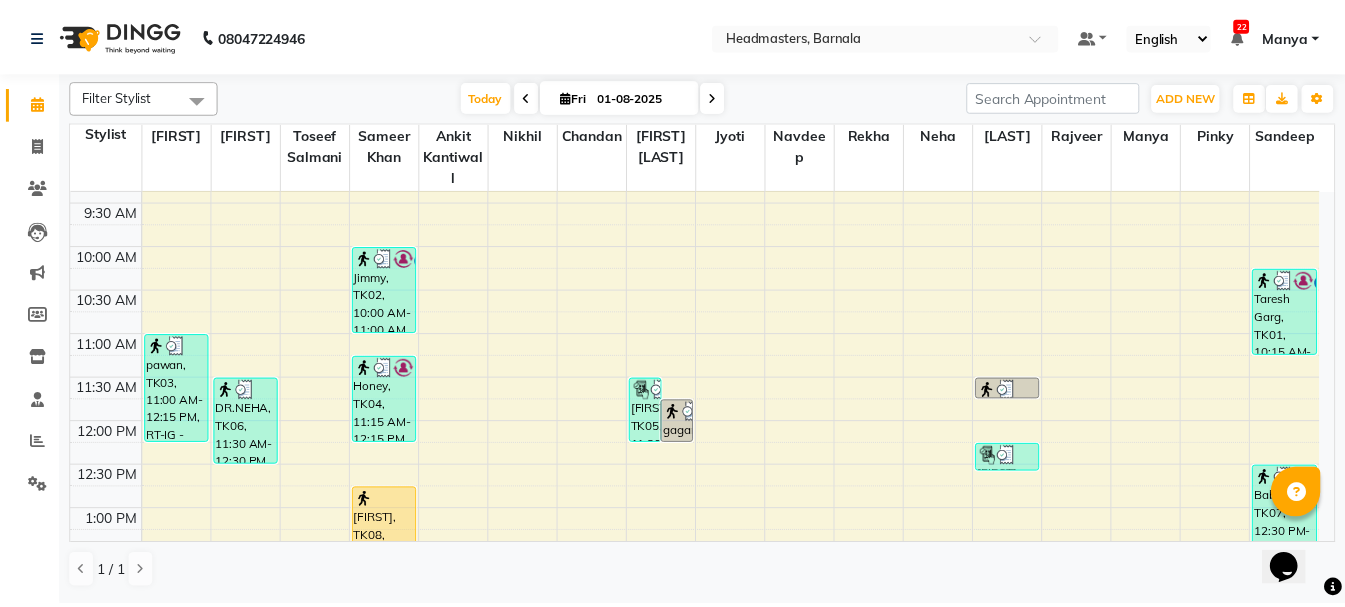 scroll, scrollTop: 199, scrollLeft: 0, axis: vertical 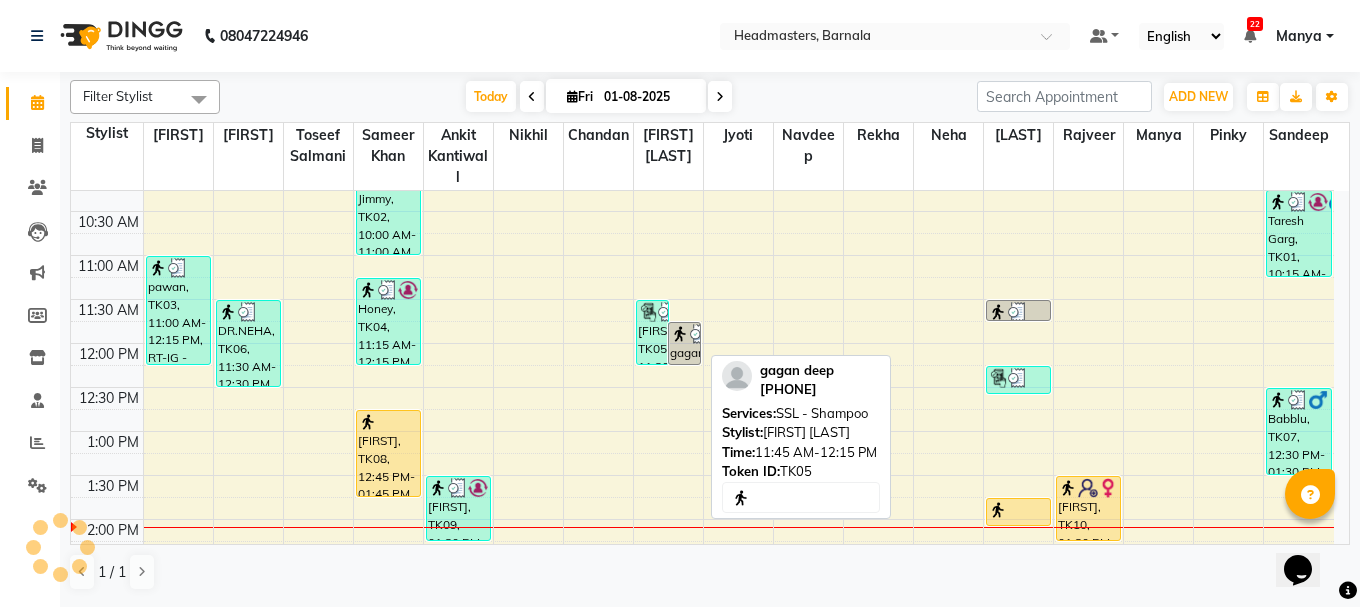 click on "gagan deep, TK05, 11:45 AM-12:15 PM, SSL - Shampoo" at bounding box center [684, 343] 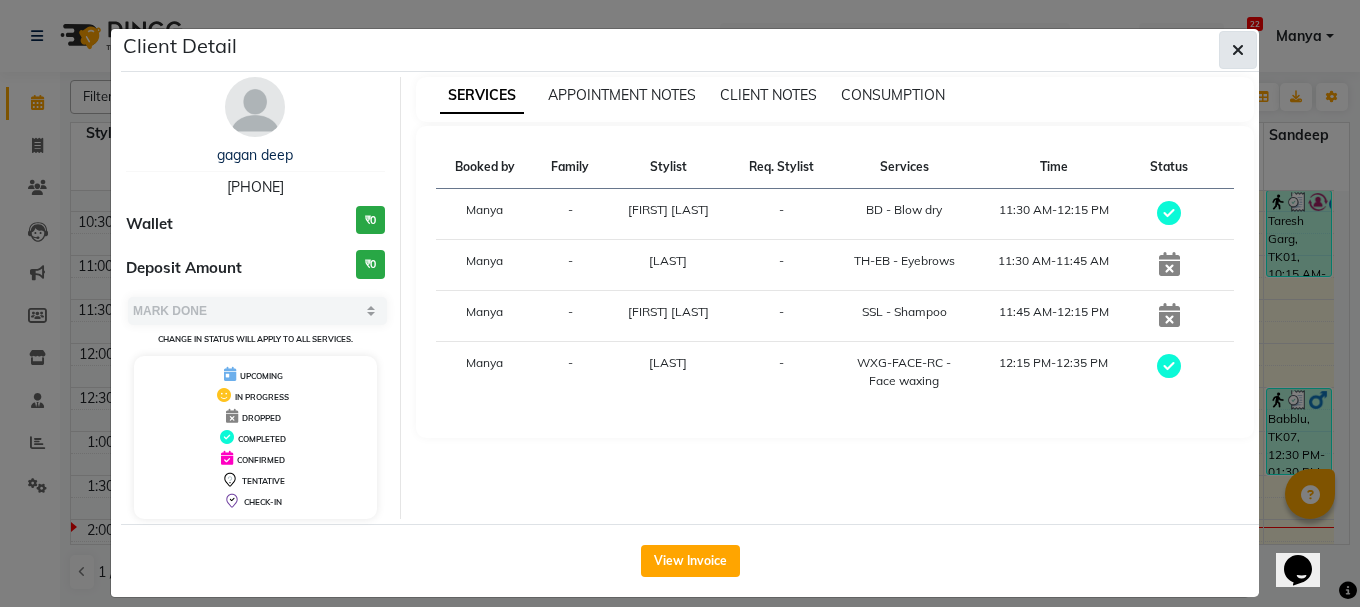 click 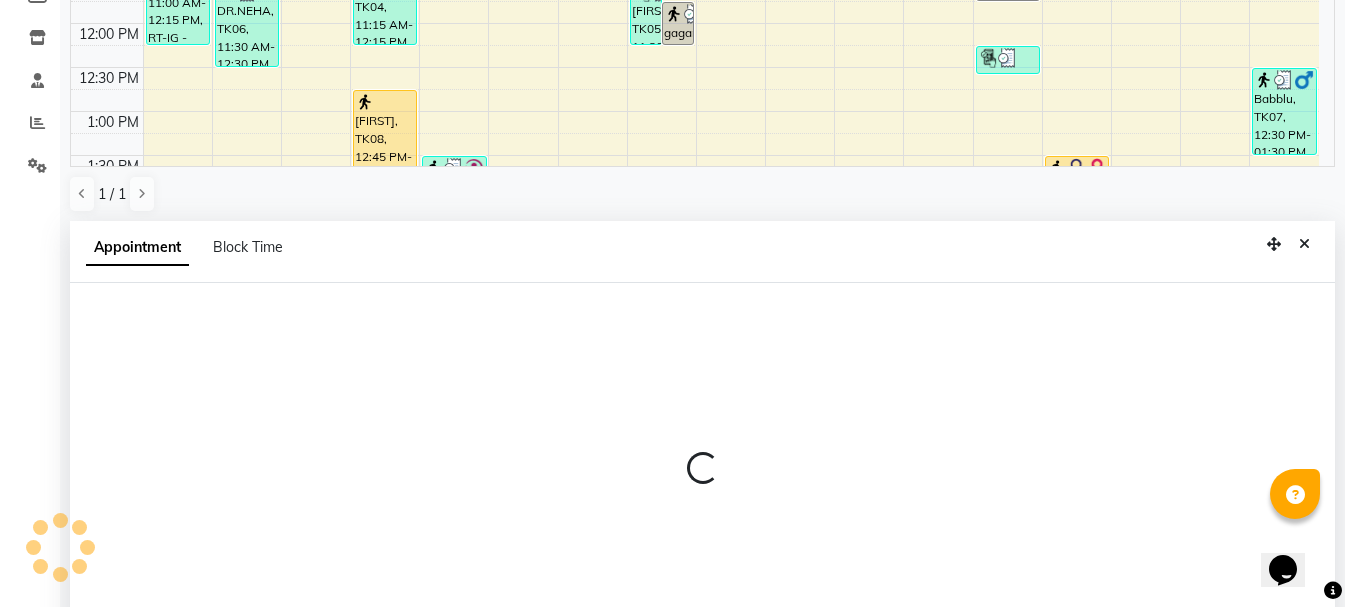 scroll, scrollTop: 389, scrollLeft: 0, axis: vertical 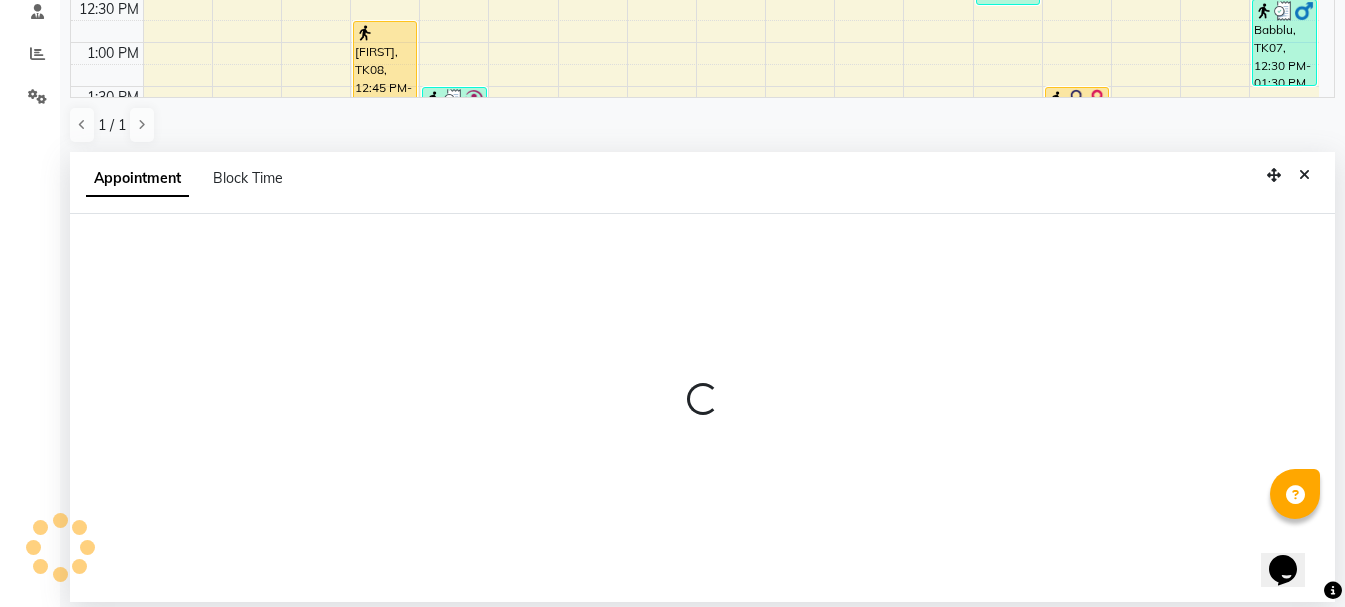 select on "67277" 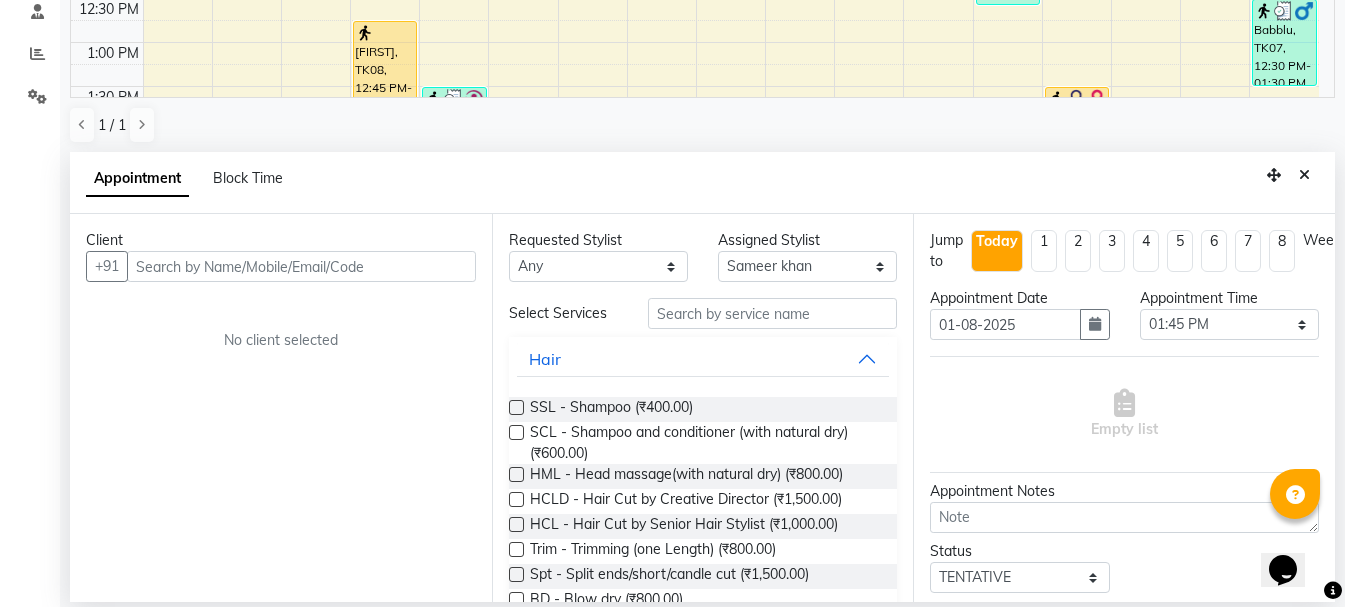 click at bounding box center [301, 266] 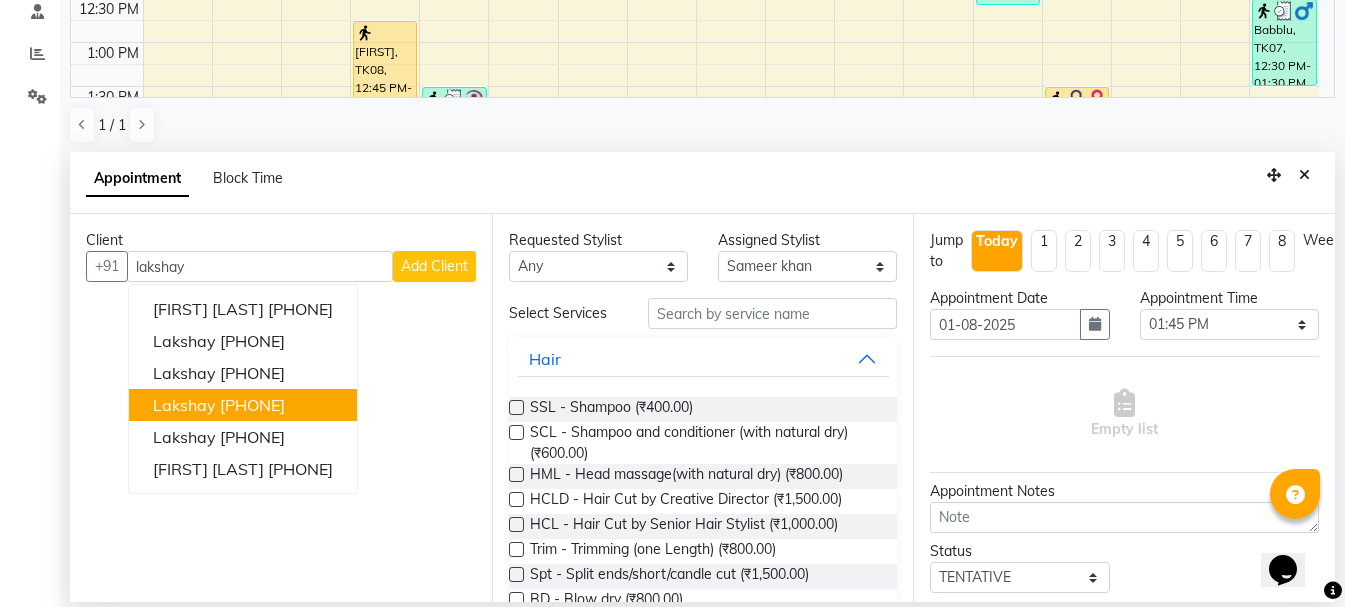 click on "8100000591" at bounding box center (252, 405) 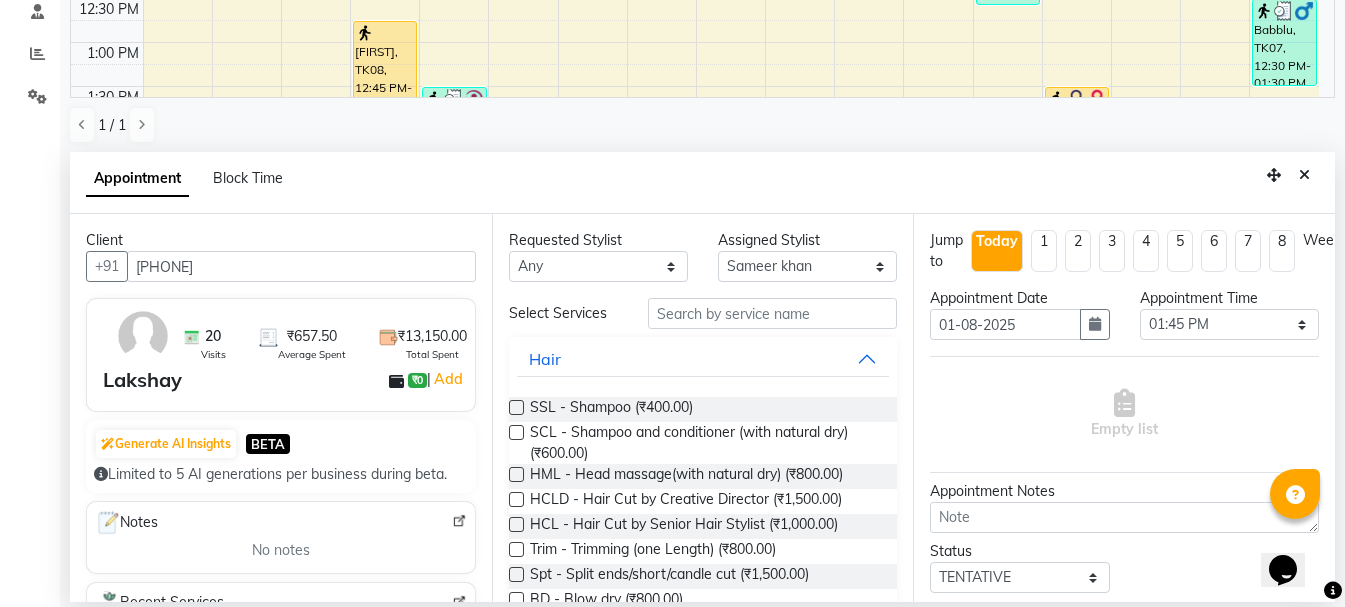 type on "8100000591" 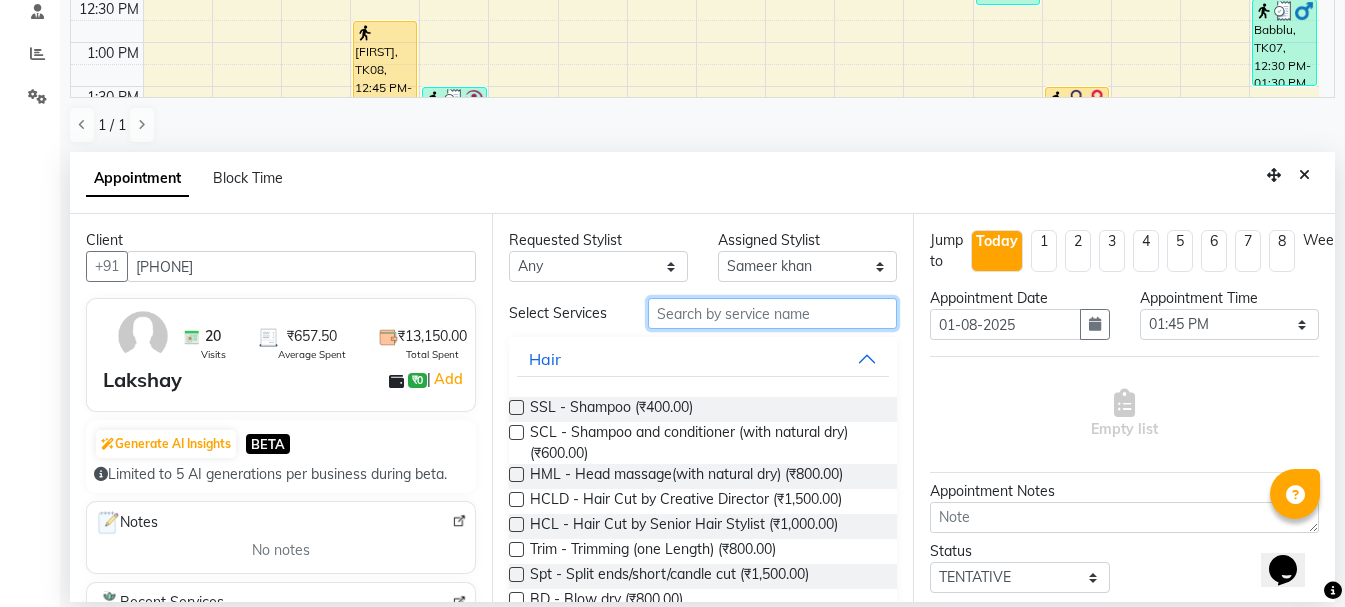 click at bounding box center [772, 313] 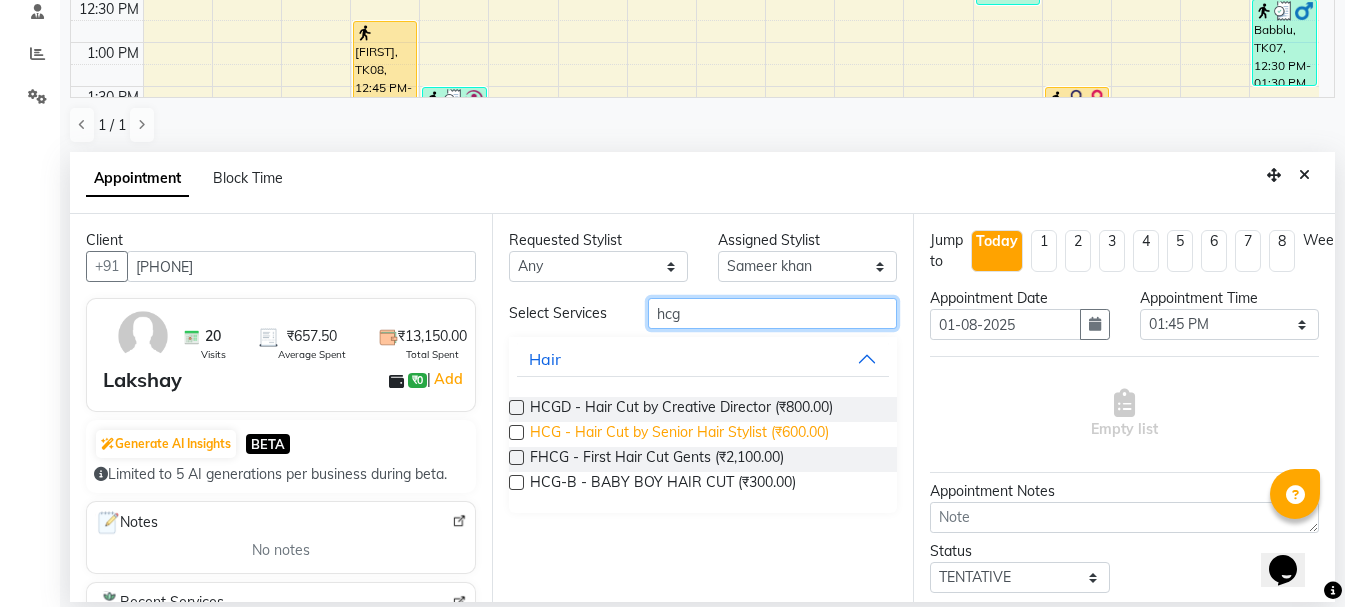 type on "hcg" 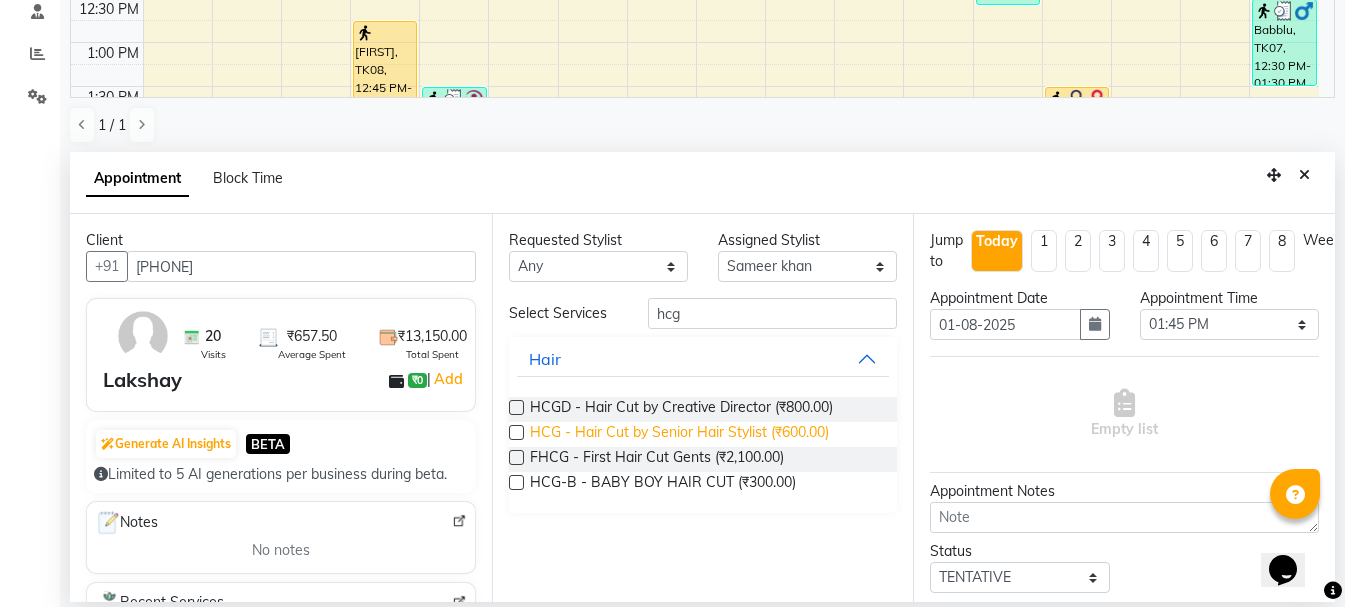 click on "HCG - Hair Cut by Senior Hair Stylist (₹600.00)" at bounding box center (679, 434) 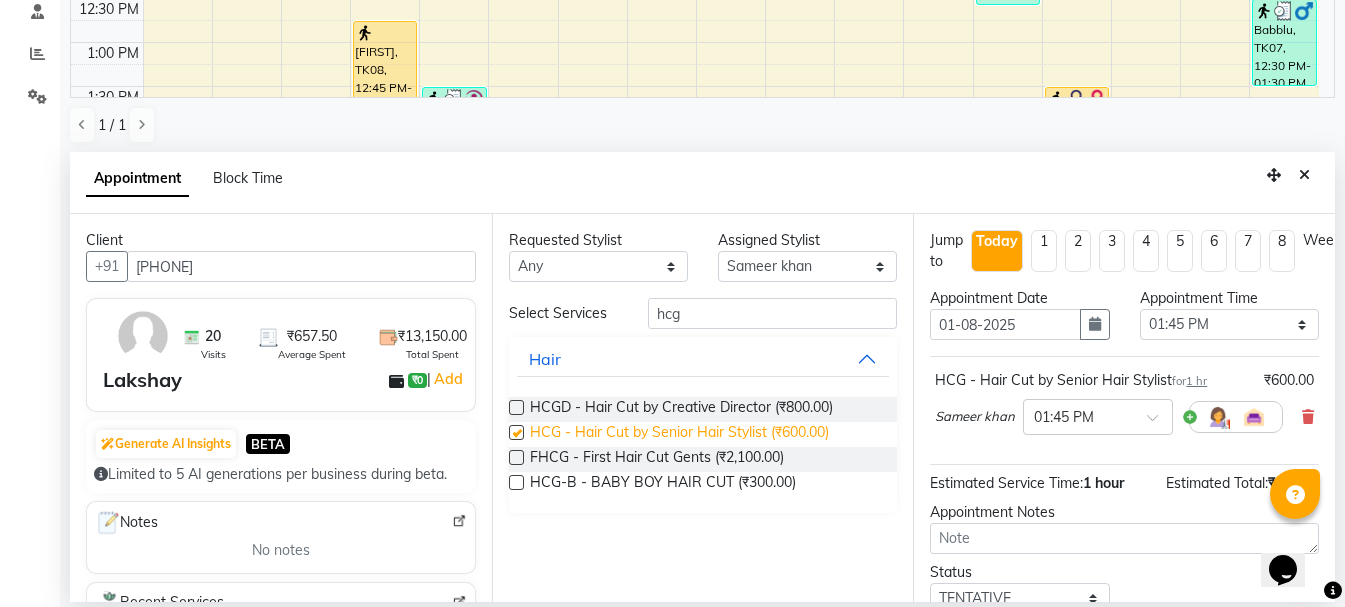 checkbox on "false" 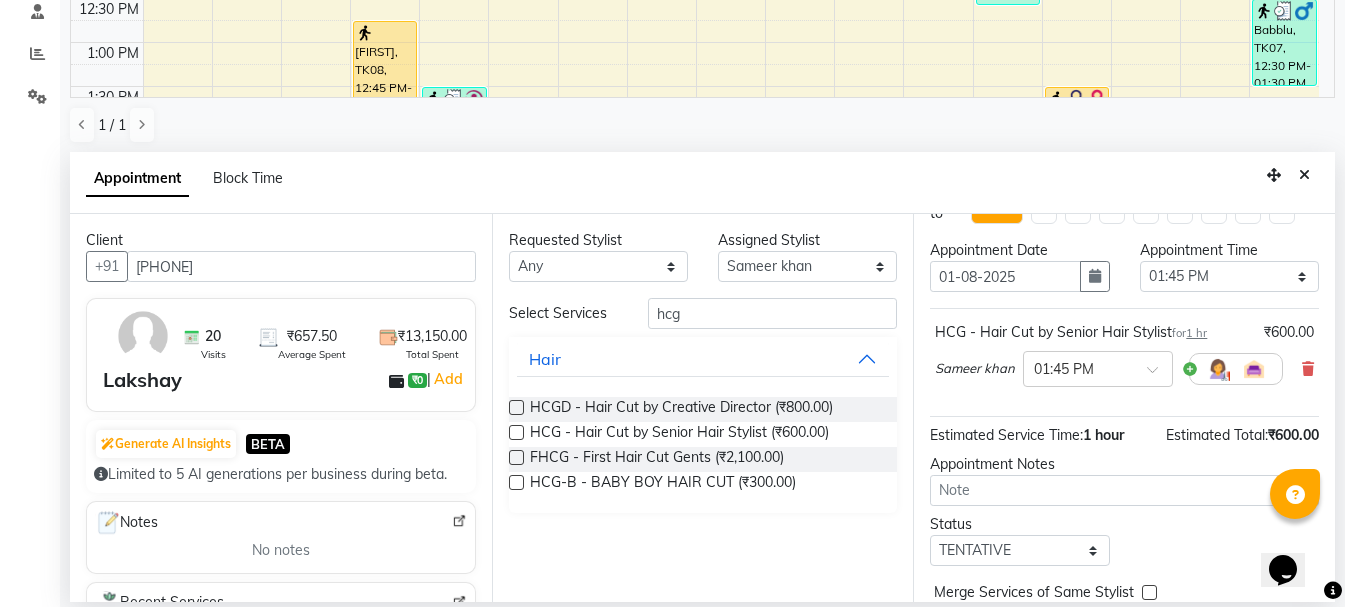 scroll, scrollTop: 156, scrollLeft: 0, axis: vertical 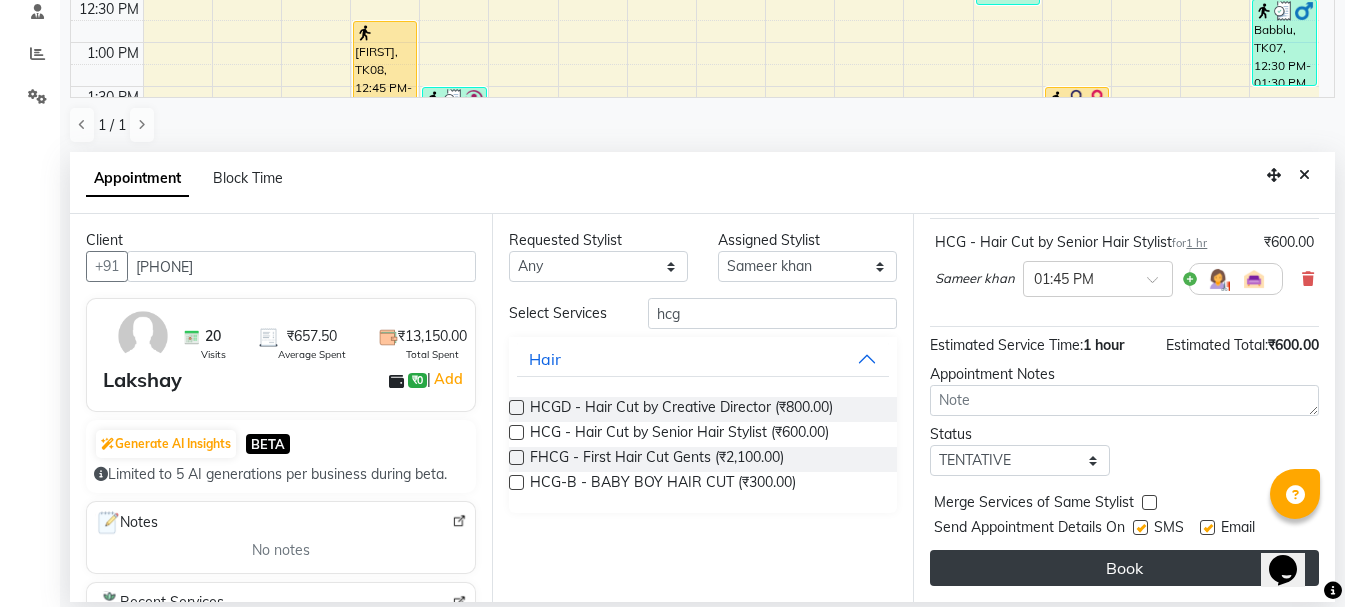 click on "Book" at bounding box center [1124, 568] 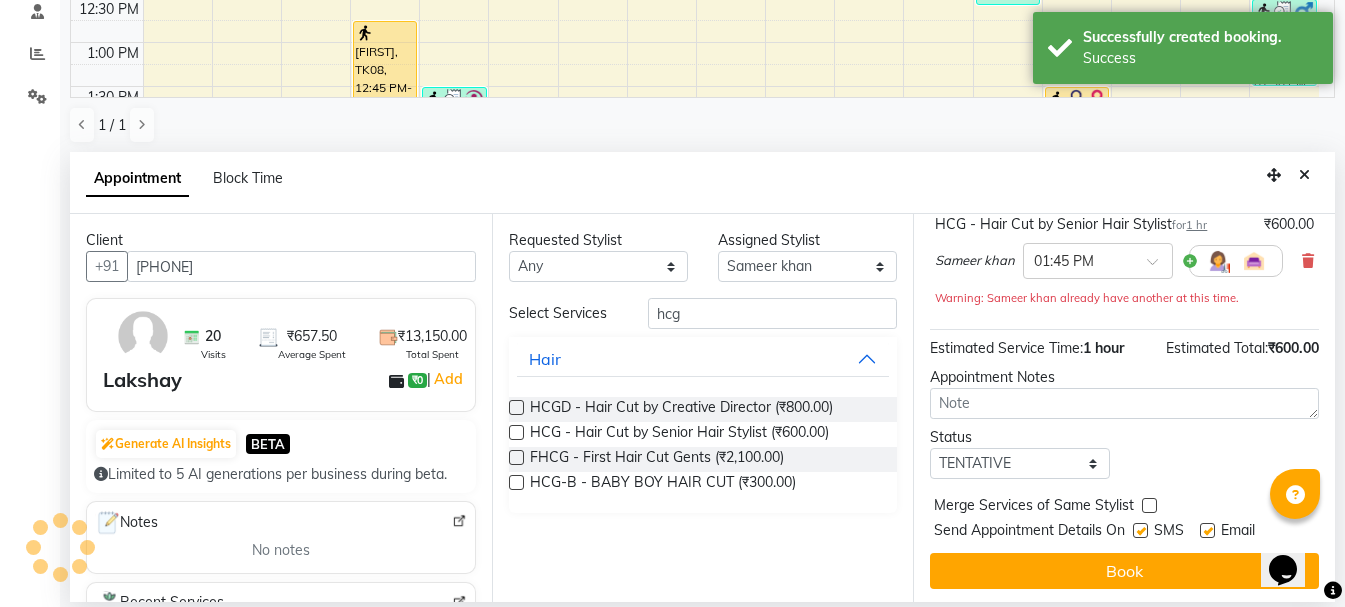 scroll, scrollTop: 0, scrollLeft: 0, axis: both 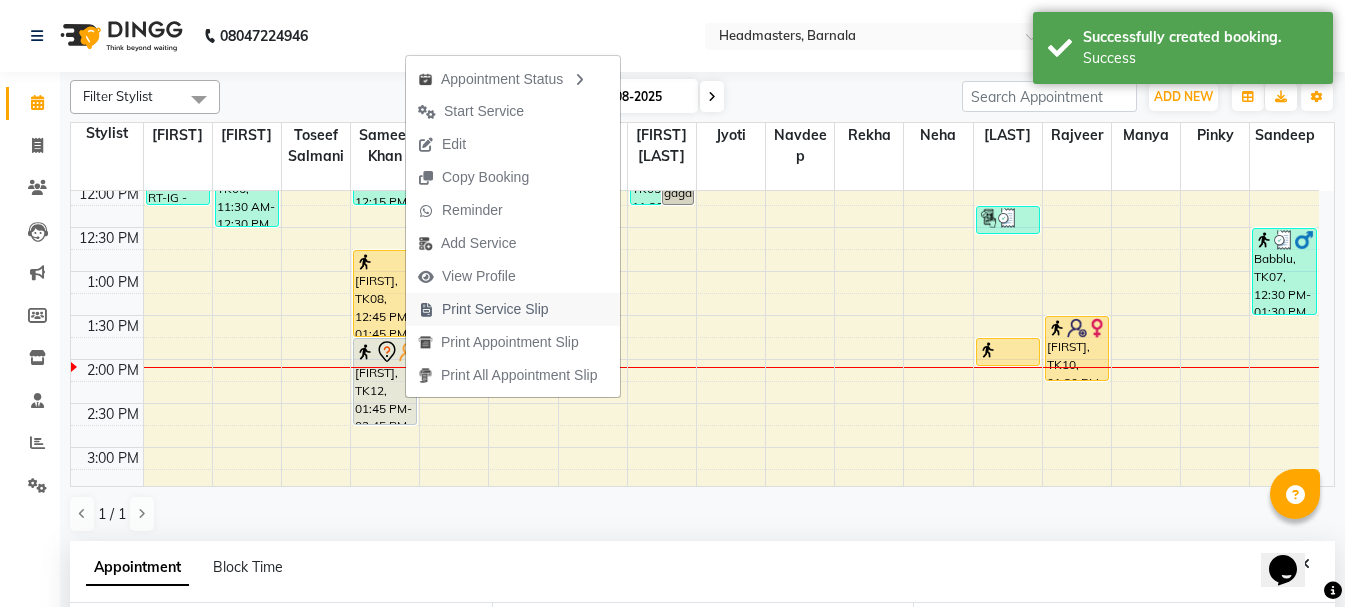 click on "Print Service Slip" at bounding box center (483, 309) 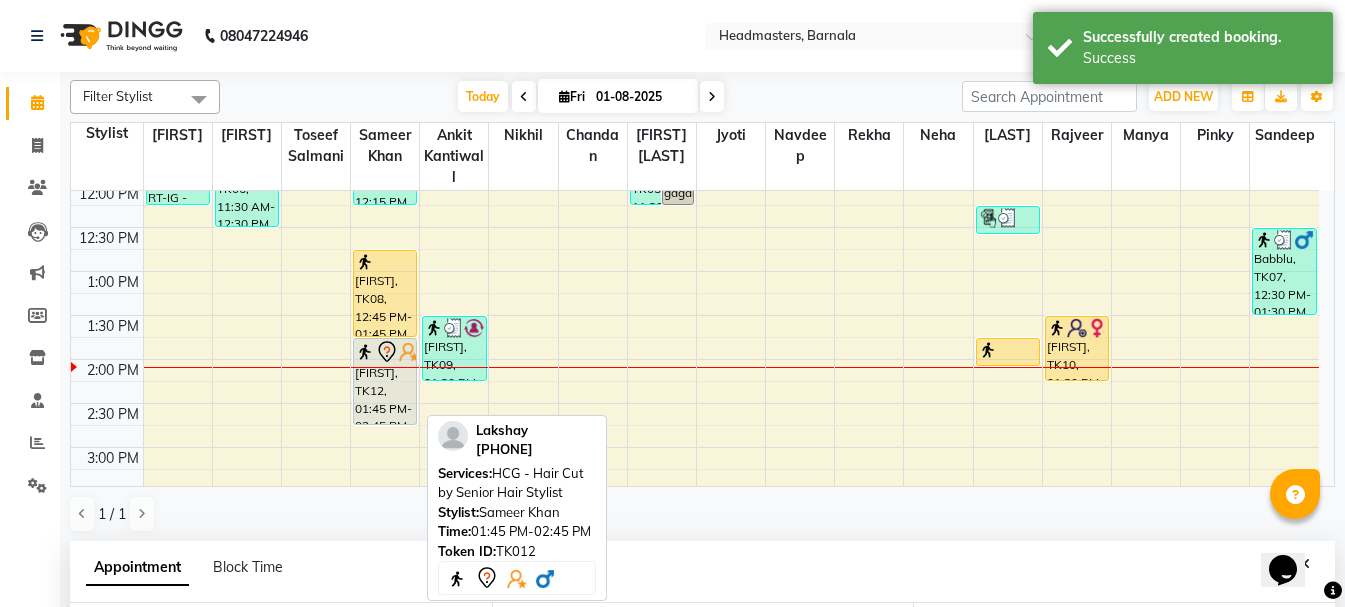 click on "Lakshay, TK12, 01:45 PM-02:45 PM, HCG - Hair Cut by Senior Hair Stylist" at bounding box center [385, 381] 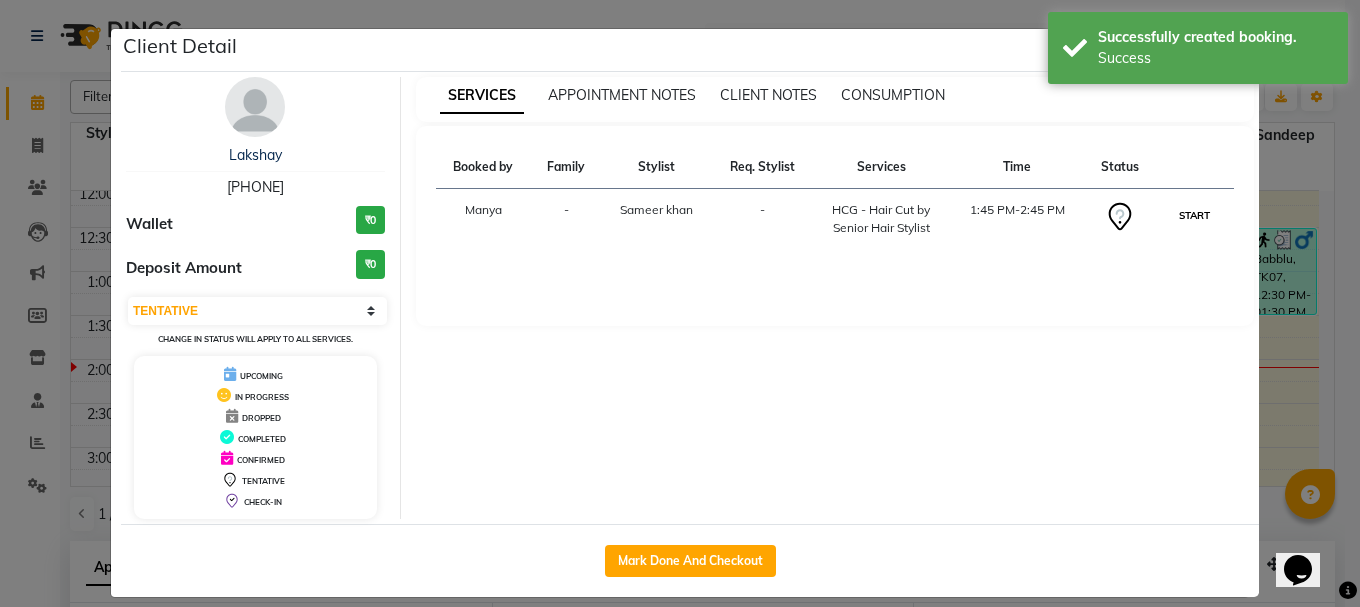 click on "START" at bounding box center [1194, 215] 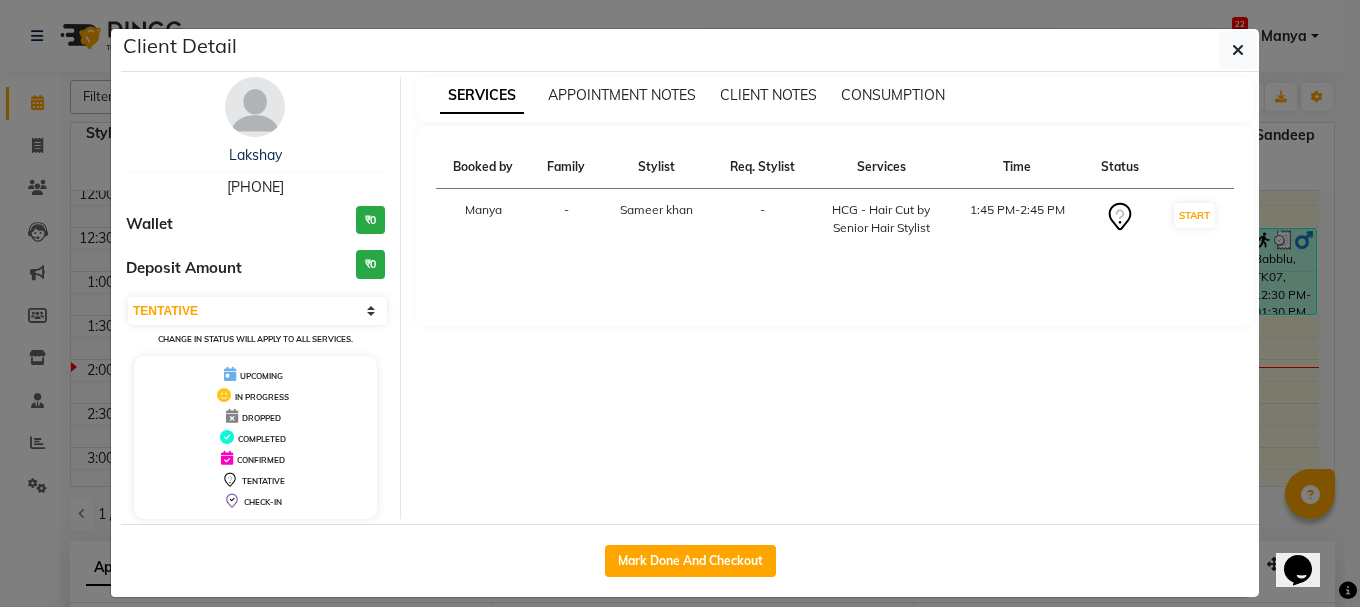 select on "1" 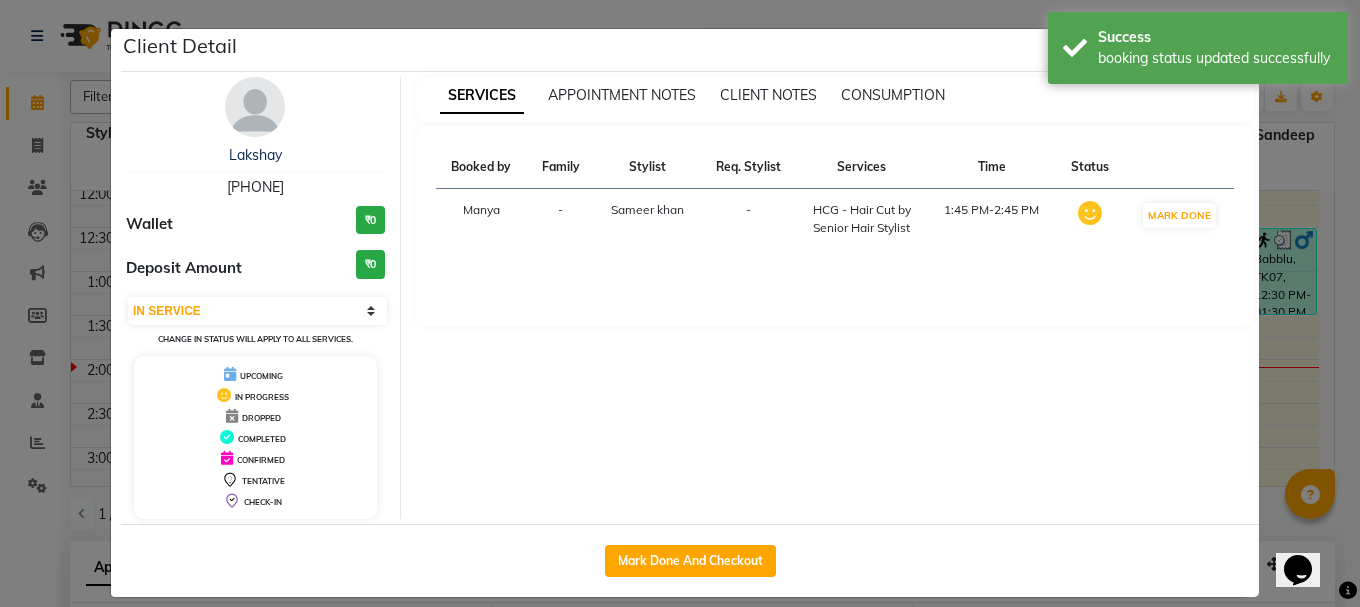 click on "Client Detail  Lakshay    8100000591 Wallet ₹0 Deposit Amount  ₹0  Select IN SERVICE CONFIRMED TENTATIVE CHECK IN MARK DONE UPCOMING Change in status will apply to all services. UPCOMING IN PROGRESS DROPPED COMPLETED CONFIRMED TENTATIVE CHECK-IN SERVICES APPOINTMENT NOTES CLIENT NOTES CONSUMPTION Booked by Family Stylist Req. Stylist Services Time Status  Manya  -  Sameer khan -  HCG - Hair Cut by Senior Hair Stylist   1:45 PM-2:45 PM   MARK DONE   Mark Done And Checkout" 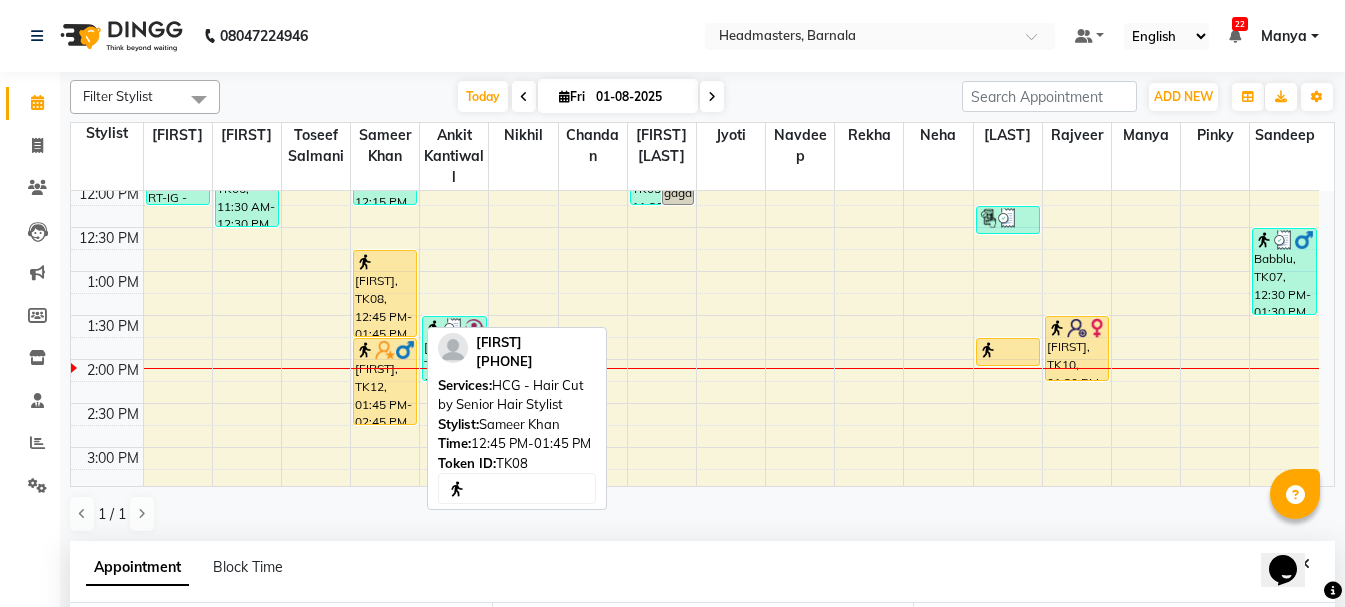 click on "[FIRST], TK08, 12:45 PM-01:45 PM, HCG - Hair Cut by Senior Hair Stylist" at bounding box center (385, 293) 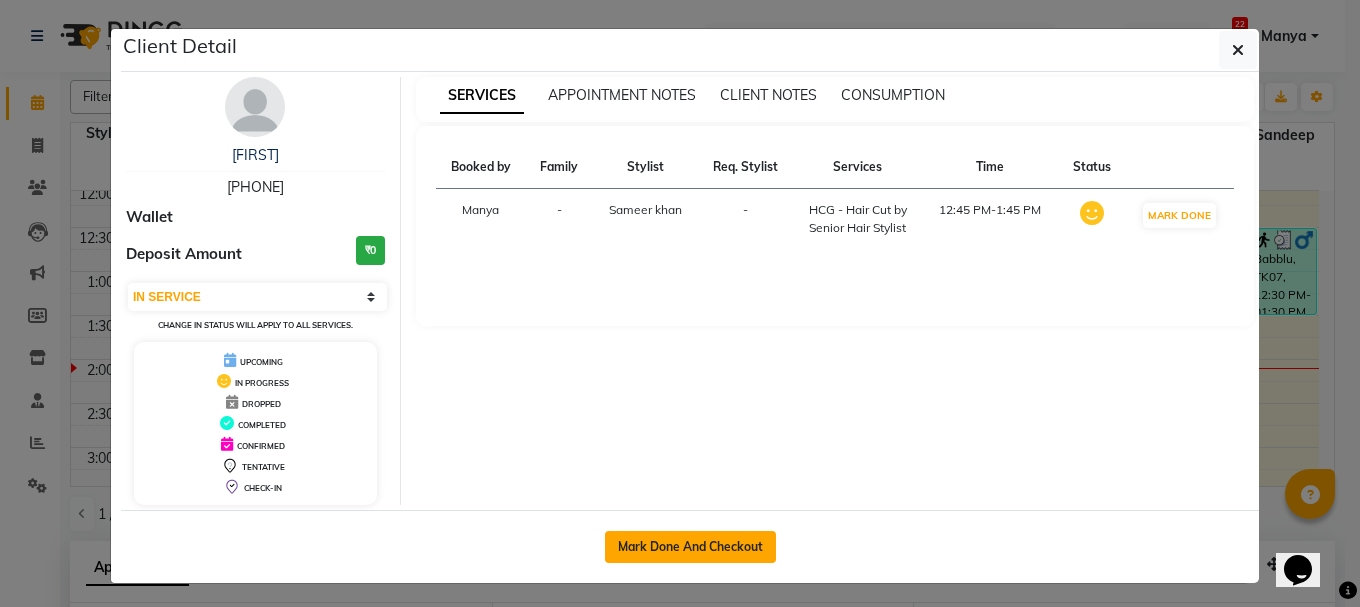 click on "Mark Done And Checkout" 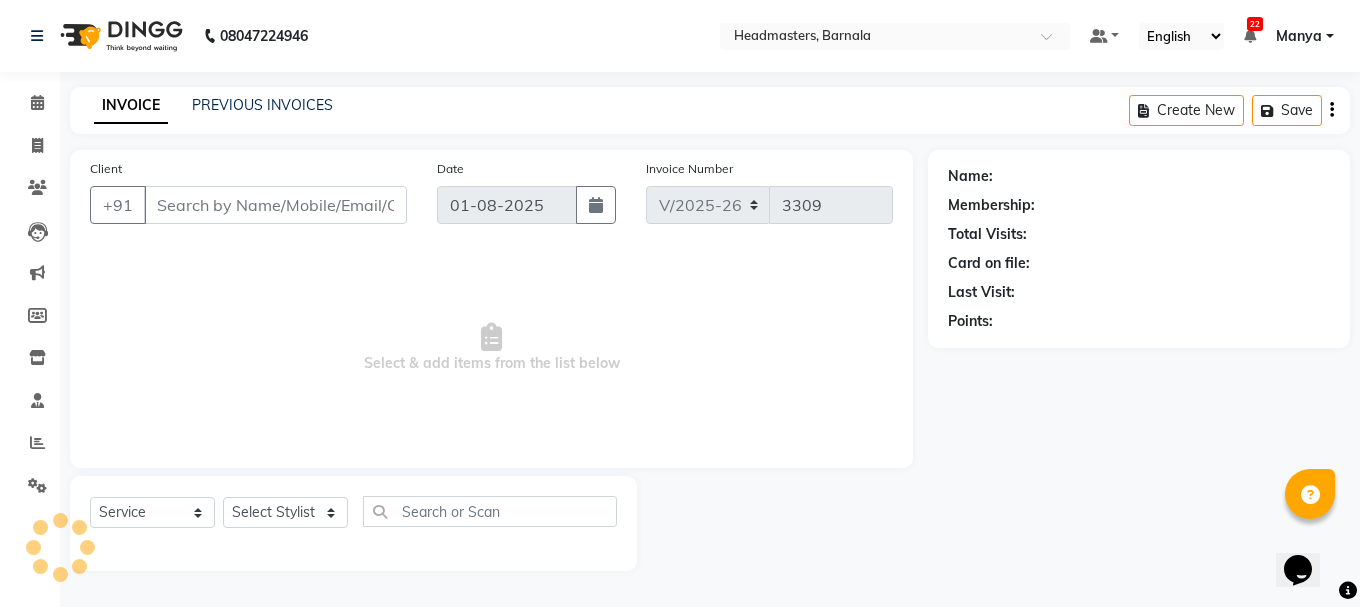type on "[PHONE]" 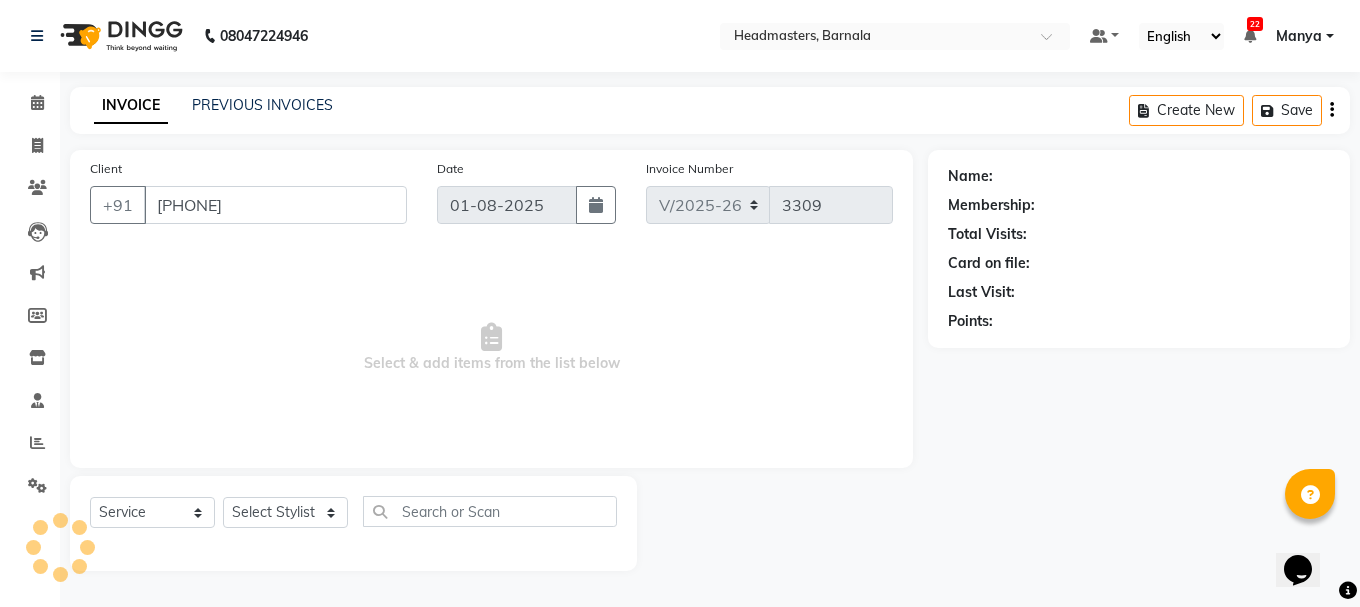 select on "67277" 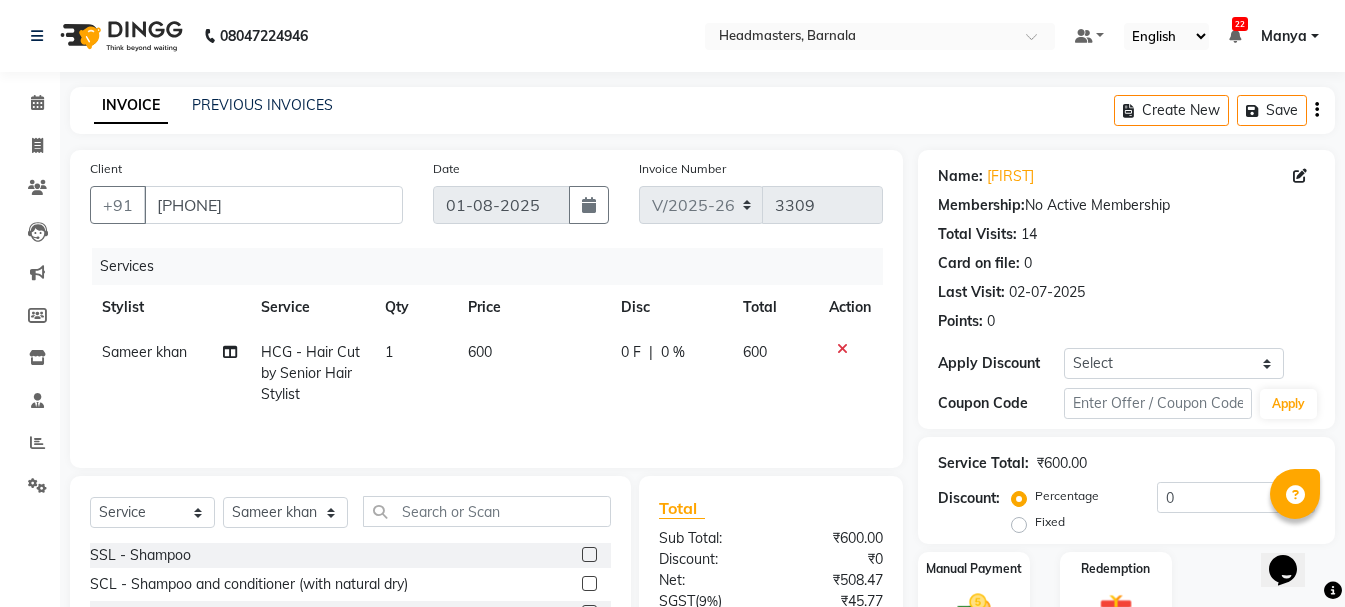 click on "Fixed" 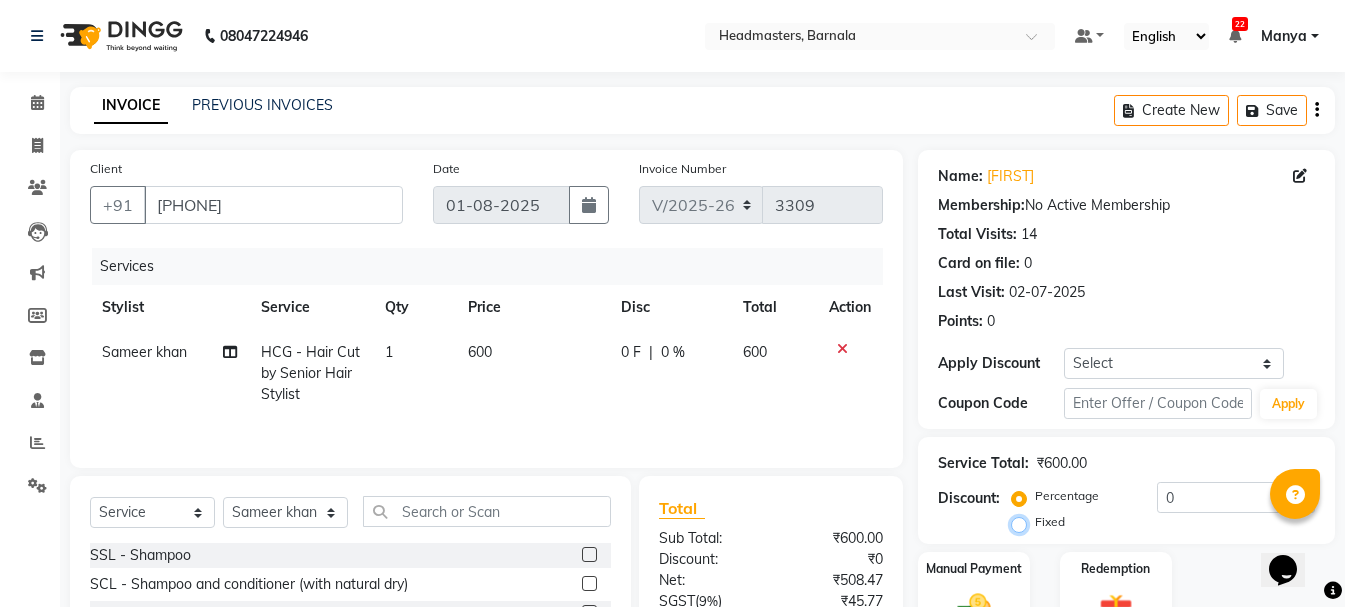 click on "Fixed" at bounding box center (1023, 522) 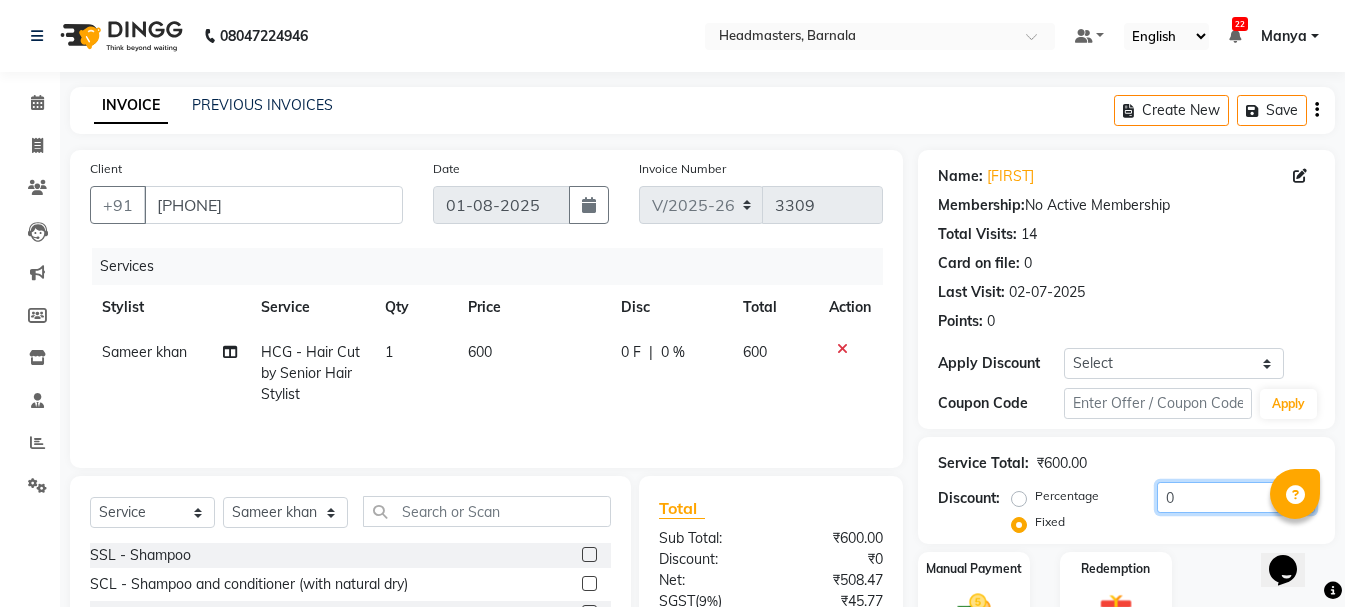 drag, startPoint x: 1205, startPoint y: 501, endPoint x: 1029, endPoint y: 518, distance: 176.81912 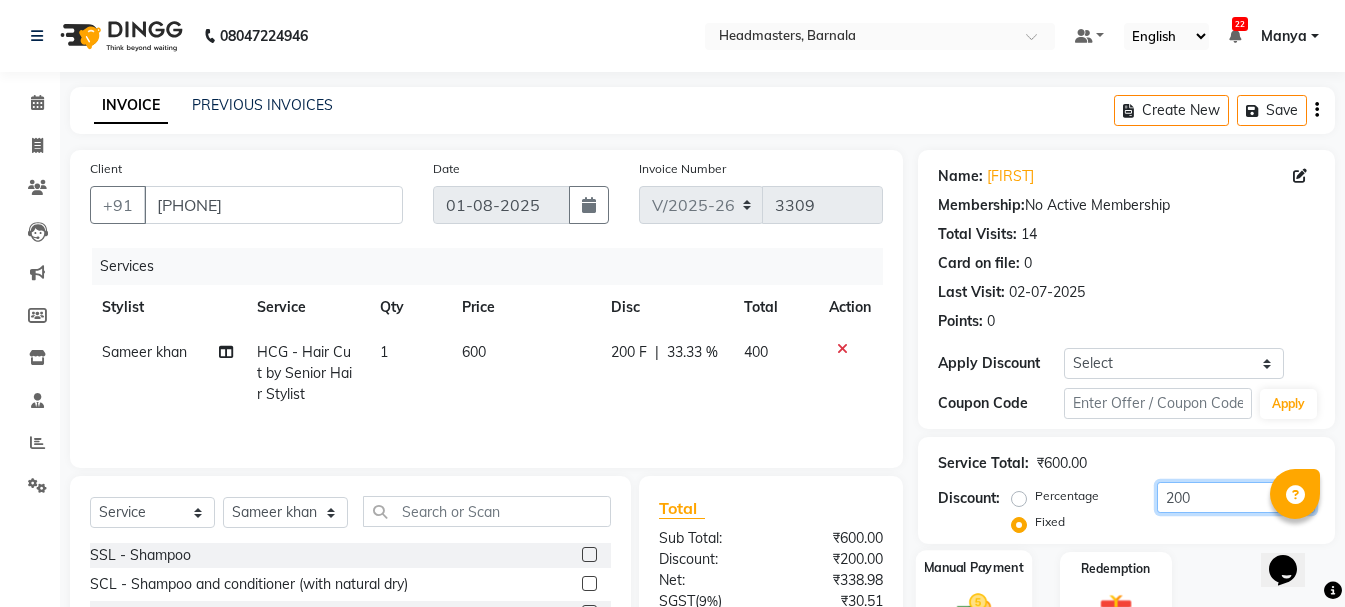 scroll, scrollTop: 194, scrollLeft: 0, axis: vertical 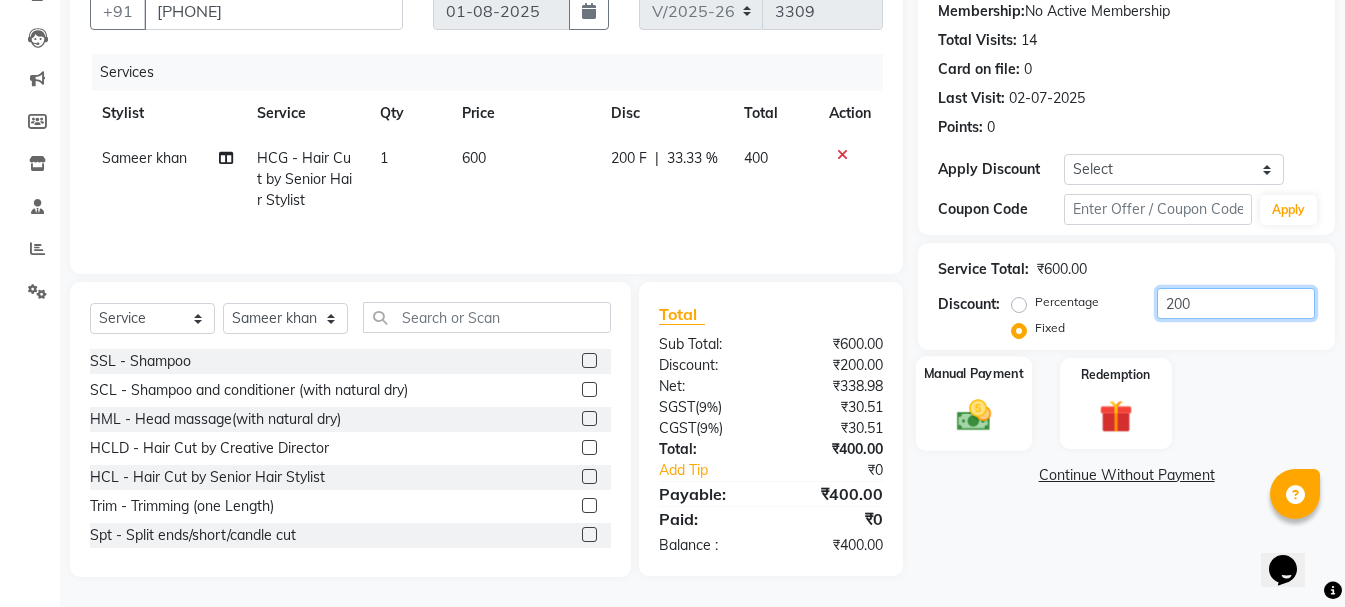 type on "200" 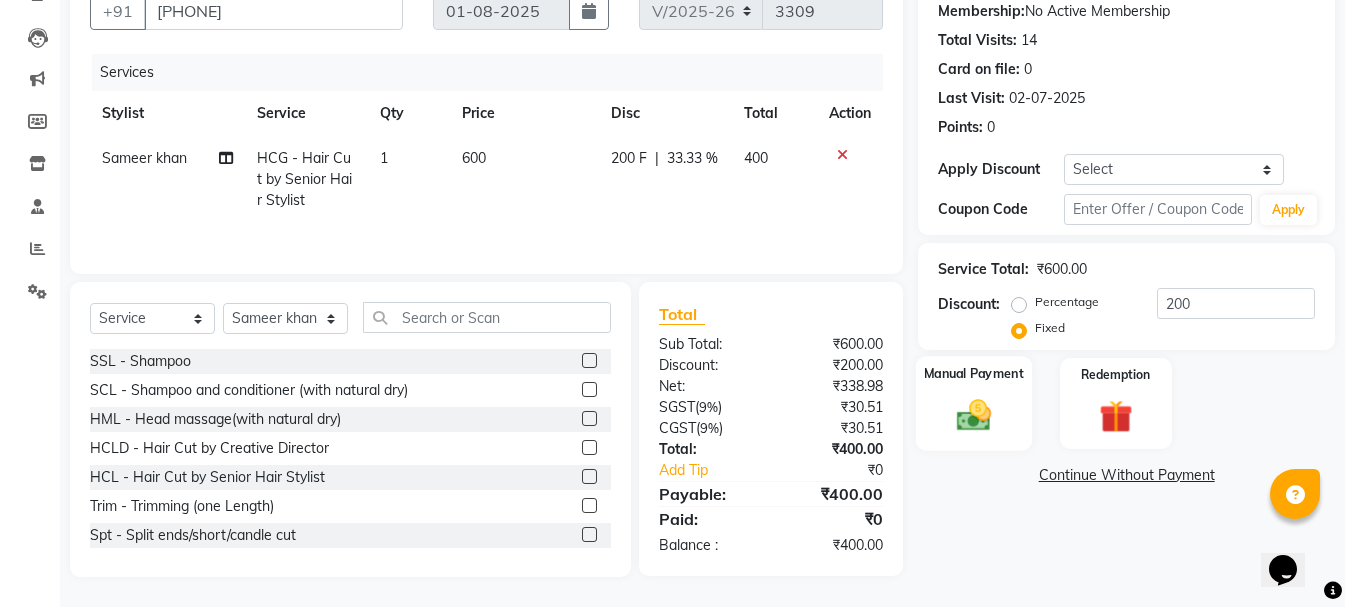 click 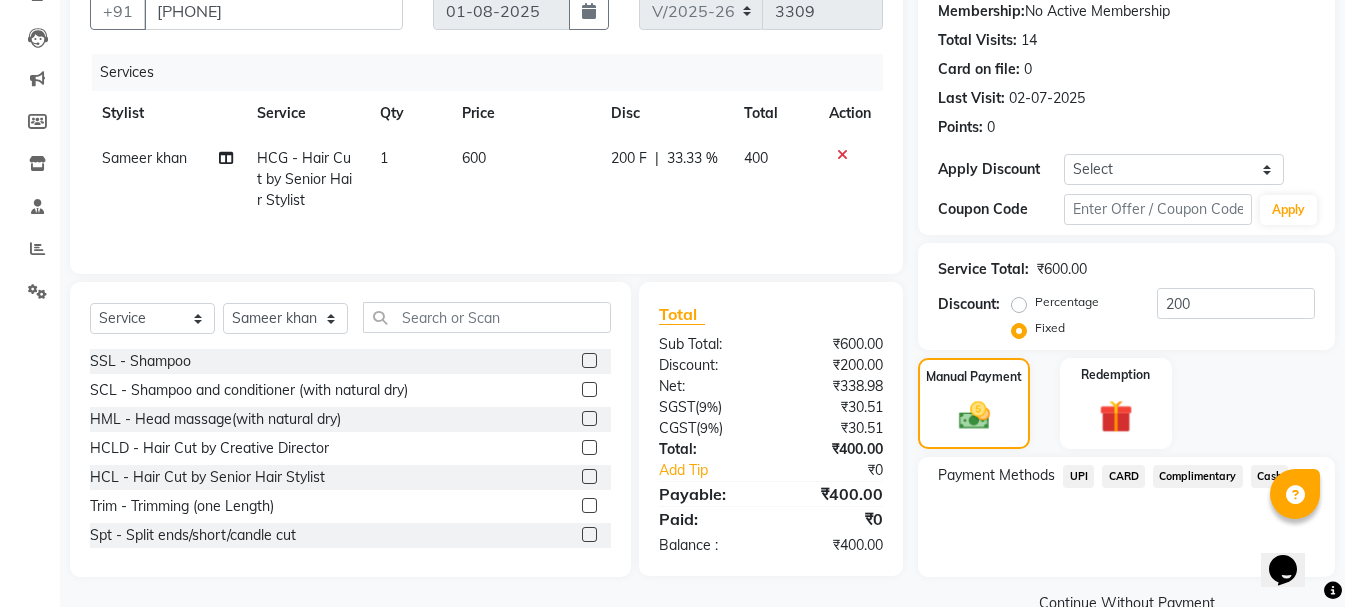 click on "UPI" 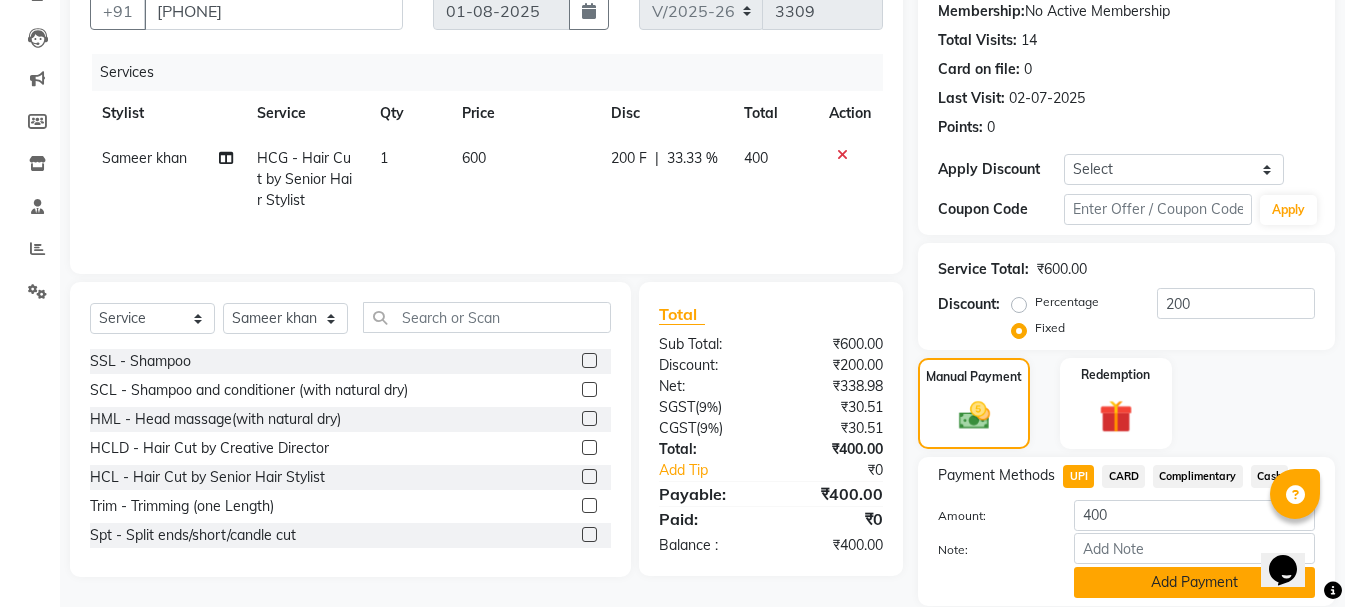 click on "Add Payment" 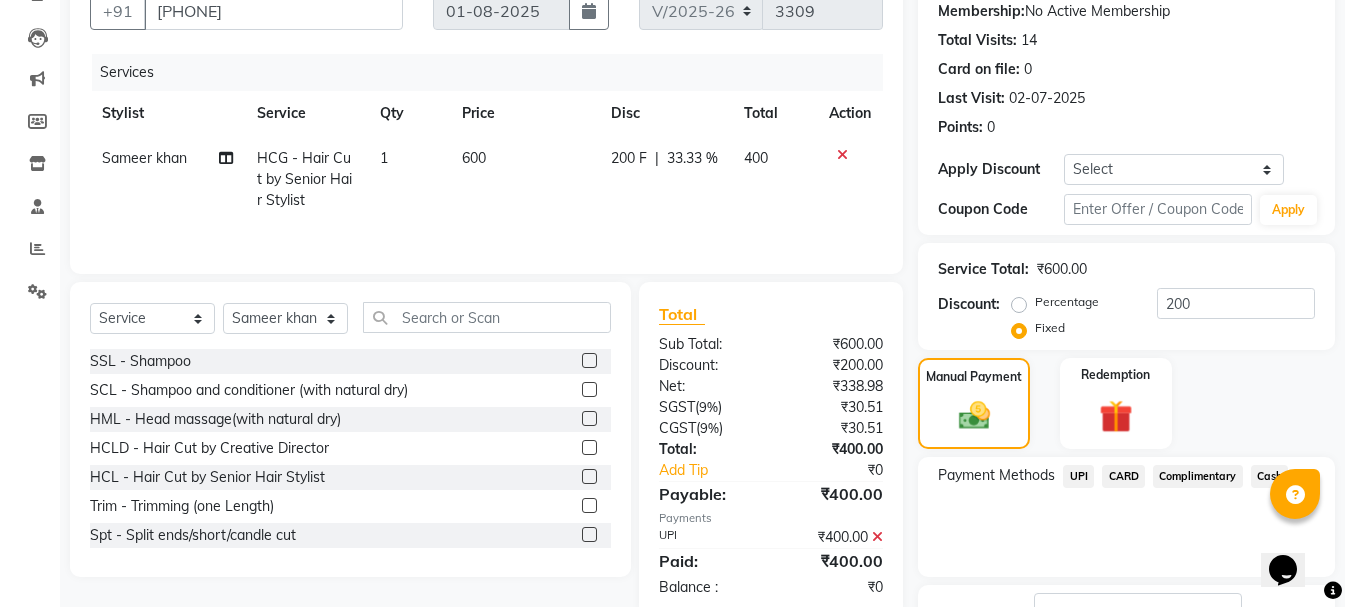 scroll, scrollTop: 348, scrollLeft: 0, axis: vertical 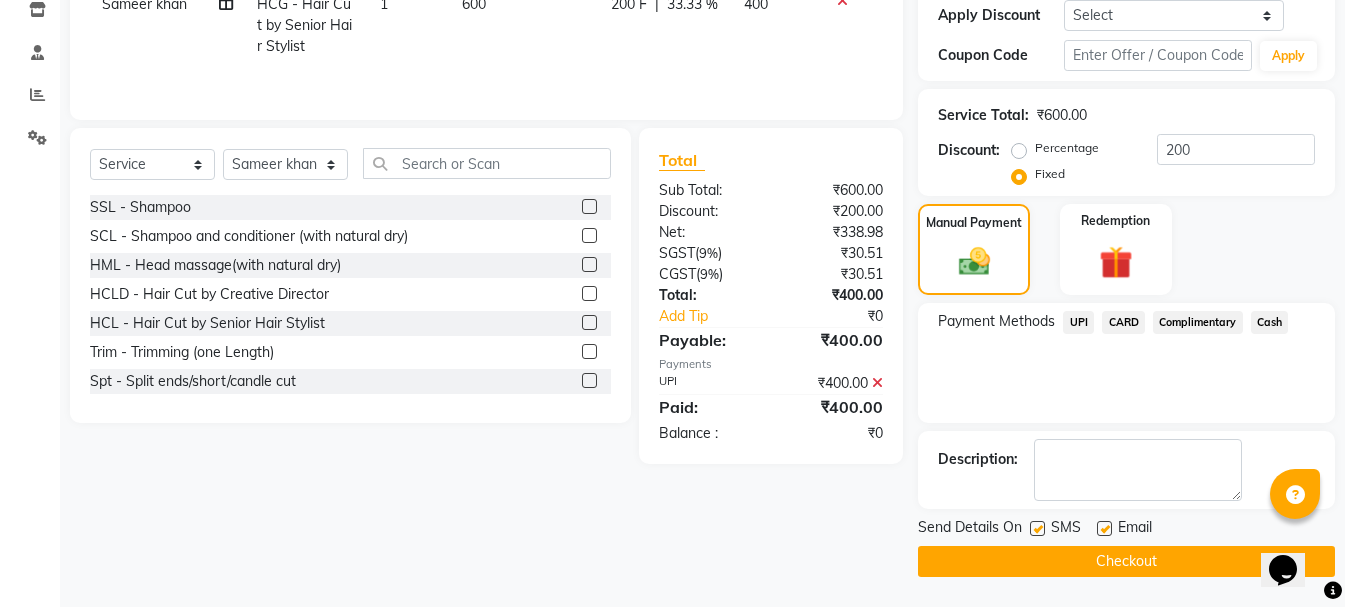 click on "Send Details On SMS Email  Checkout" 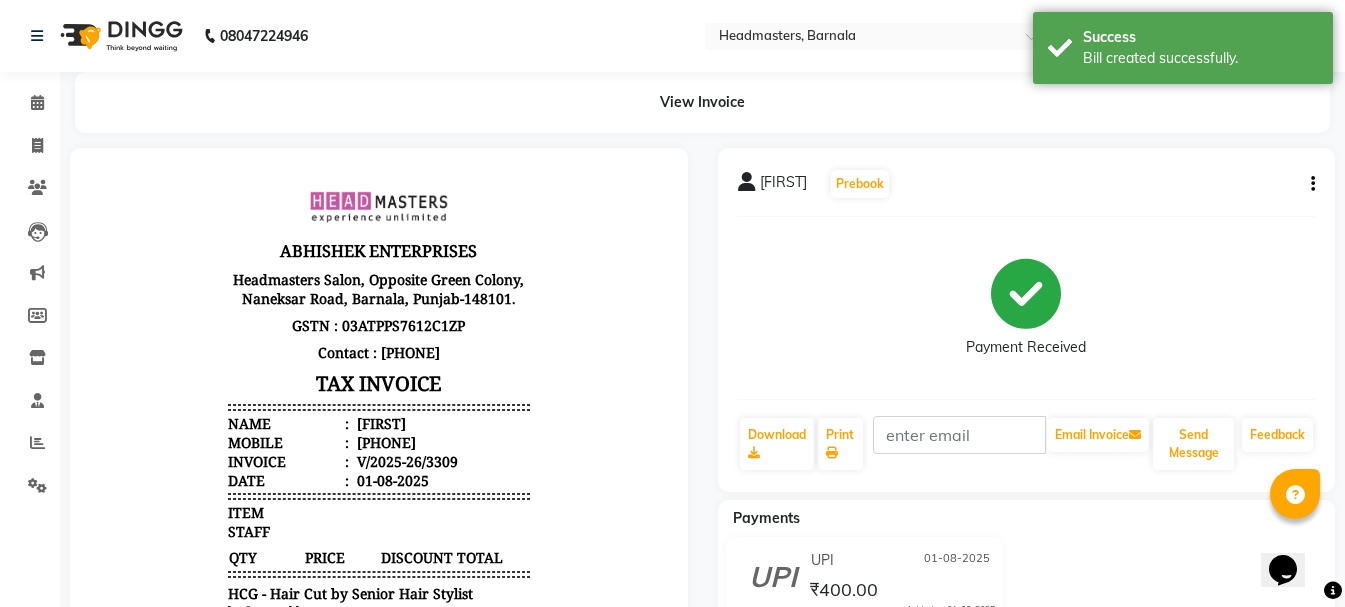 scroll, scrollTop: 0, scrollLeft: 0, axis: both 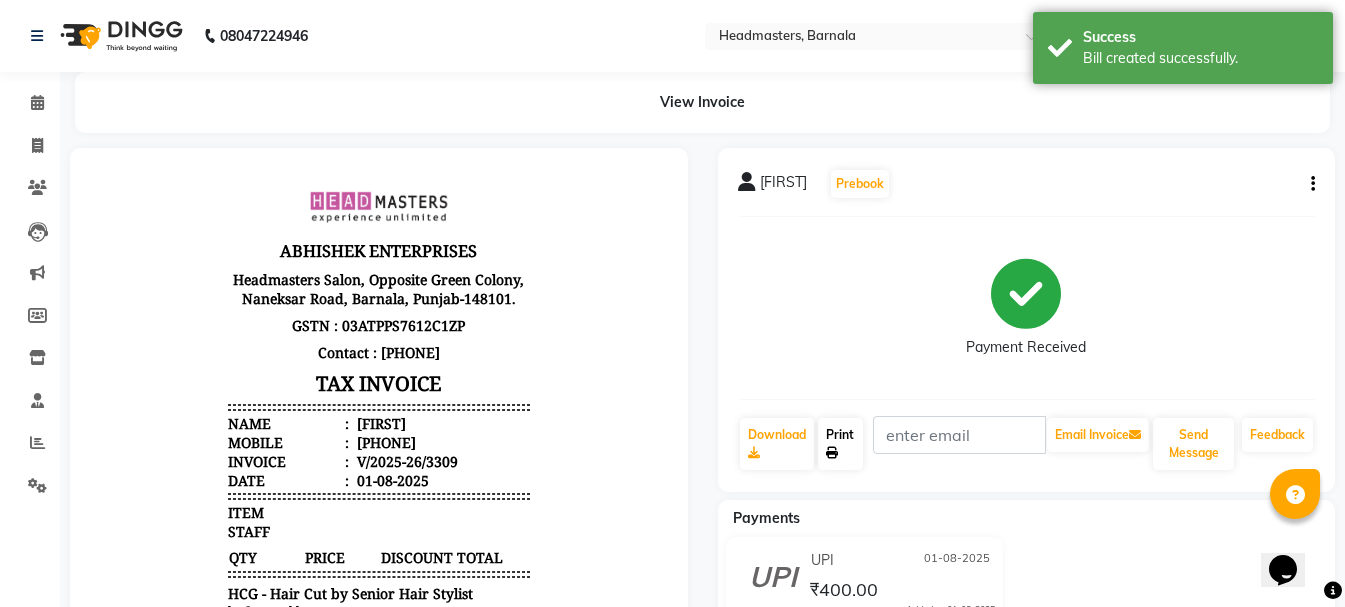 click on "Print" 